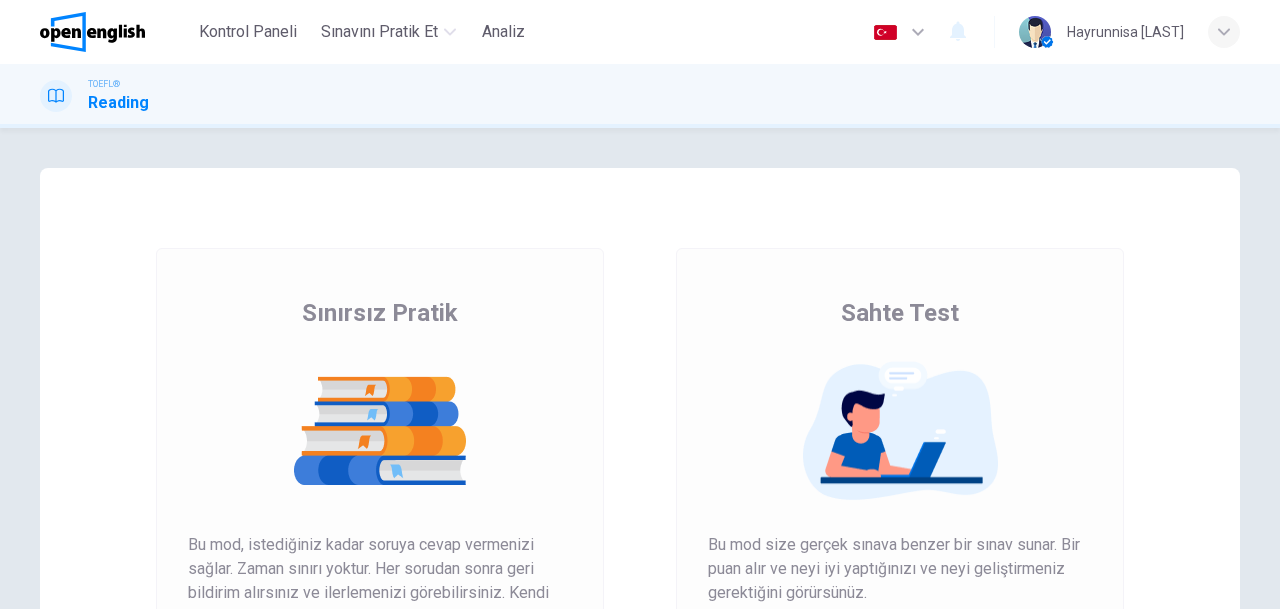 scroll, scrollTop: 0, scrollLeft: 0, axis: both 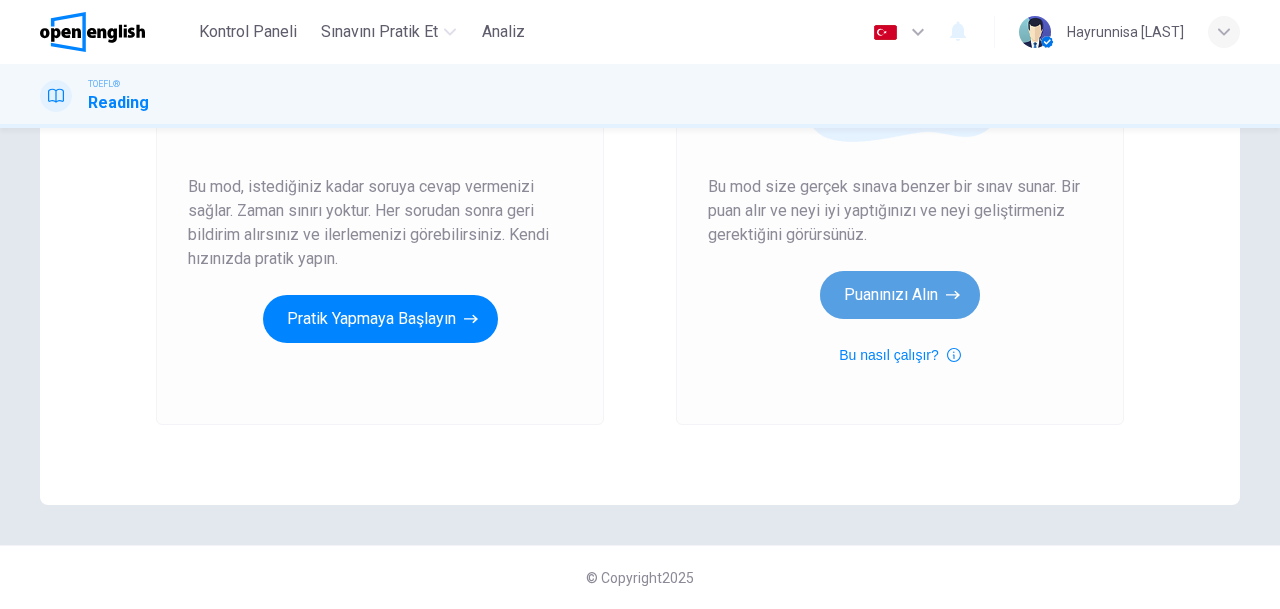 click 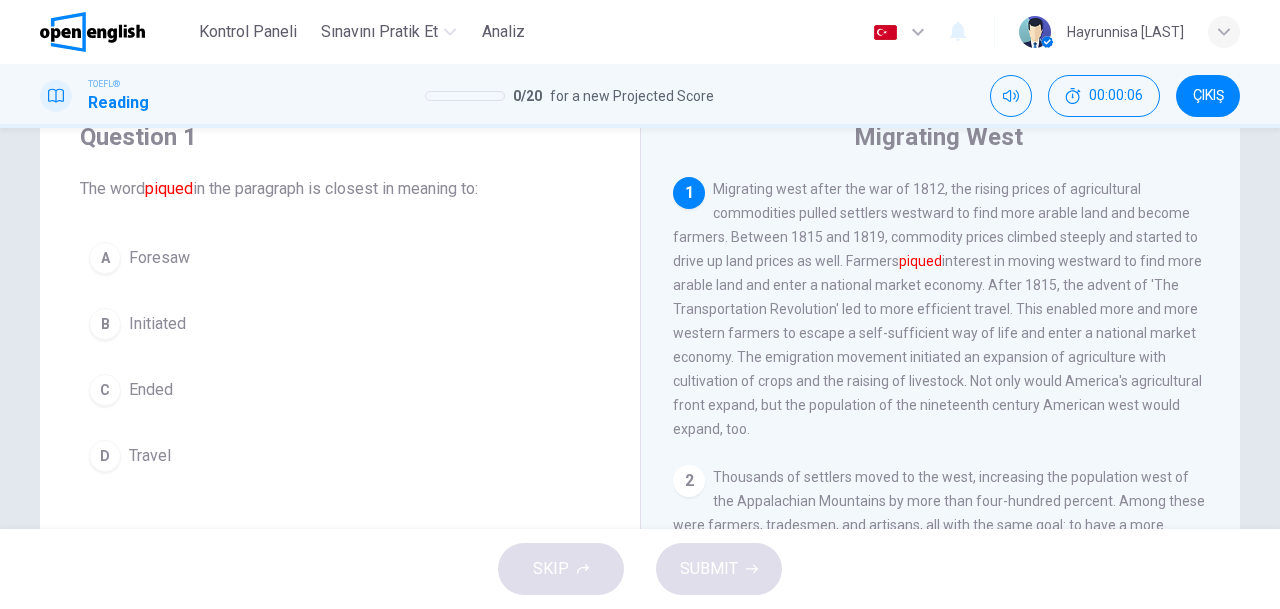 scroll, scrollTop: 80, scrollLeft: 0, axis: vertical 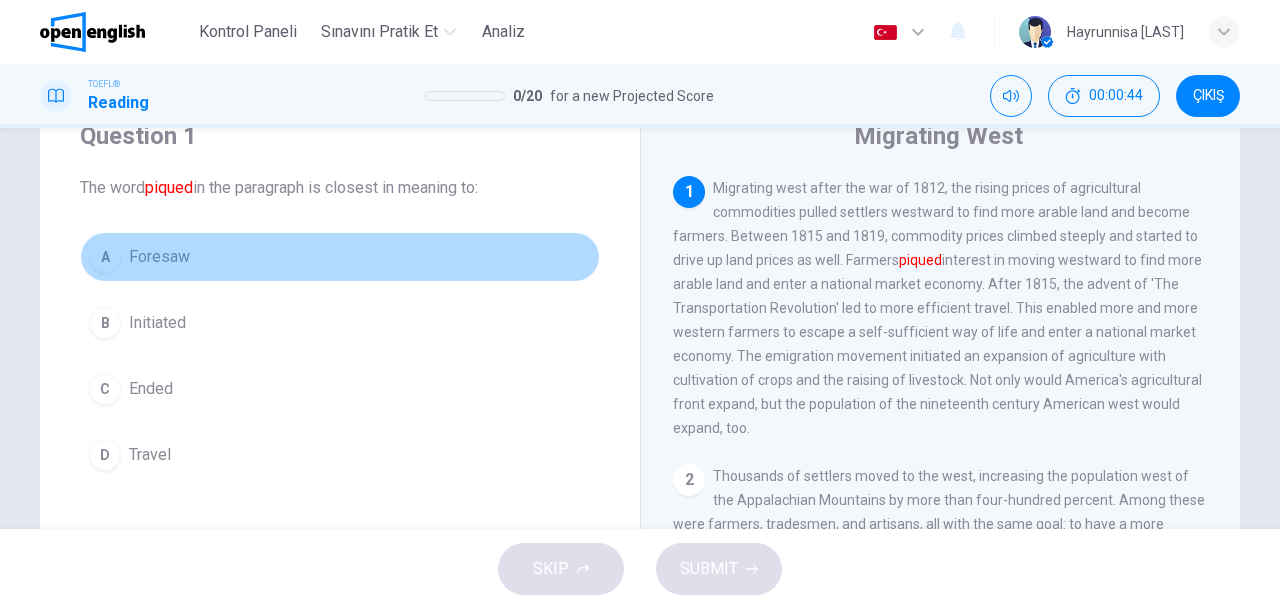 click on "Foresaw" at bounding box center [159, 257] 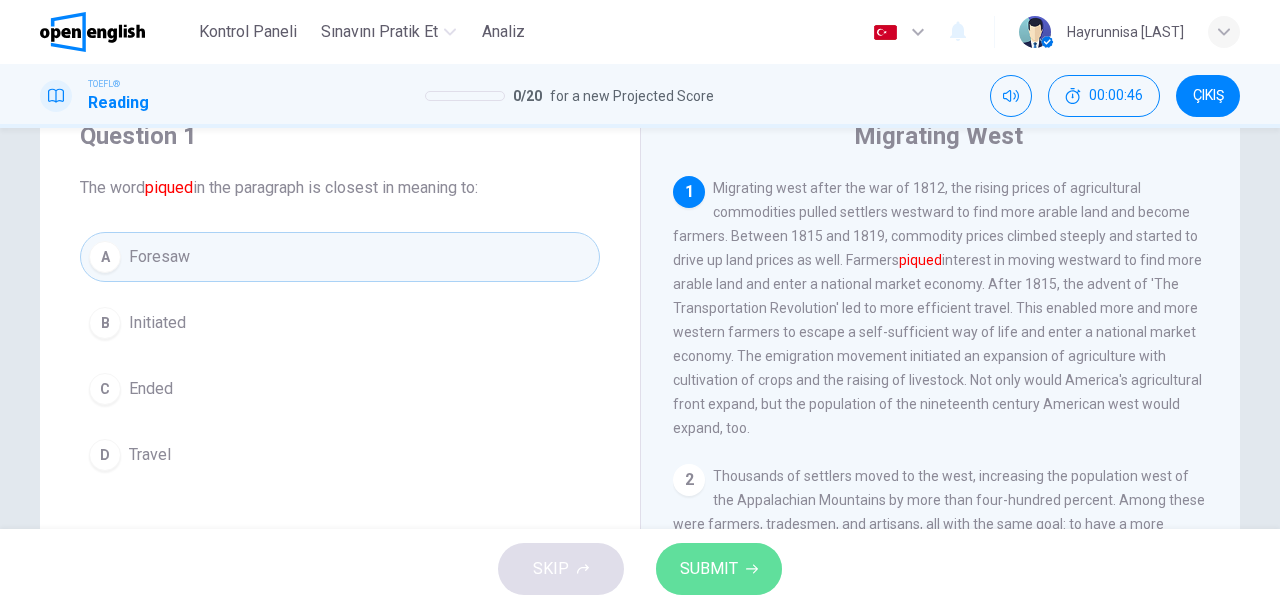 click on "SUBMIT" at bounding box center [709, 569] 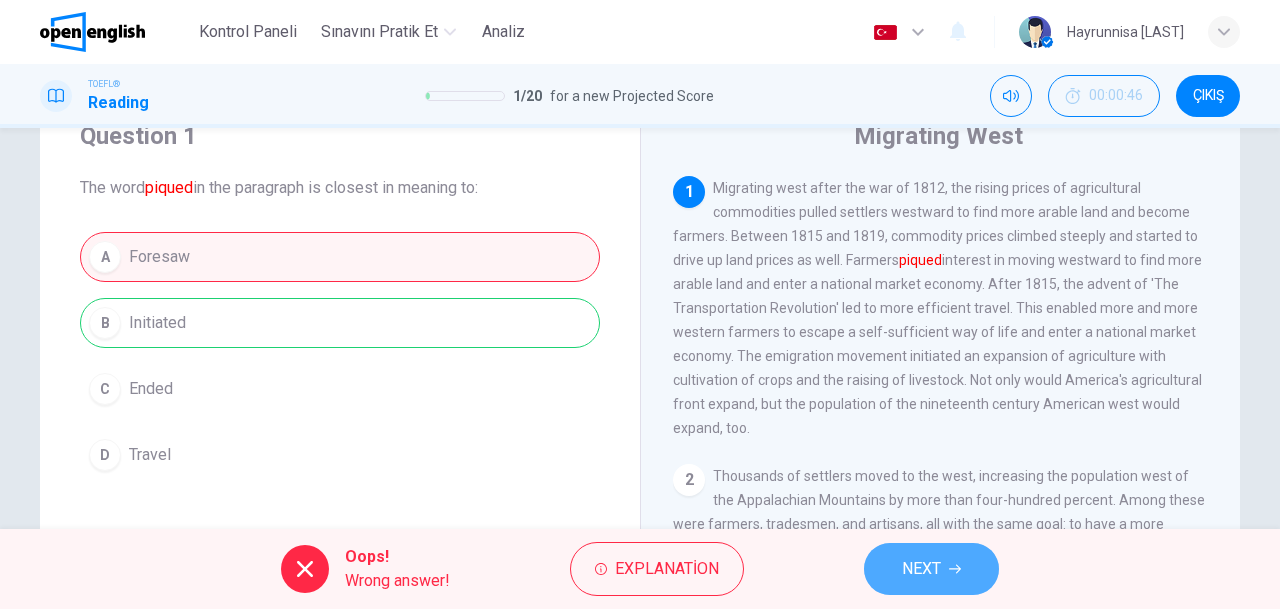 click on "NEXT" at bounding box center (931, 569) 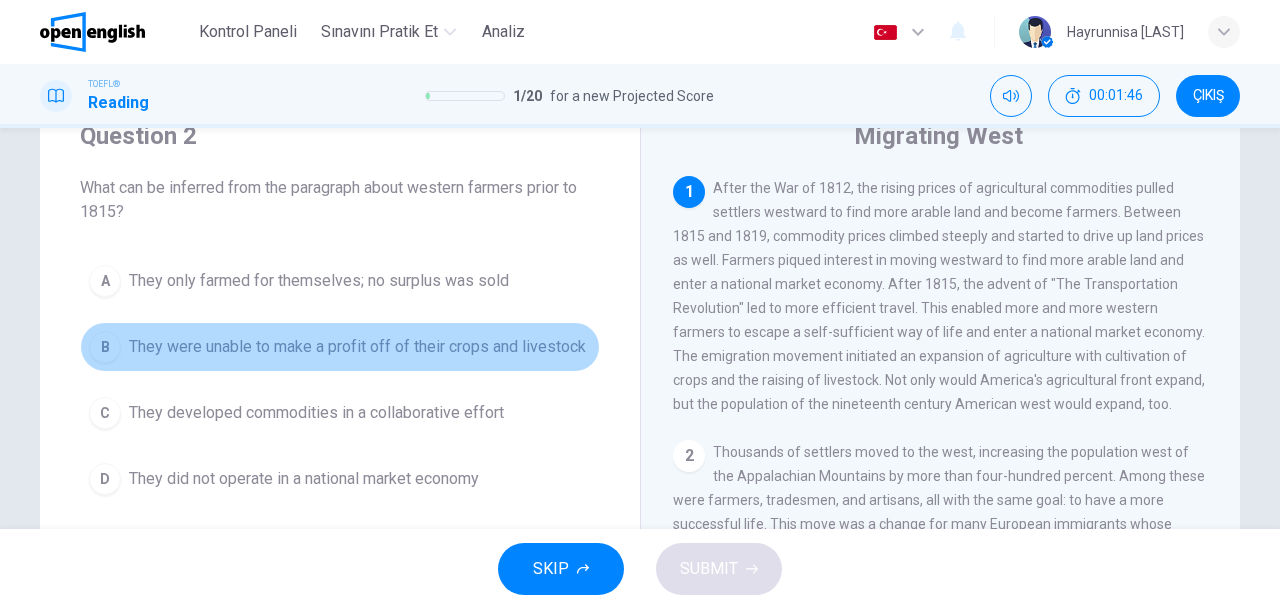 click on "B They were unable to make a profit off of their crops and livestock" at bounding box center (340, 347) 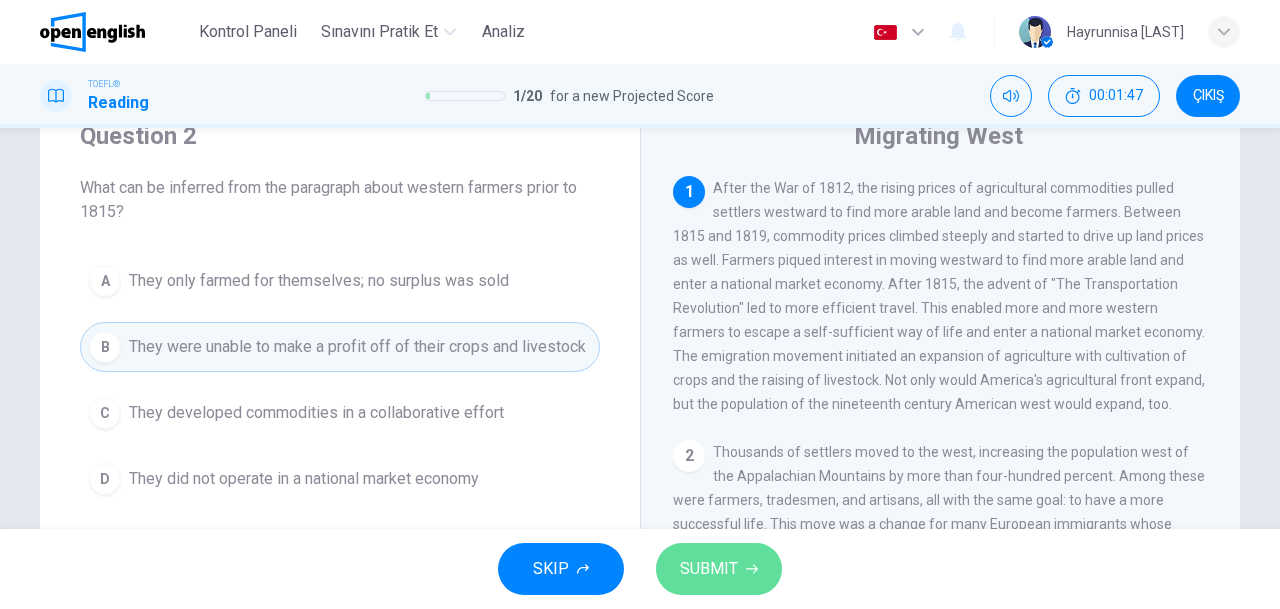 click on "SUBMIT" at bounding box center [709, 569] 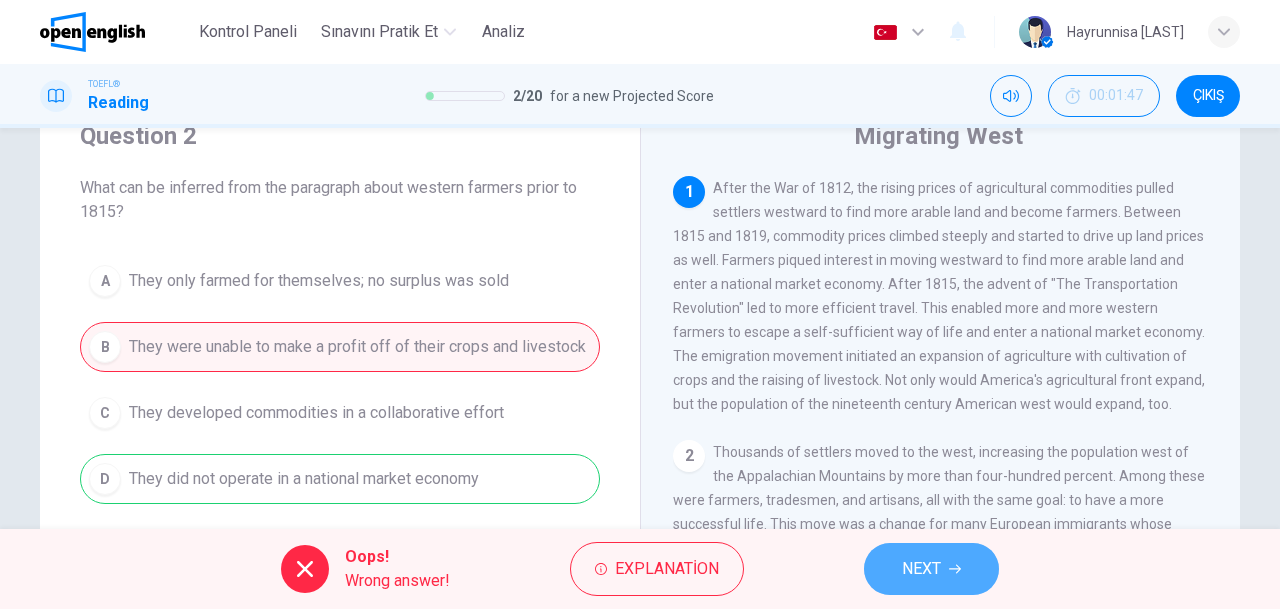 click on "NEXT" at bounding box center (931, 569) 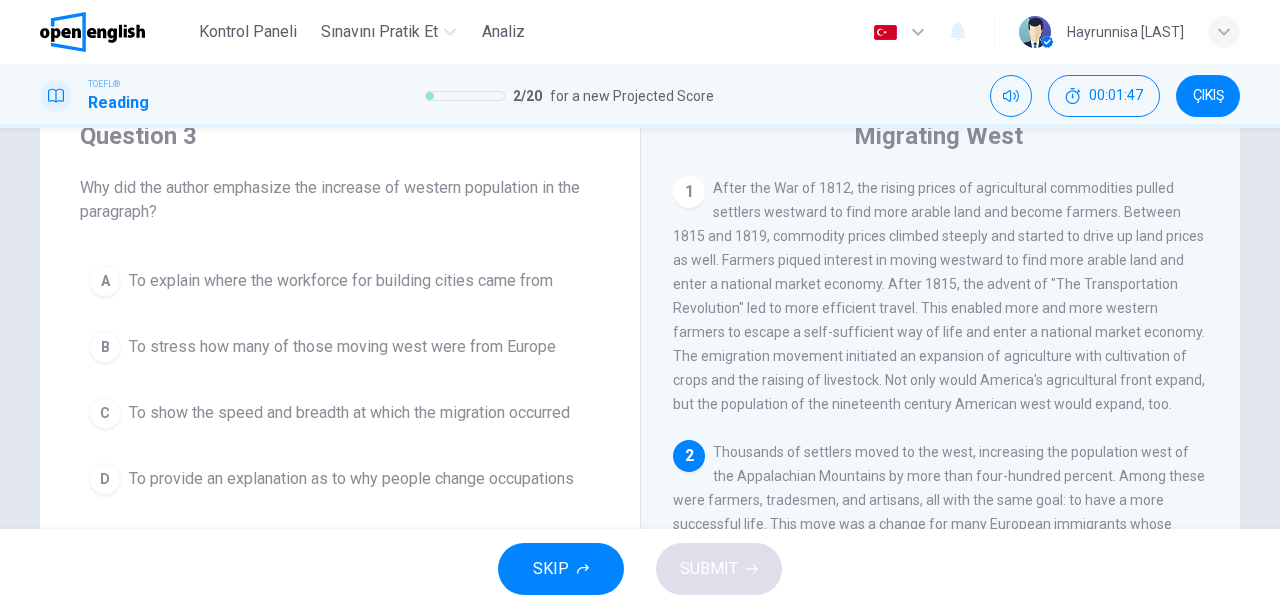 scroll, scrollTop: 167, scrollLeft: 0, axis: vertical 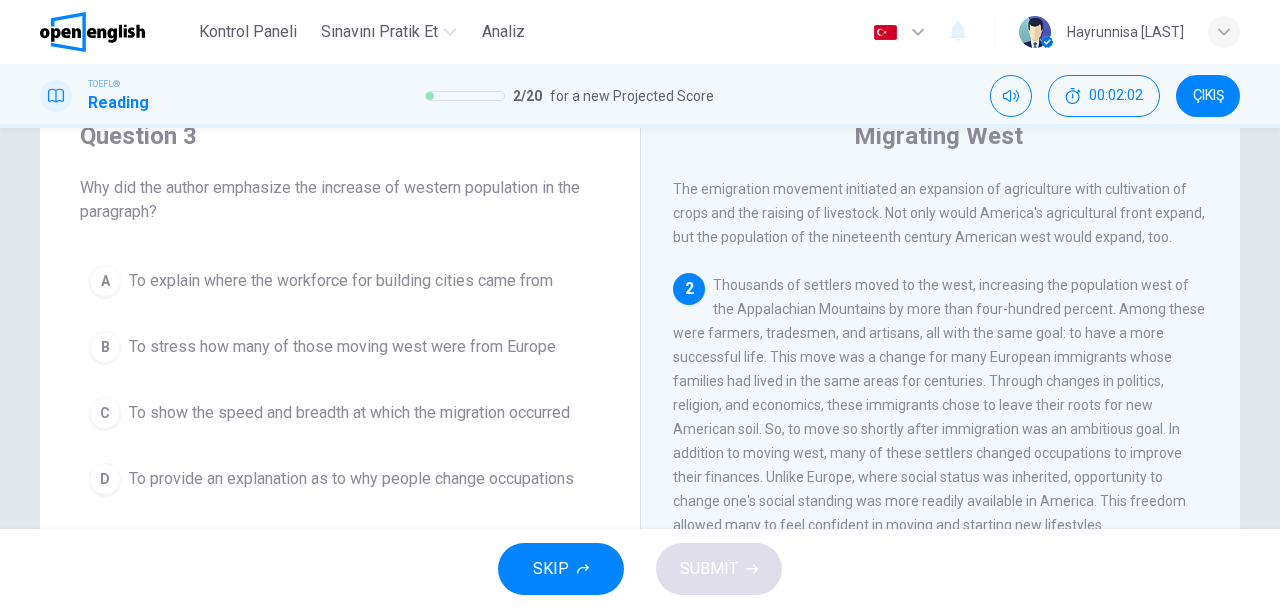 click on "1 After the War of 1812, the rising prices of agricultural commodities pulled settlers westward to find more arable land and become farmers. Between 1815 and 1819, commodity prices climbed steeply and started to drive up land prices as well. Farmers piqued interest in moving westward to find more arable land and enter a national market economy. After 1815, the advent of "The Transportation Revolution" led to more efficient travel. This enabled more and more western farmers to escape a self-sufficient way of life and enter a national market economy. The emigration movement initiated an expansion of agriculture with cultivation of crops and the raising of livestock. Not only would America's agricultural front expand, but the population of the nineteenth century American west would expand, too. 2 3 4 5" at bounding box center (954, 463) 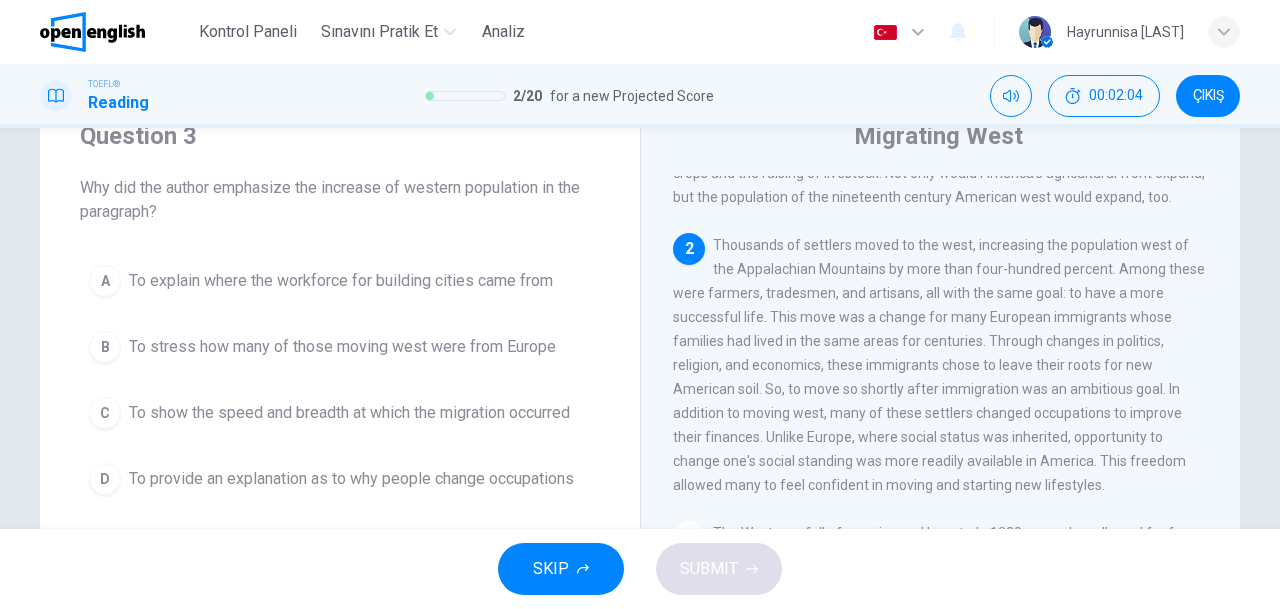 scroll, scrollTop: 247, scrollLeft: 0, axis: vertical 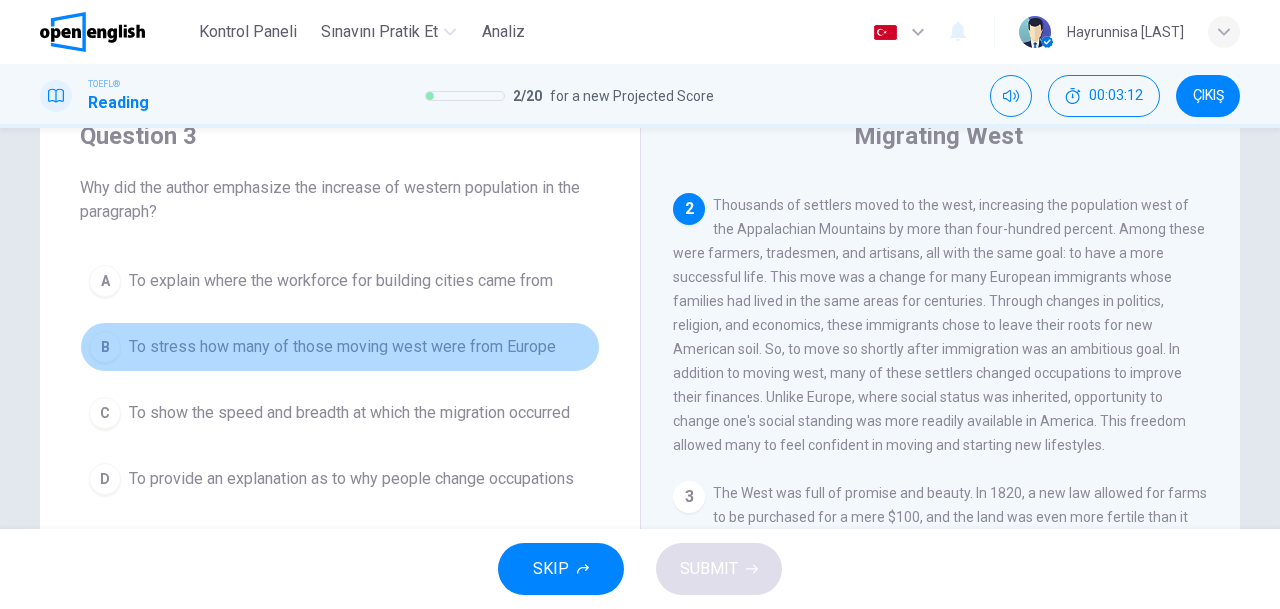 click on "To stress how many of those moving west were from Europe" at bounding box center (342, 347) 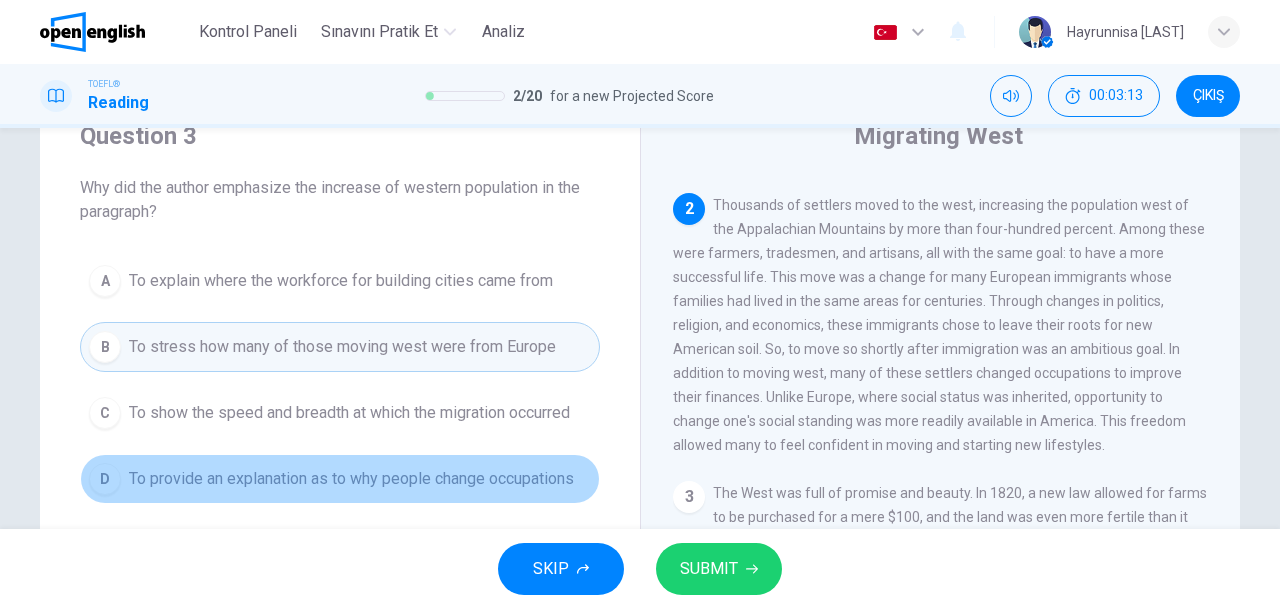 click on "To provide an explanation as to why people change occupations" at bounding box center (351, 479) 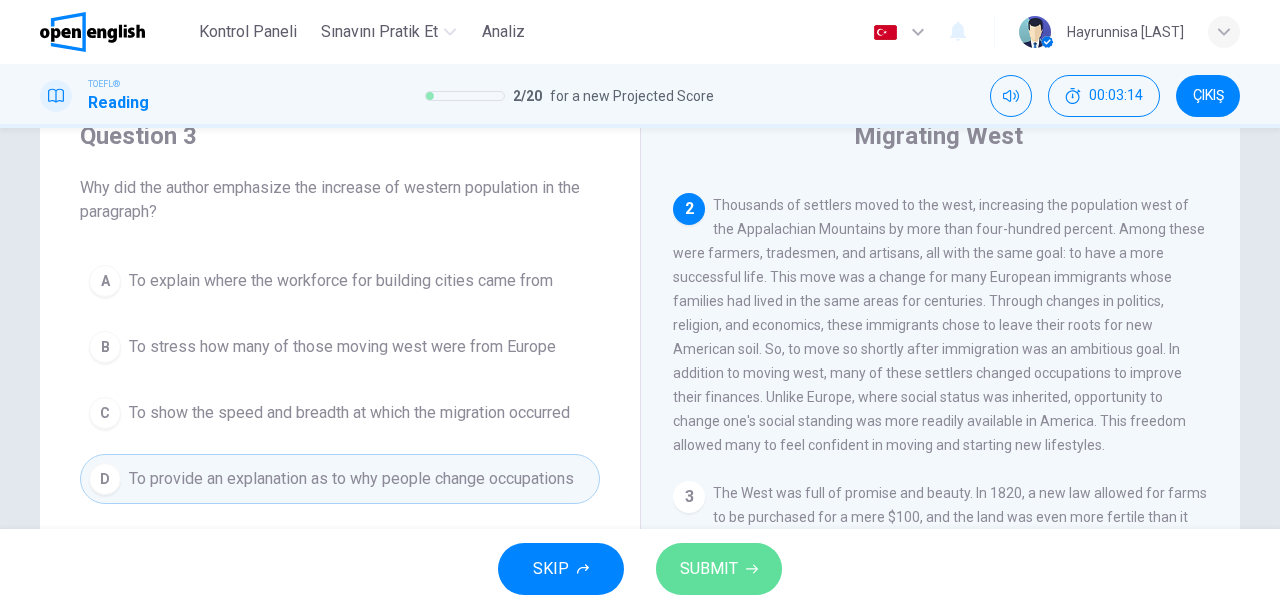 click on "SUBMIT" at bounding box center (719, 569) 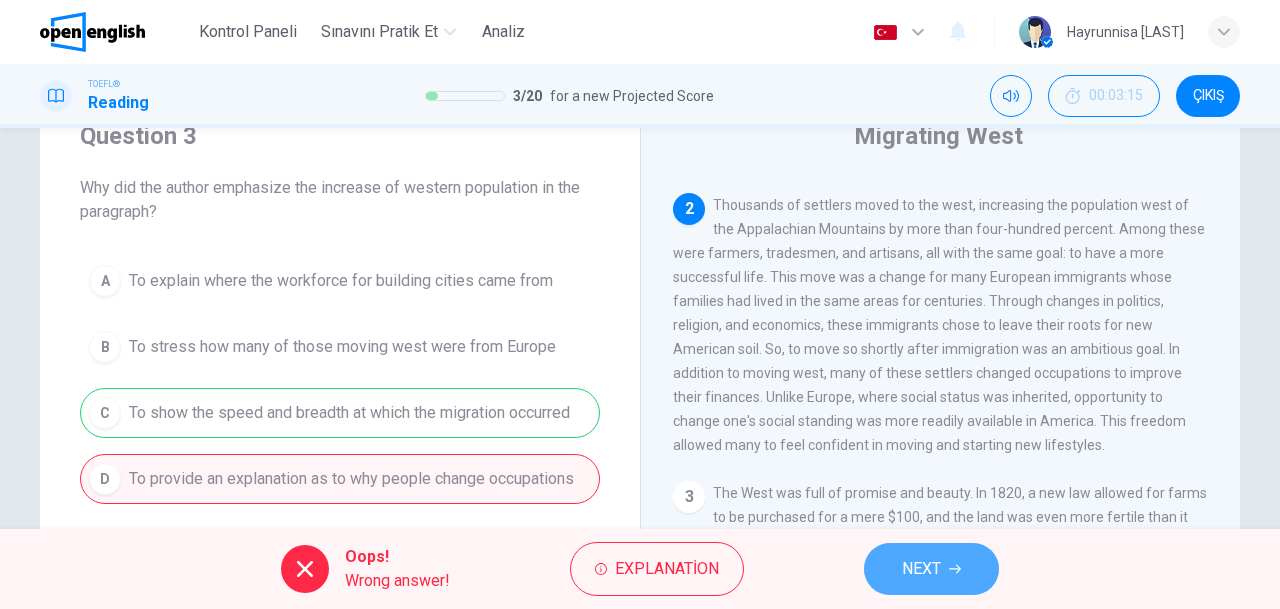 click on "NEXT" at bounding box center (921, 569) 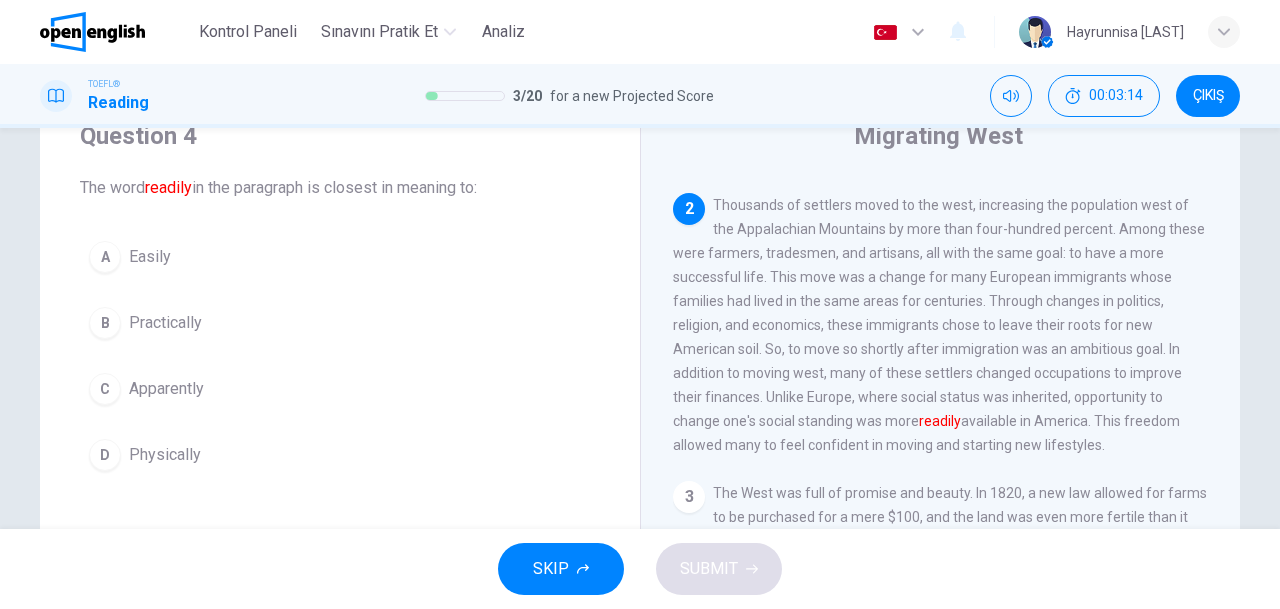 scroll, scrollTop: 270, scrollLeft: 0, axis: vertical 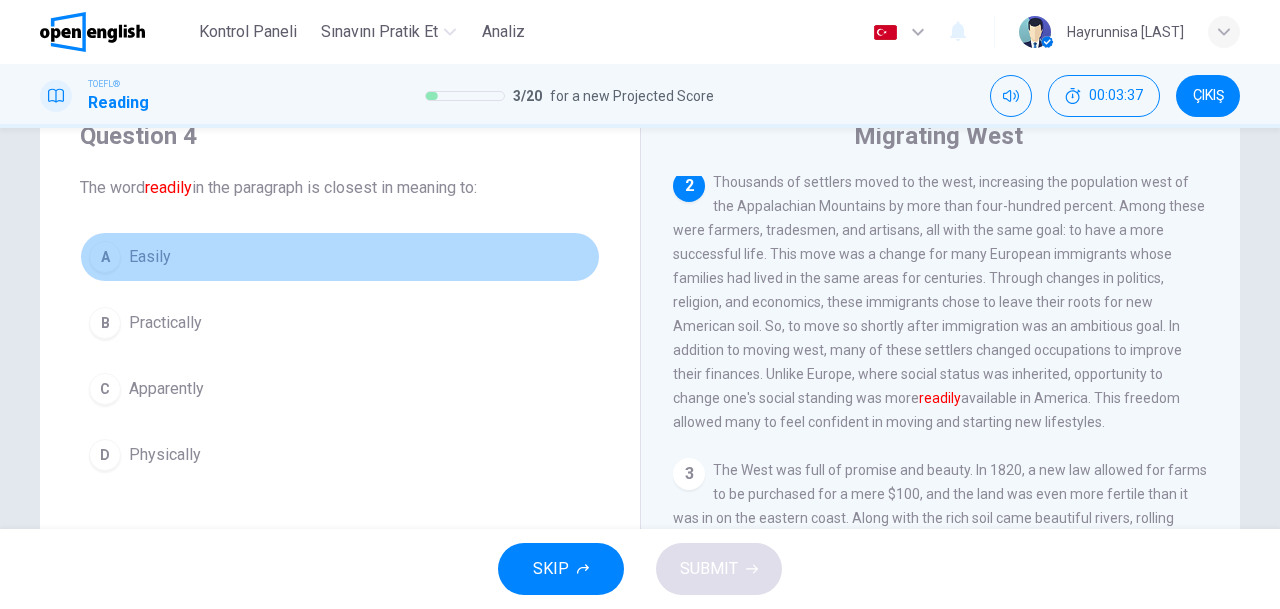 click on "A Easily" at bounding box center (340, 257) 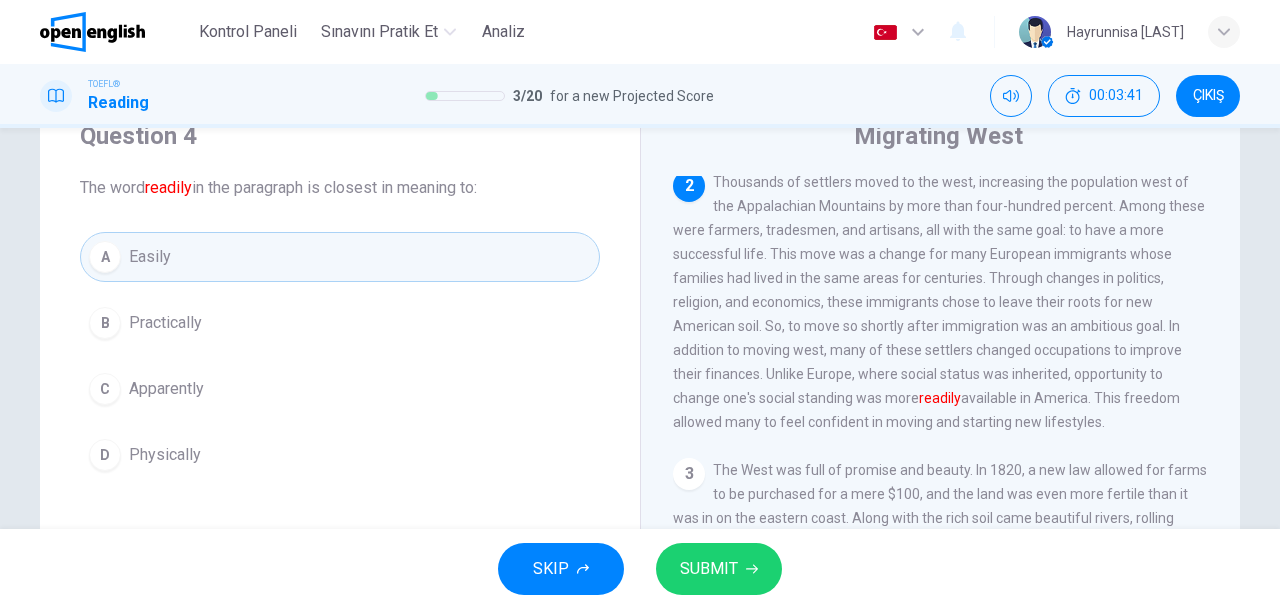 drag, startPoint x: 706, startPoint y: 558, endPoint x: 722, endPoint y: 583, distance: 29.681644 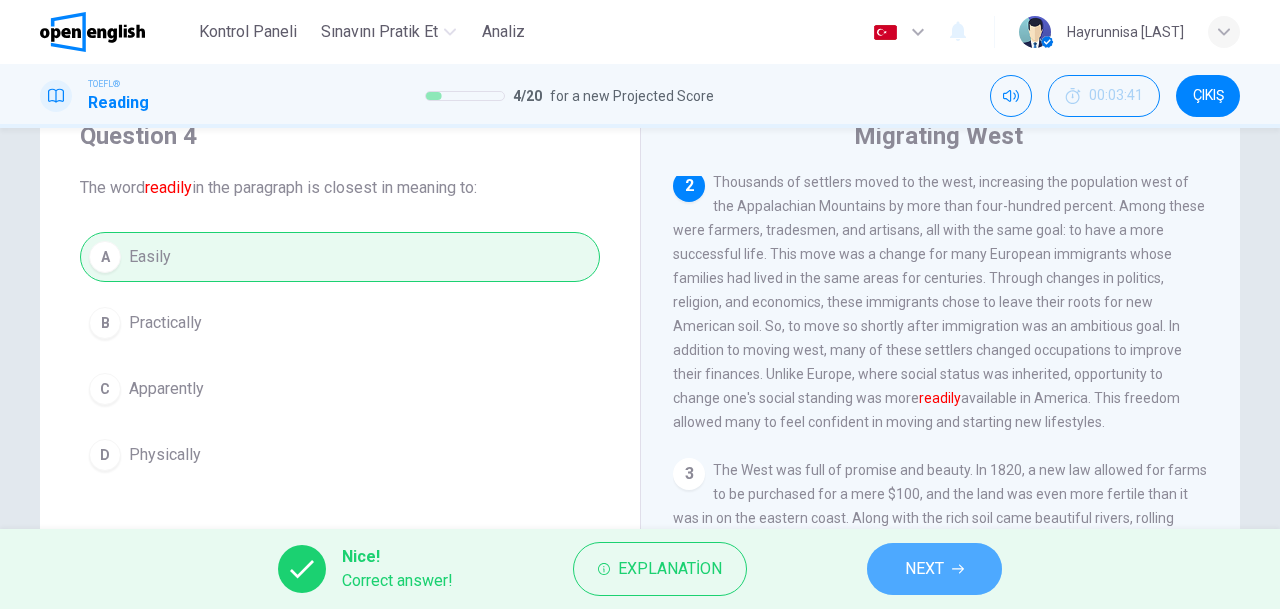 click on "NEXT" at bounding box center (934, 569) 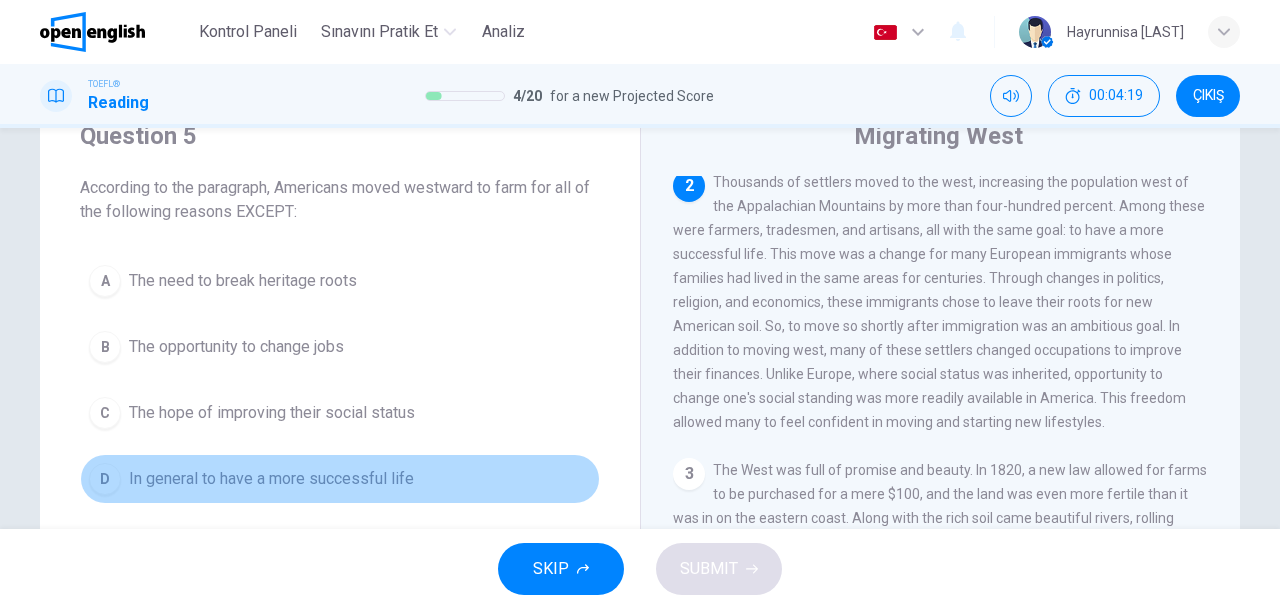 click on "In general to have a more successful life" at bounding box center [271, 479] 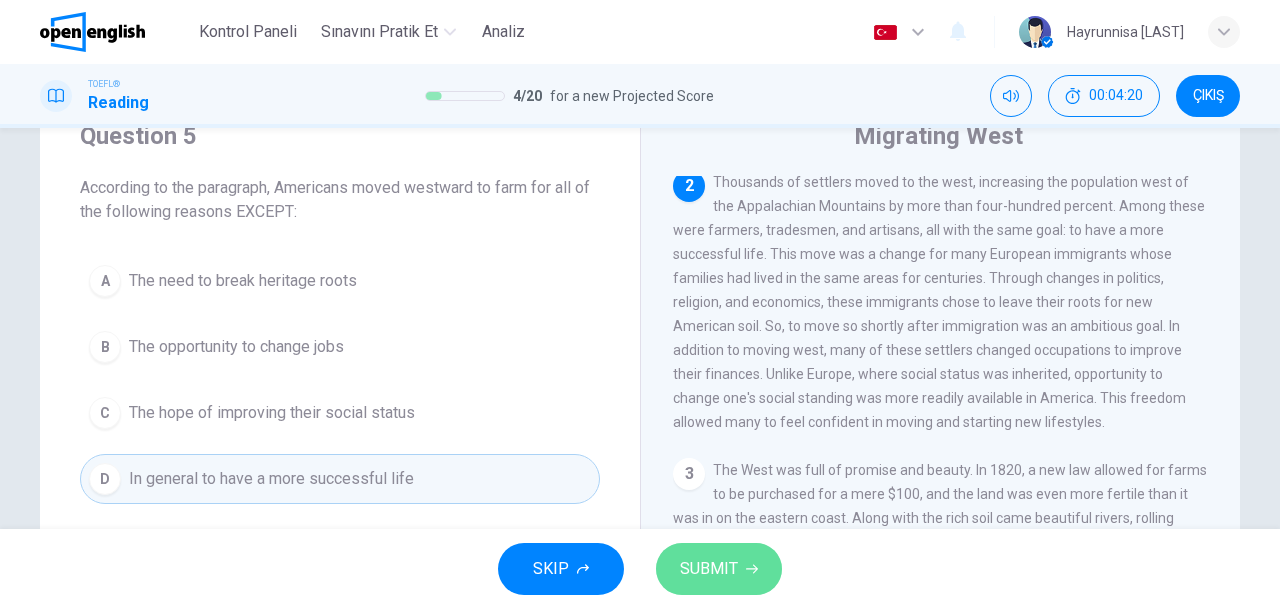 click on "SUBMIT" at bounding box center (719, 569) 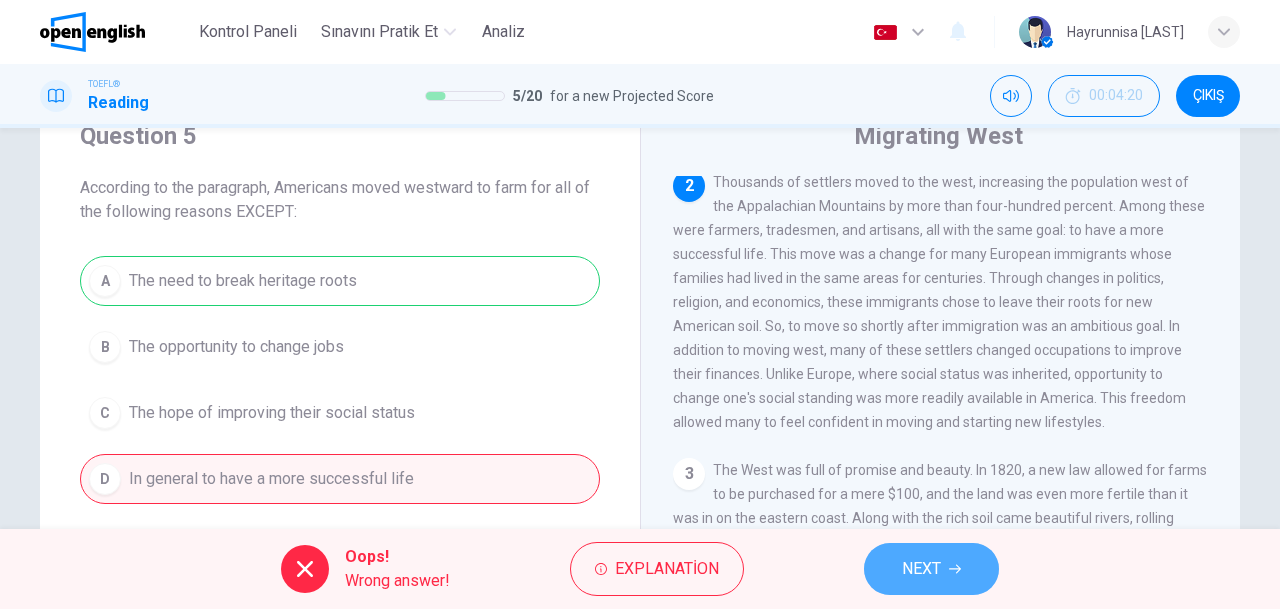click on "NEXT" at bounding box center (921, 569) 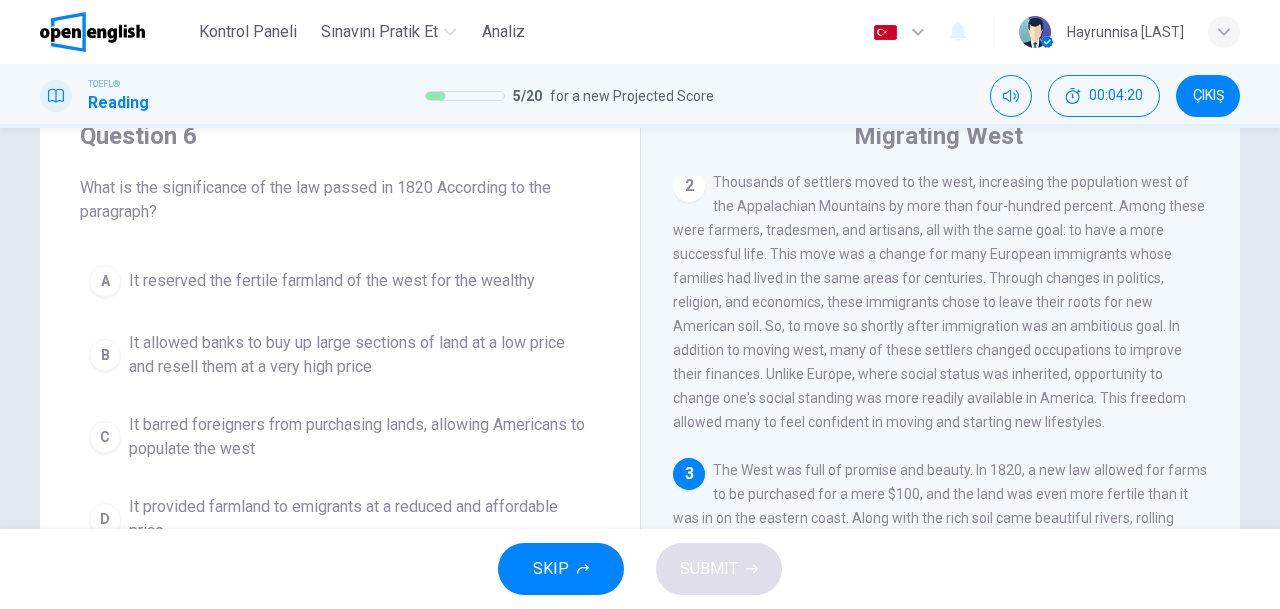 scroll, scrollTop: 339, scrollLeft: 0, axis: vertical 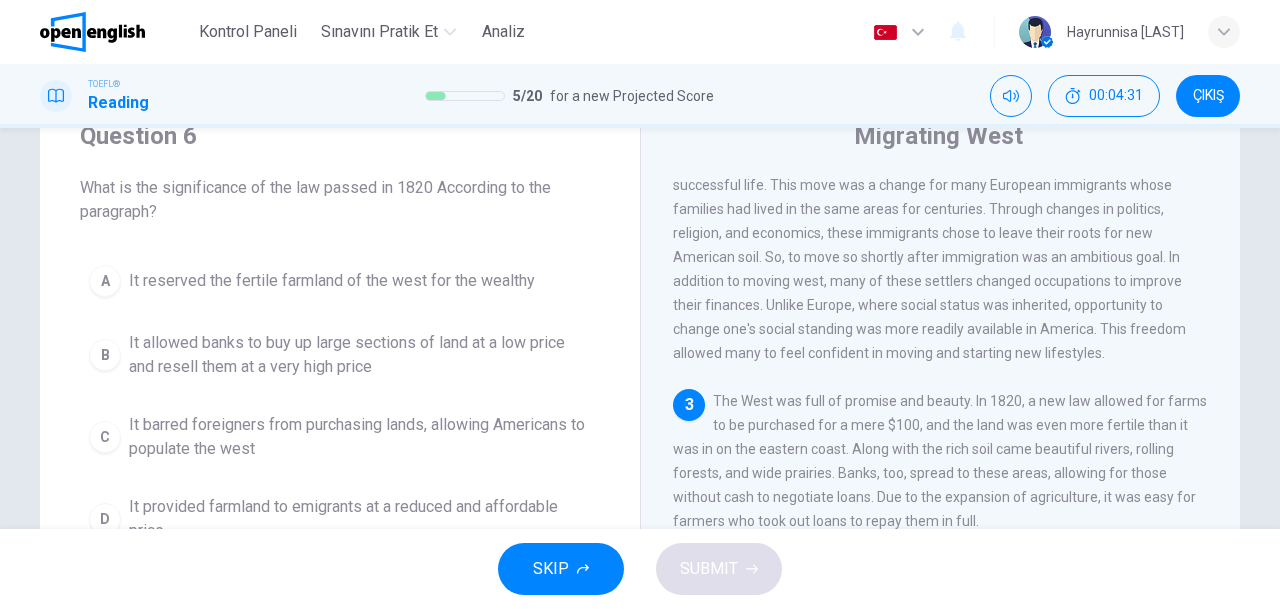 click on "1 After the War of 1812, the rising prices of agricultural commodities pulled settlers westward to find more arable land and become farmers. Between 1815 and 1819, commodity prices climbed steeply and started to drive up land prices as well. Farmers piqued interest in moving westward to find more arable land and enter a national market economy. After 1815, the advent of "The Transportation Revolution" led to more efficient travel. This enabled more and more western farmers to escape a self-sufficient way of life and enter a national market economy. The emigration movement initiated an expansion of agriculture with cultivation of crops and the raising of livestock. Not only would America's agricultural front expand, but the population of the nineteenth century American west would expand, too. 2 3 4 5" at bounding box center (954, 463) 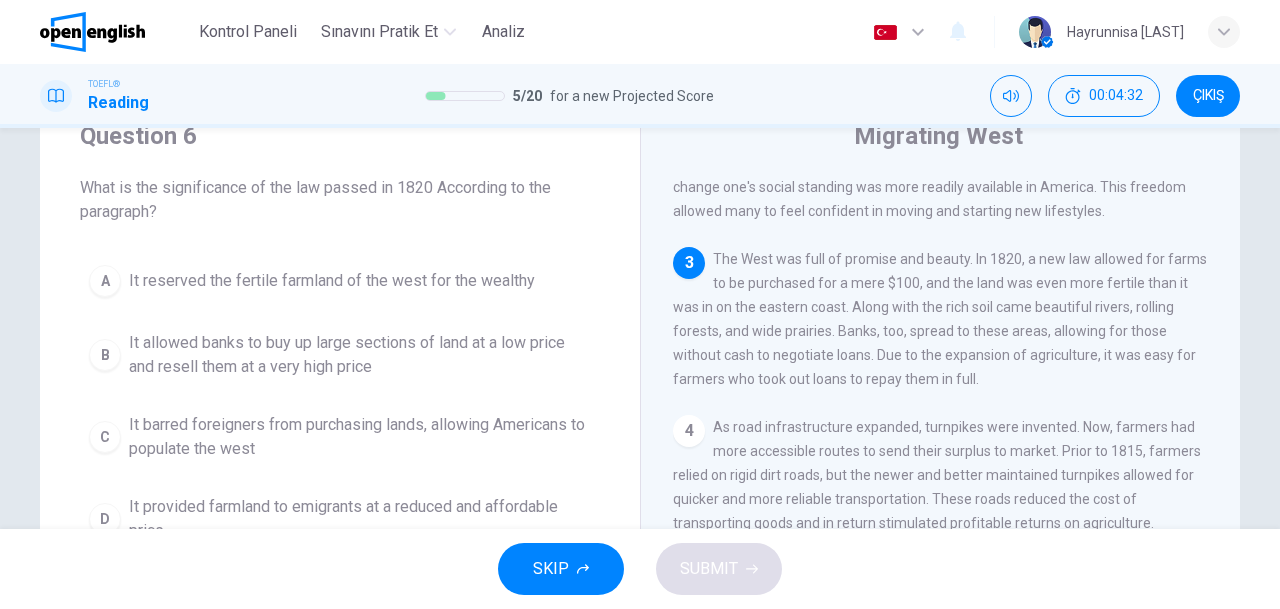 scroll, scrollTop: 499, scrollLeft: 0, axis: vertical 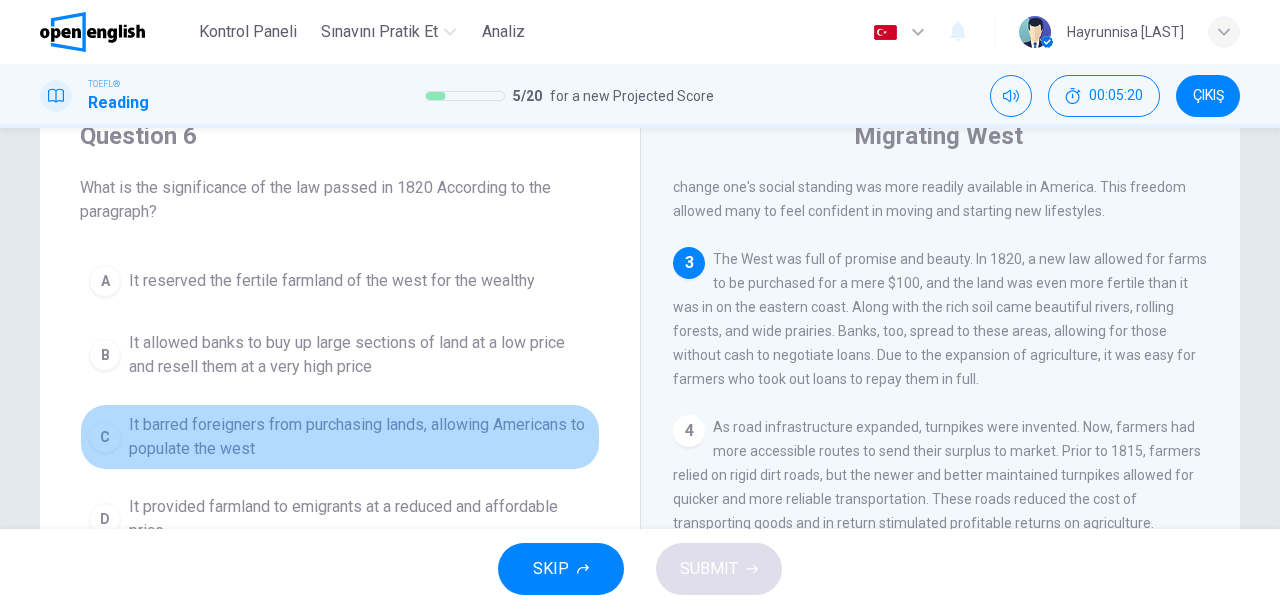 click on "It barred foreigners from purchasing lands, allowing Americans to populate the west" at bounding box center (360, 437) 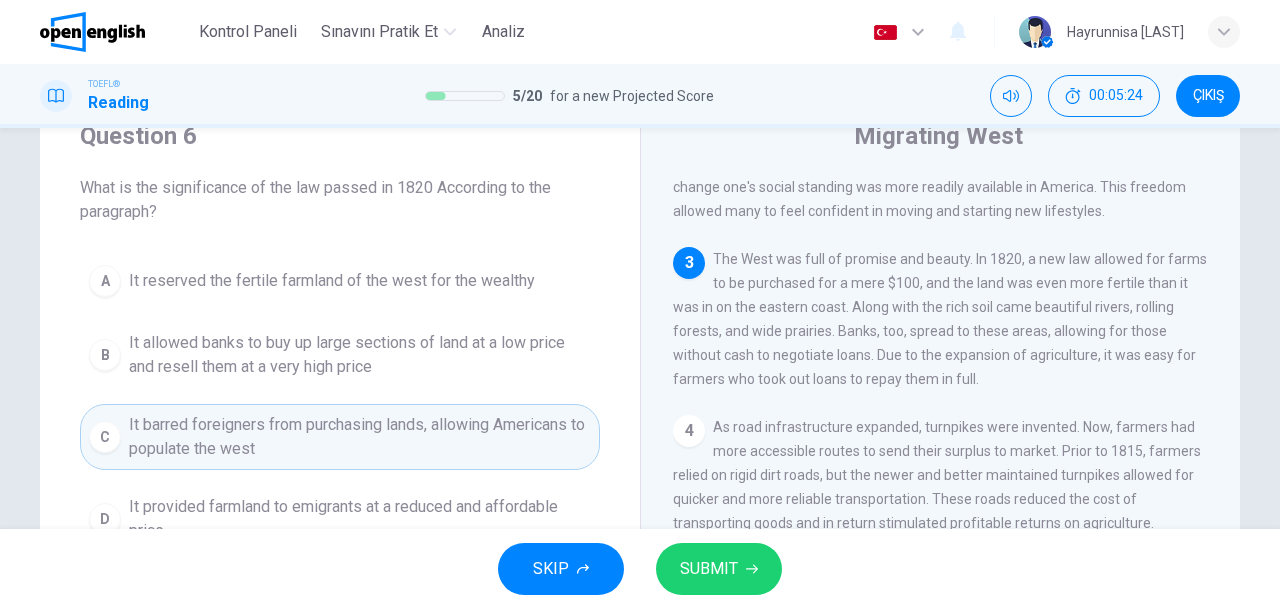 click on "SUBMIT" at bounding box center [709, 569] 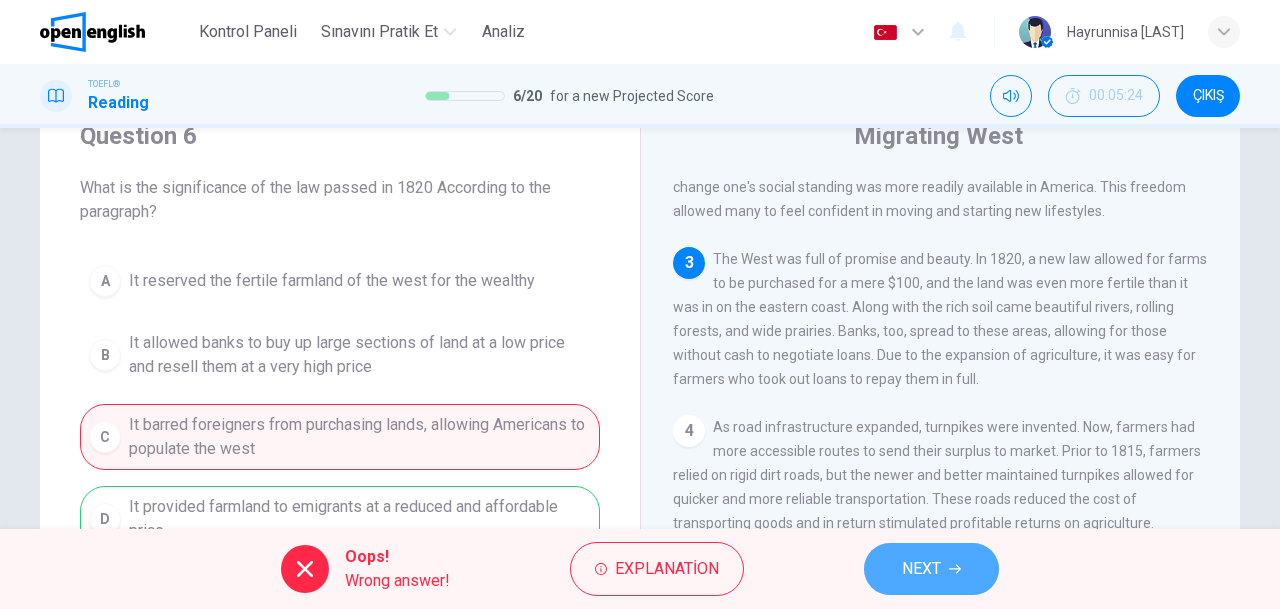 click on "NEXT" at bounding box center [921, 569] 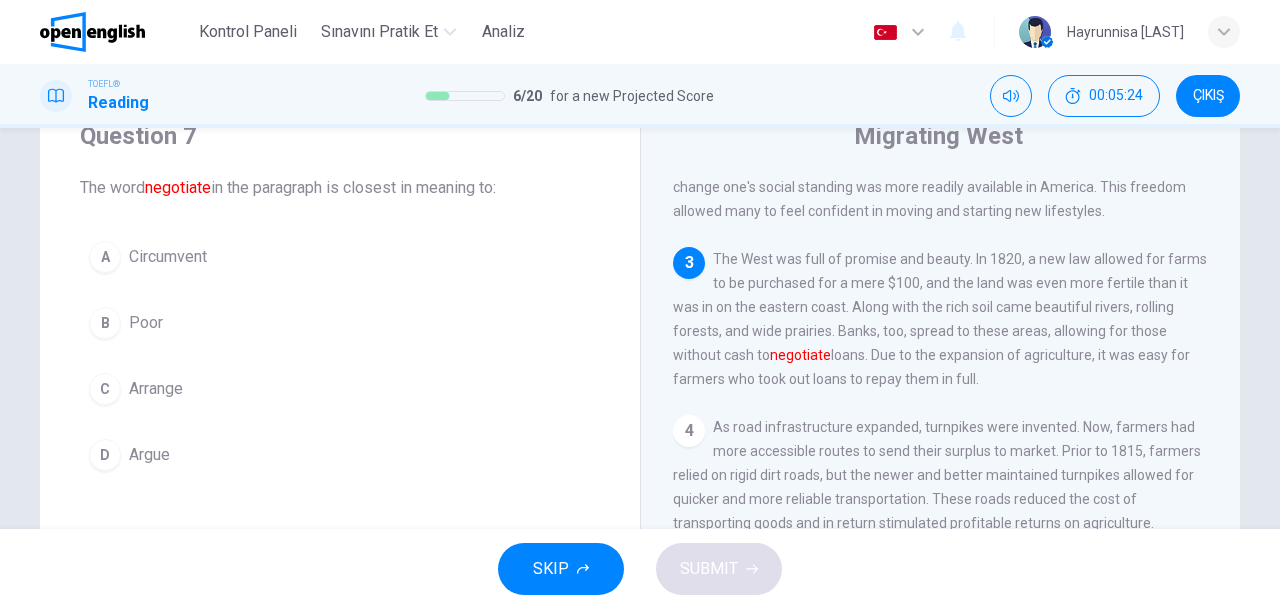 scroll, scrollTop: 506, scrollLeft: 0, axis: vertical 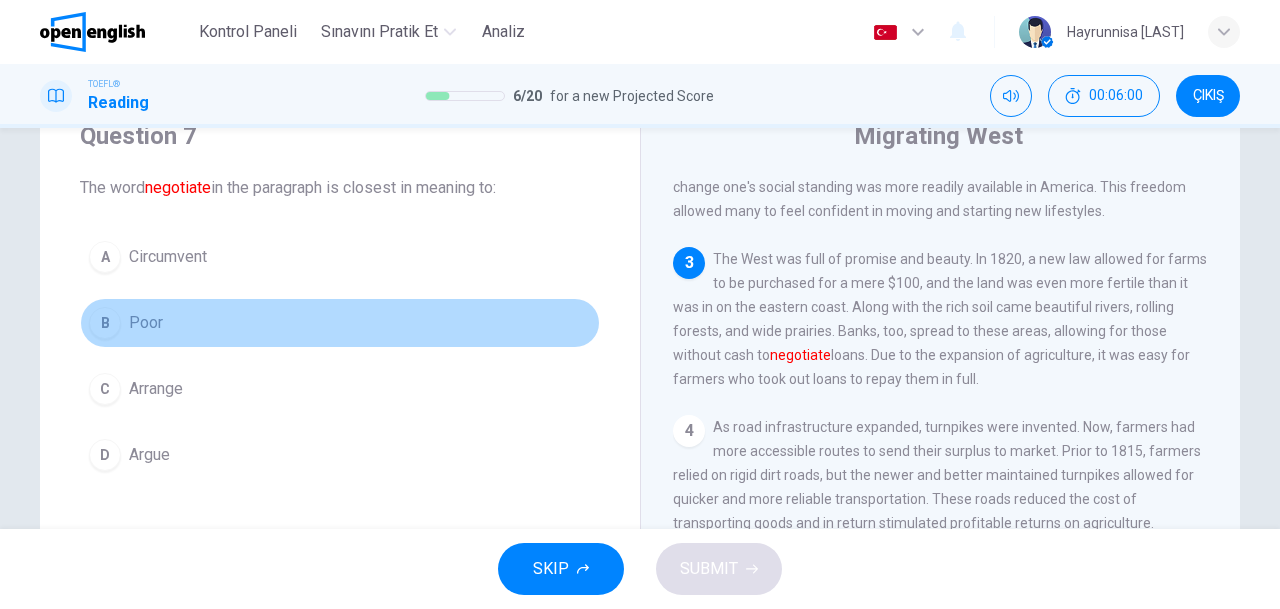 click on "Poor" at bounding box center [146, 323] 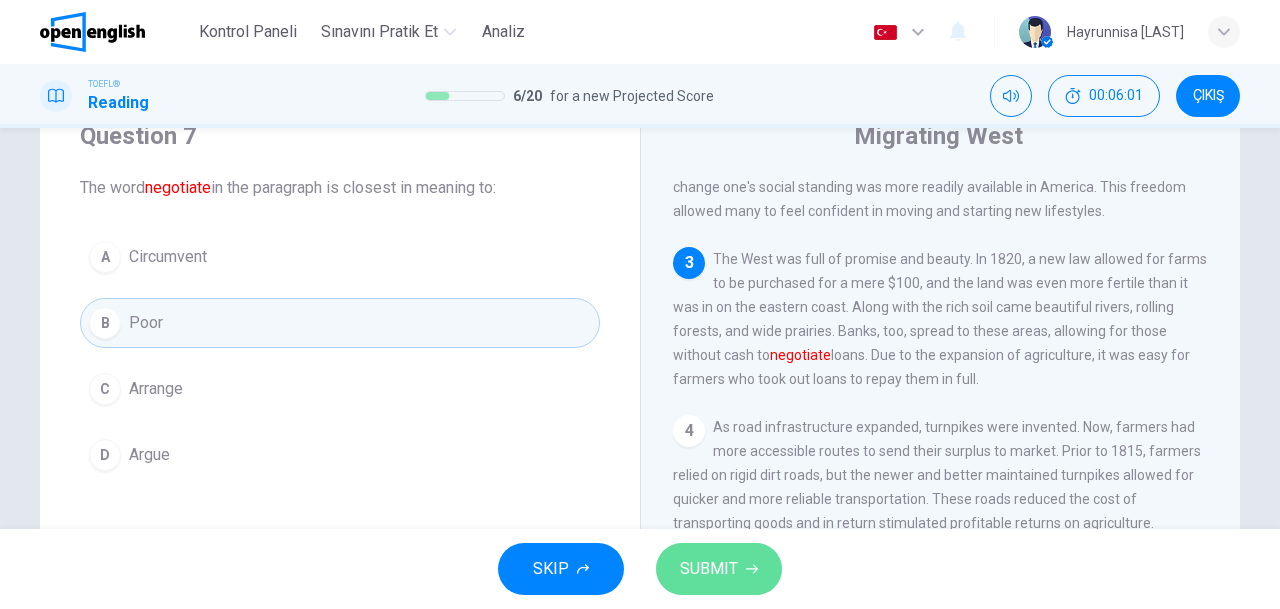 click on "SUBMIT" at bounding box center [709, 569] 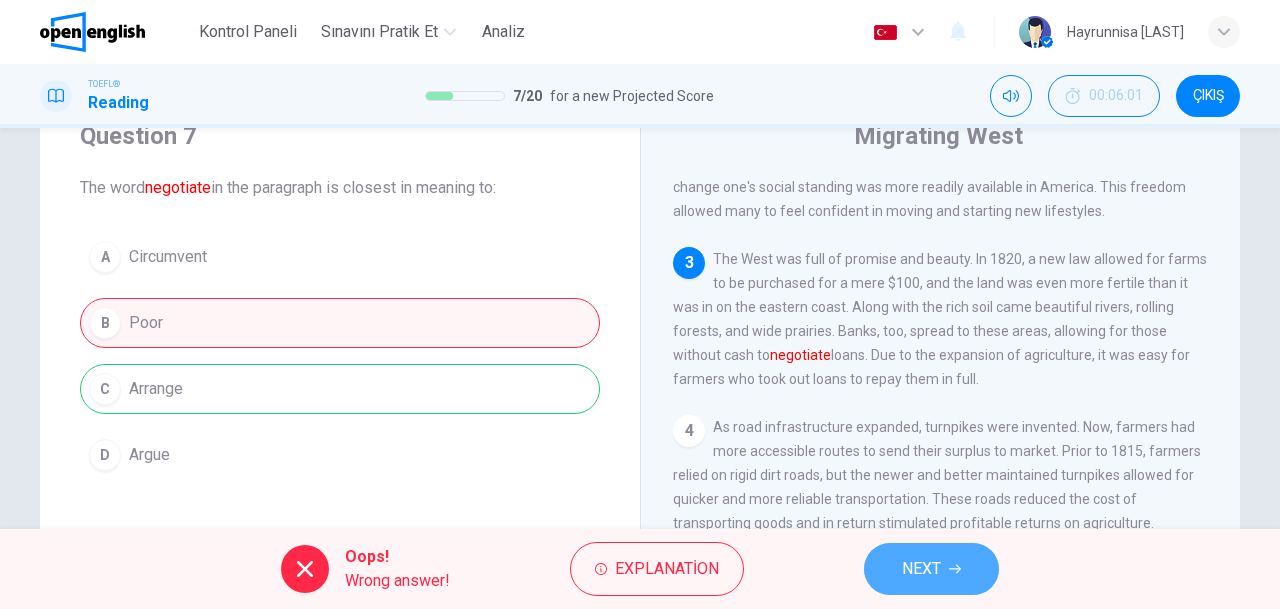 click on "NEXT" at bounding box center (921, 569) 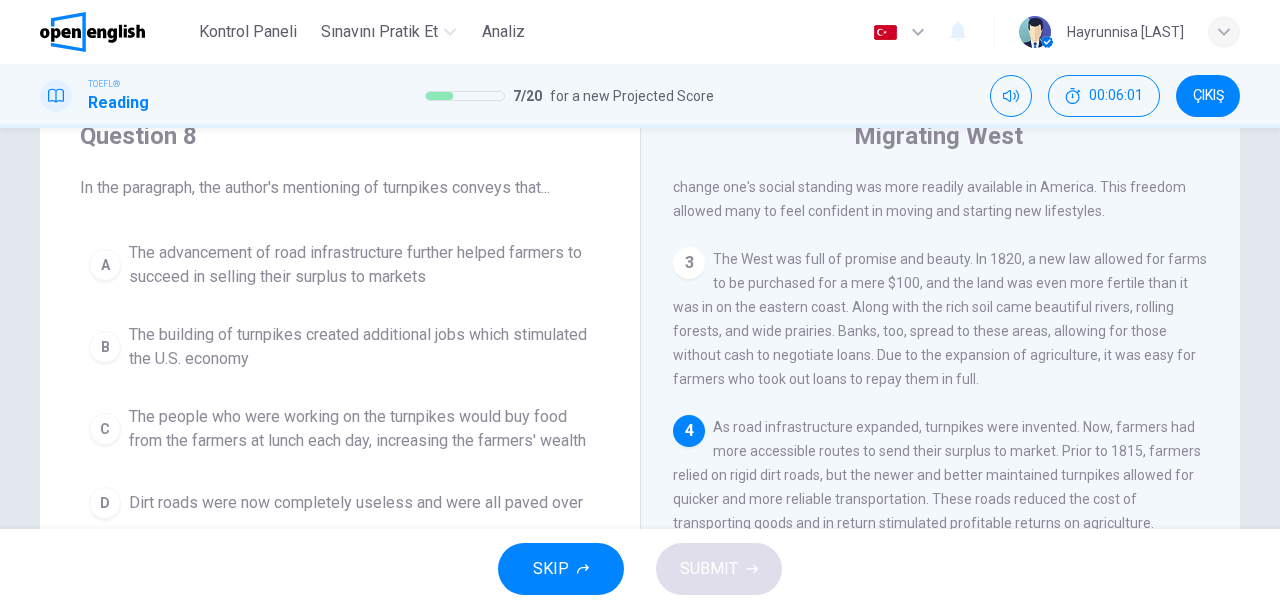 scroll, scrollTop: 486, scrollLeft: 0, axis: vertical 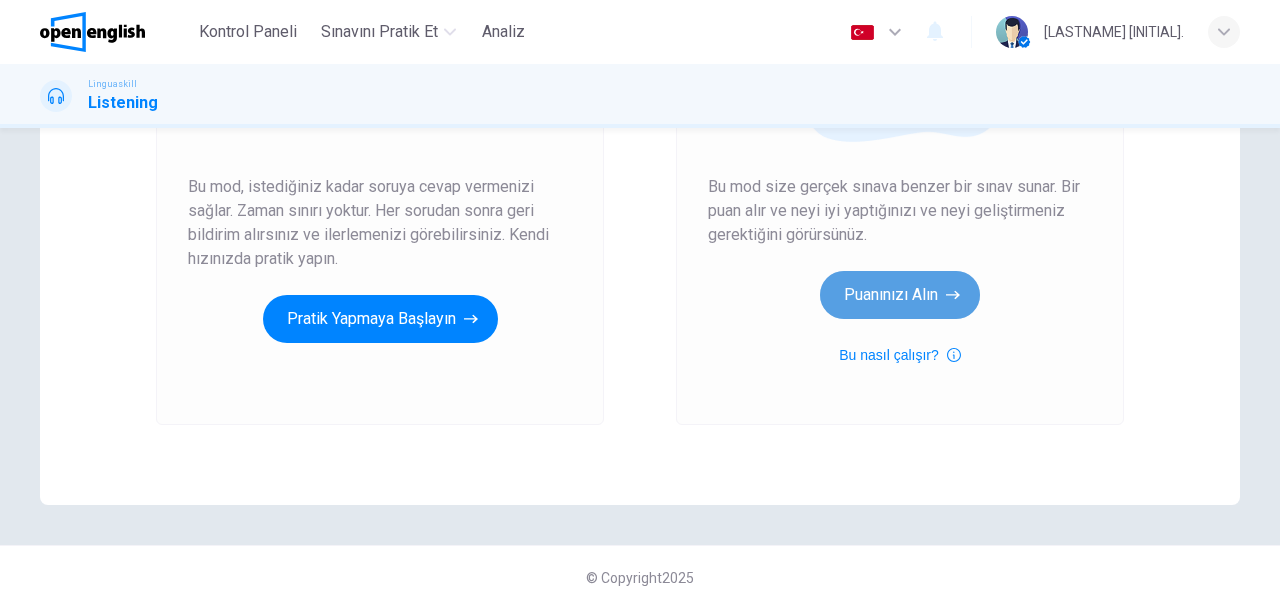 click on "Puanınızı Alın" at bounding box center [900, 295] 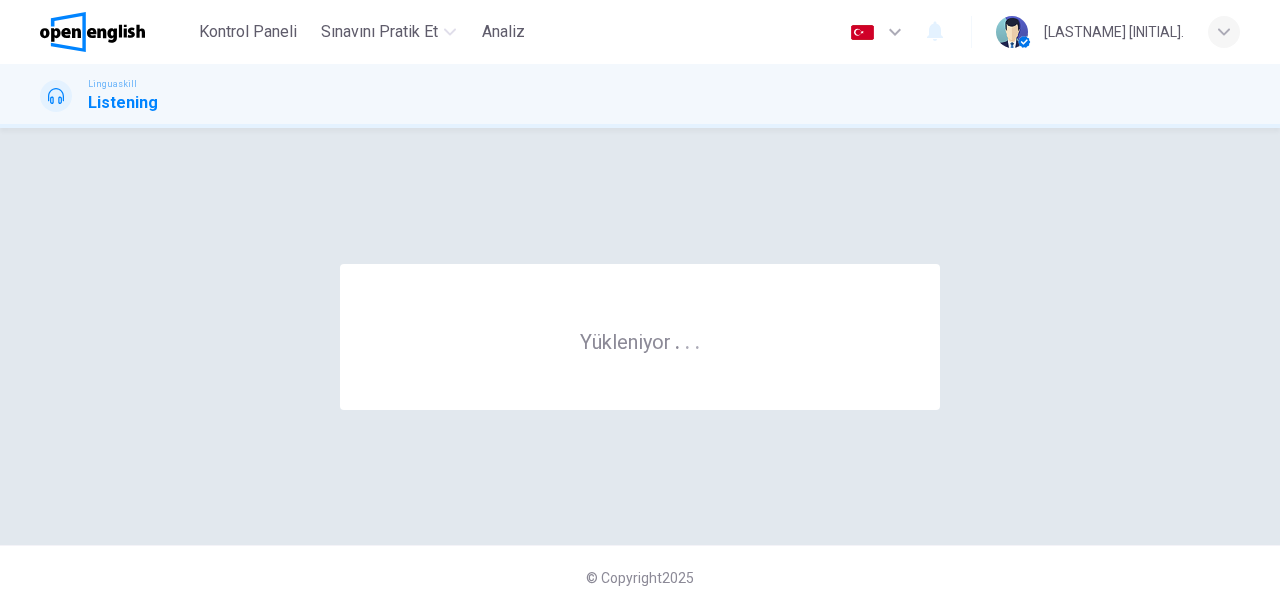 scroll, scrollTop: 0, scrollLeft: 0, axis: both 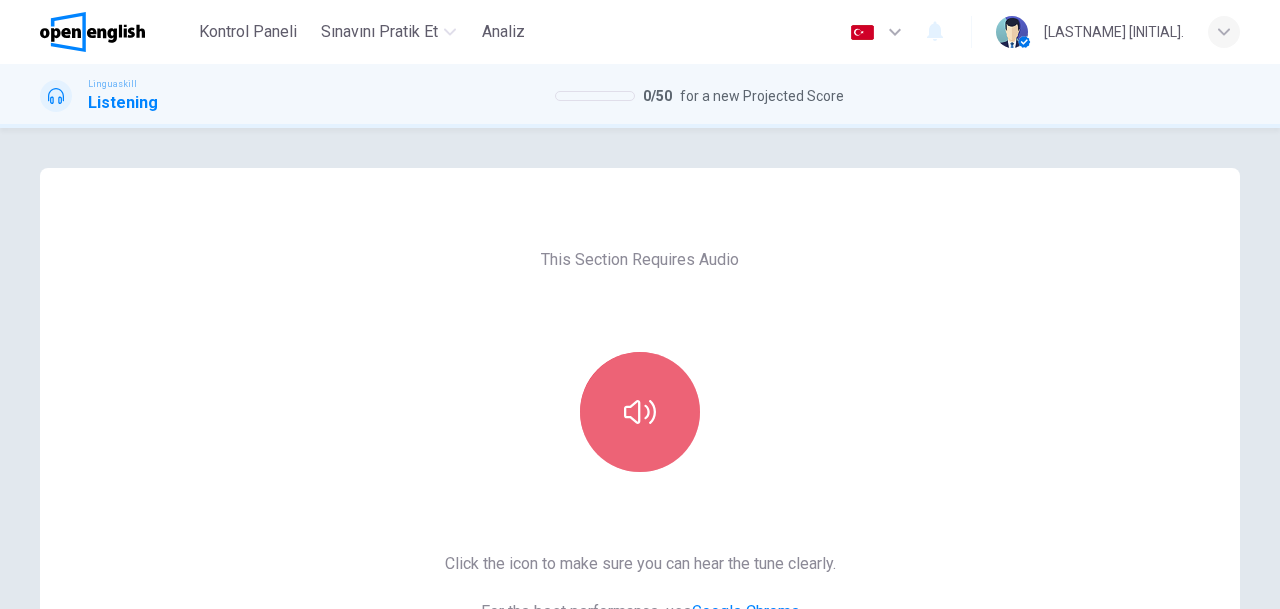 click at bounding box center [640, 412] 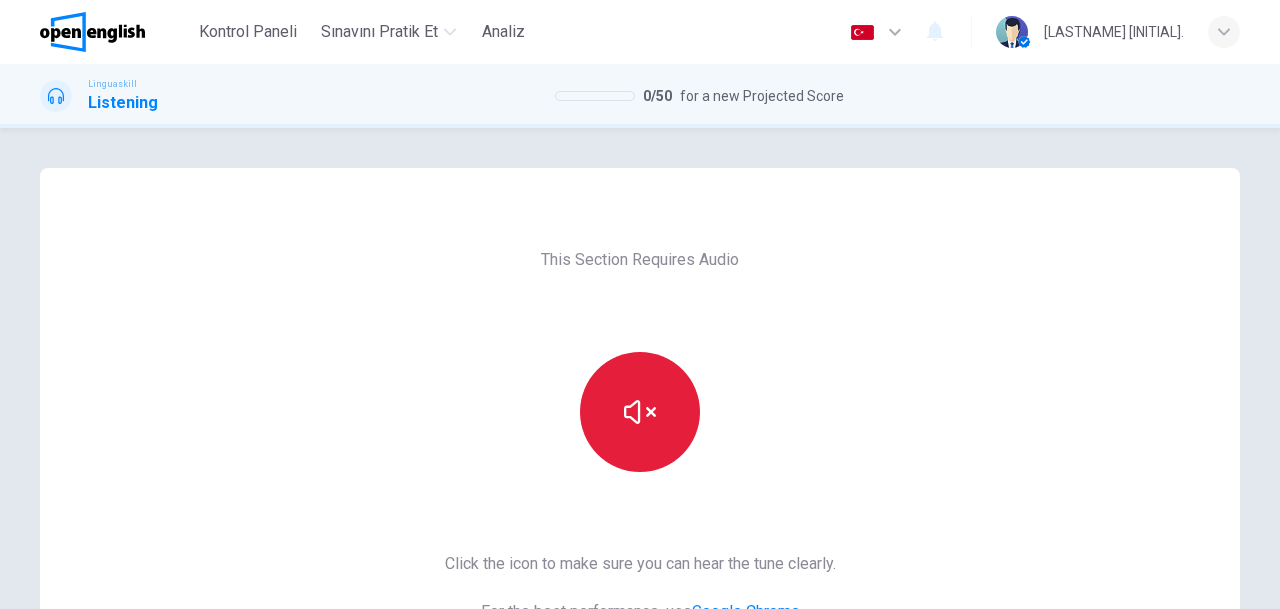 type 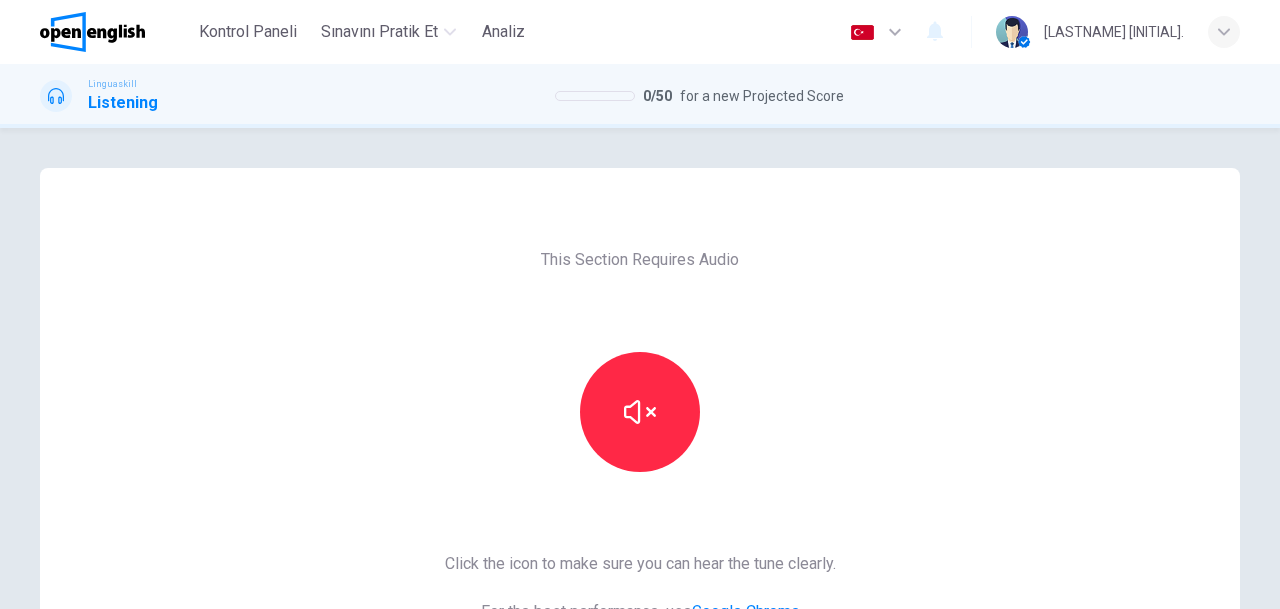 scroll, scrollTop: 358, scrollLeft: 0, axis: vertical 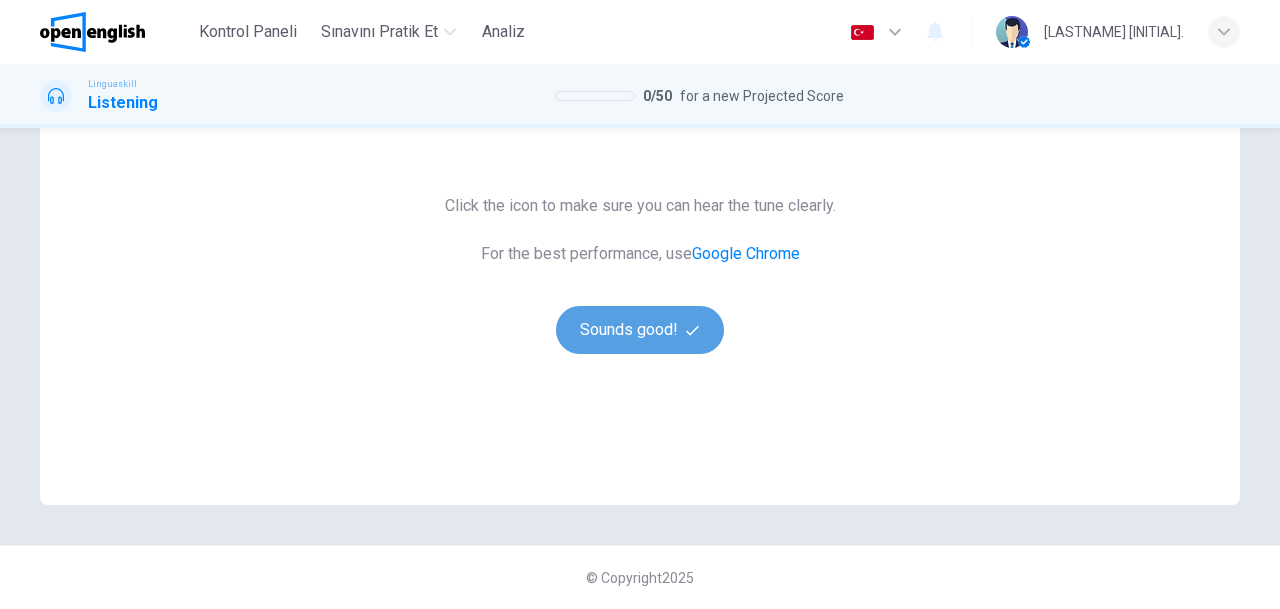 click on "Sounds good!" at bounding box center [640, 330] 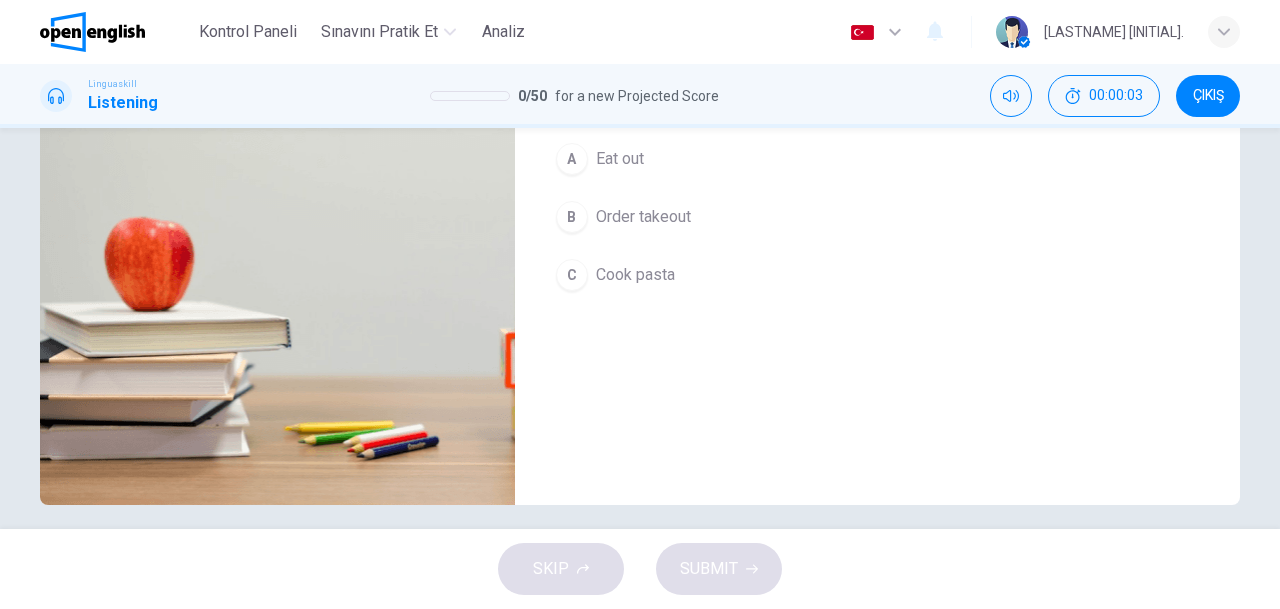 scroll, scrollTop: 6, scrollLeft: 0, axis: vertical 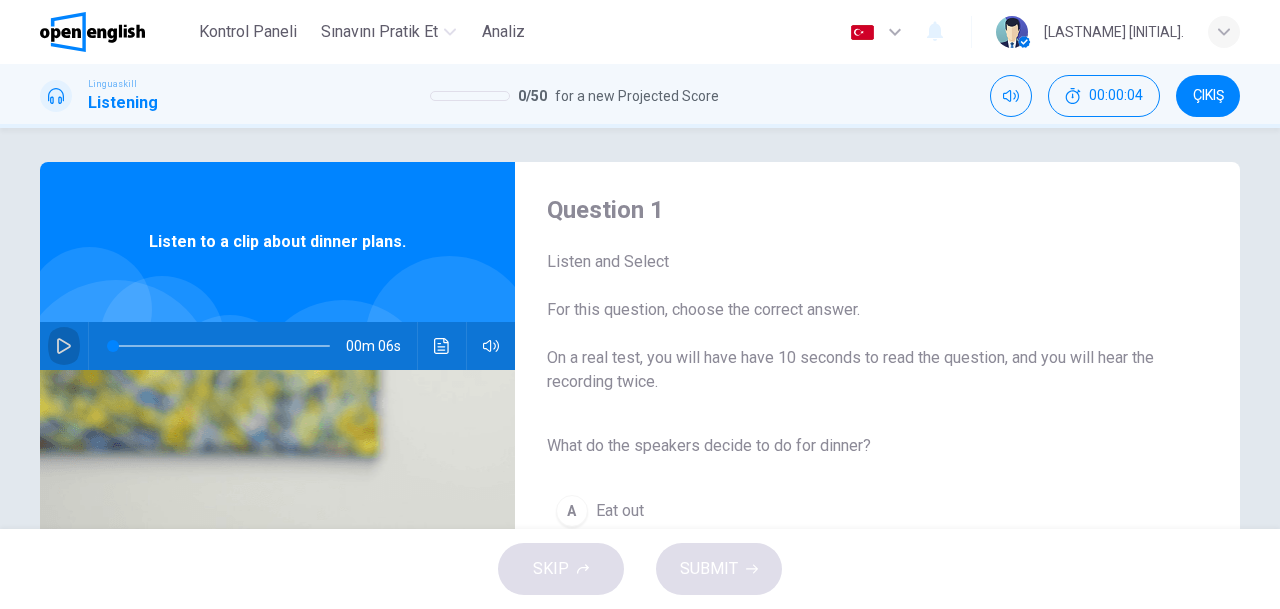 click at bounding box center (64, 346) 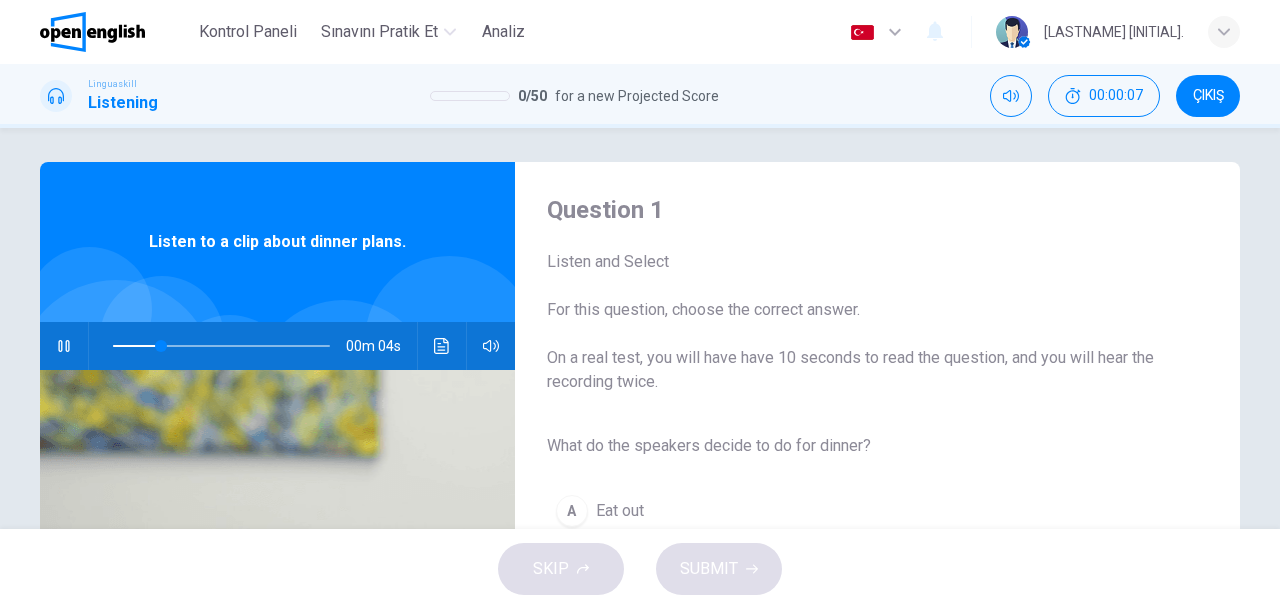 scroll, scrollTop: 358, scrollLeft: 0, axis: vertical 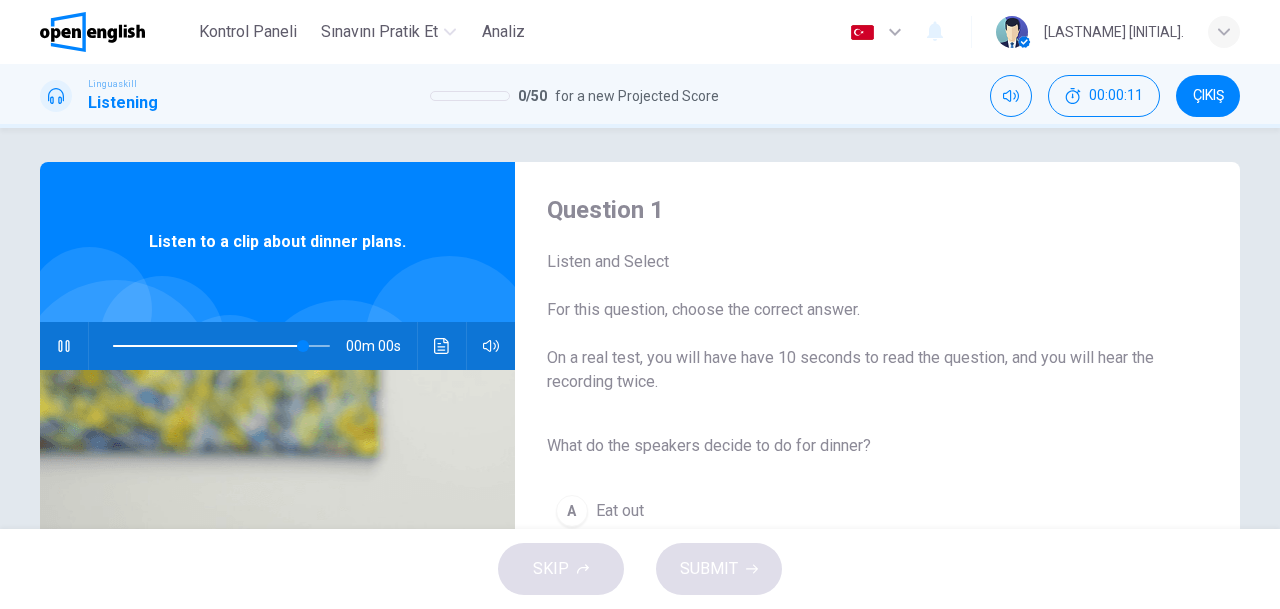 click on "Question 1 Listen and Select For this question, choose the correct answer.  On a real test, you will have have 10 seconds to read the question, and you will hear the recording twice. What do the speakers decide to do for dinner? A Eat out B Order takeout C Cook pasta Listen to a clip about dinner plans. 00m 00s" at bounding box center [640, 509] 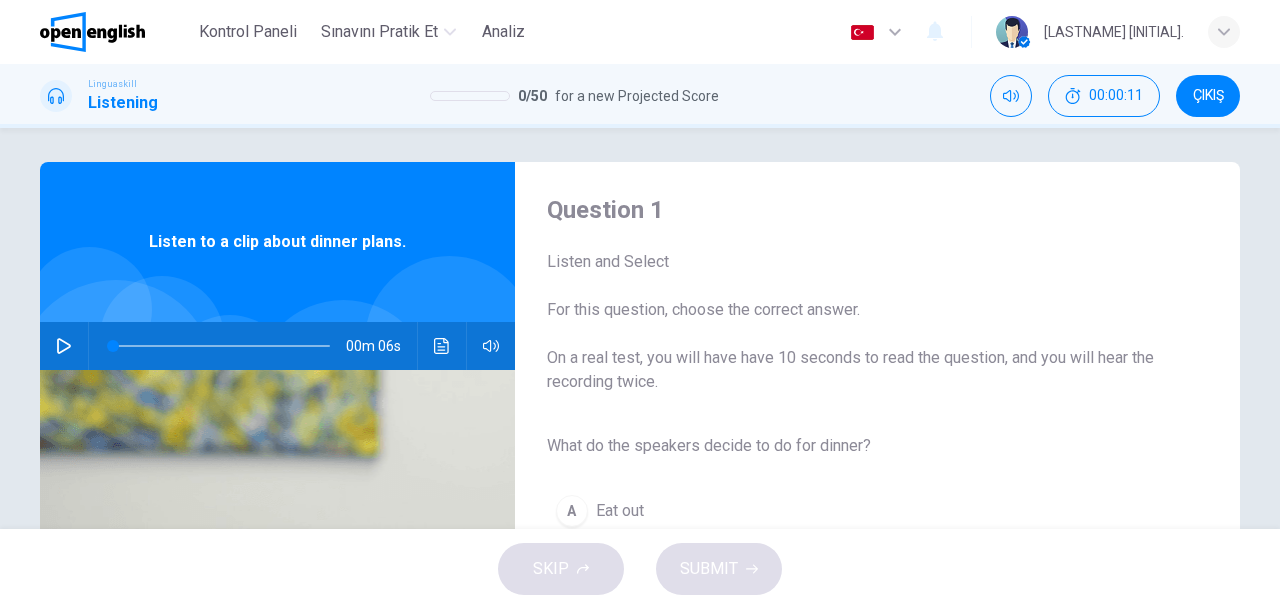 scroll, scrollTop: 358, scrollLeft: 0, axis: vertical 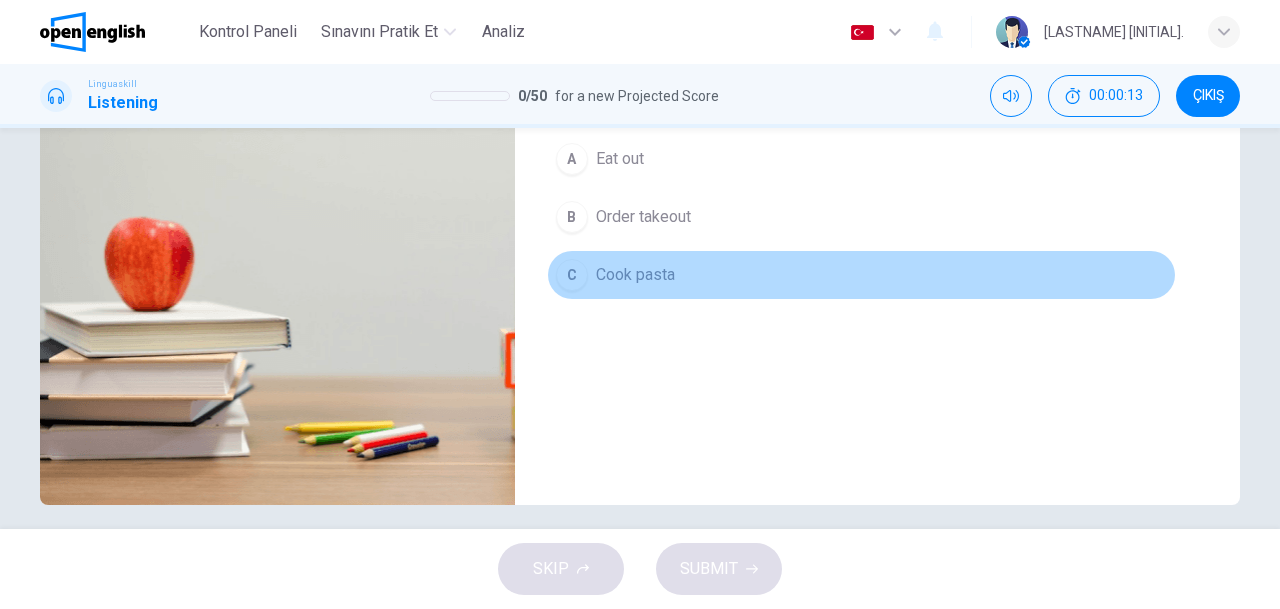 click on "Cook pasta" at bounding box center [635, 275] 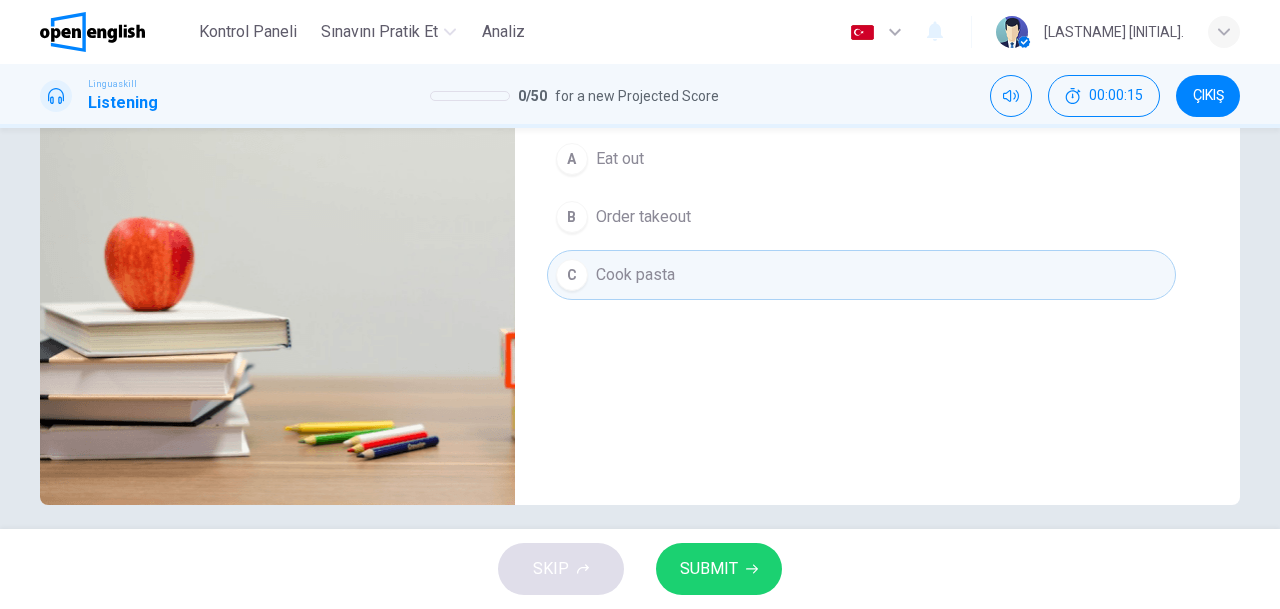 click on "SUBMIT" at bounding box center [709, 569] 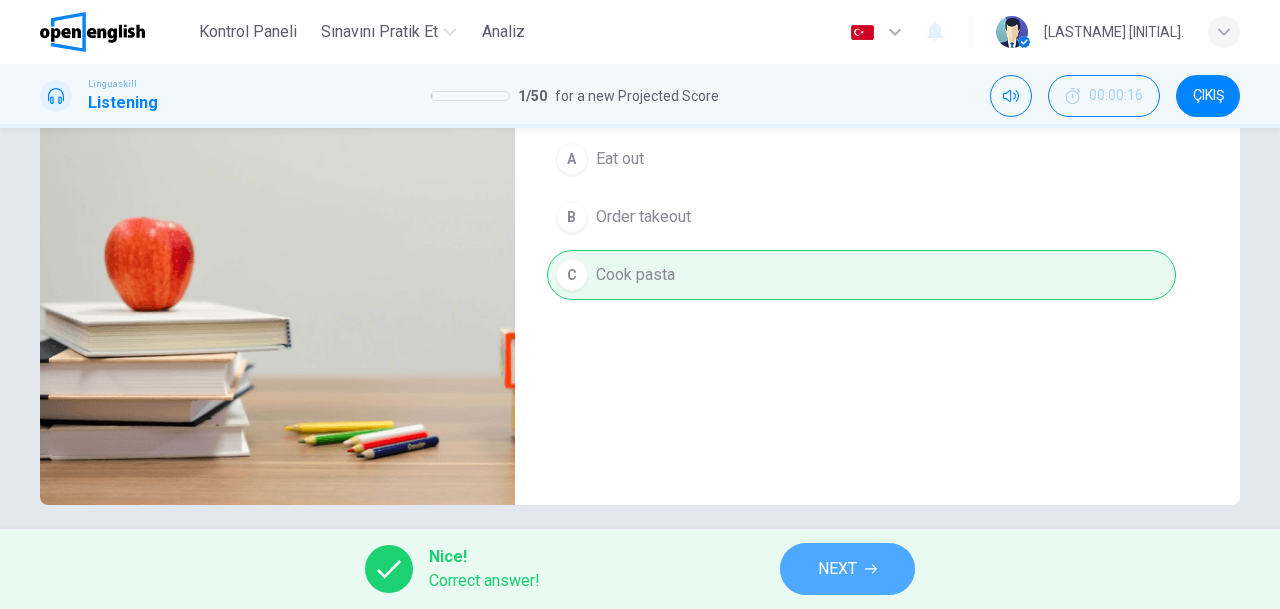 click 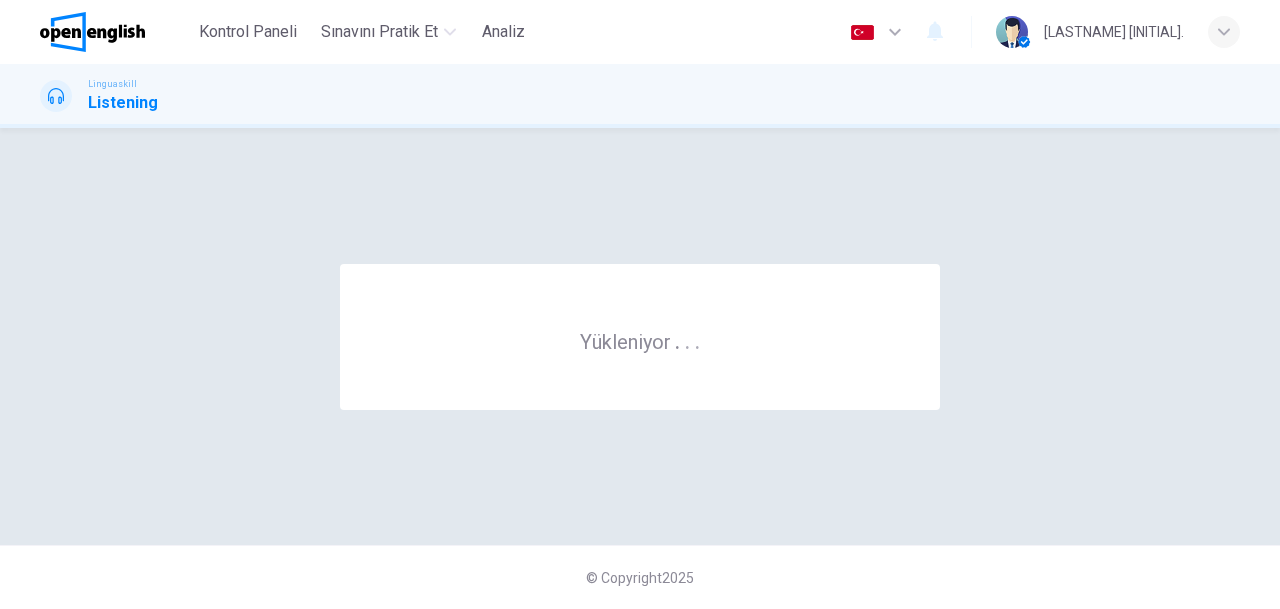 scroll, scrollTop: 0, scrollLeft: 0, axis: both 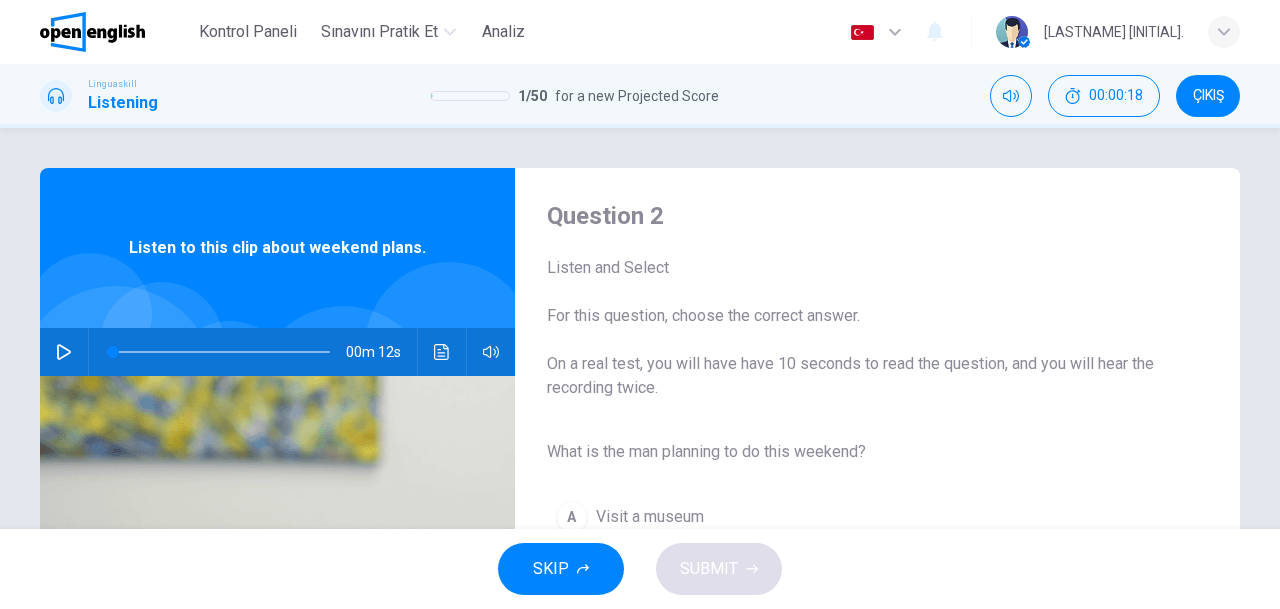 drag, startPoint x: 58, startPoint y: 352, endPoint x: 759, endPoint y: 297, distance: 703.1543 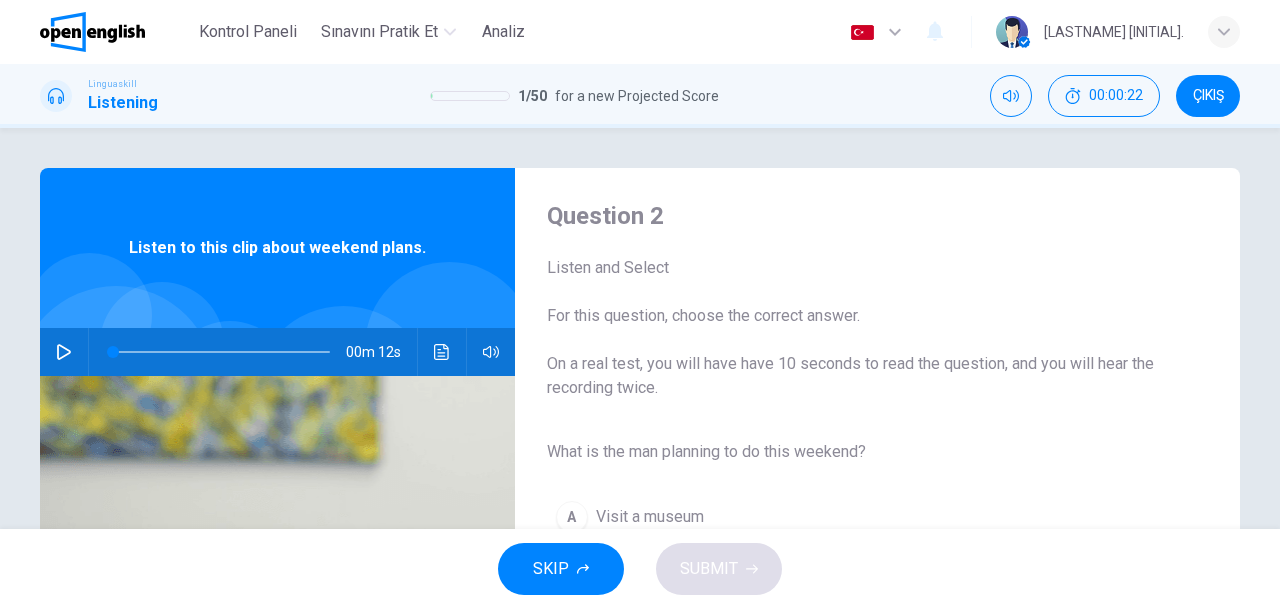click on "00m 12s" at bounding box center [277, 352] 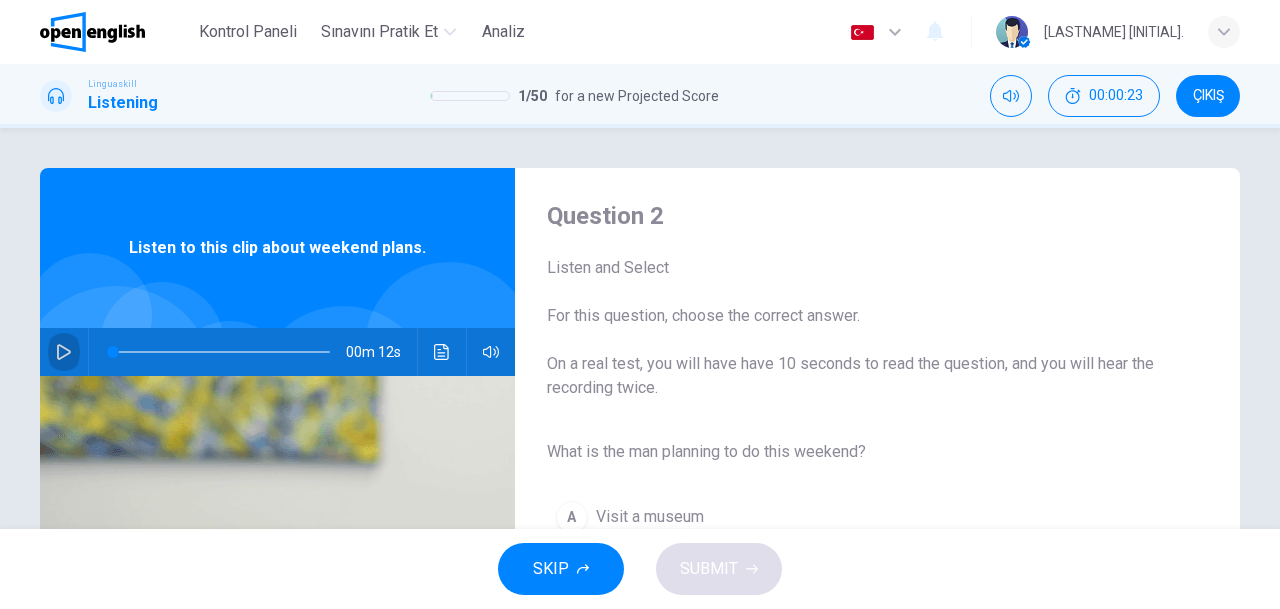 click at bounding box center [64, 352] 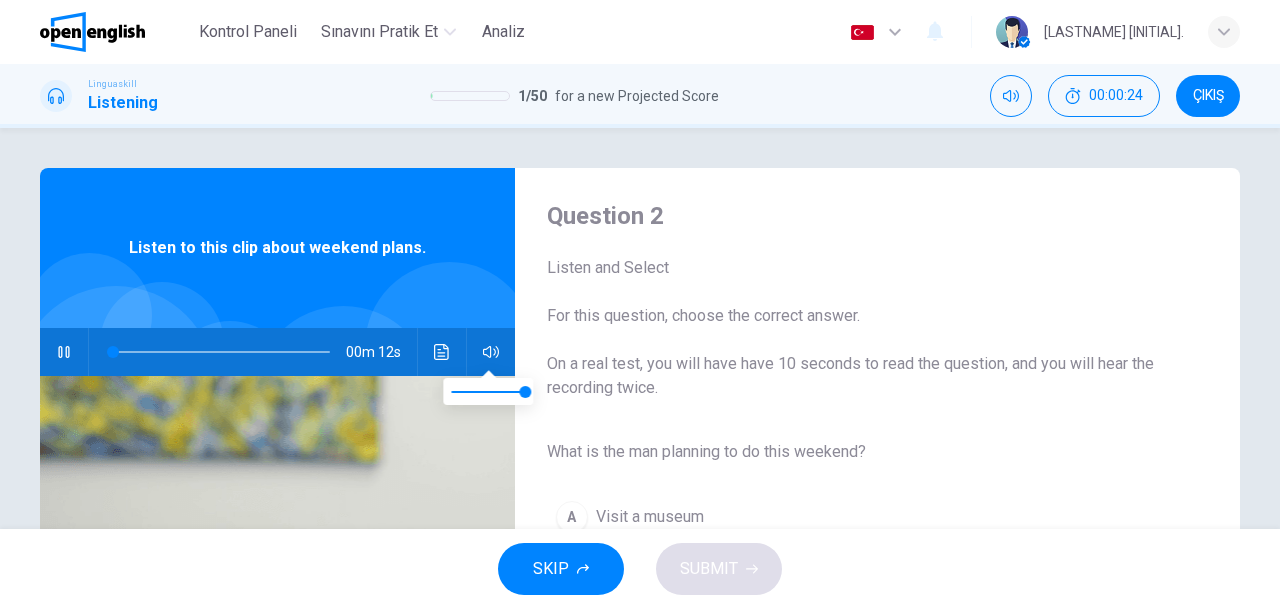 type on "*" 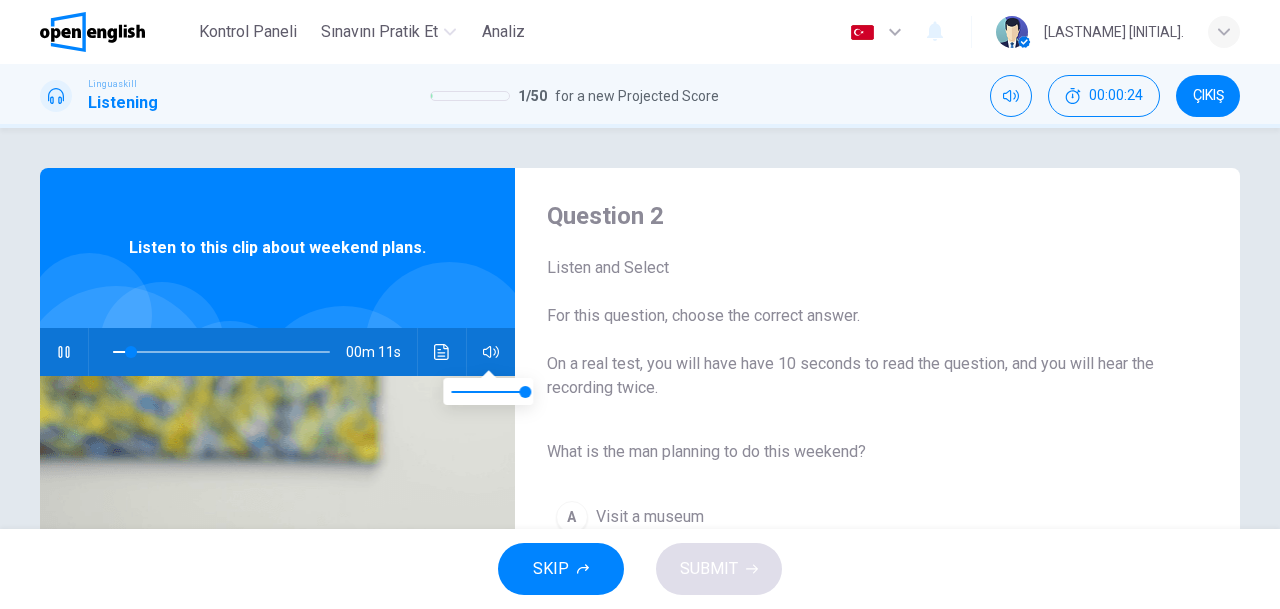 type 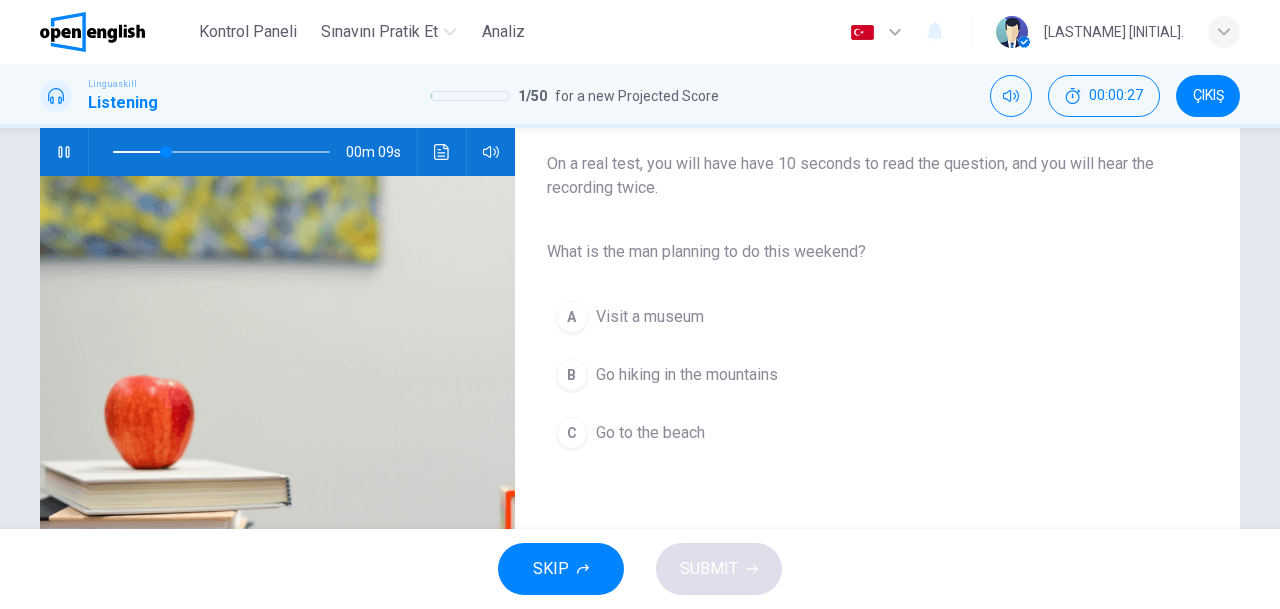 scroll, scrollTop: 240, scrollLeft: 0, axis: vertical 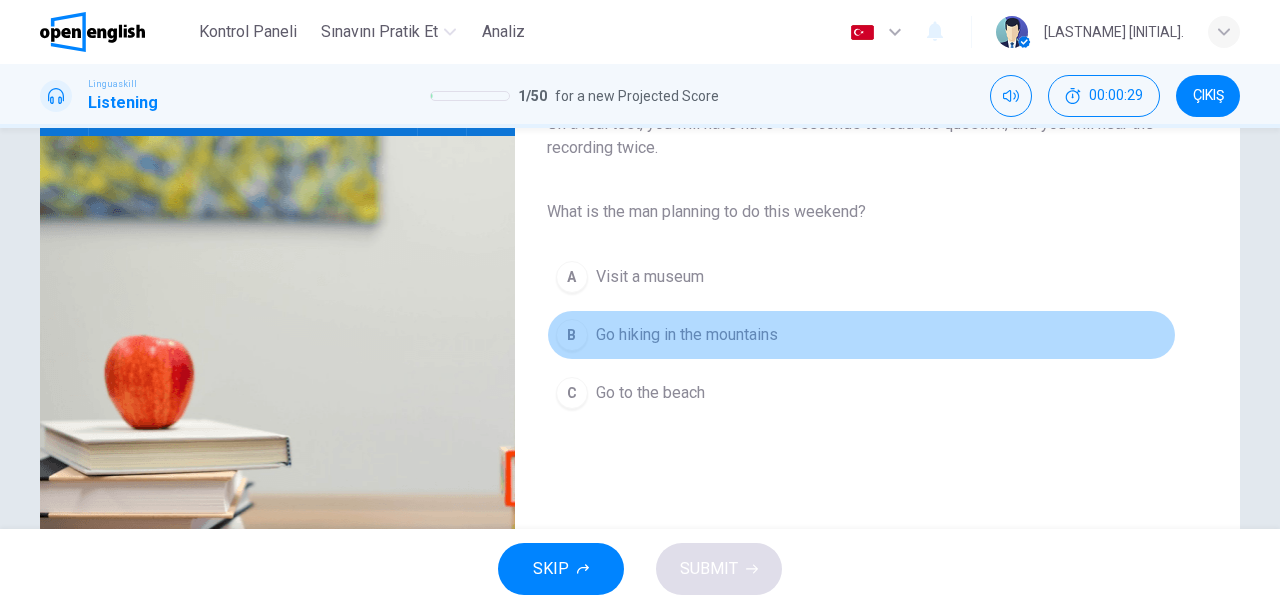 click on "Go hiking in the mountains" at bounding box center (687, 335) 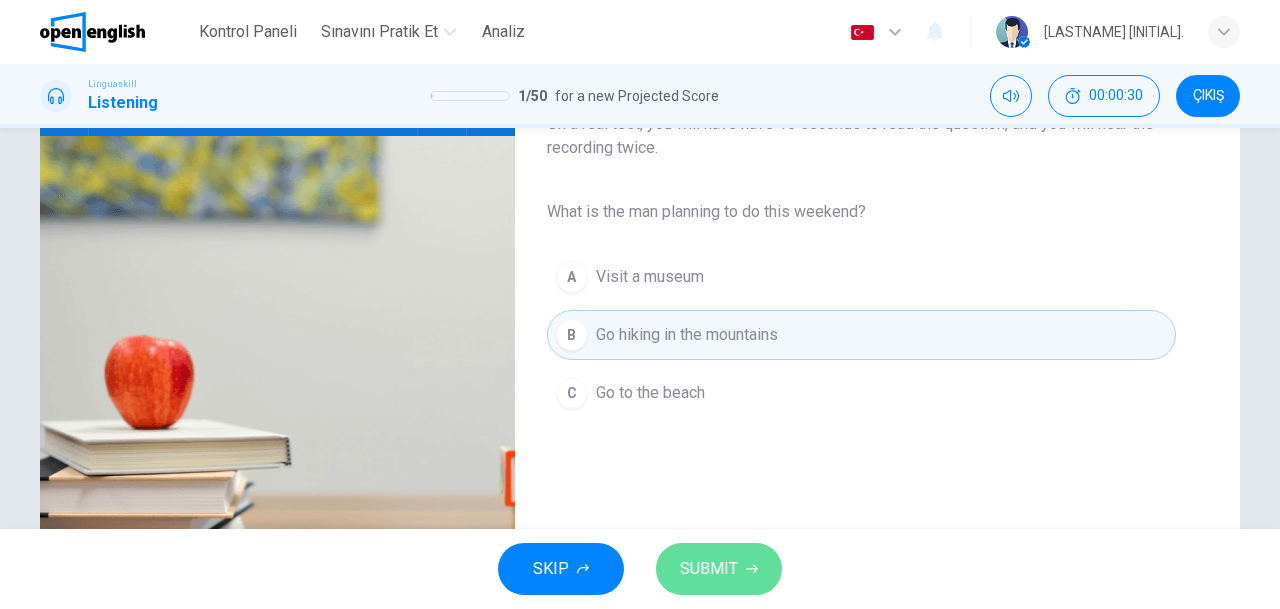 click 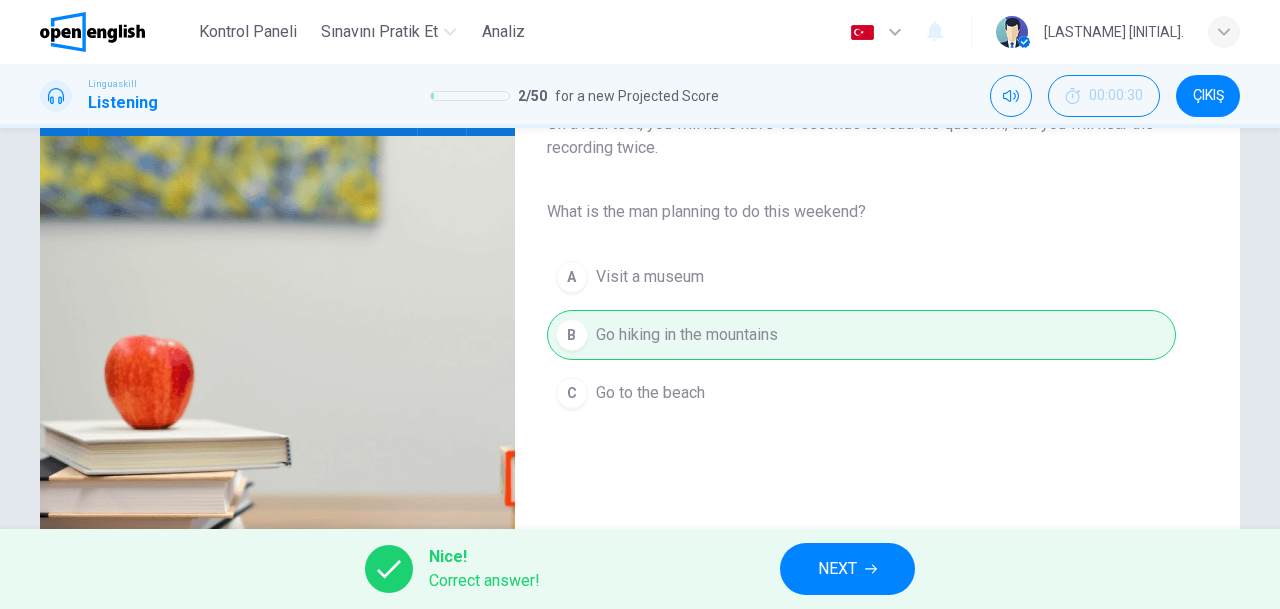 type on "**" 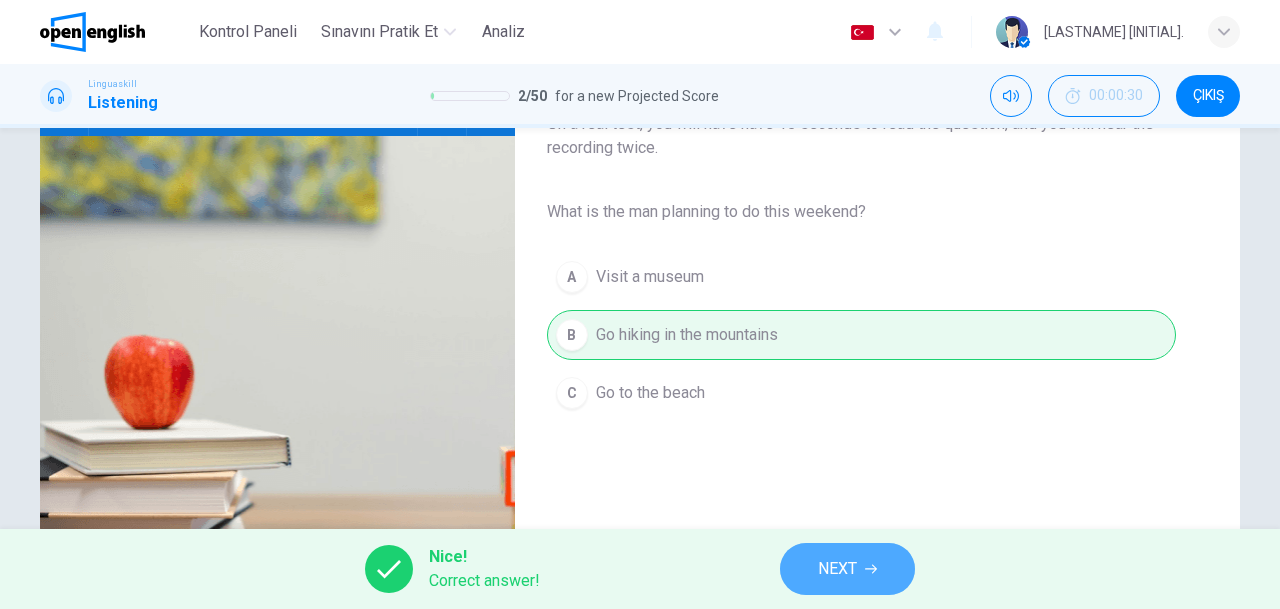 click on "NEXT" at bounding box center [847, 569] 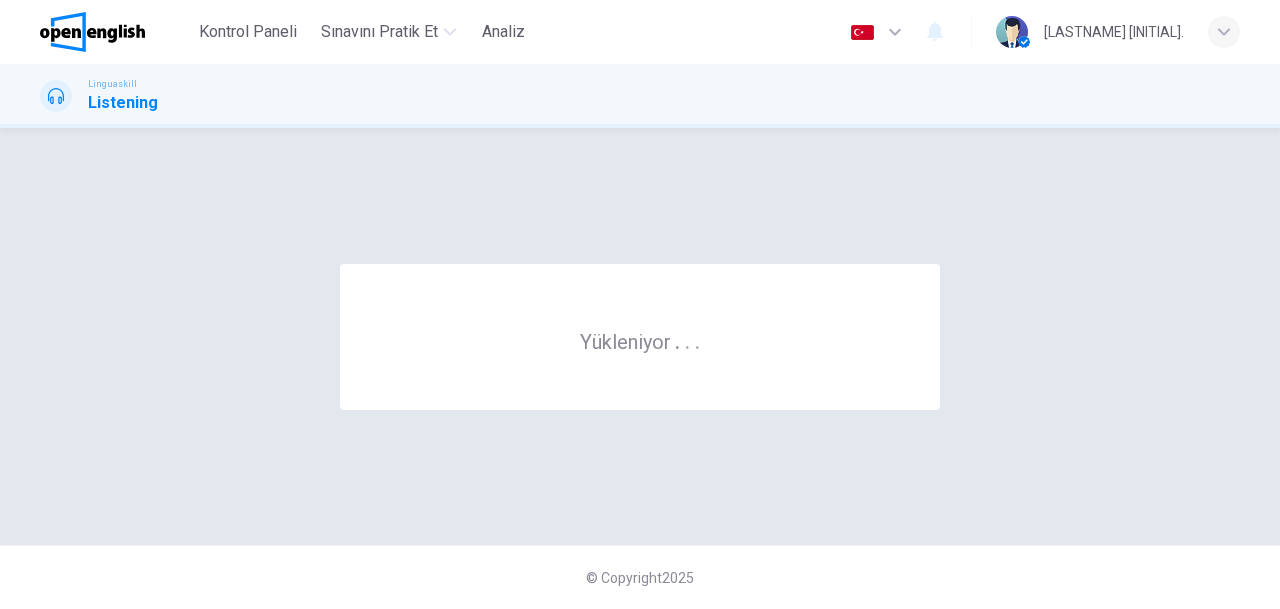 scroll, scrollTop: 0, scrollLeft: 0, axis: both 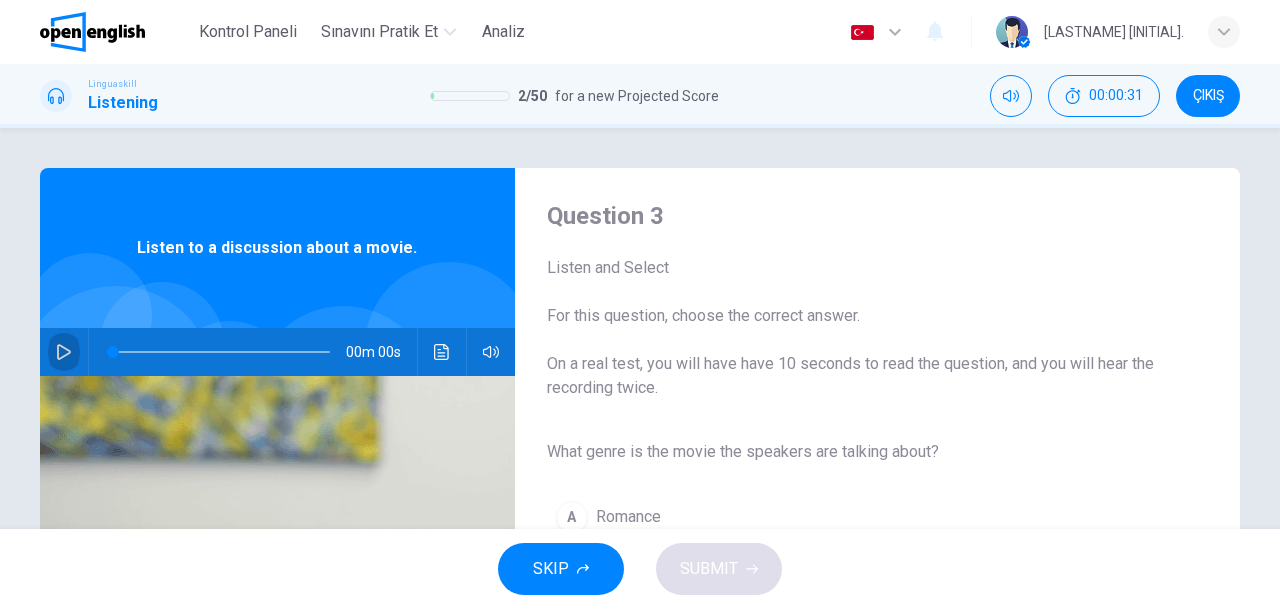 click 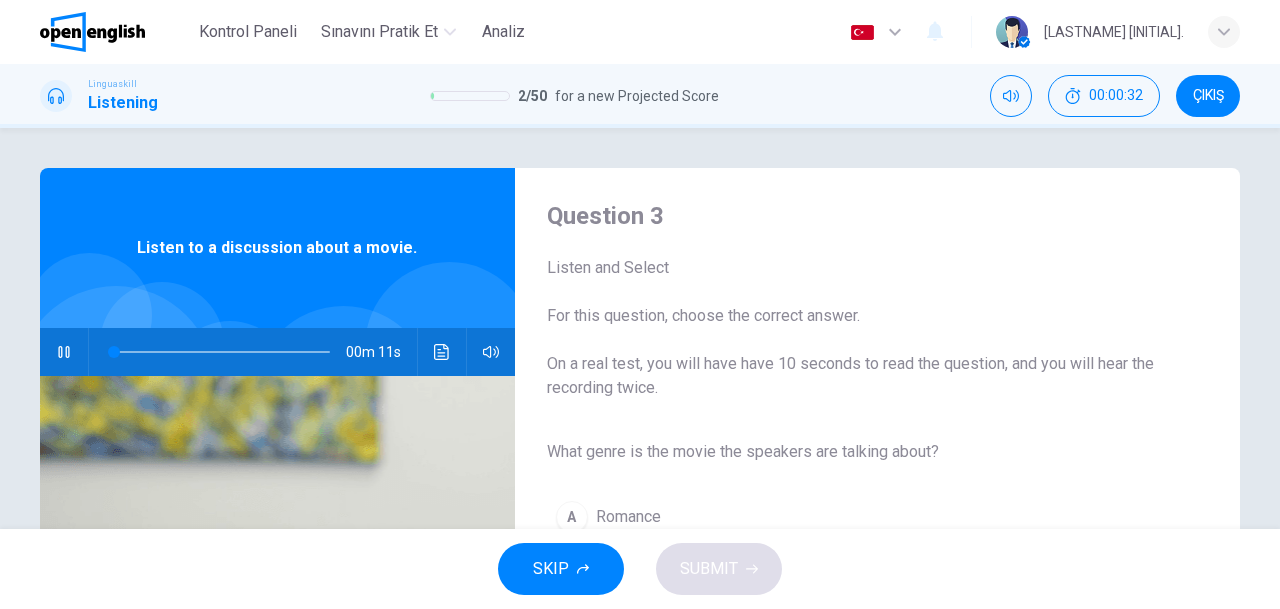 type on "*" 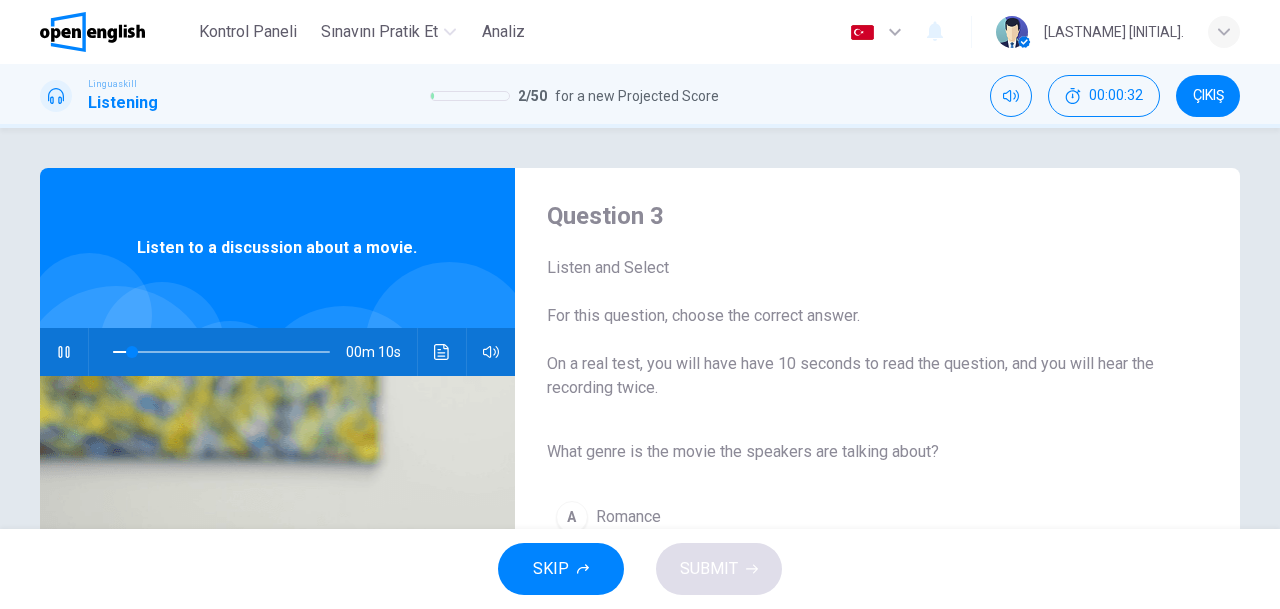 type 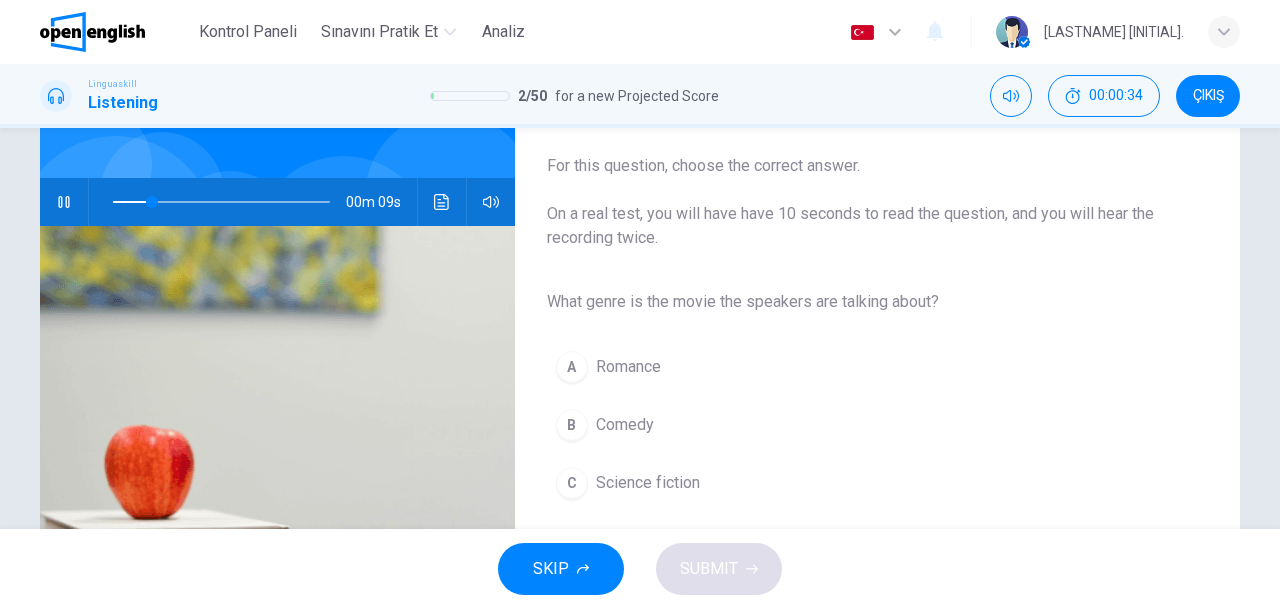 scroll, scrollTop: 160, scrollLeft: 0, axis: vertical 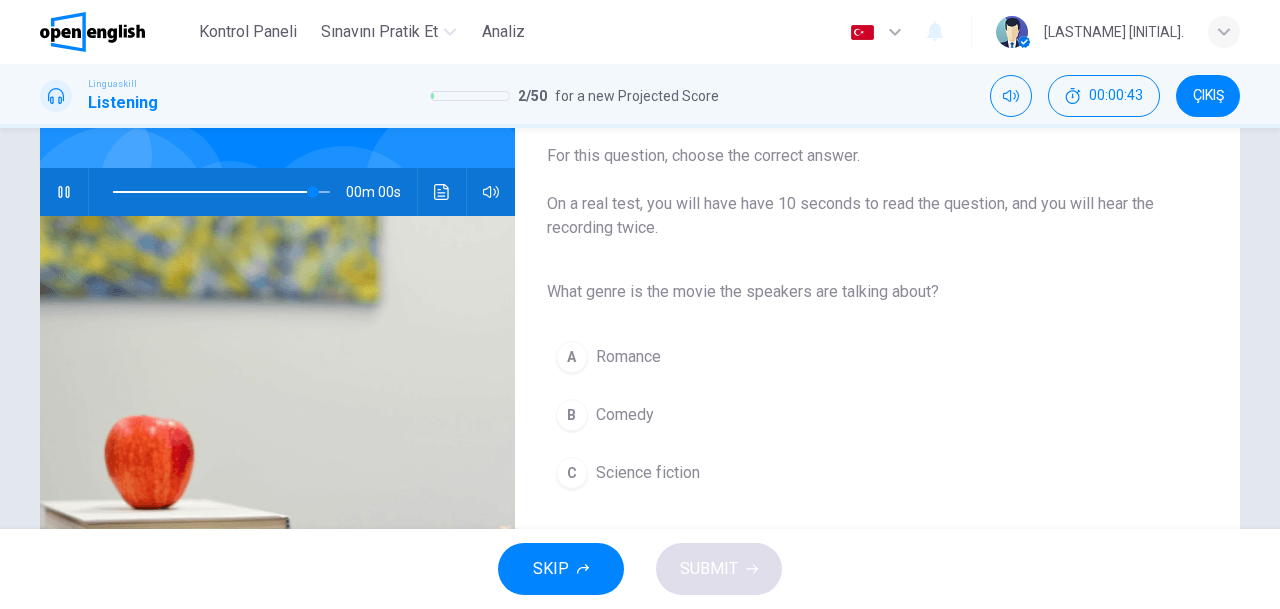 click on "B Comedy" at bounding box center [861, 415] 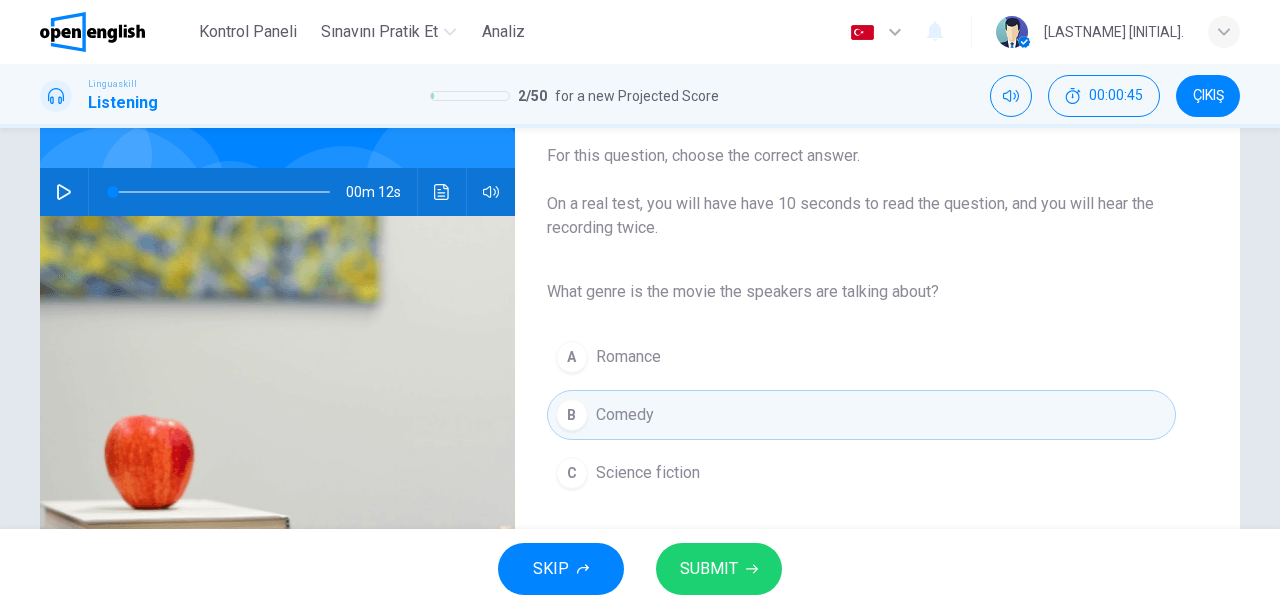 click on "SUBMIT" at bounding box center [709, 569] 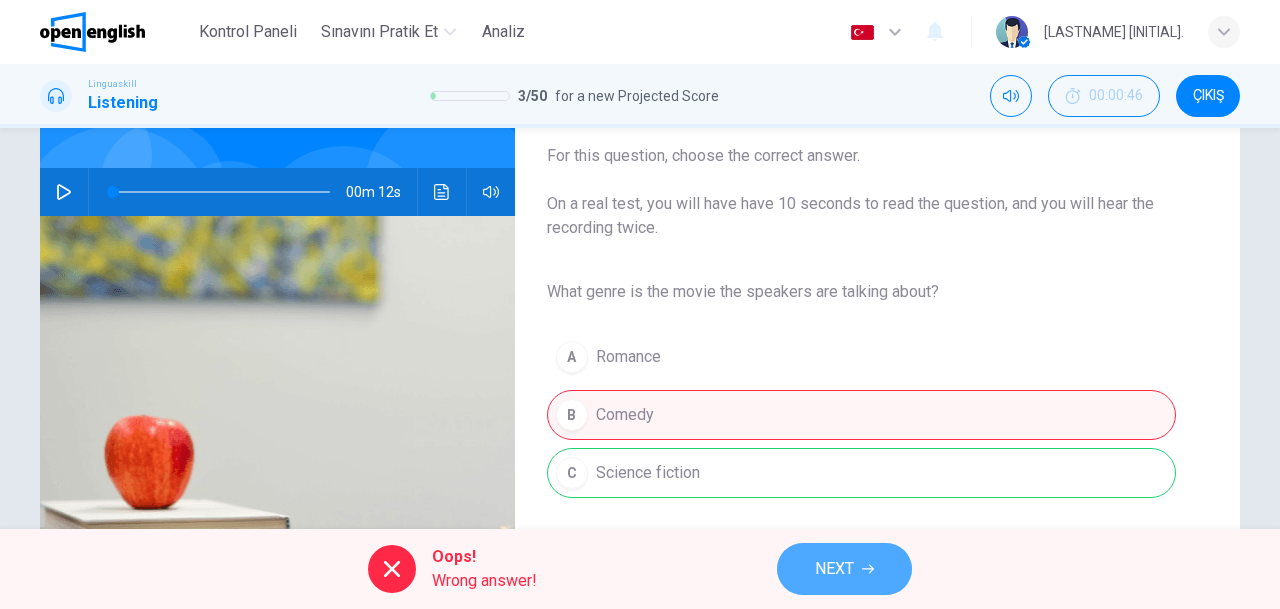 click on "NEXT" at bounding box center [834, 569] 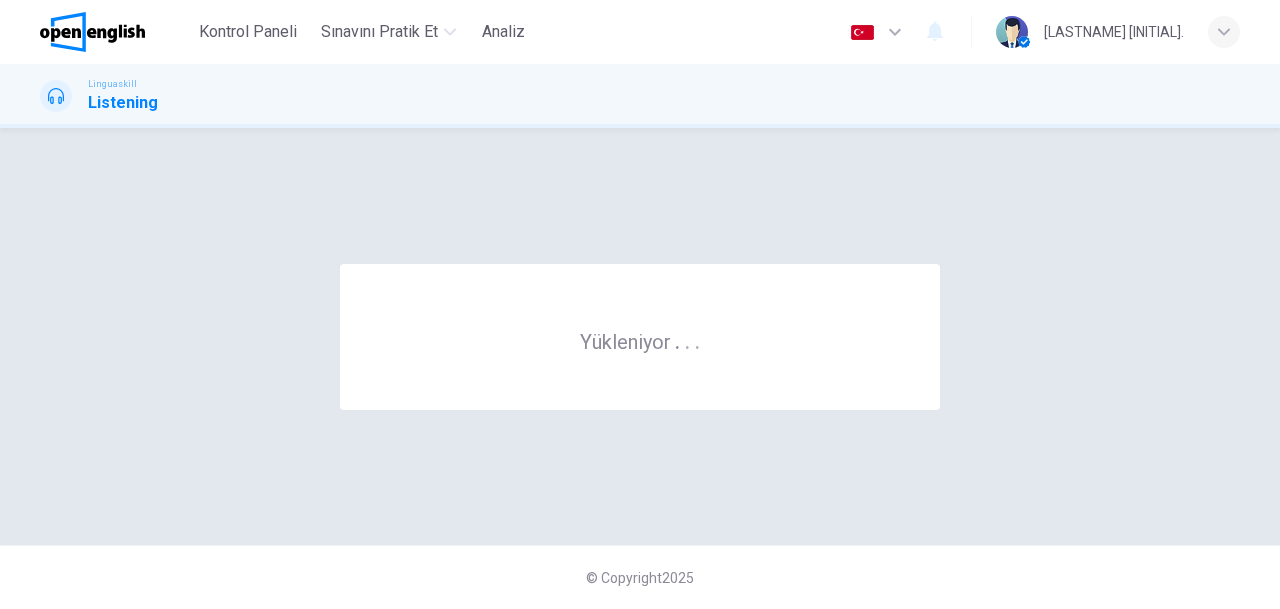 scroll, scrollTop: 0, scrollLeft: 0, axis: both 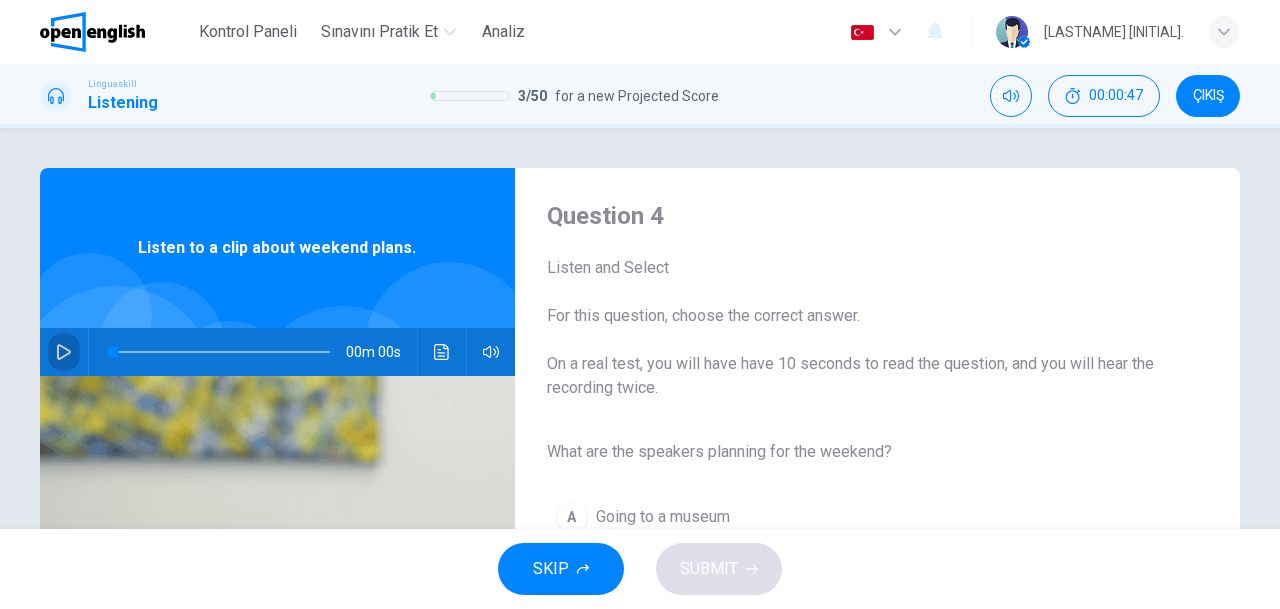 click 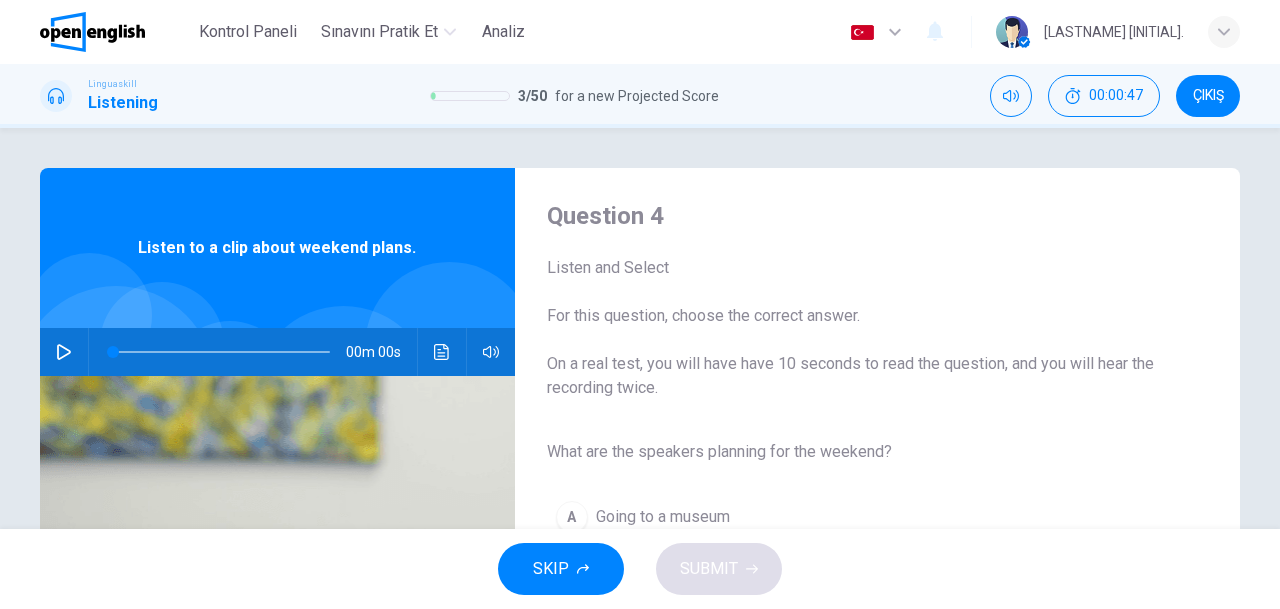 type on "*" 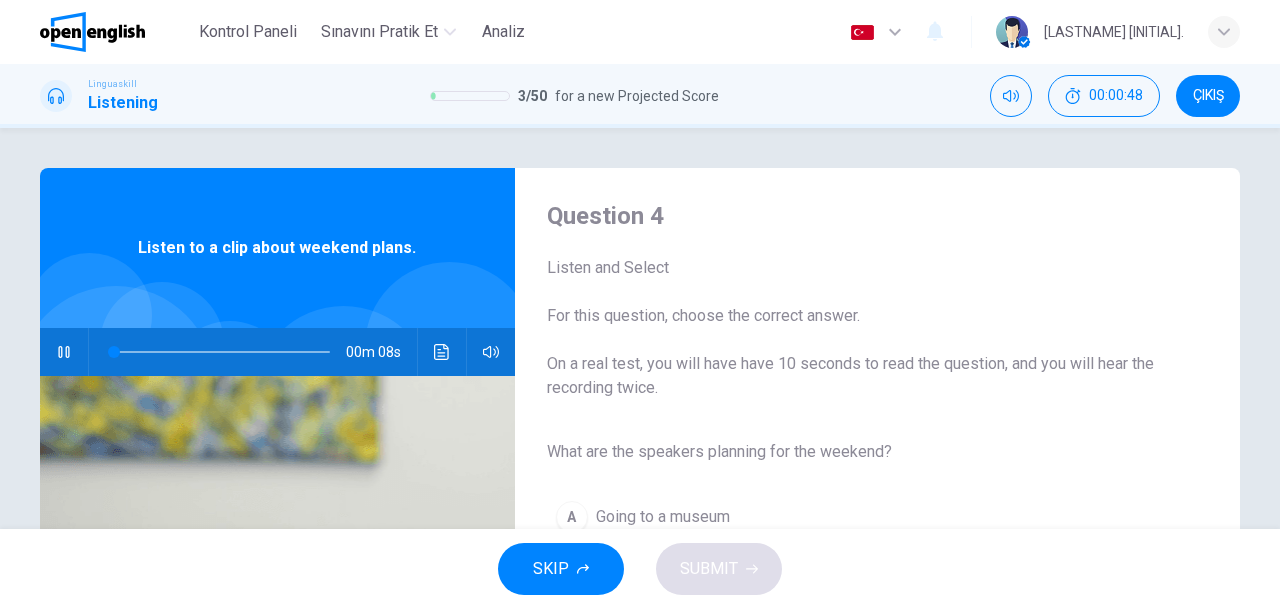 type 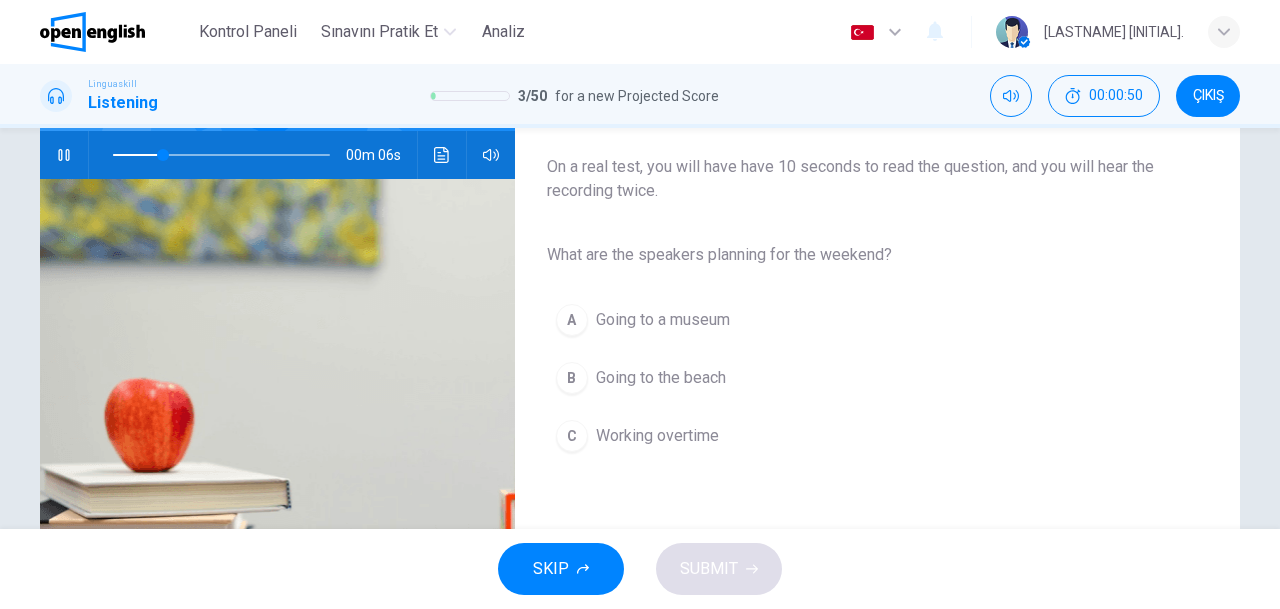 scroll, scrollTop: 200, scrollLeft: 0, axis: vertical 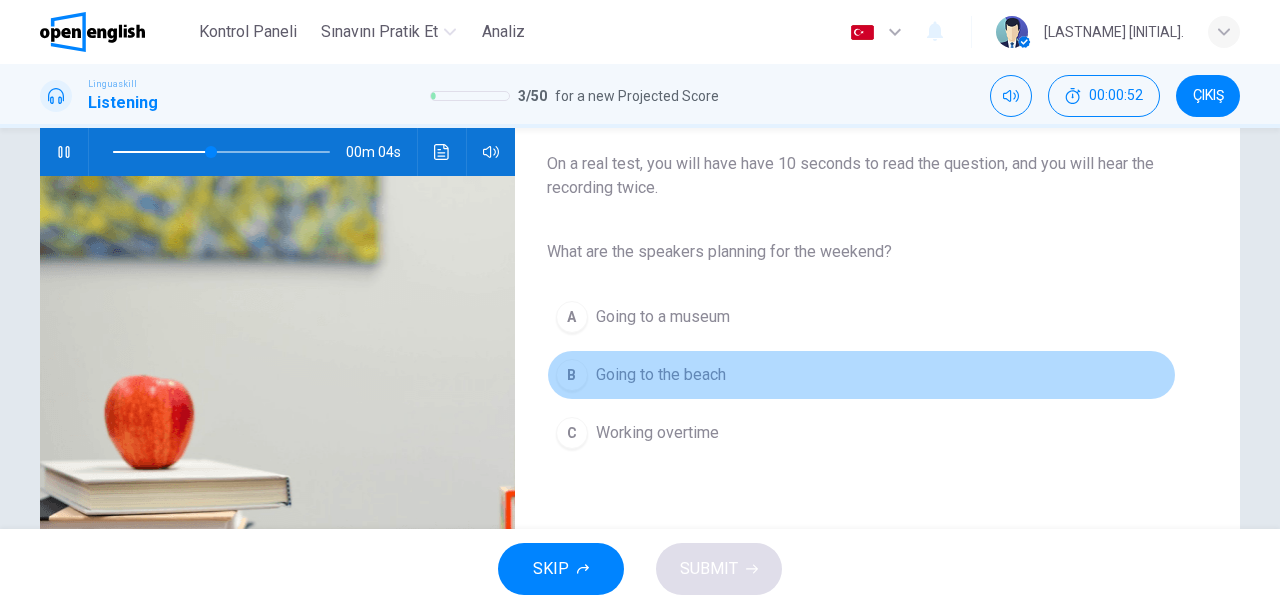 click on "Going to the beach" at bounding box center (661, 375) 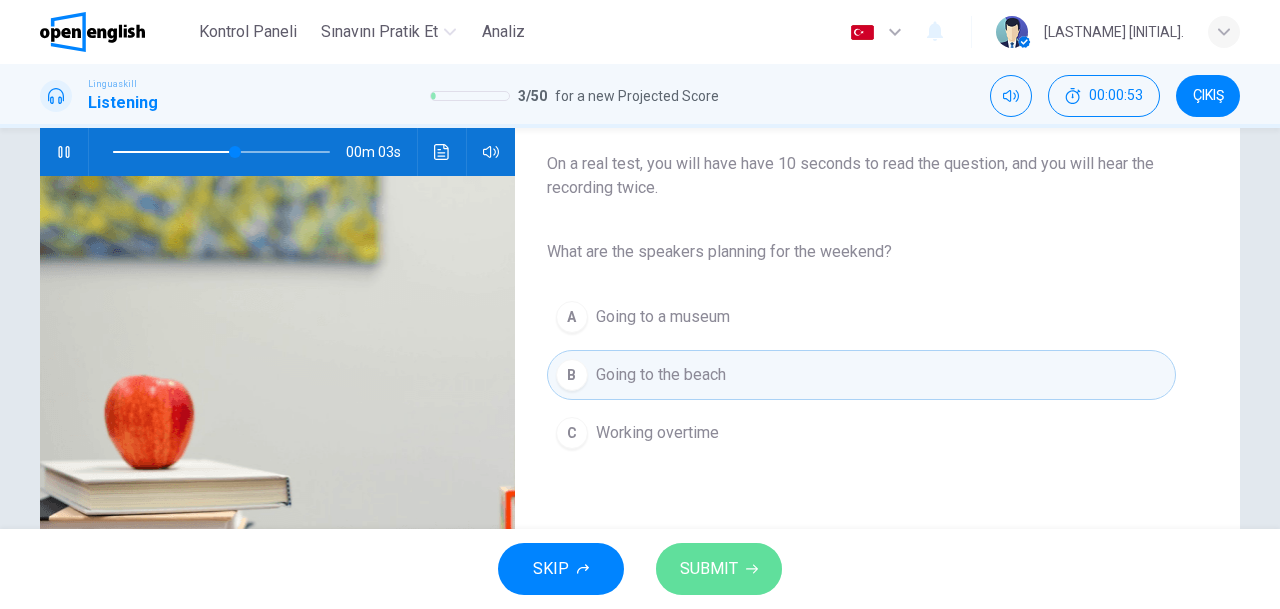 click on "SUBMIT" at bounding box center [719, 569] 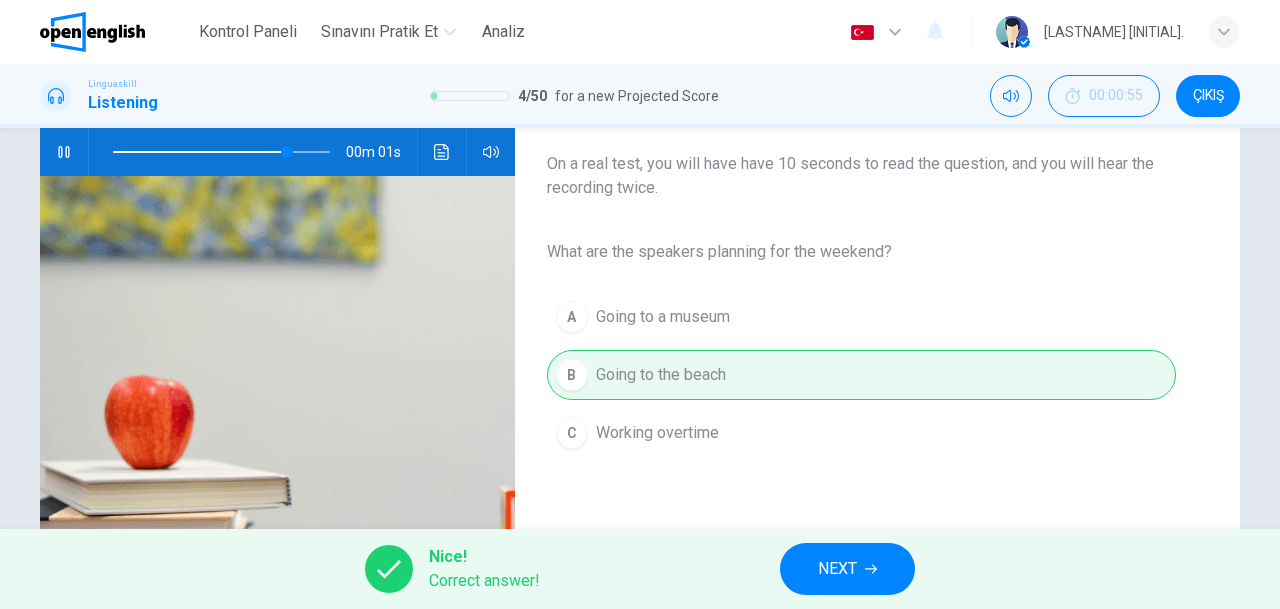 type on "**" 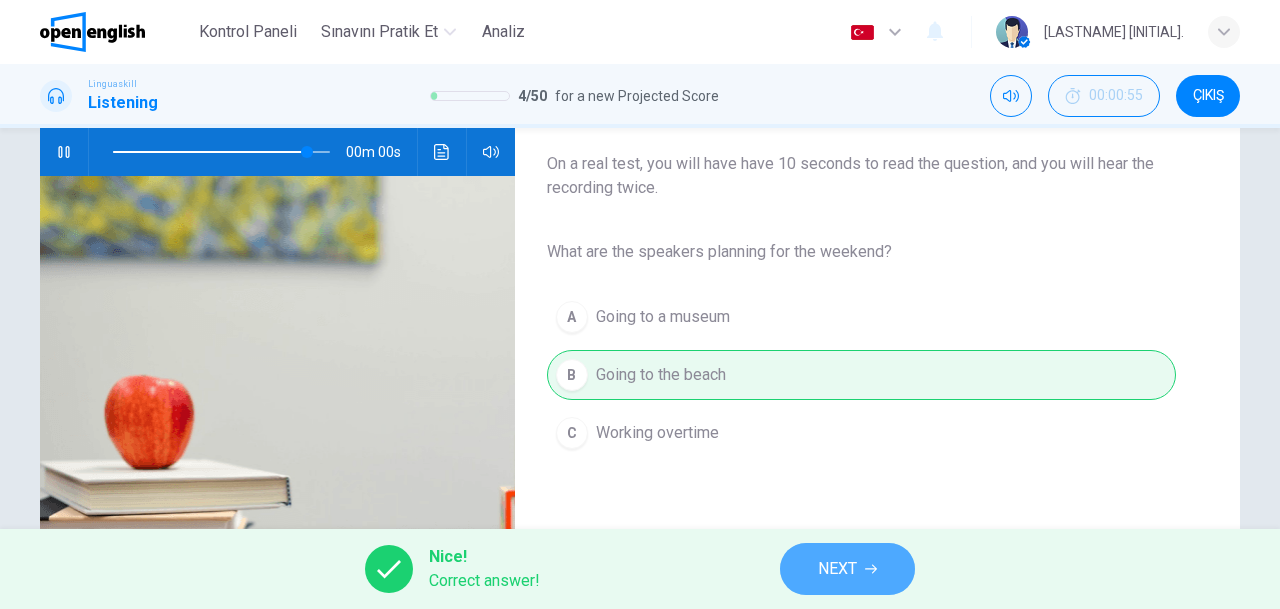 click on "NEXT" at bounding box center [837, 569] 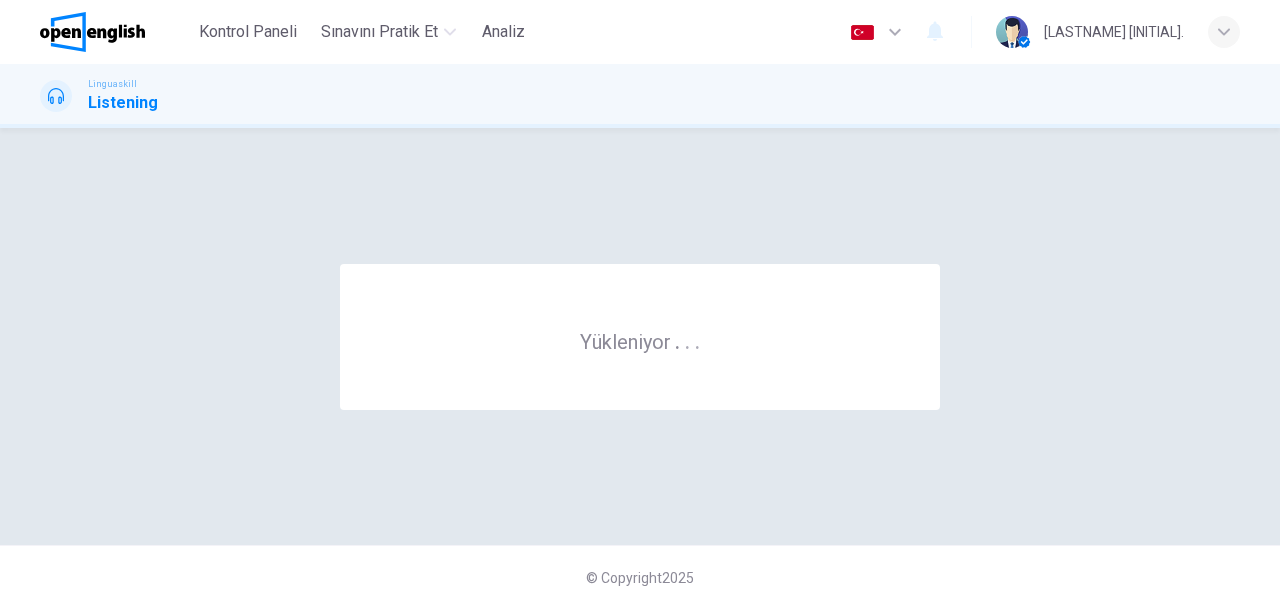 scroll, scrollTop: 0, scrollLeft: 0, axis: both 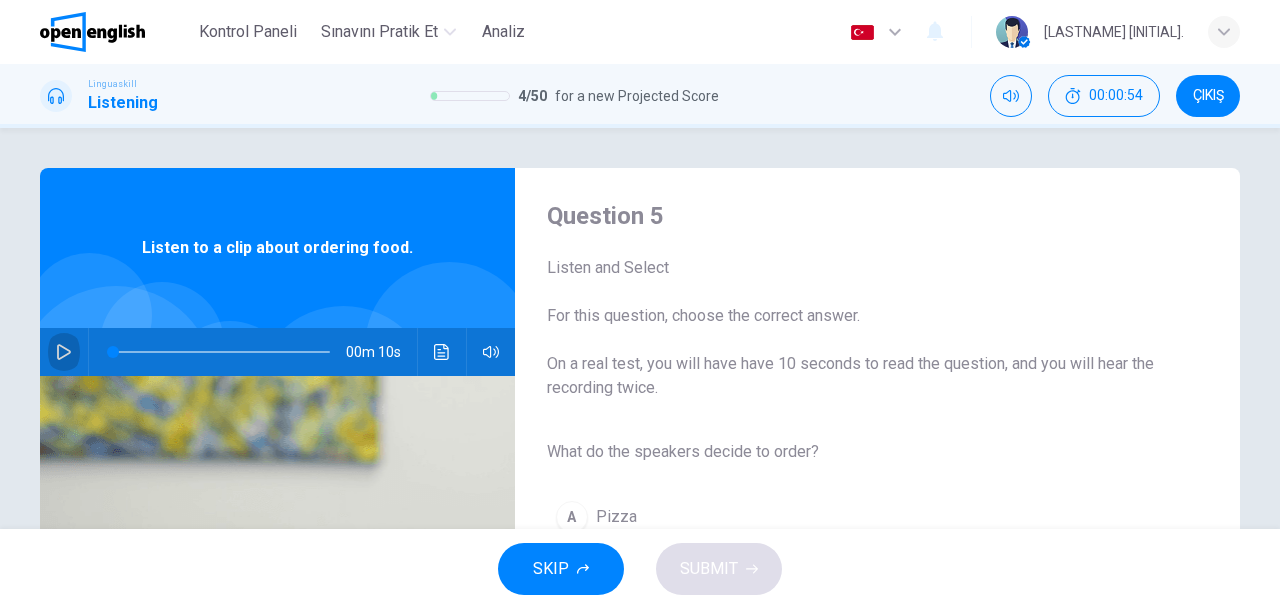 click 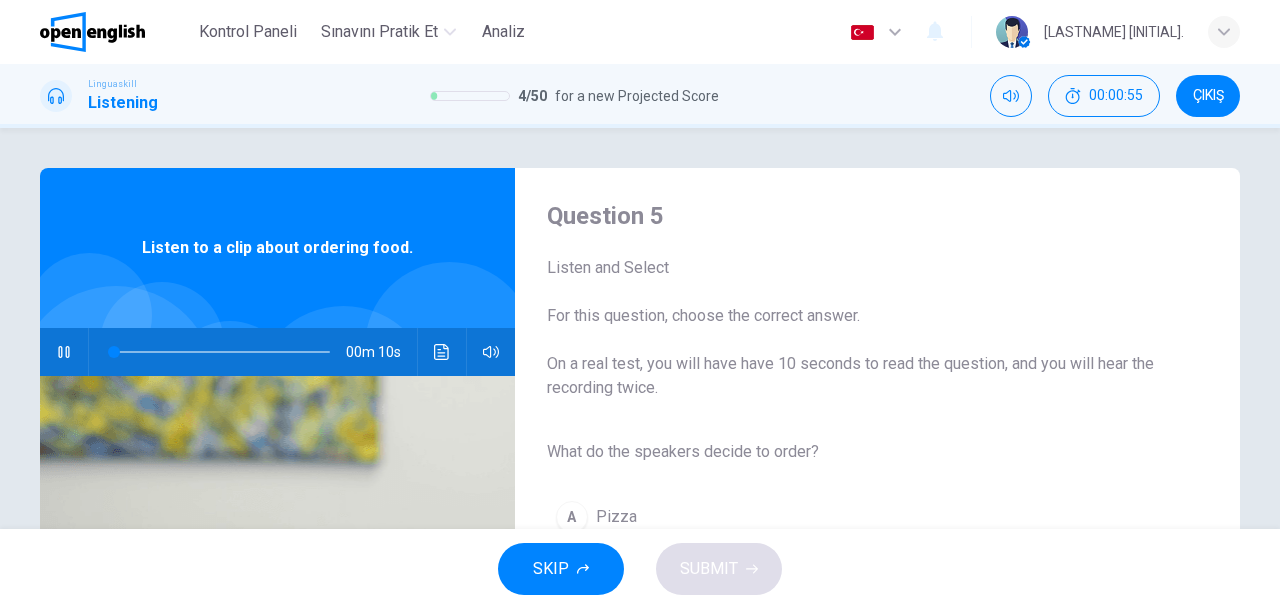 type 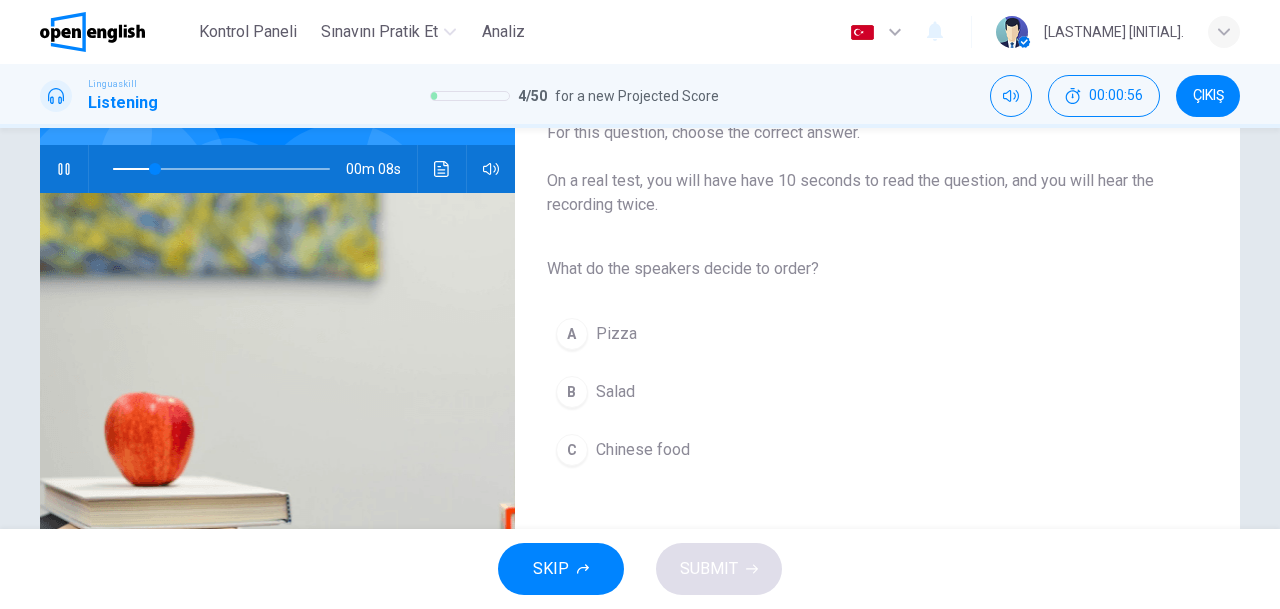 scroll, scrollTop: 200, scrollLeft: 0, axis: vertical 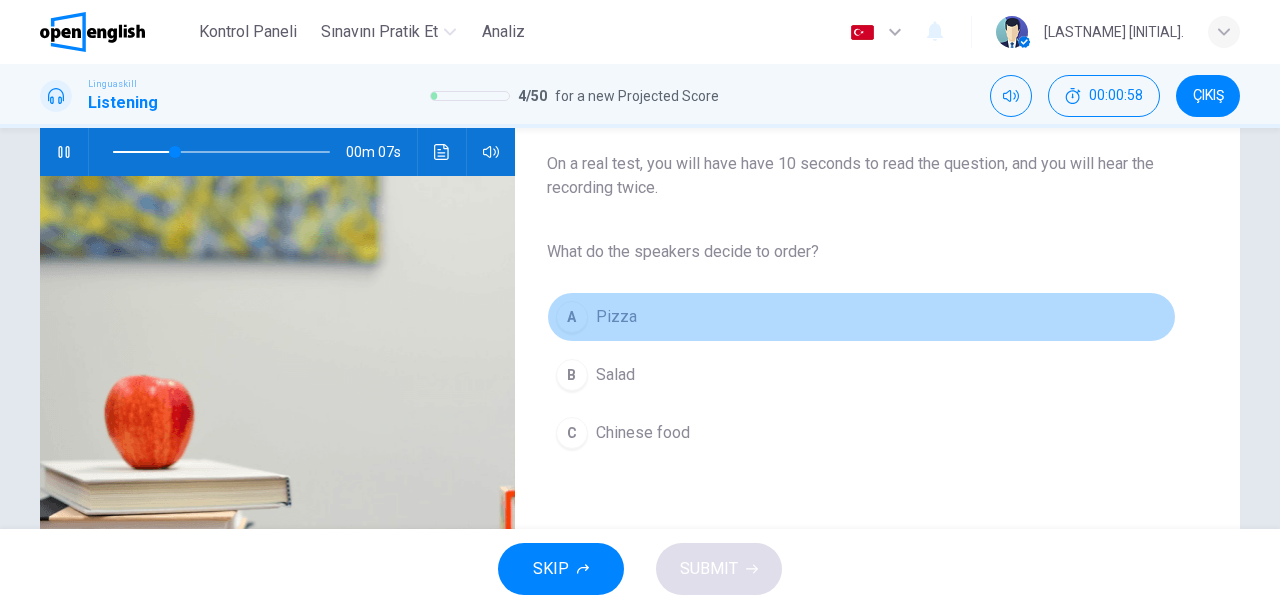 click on "Pizza" at bounding box center [616, 317] 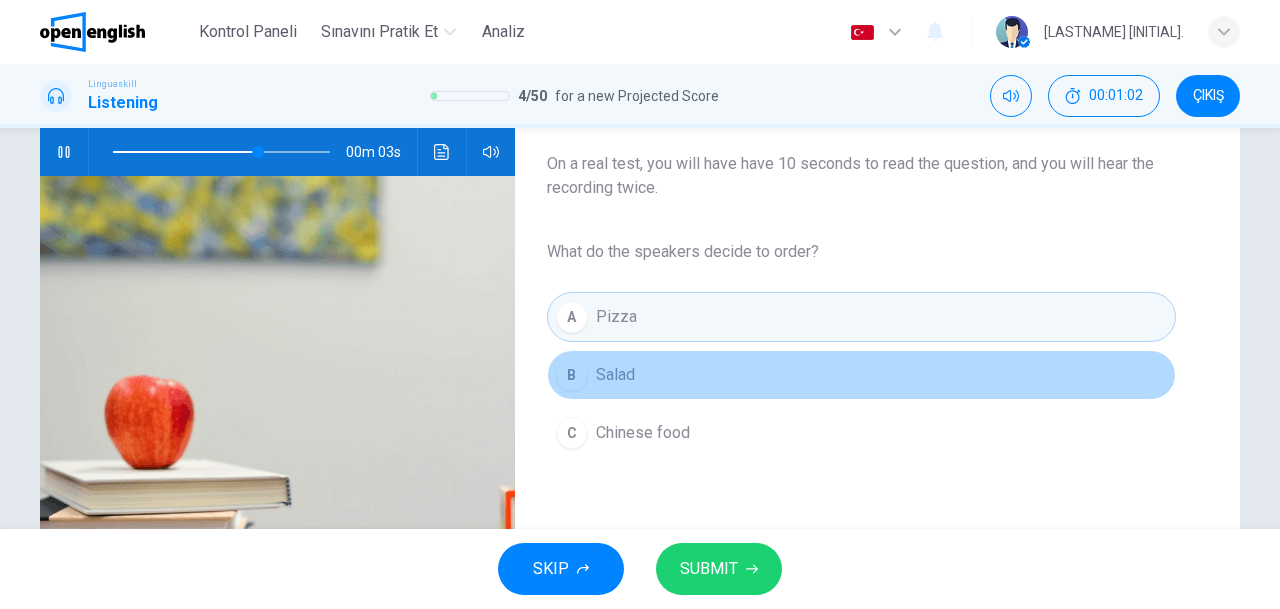 click on "B Salad" at bounding box center (861, 375) 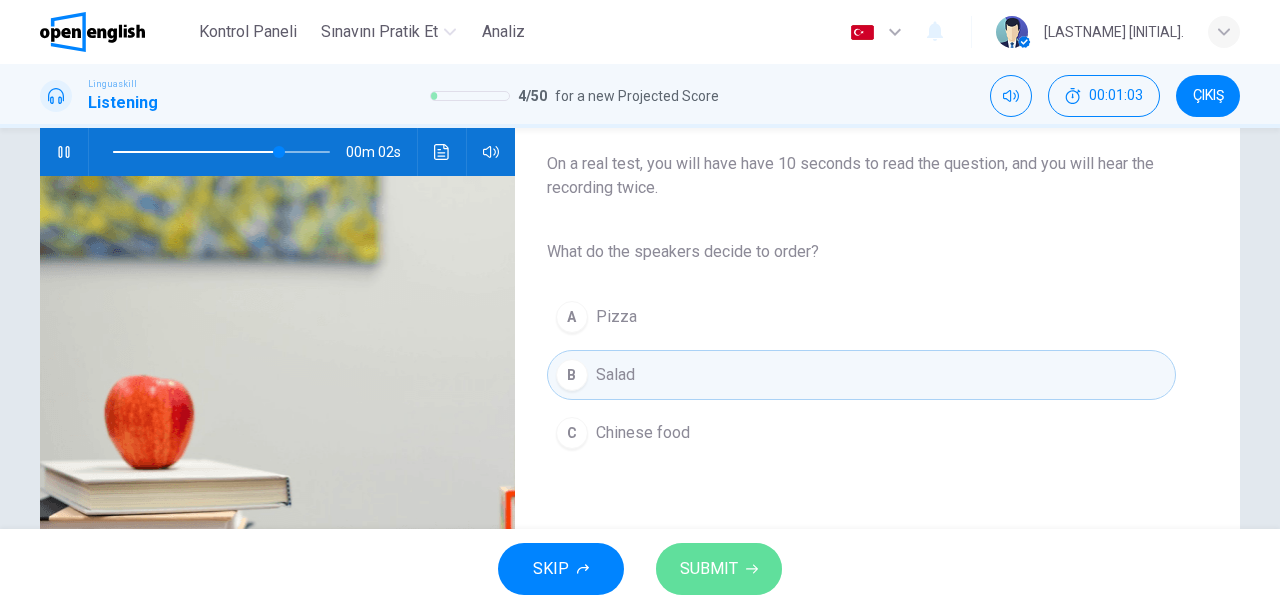 click on "SUBMIT" at bounding box center [709, 569] 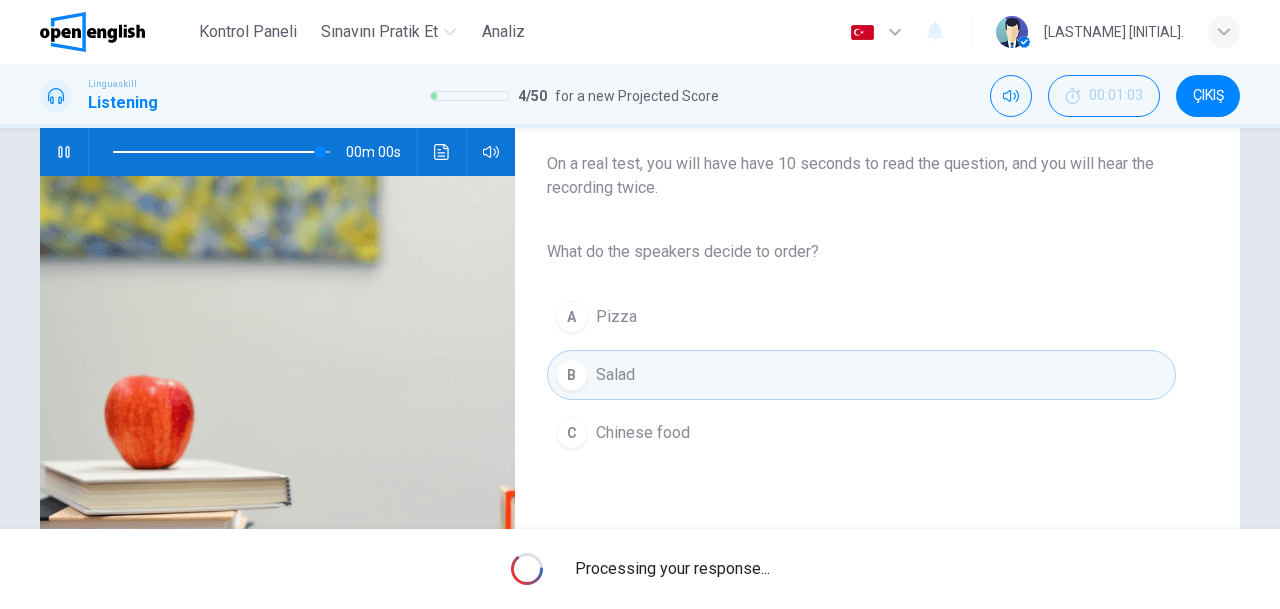 type on "*" 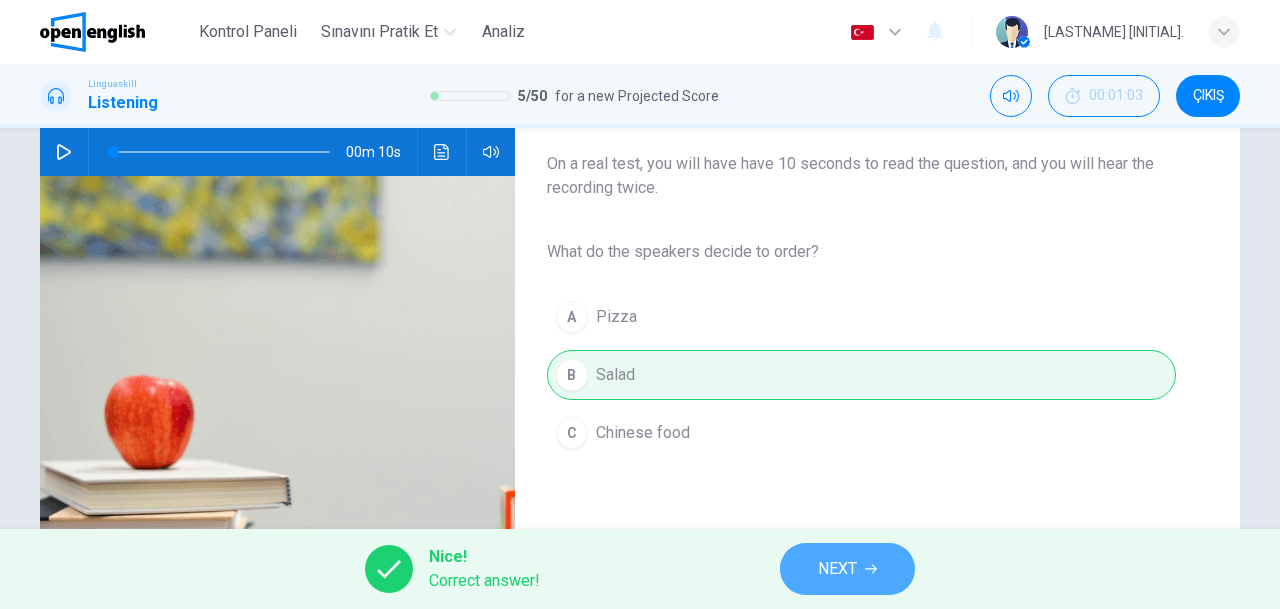 click on "NEXT" at bounding box center (837, 569) 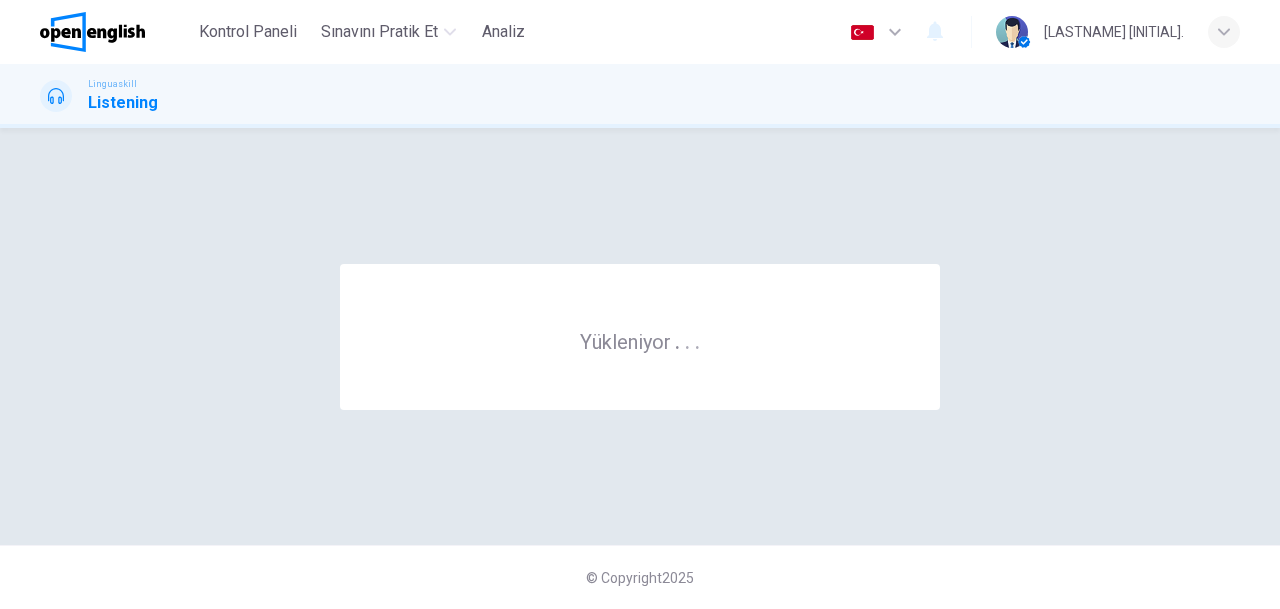 scroll, scrollTop: 0, scrollLeft: 0, axis: both 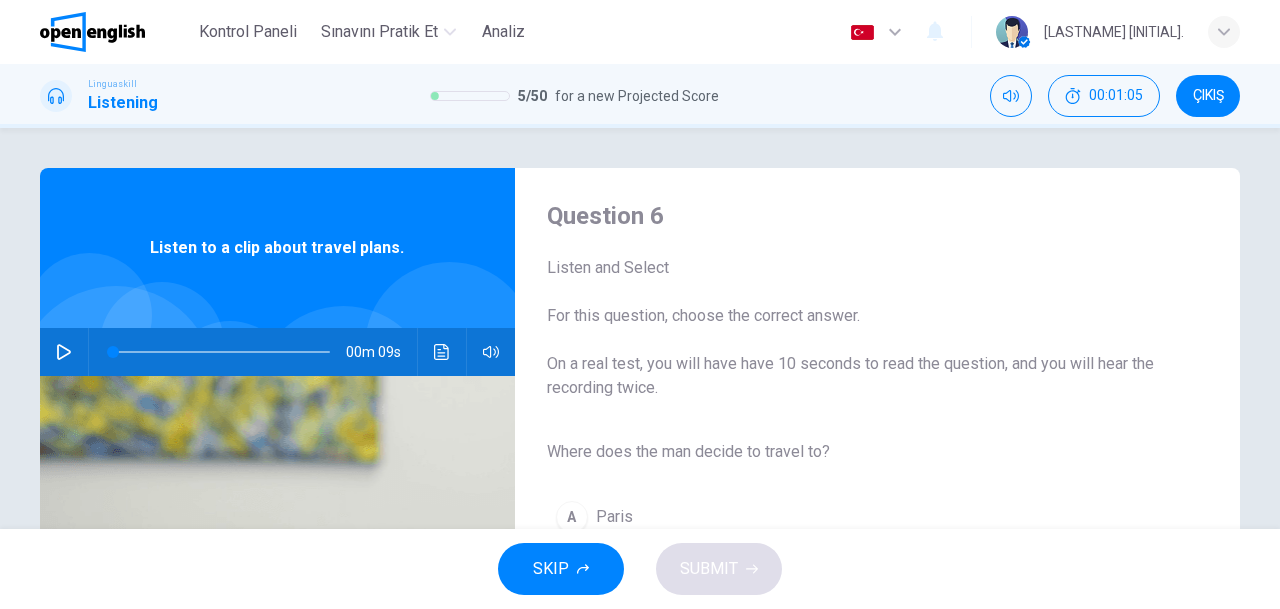 click at bounding box center (64, 352) 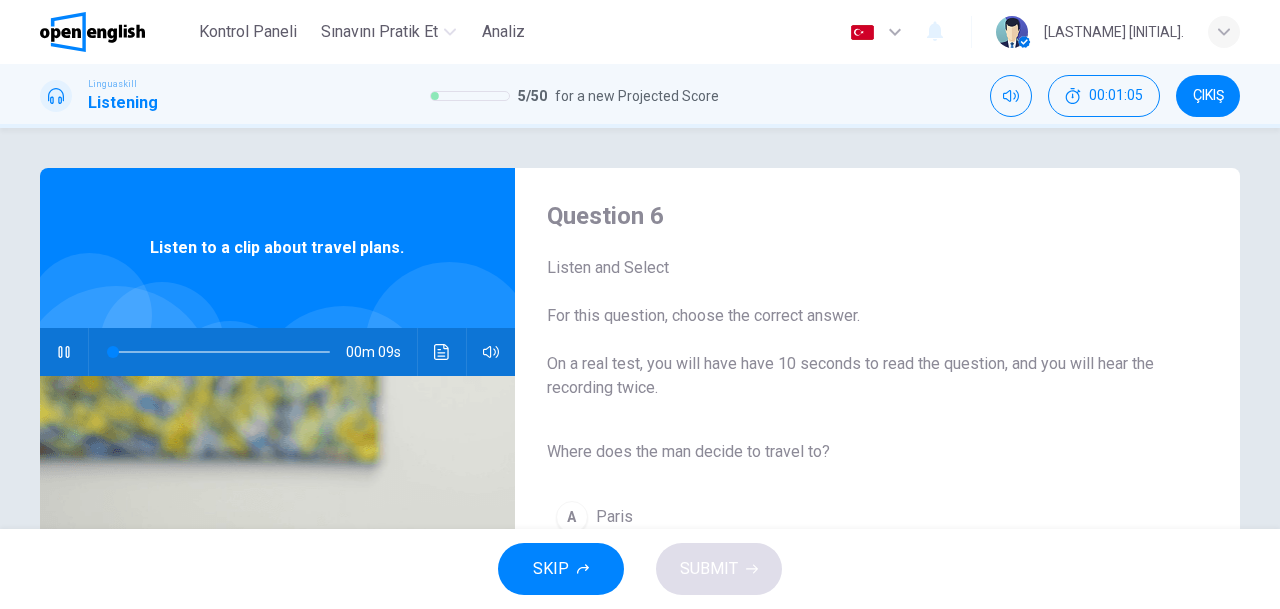 type on "*" 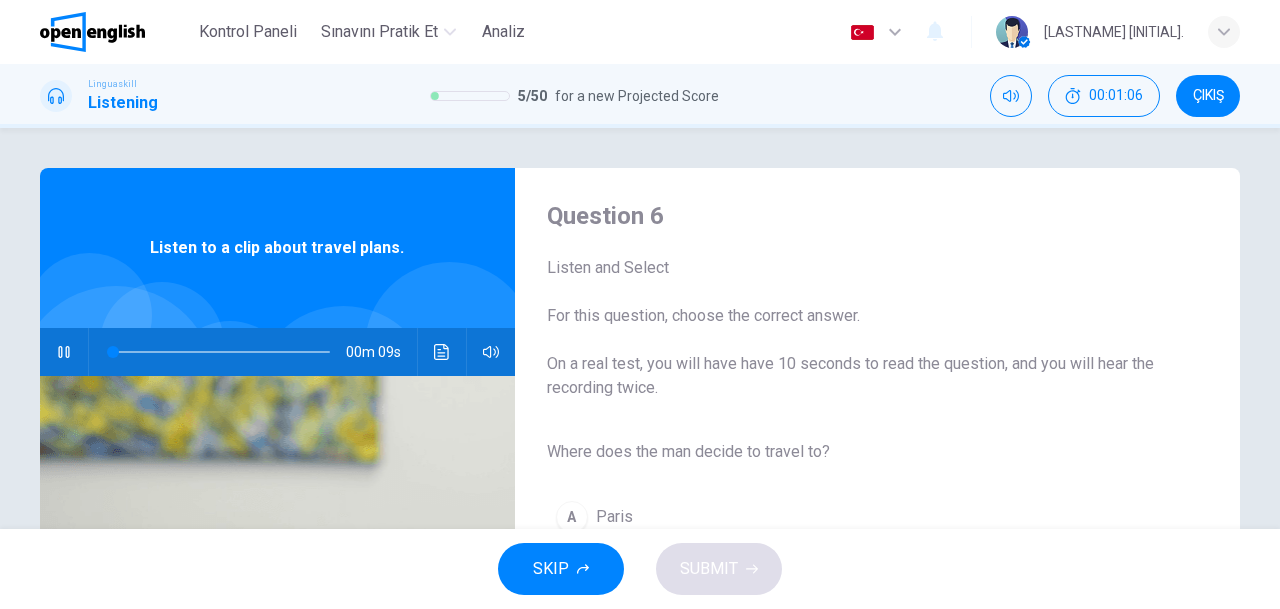 type 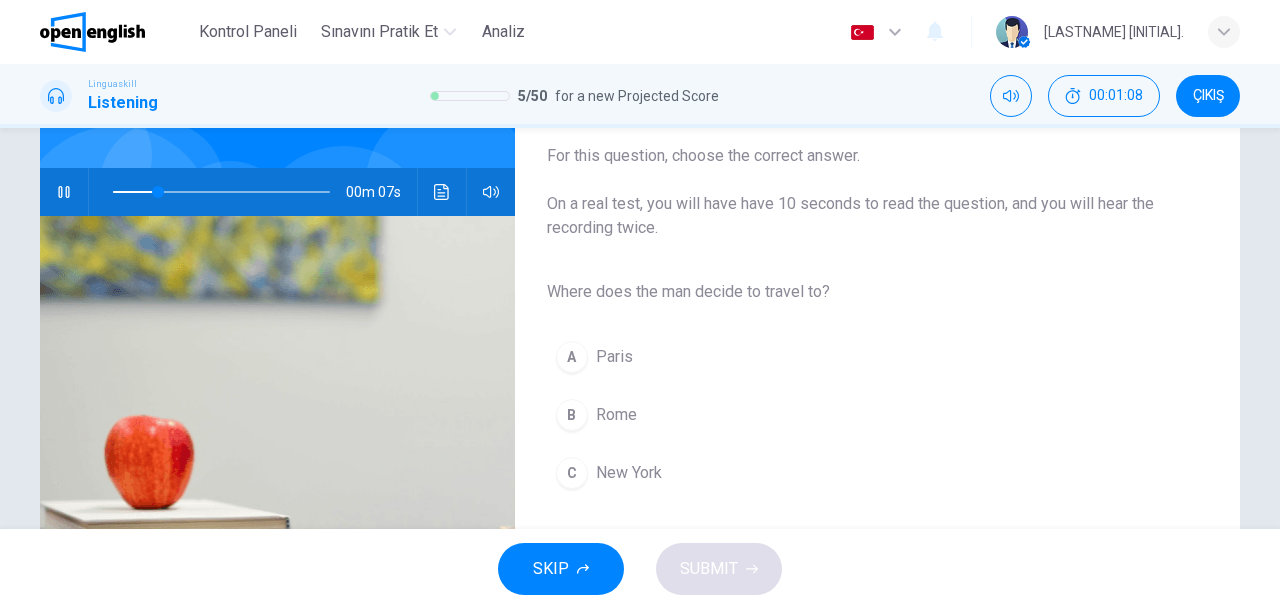 scroll, scrollTop: 200, scrollLeft: 0, axis: vertical 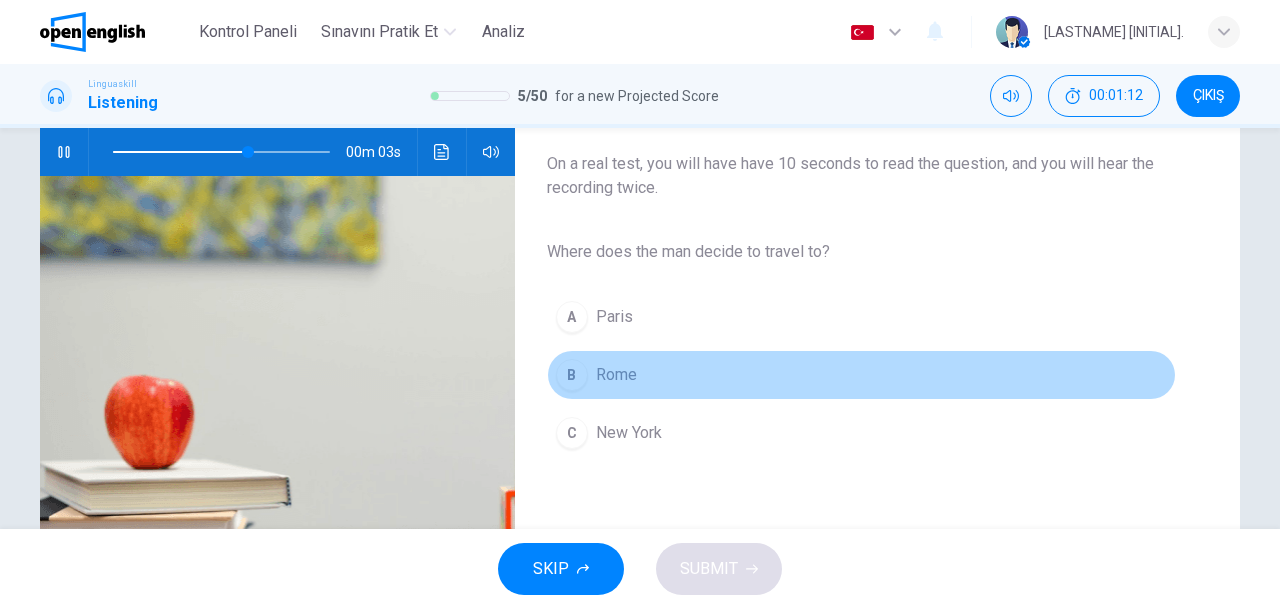 click on "B Rome" at bounding box center [861, 375] 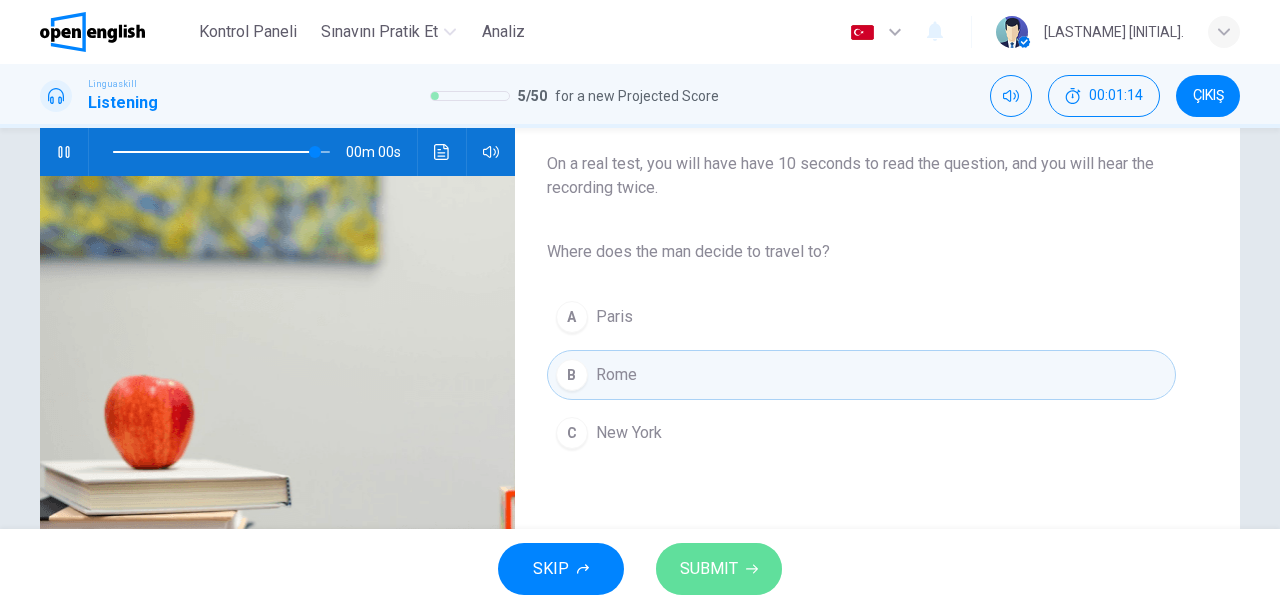 click on "SUBMIT" at bounding box center (719, 569) 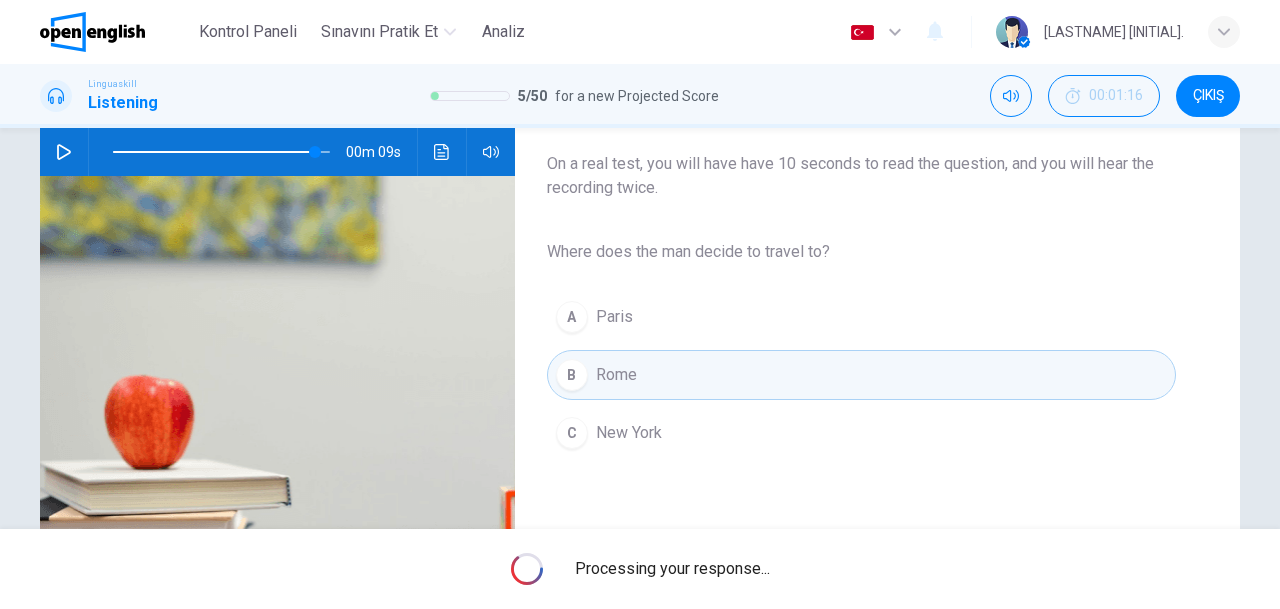type on "*" 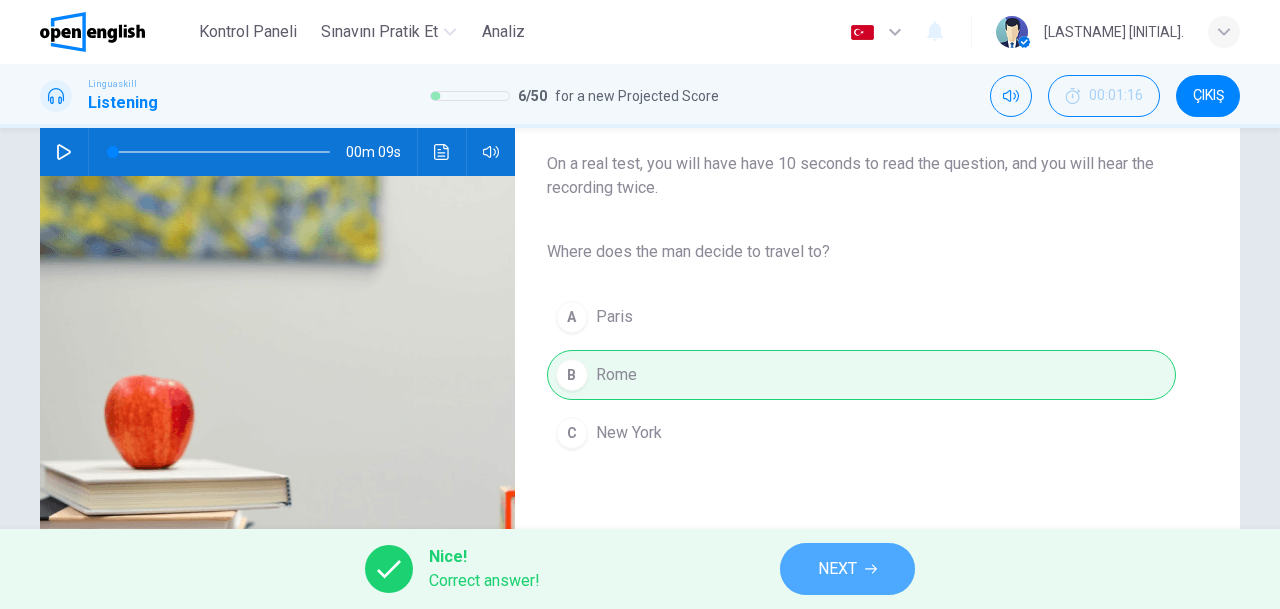click on "NEXT" at bounding box center [847, 569] 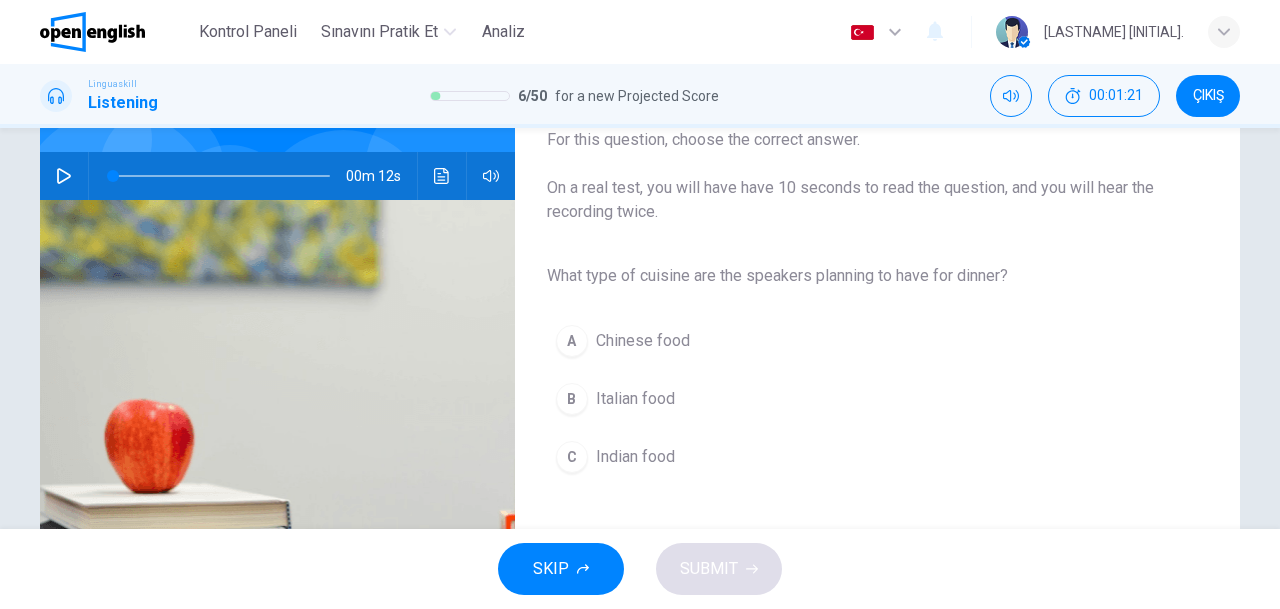 scroll, scrollTop: 200, scrollLeft: 0, axis: vertical 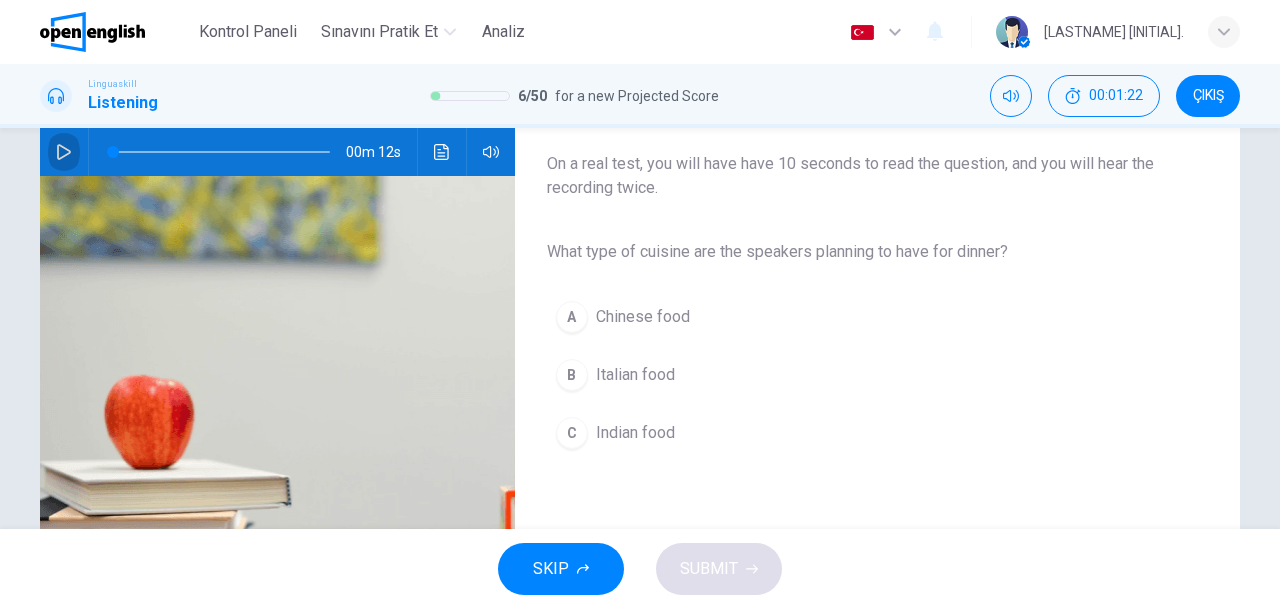 click 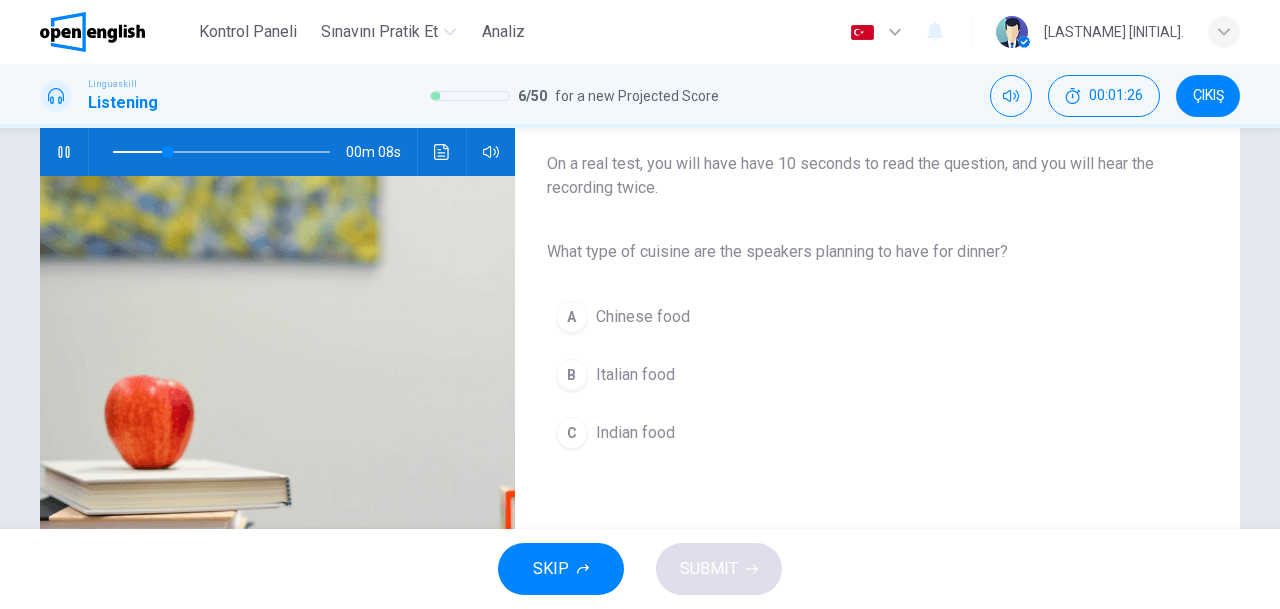 click on "B Italian food" at bounding box center (861, 375) 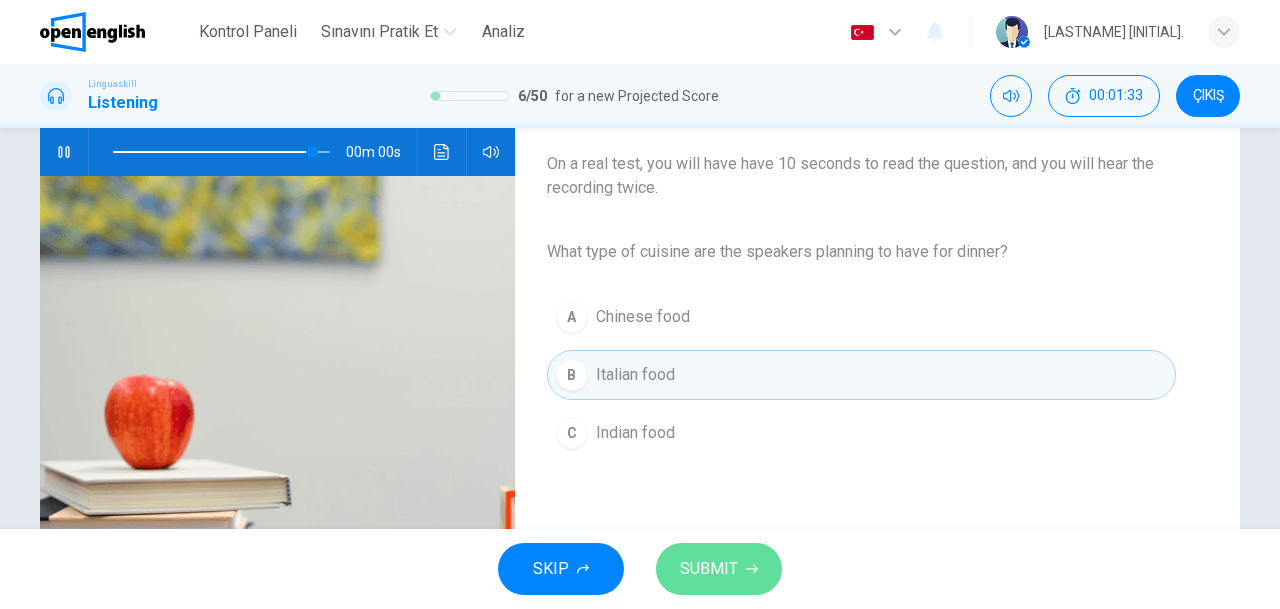 click 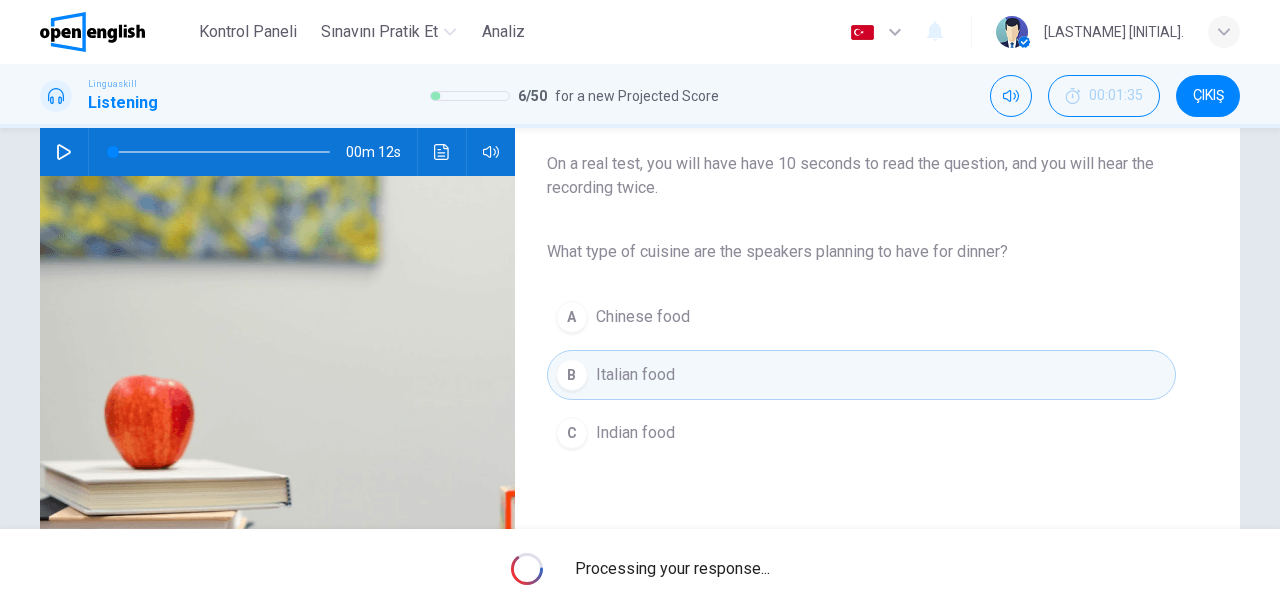 type on "*" 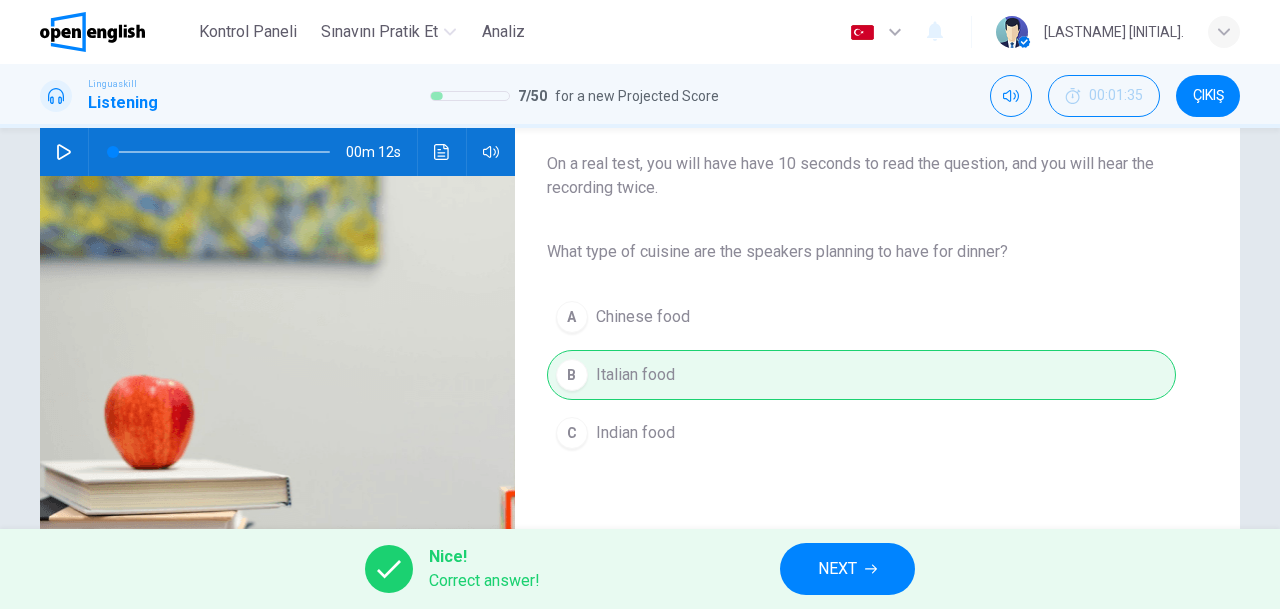 drag, startPoint x: 852, startPoint y: 570, endPoint x: 776, endPoint y: 539, distance: 82.07923 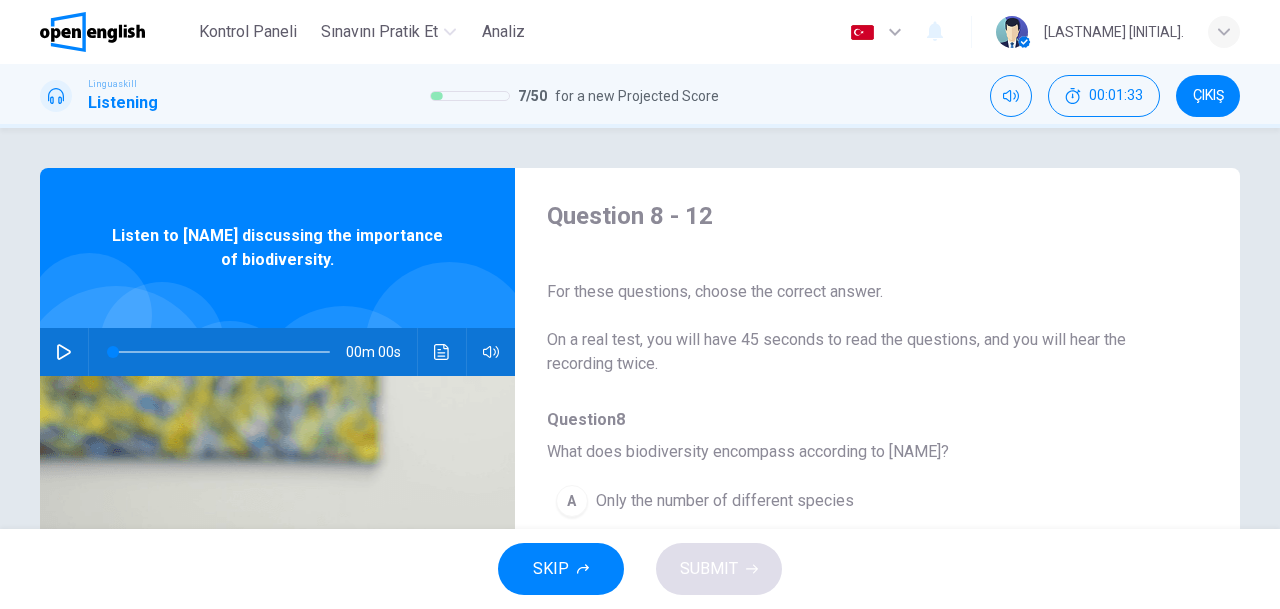 scroll, scrollTop: 100, scrollLeft: 0, axis: vertical 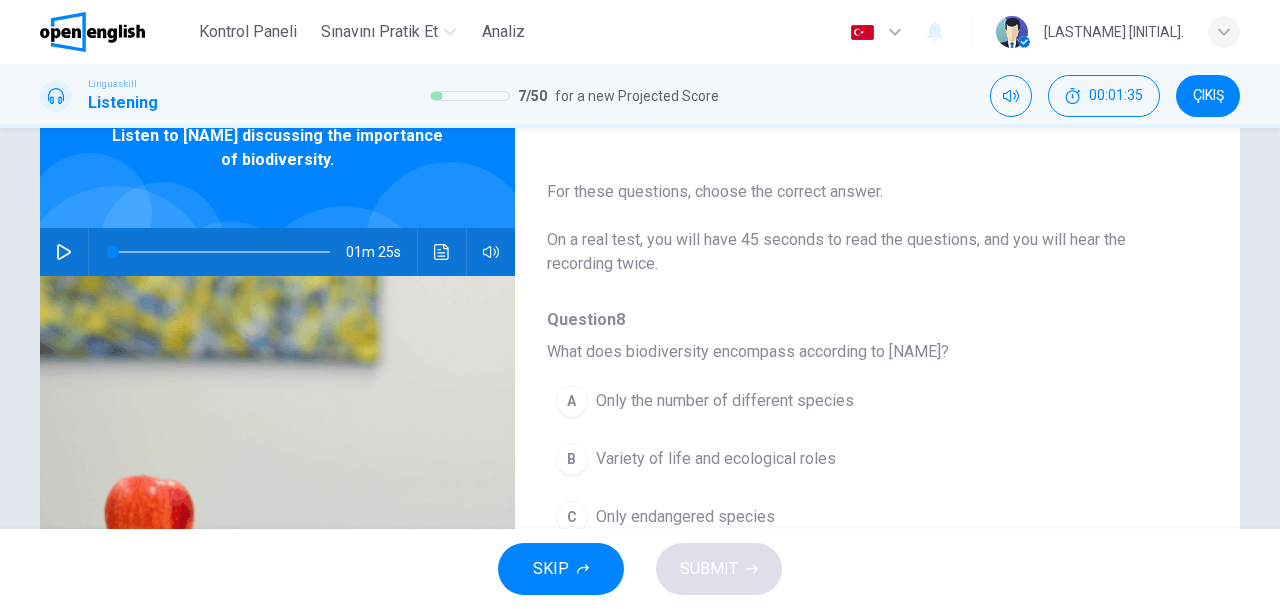 click at bounding box center (64, 252) 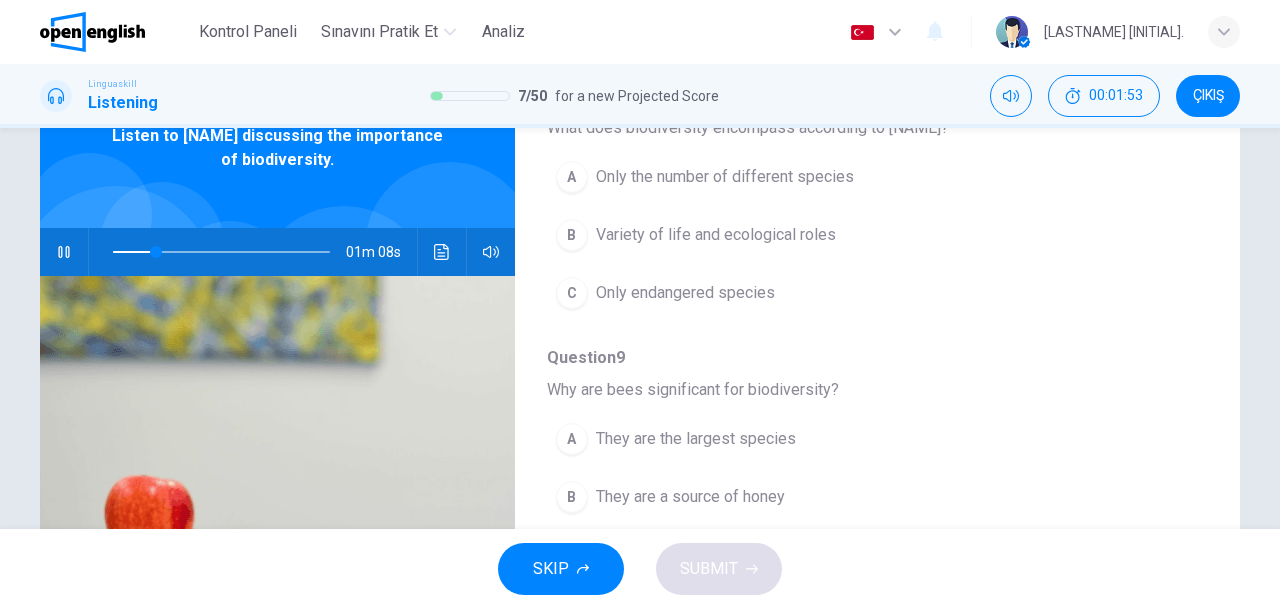 scroll, scrollTop: 200, scrollLeft: 0, axis: vertical 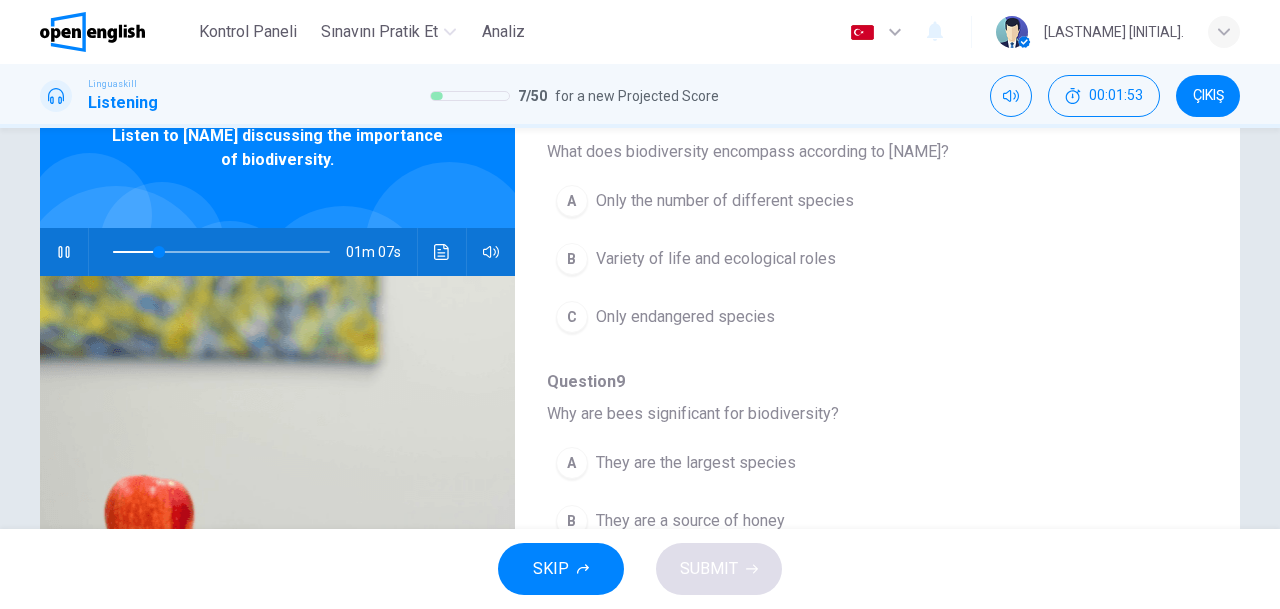 click on "A Only the number of different species" at bounding box center [825, 201] 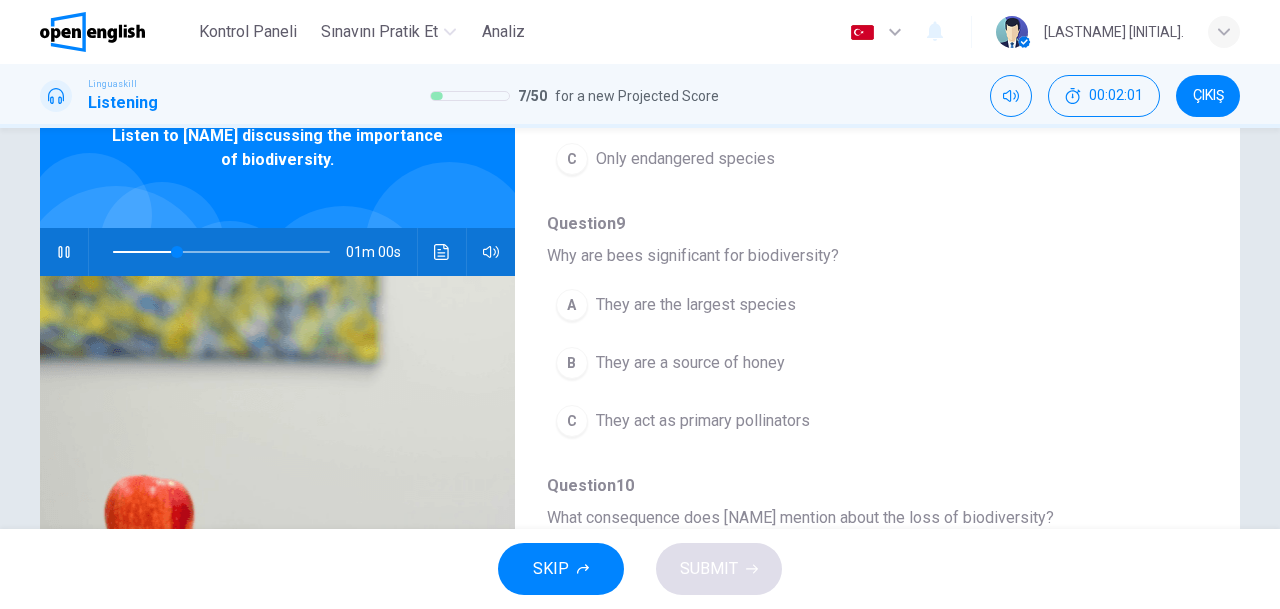scroll, scrollTop: 400, scrollLeft: 0, axis: vertical 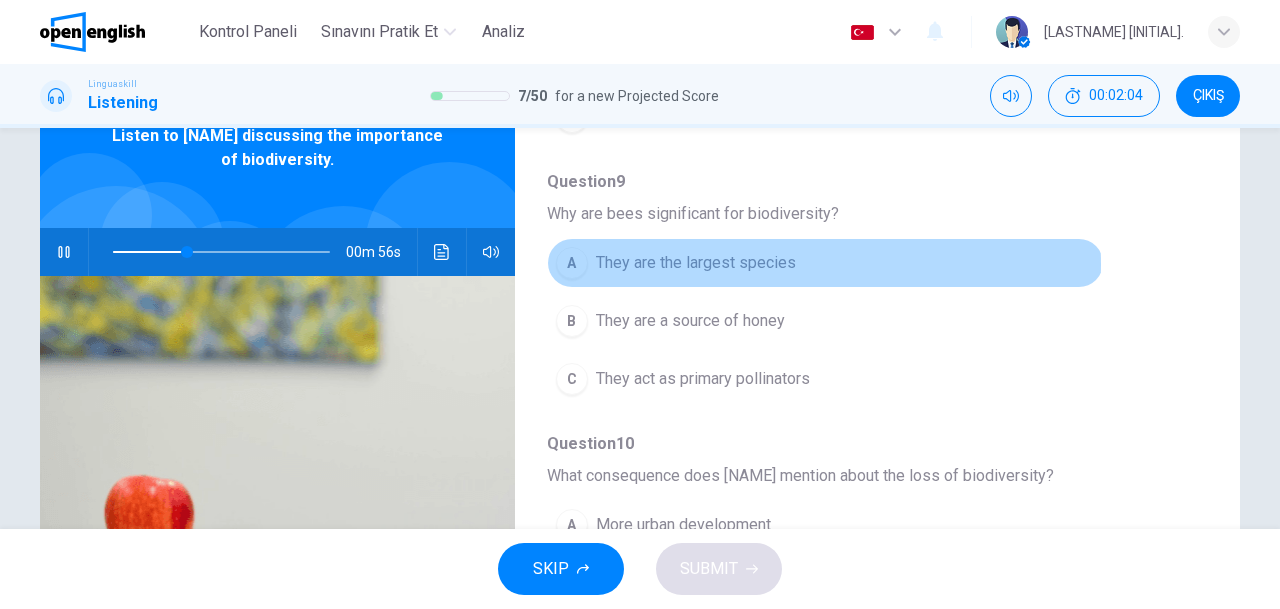 click on "They are the largest species" at bounding box center (696, 263) 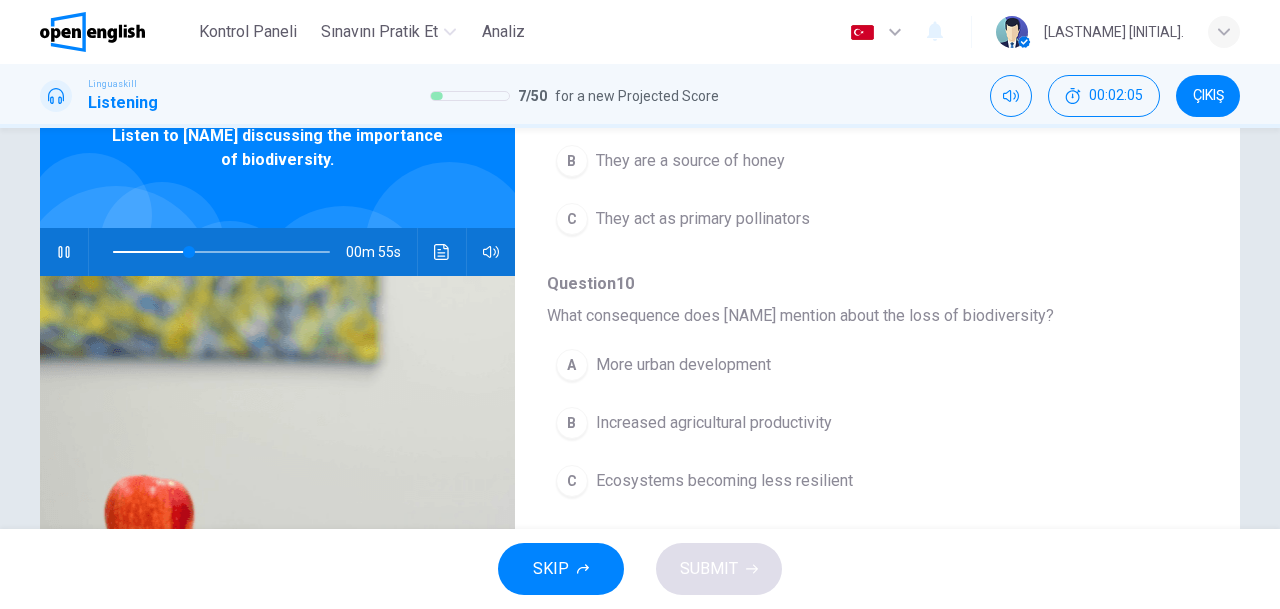 scroll, scrollTop: 600, scrollLeft: 0, axis: vertical 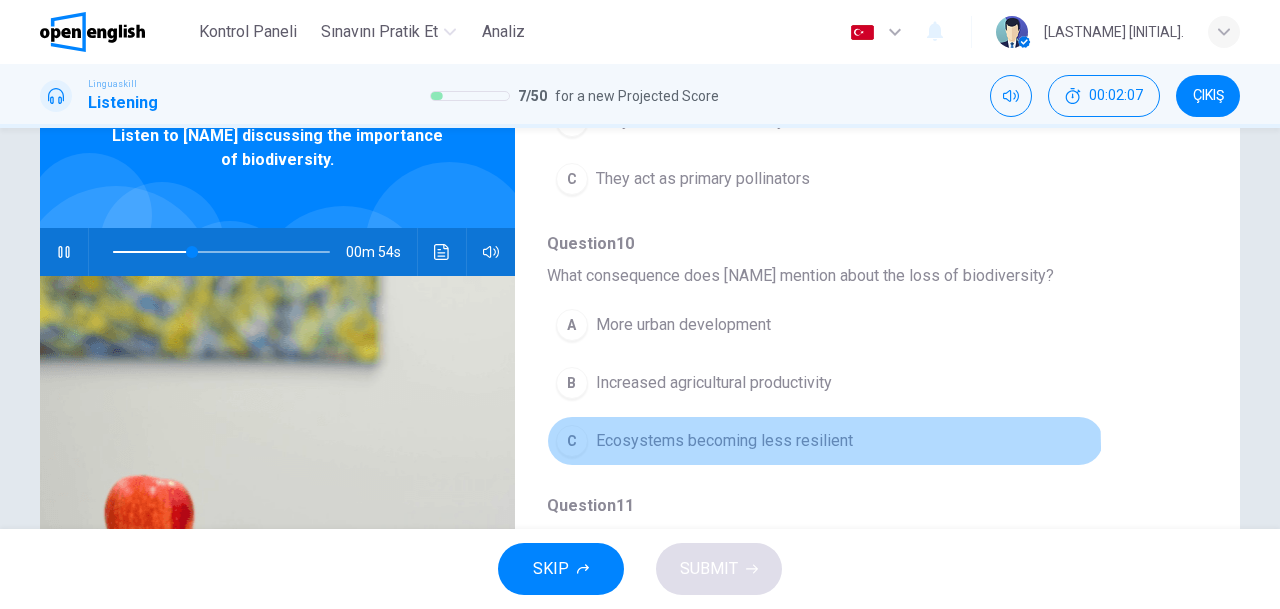 click on "Ecosystems becoming less resilient" at bounding box center (724, 441) 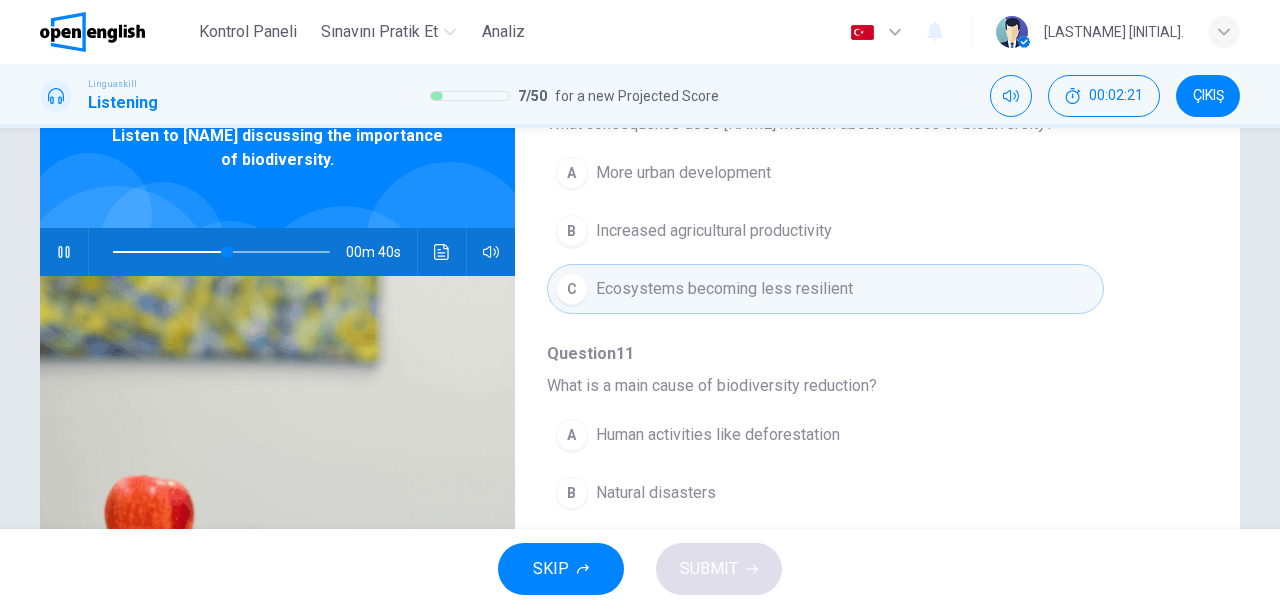 scroll, scrollTop: 852, scrollLeft: 0, axis: vertical 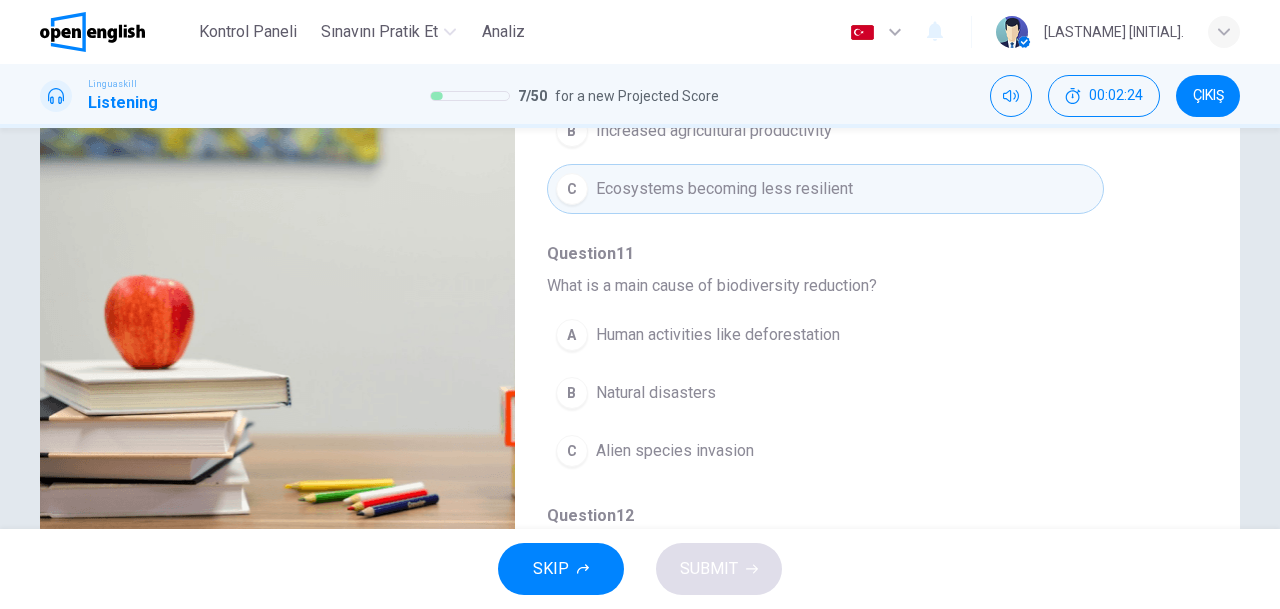 click on "Human activities like deforestation" at bounding box center [718, 335] 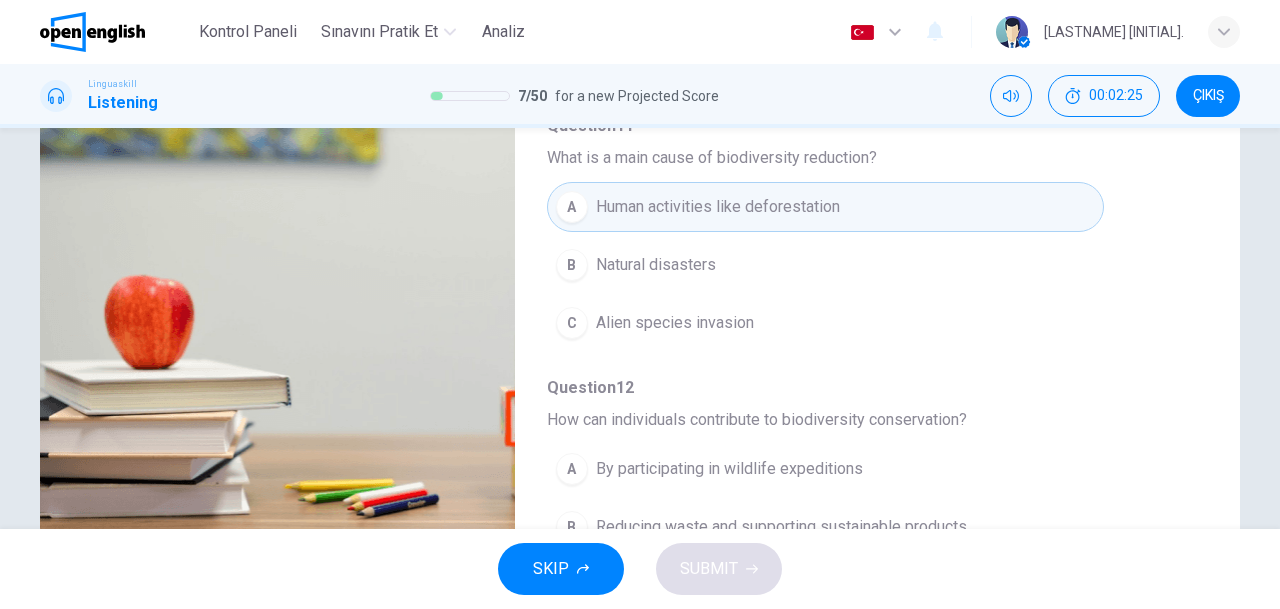 scroll, scrollTop: 852, scrollLeft: 0, axis: vertical 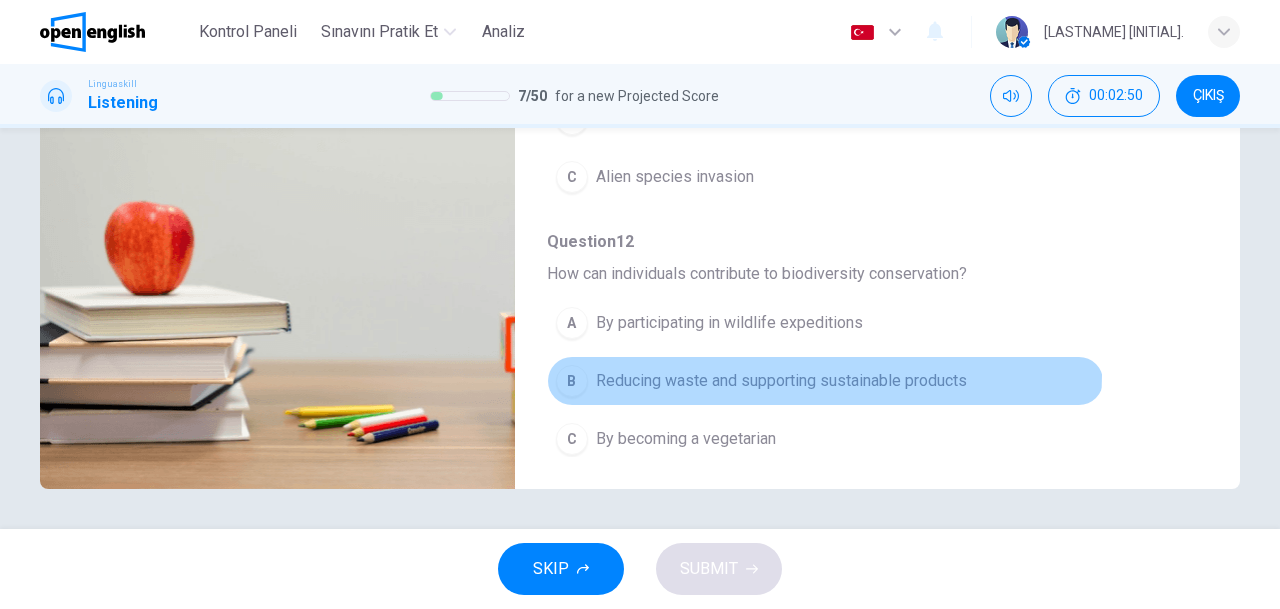 click on "Reducing waste and supporting sustainable products" at bounding box center (781, 381) 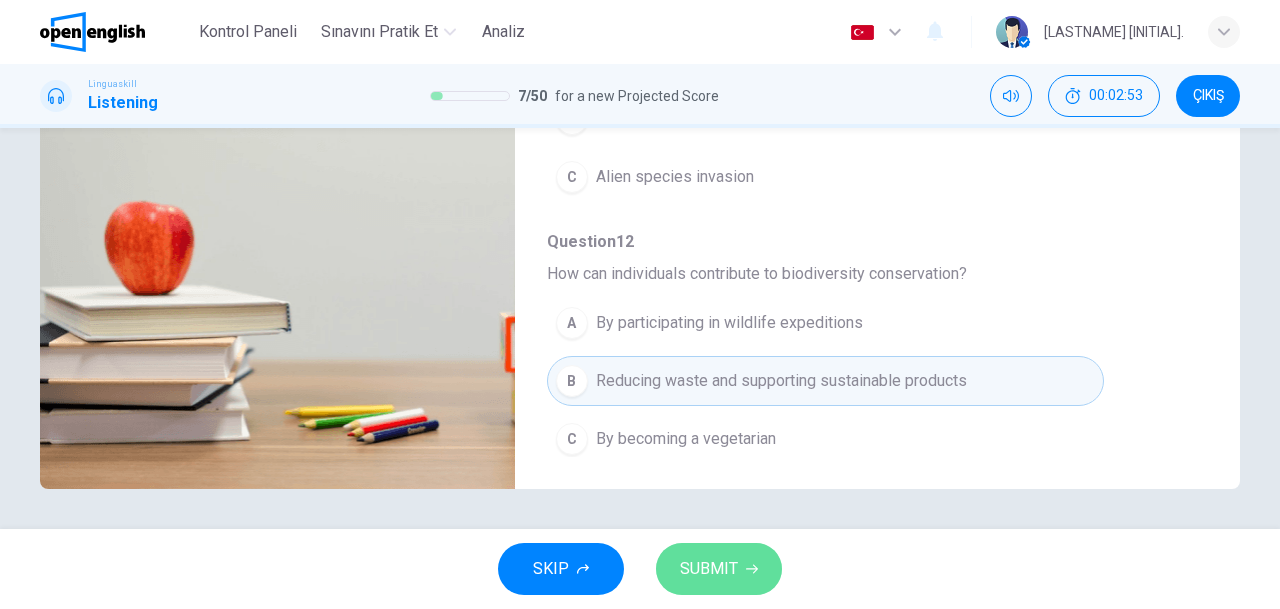 click on "SUBMIT" at bounding box center [709, 569] 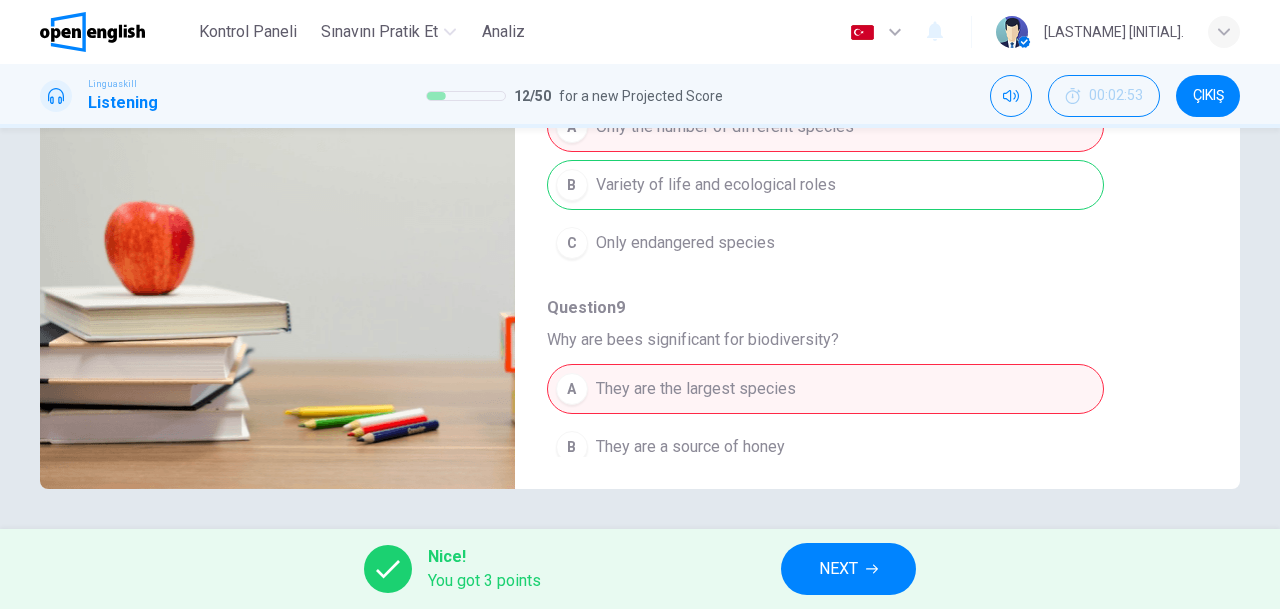 scroll, scrollTop: 0, scrollLeft: 0, axis: both 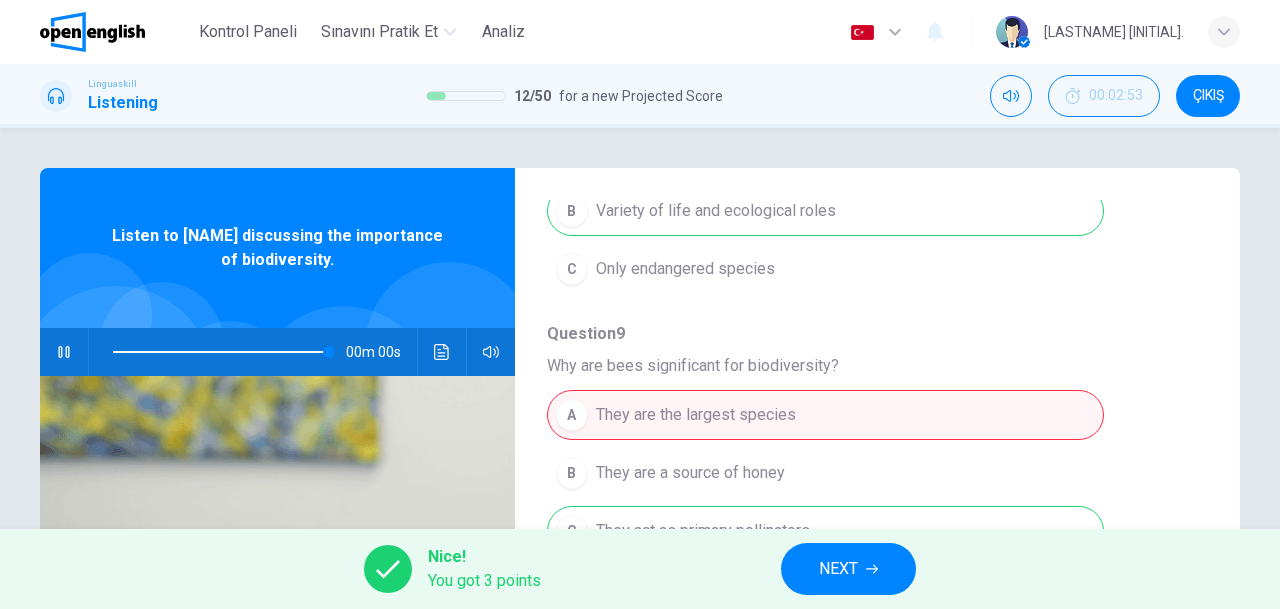 type on "*" 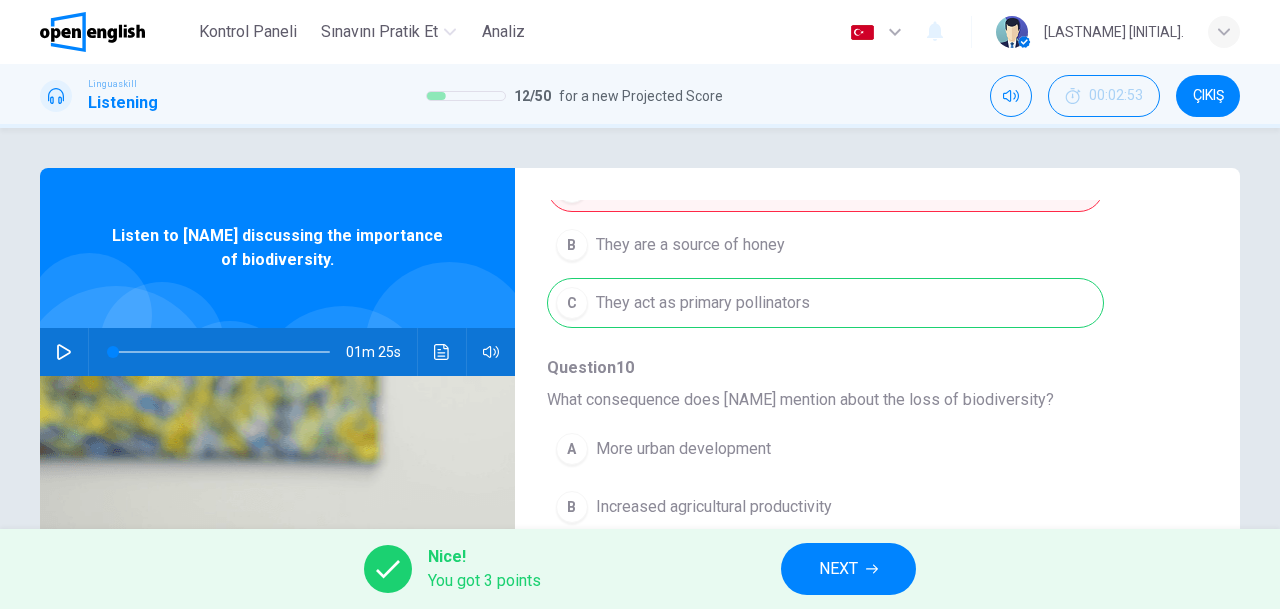 scroll, scrollTop: 600, scrollLeft: 0, axis: vertical 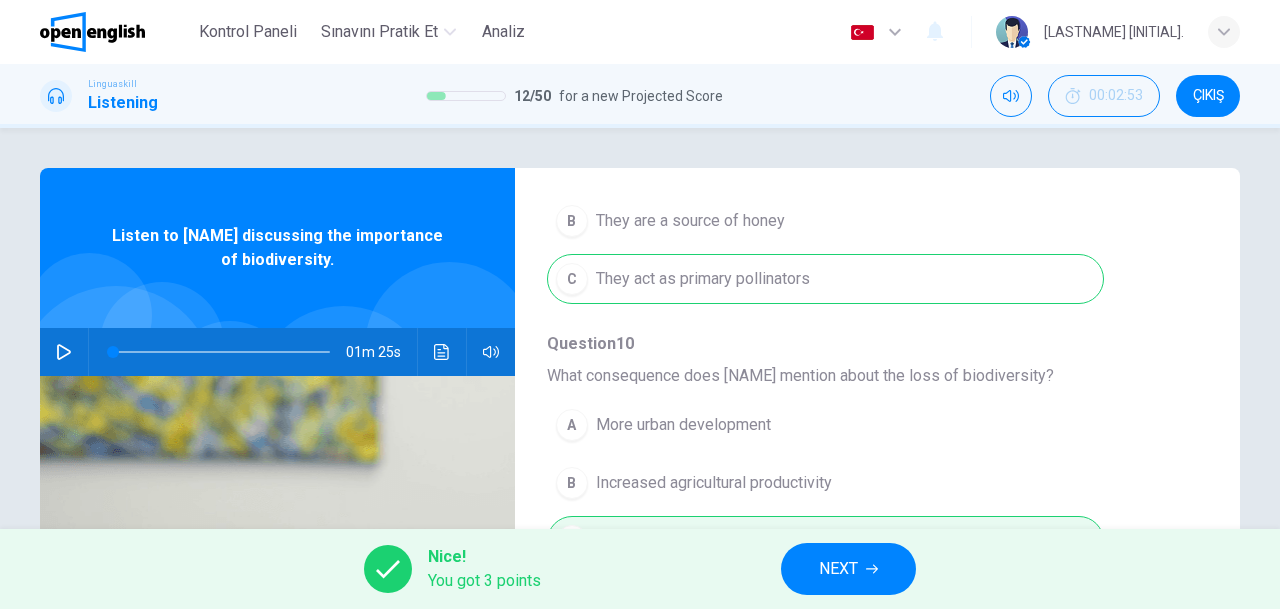 click on "NEXT" at bounding box center (848, 569) 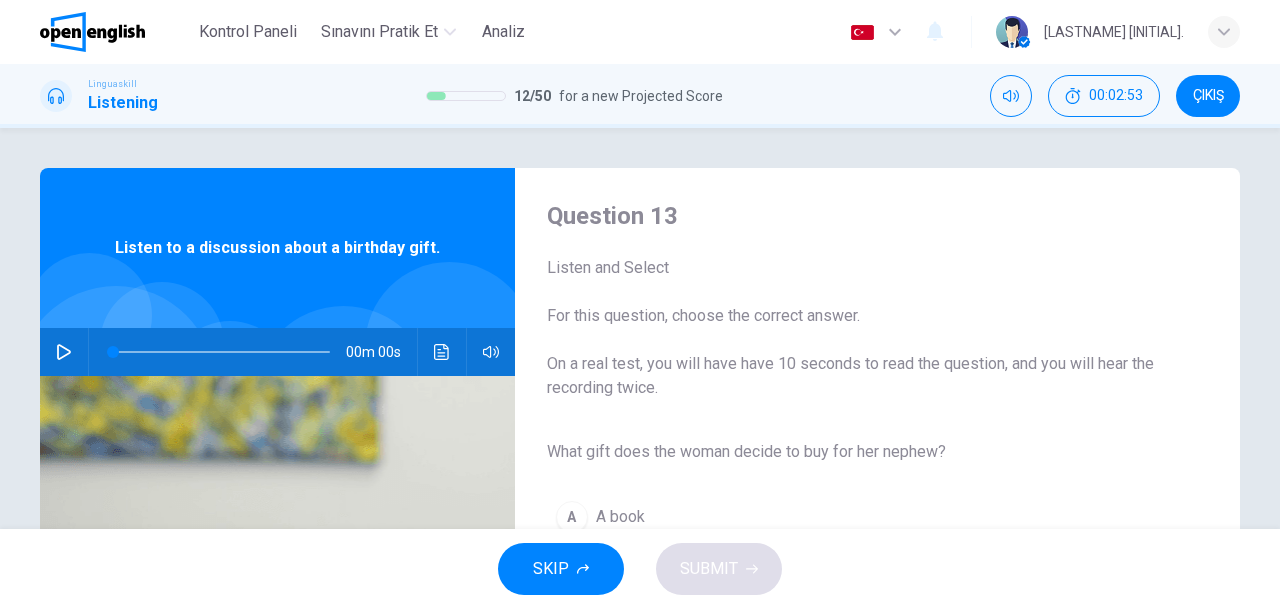 click 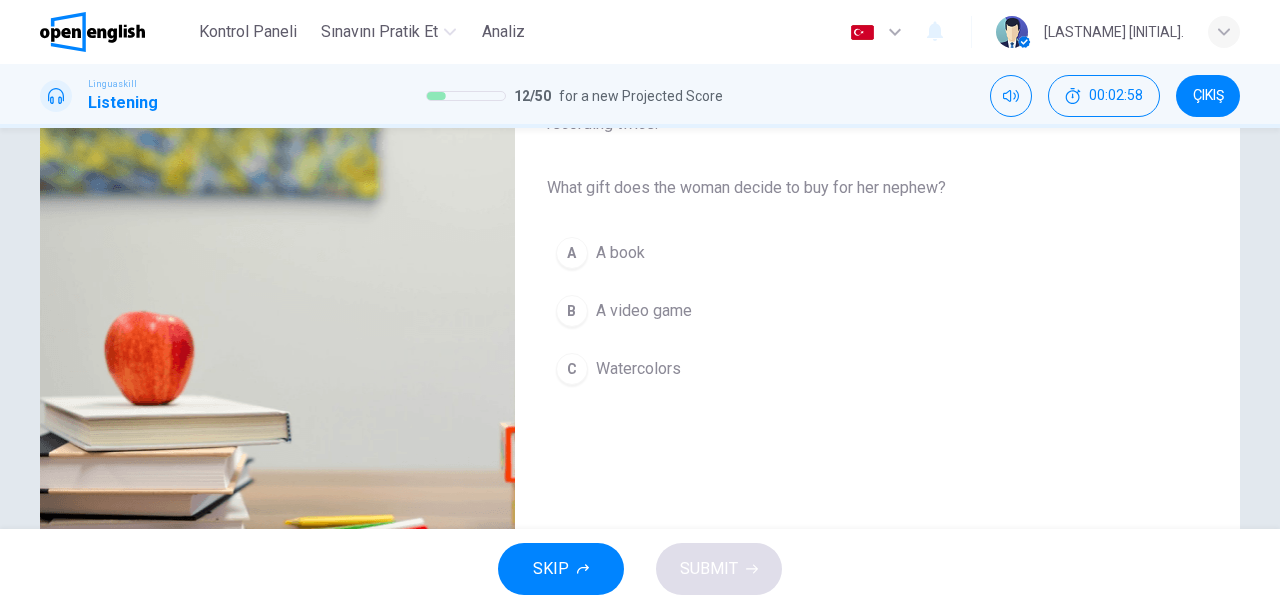 scroll, scrollTop: 174, scrollLeft: 0, axis: vertical 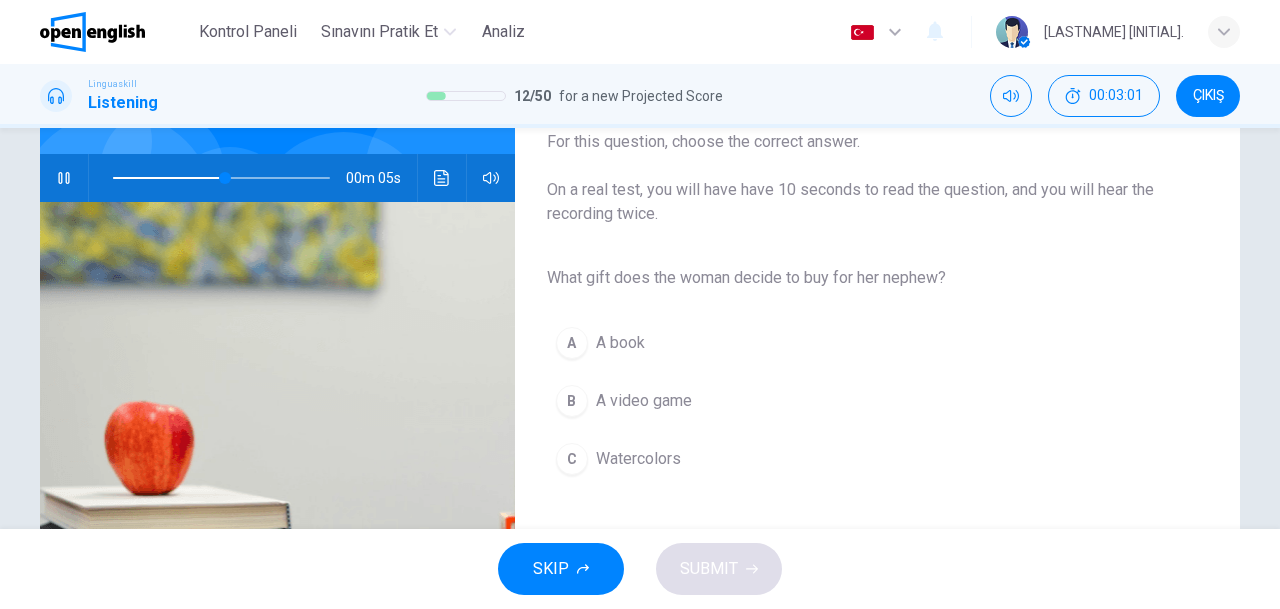 click on "C Watercolors" at bounding box center [861, 459] 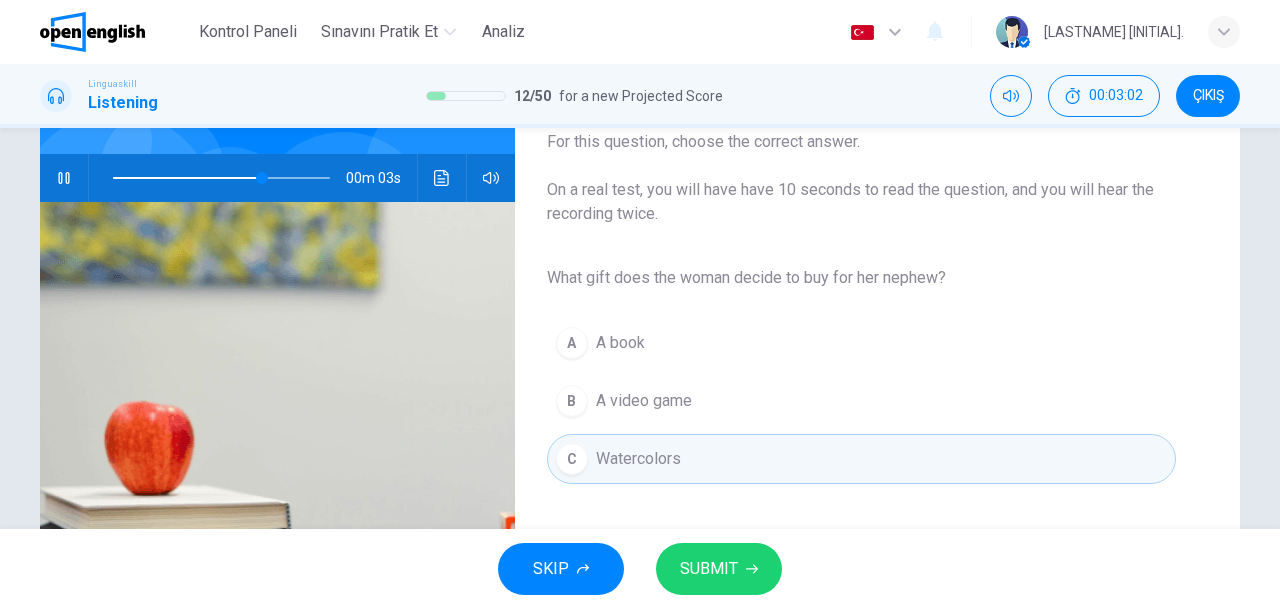 click on "SUBMIT" at bounding box center (719, 569) 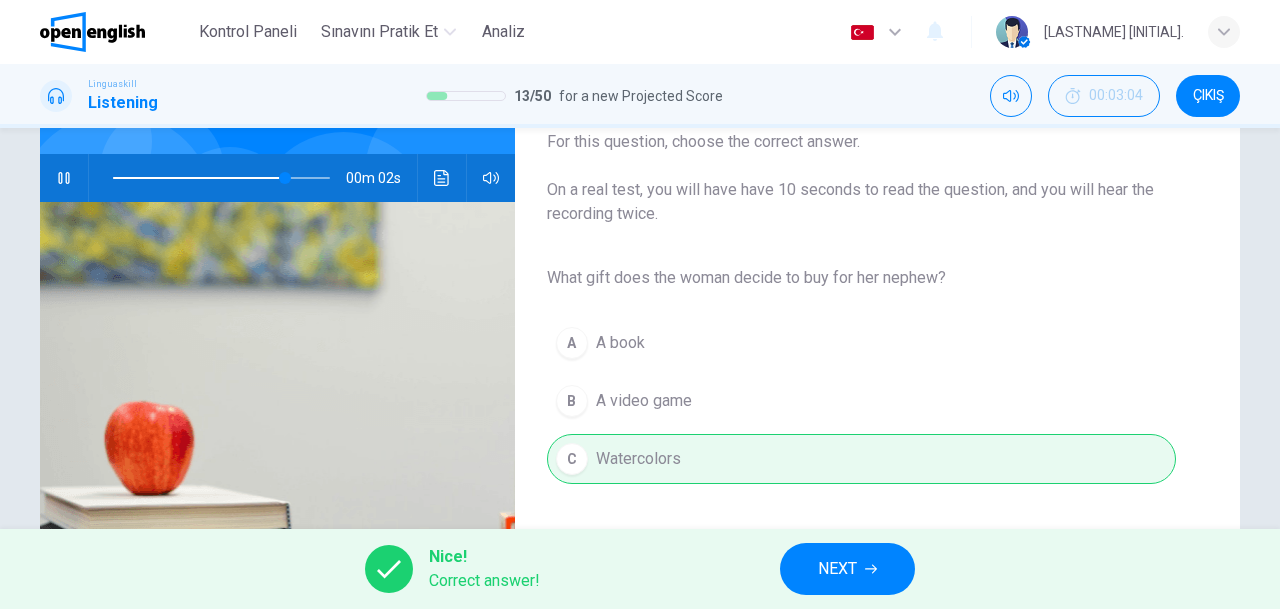 type on "**" 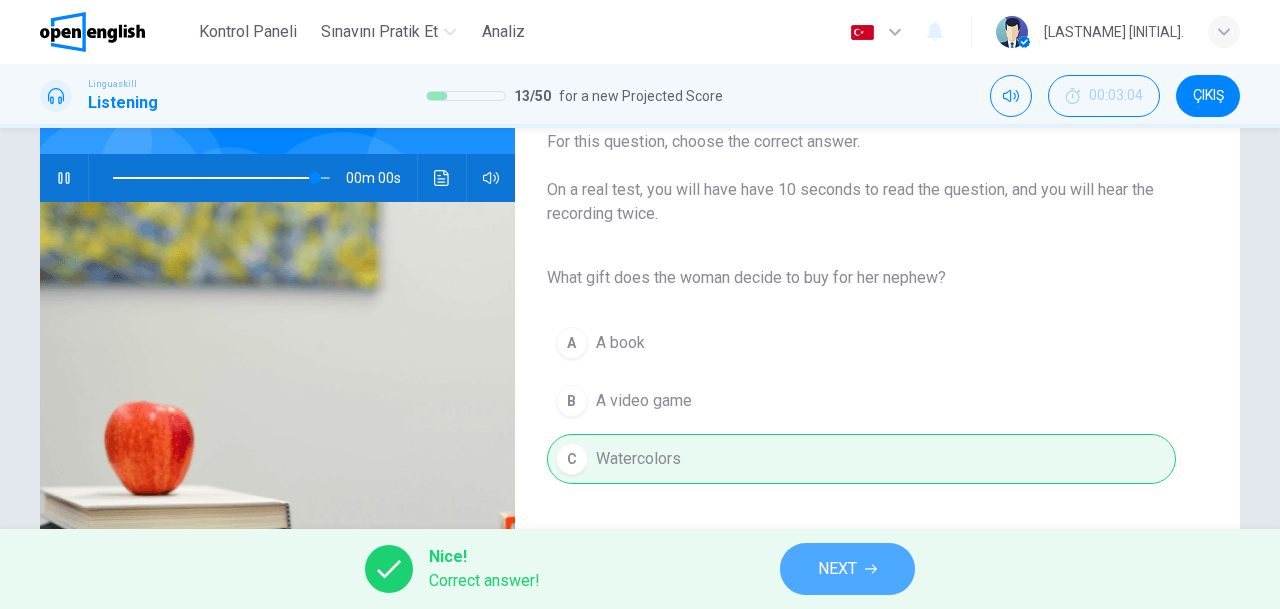 click on "NEXT" at bounding box center (837, 569) 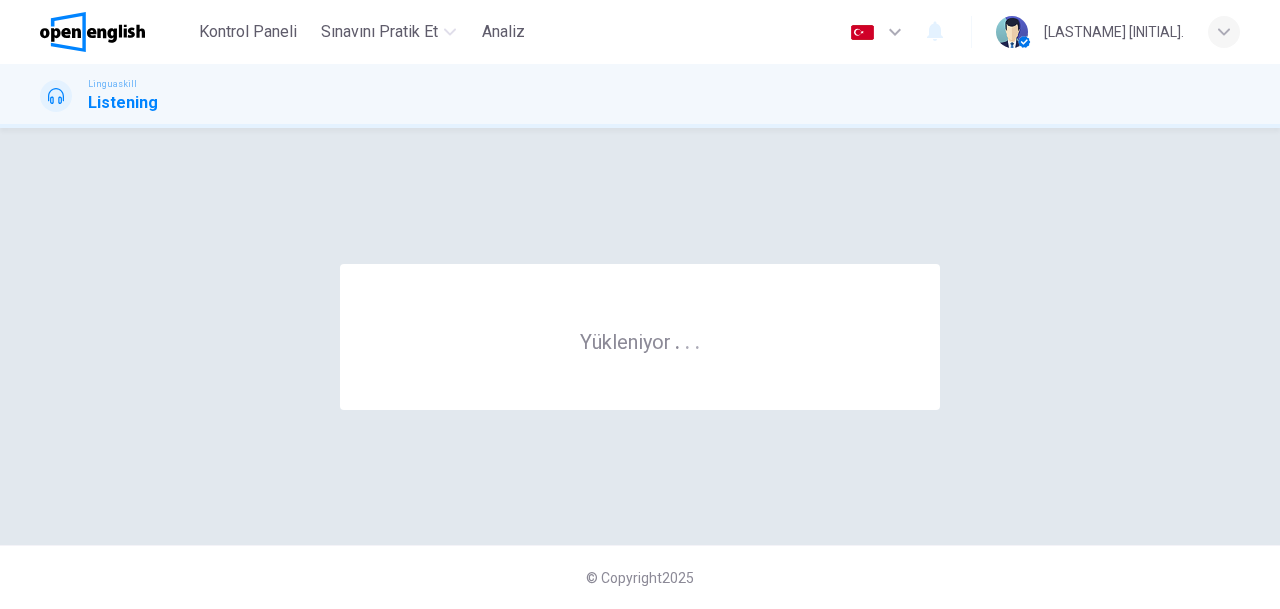 scroll, scrollTop: 0, scrollLeft: 0, axis: both 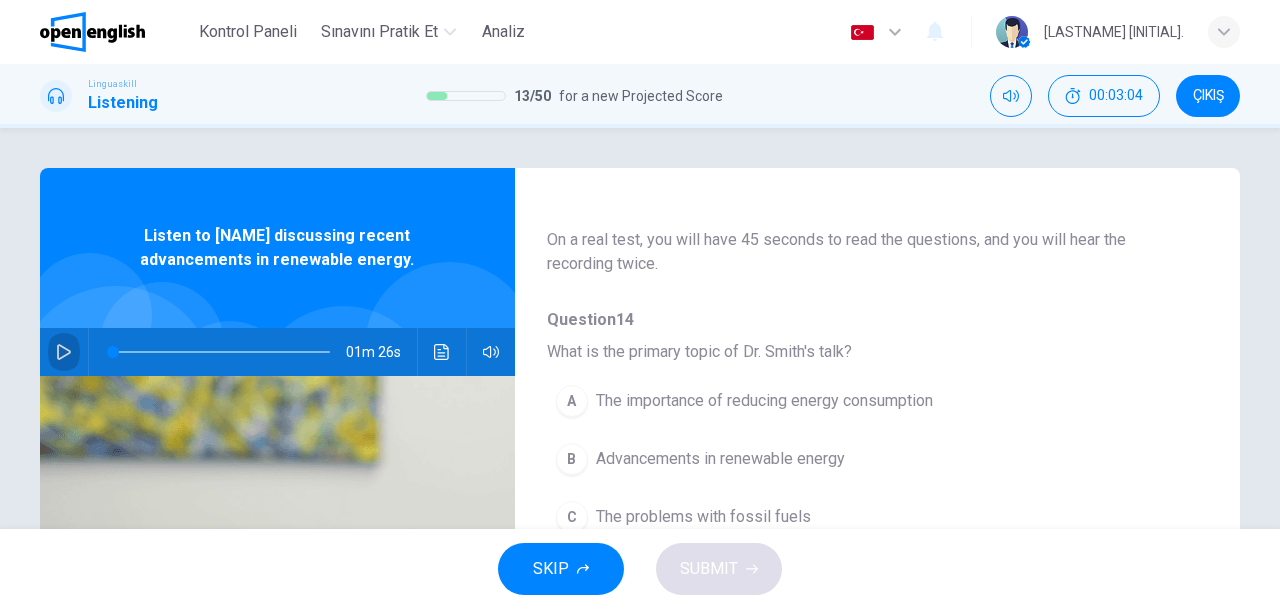 click 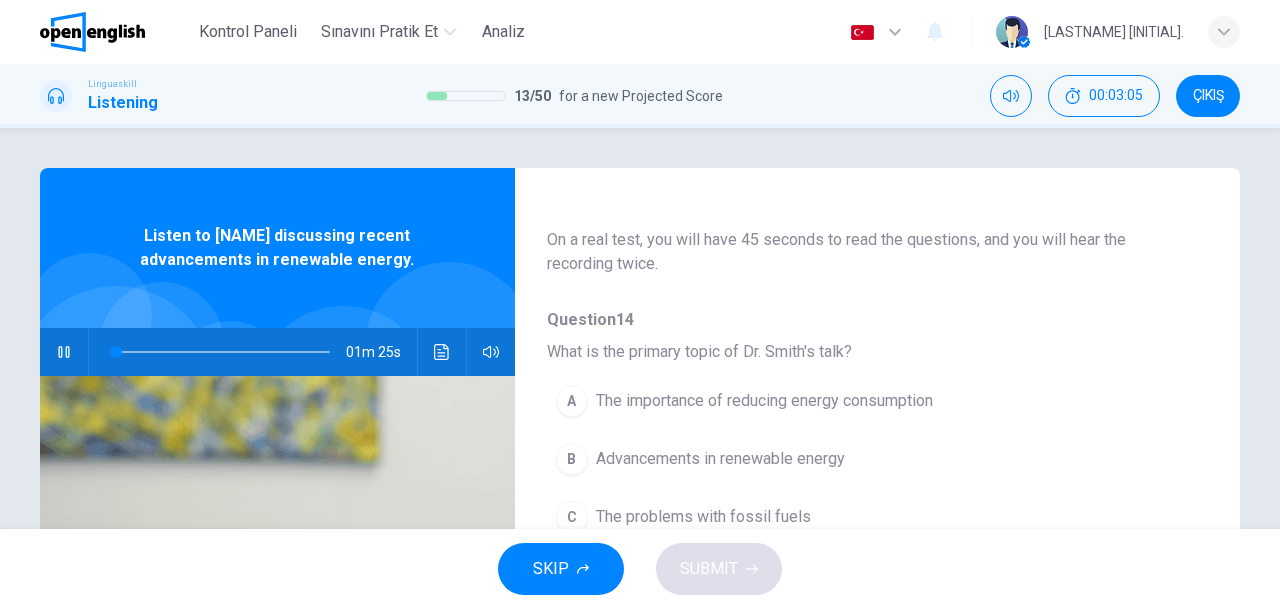 scroll, scrollTop: 200, scrollLeft: 0, axis: vertical 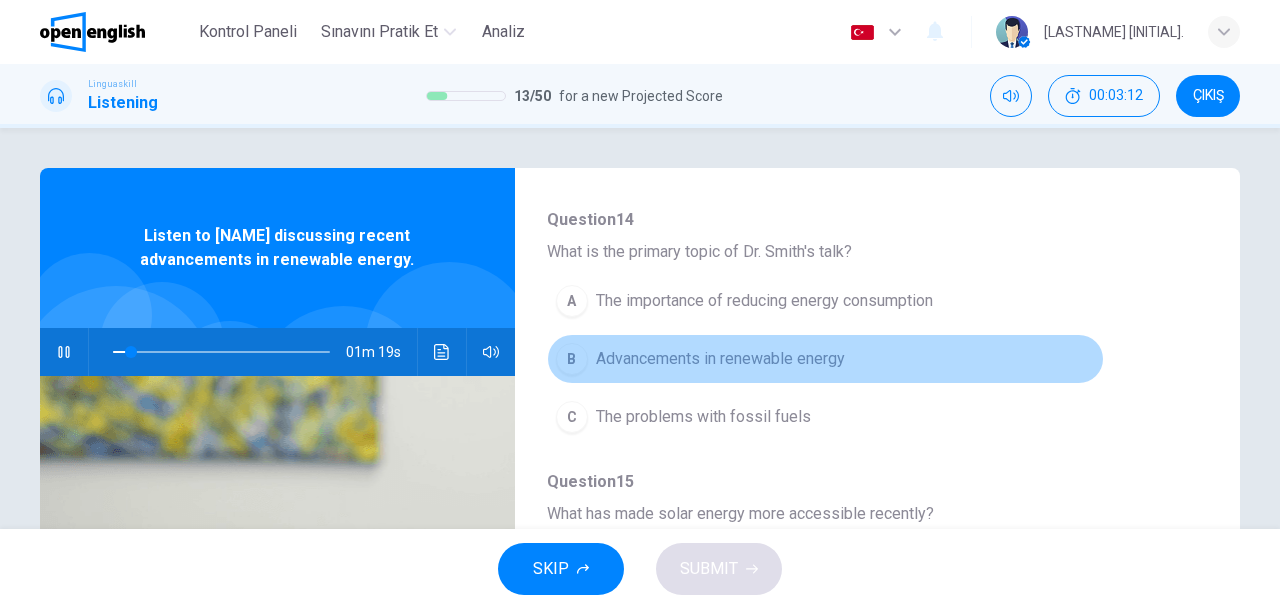 click on "B Advancements in renewable energy" at bounding box center (825, 359) 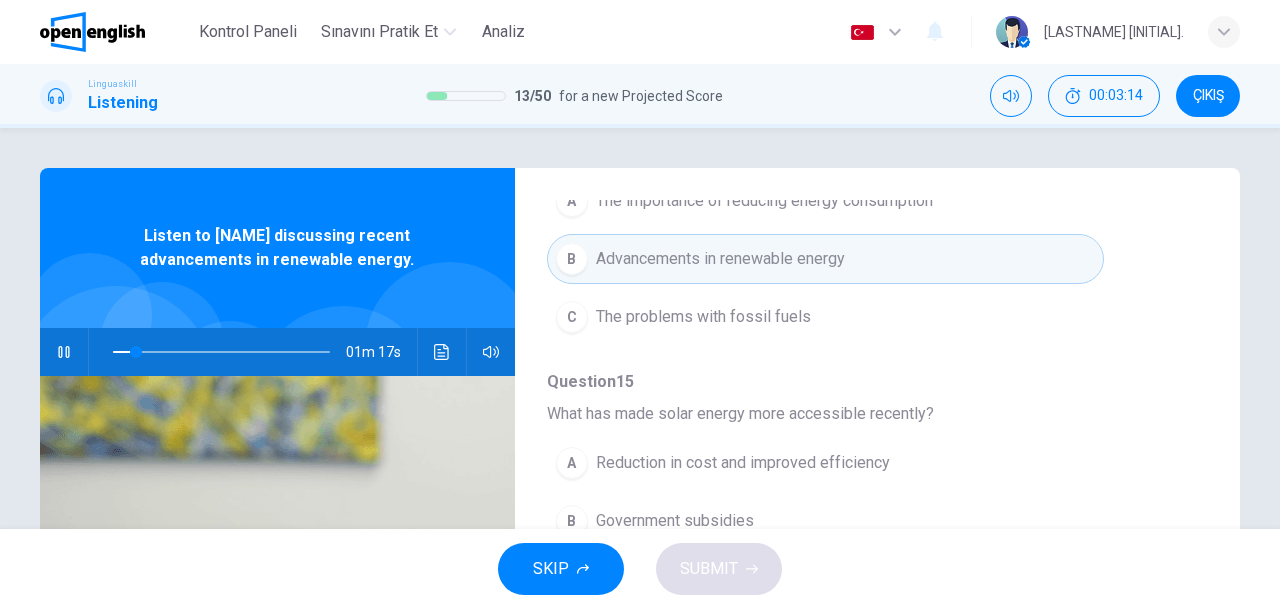 scroll, scrollTop: 400, scrollLeft: 0, axis: vertical 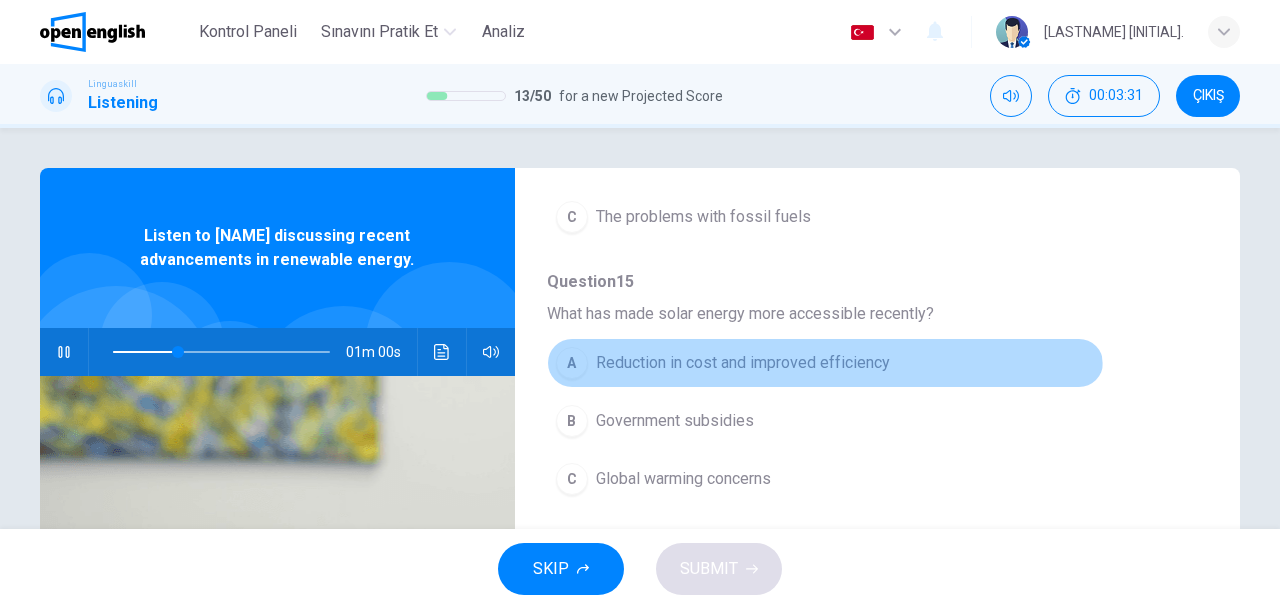 click on "A Reduction in cost and improved efficiency" at bounding box center [825, 363] 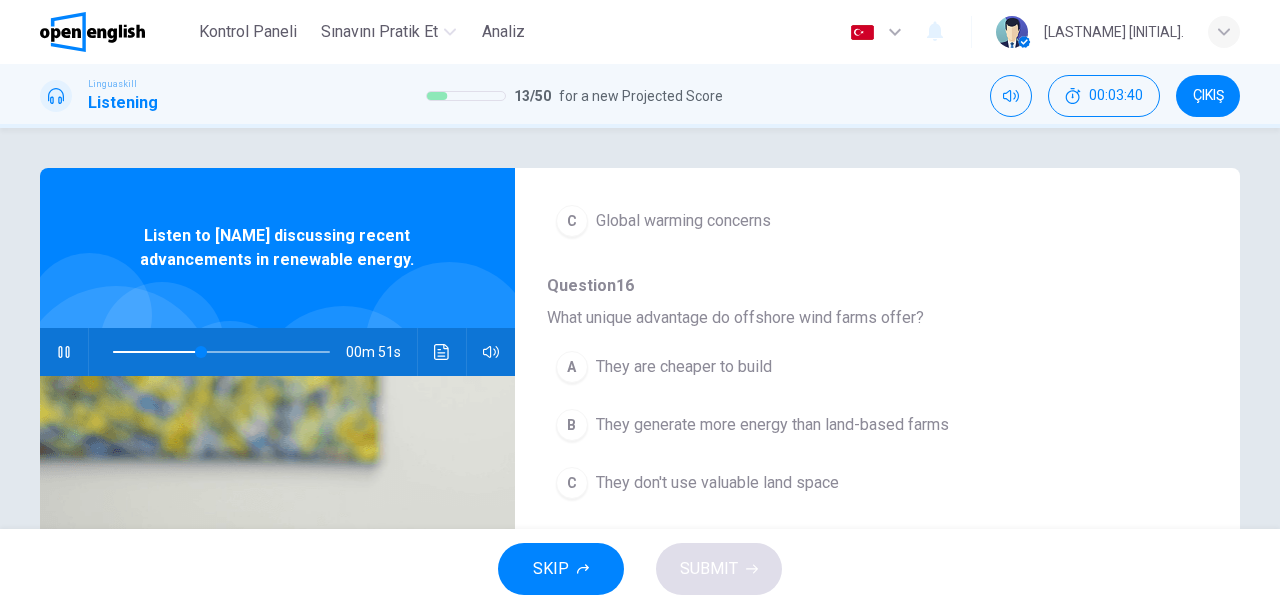 scroll, scrollTop: 700, scrollLeft: 0, axis: vertical 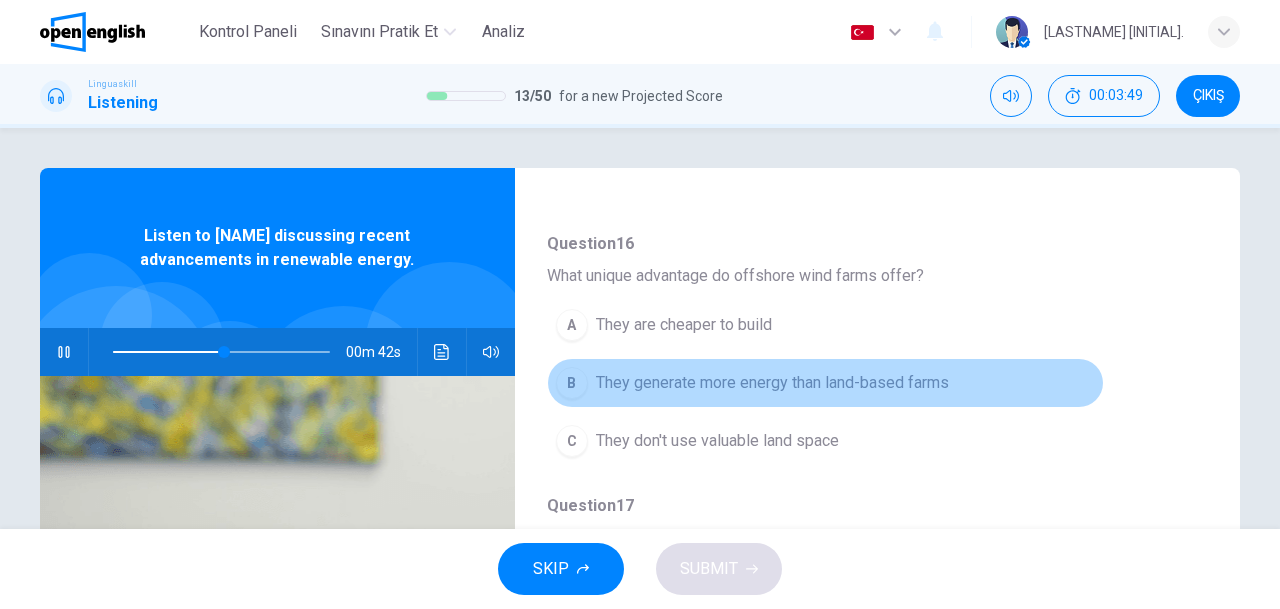 click on "They generate more energy than land-based farms" at bounding box center (772, 383) 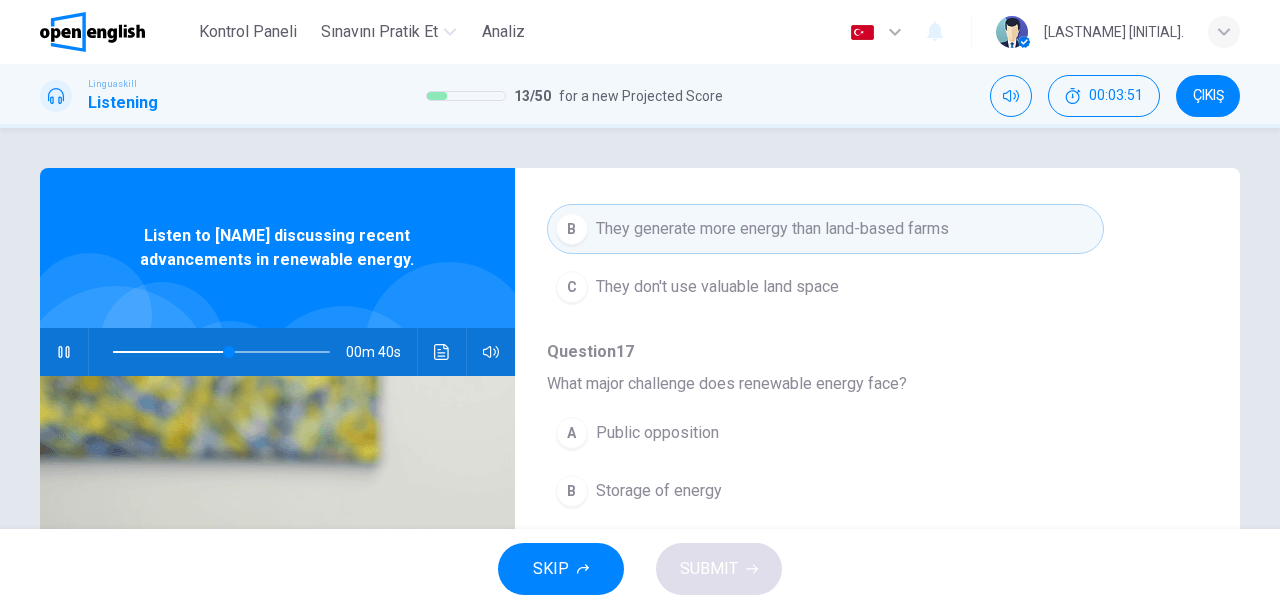 scroll, scrollTop: 876, scrollLeft: 0, axis: vertical 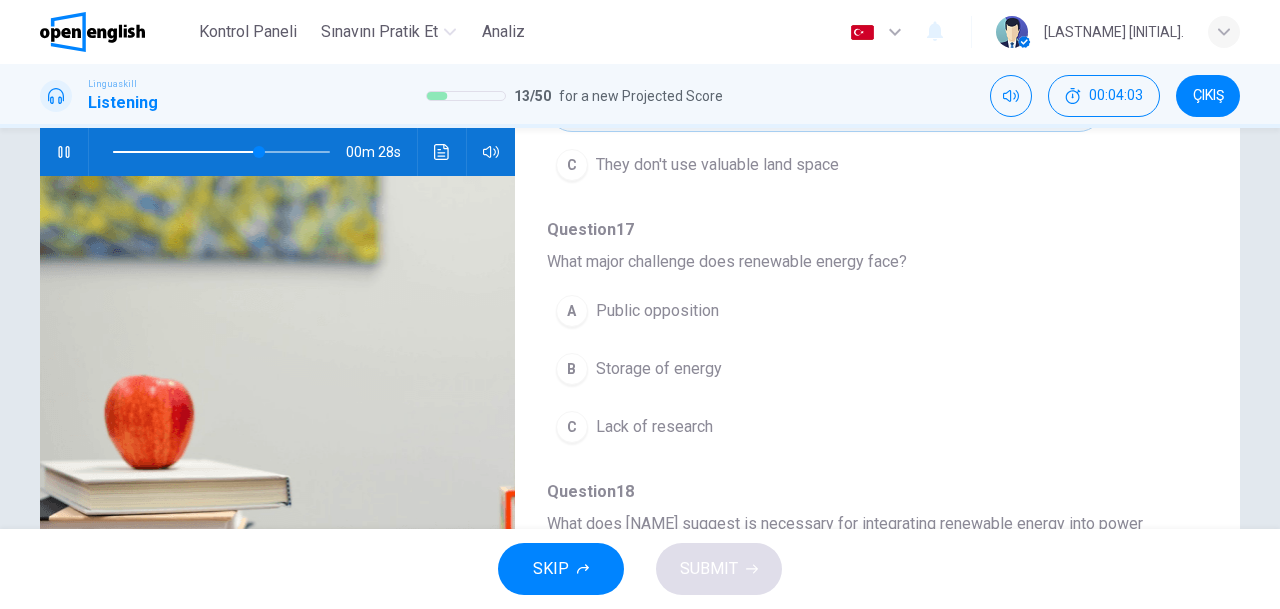 click on "B Storage of energy" at bounding box center [825, 369] 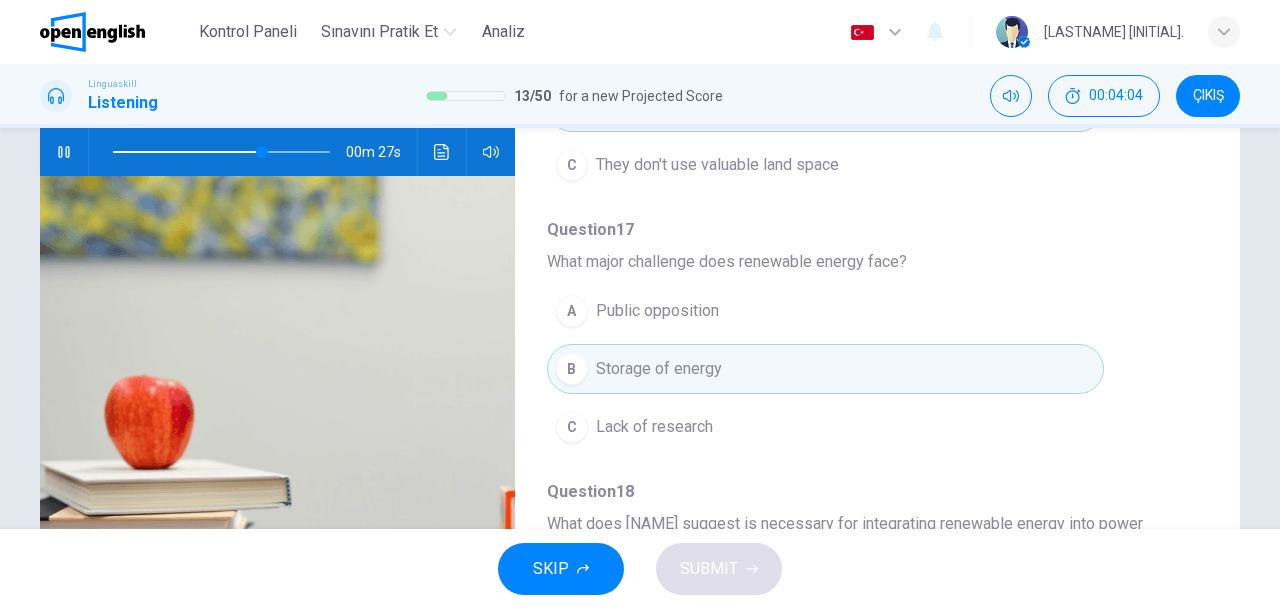 scroll, scrollTop: 876, scrollLeft: 0, axis: vertical 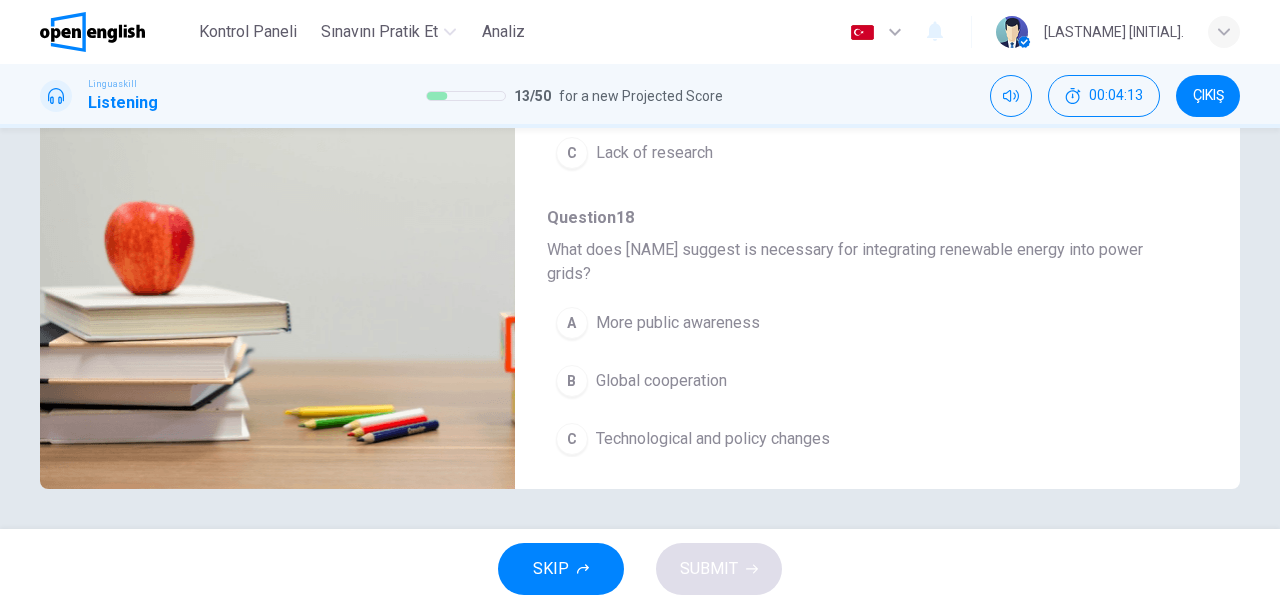 click on "Technological and policy changes" at bounding box center (713, 439) 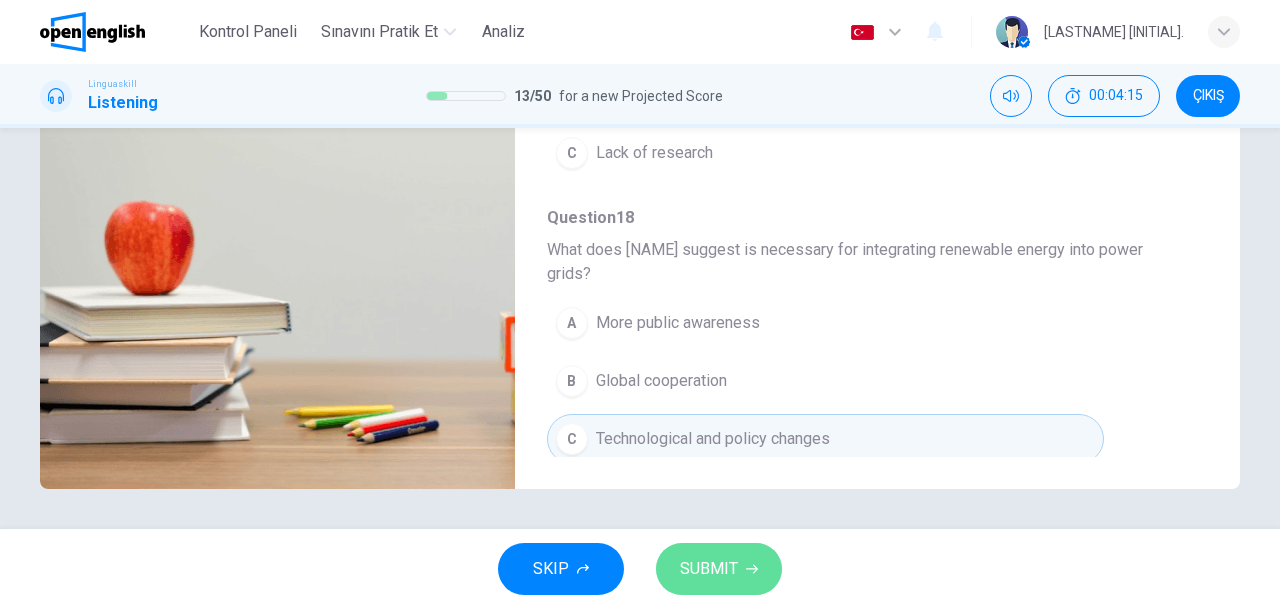 click 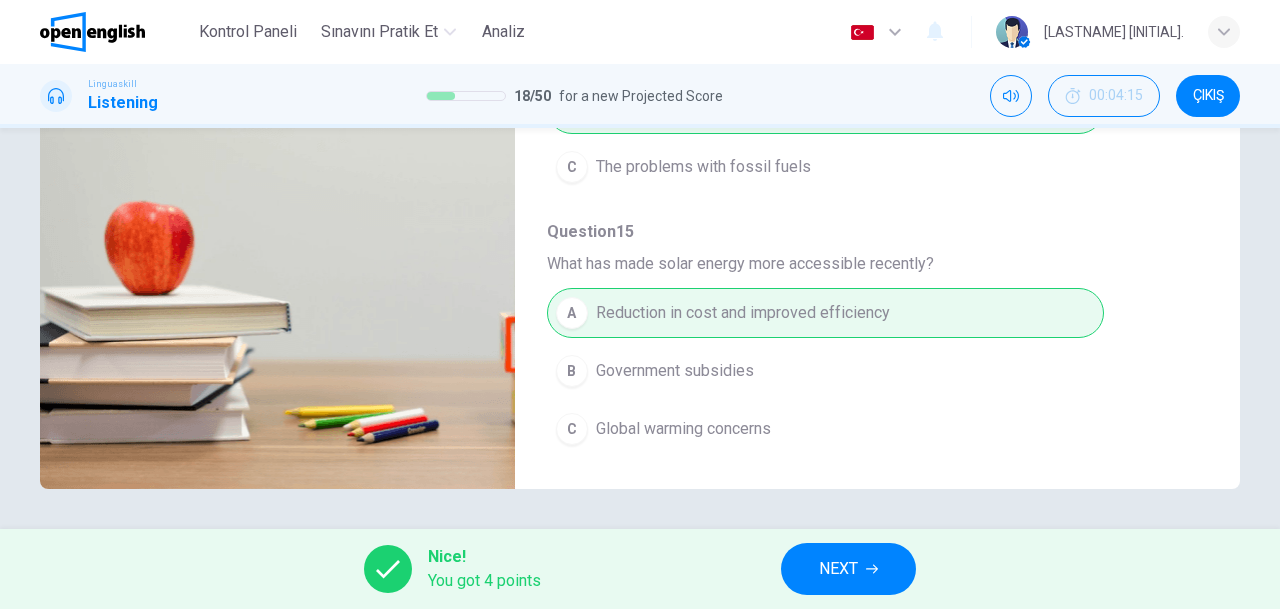 scroll, scrollTop: 0, scrollLeft: 0, axis: both 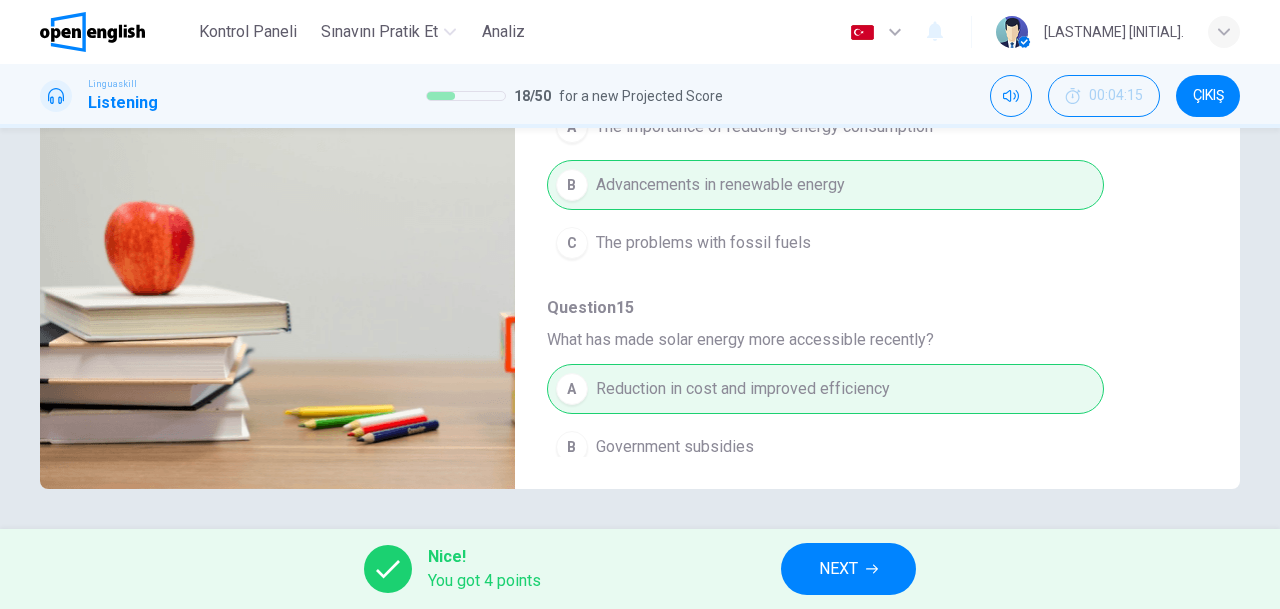 type on "**" 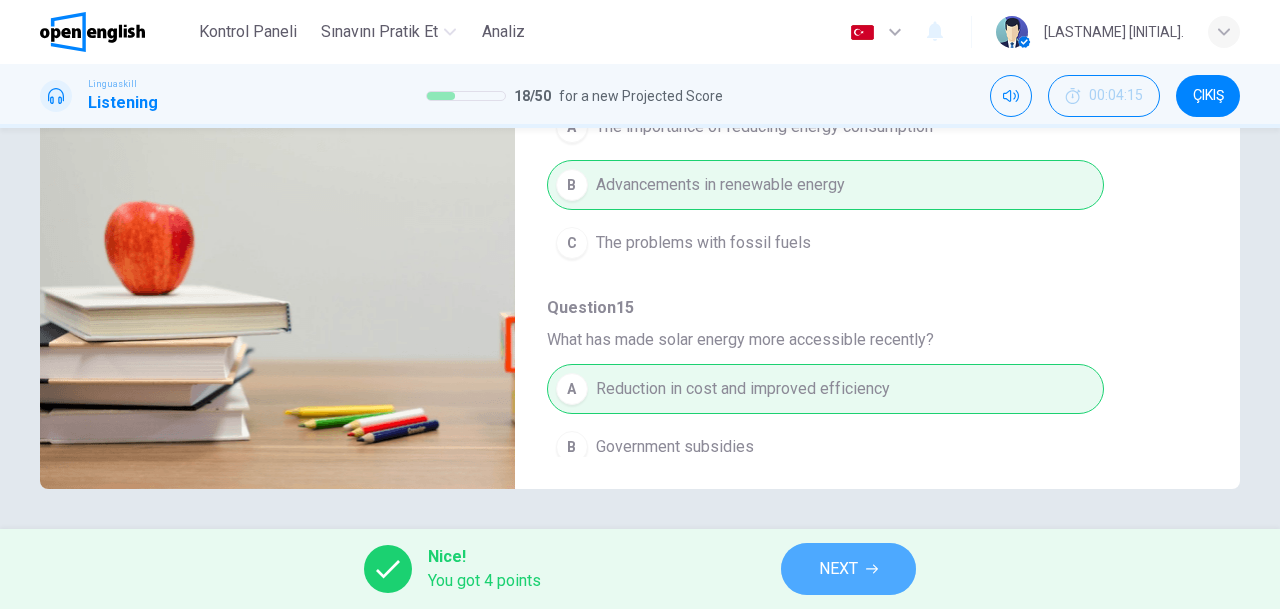 click on "NEXT" at bounding box center [848, 569] 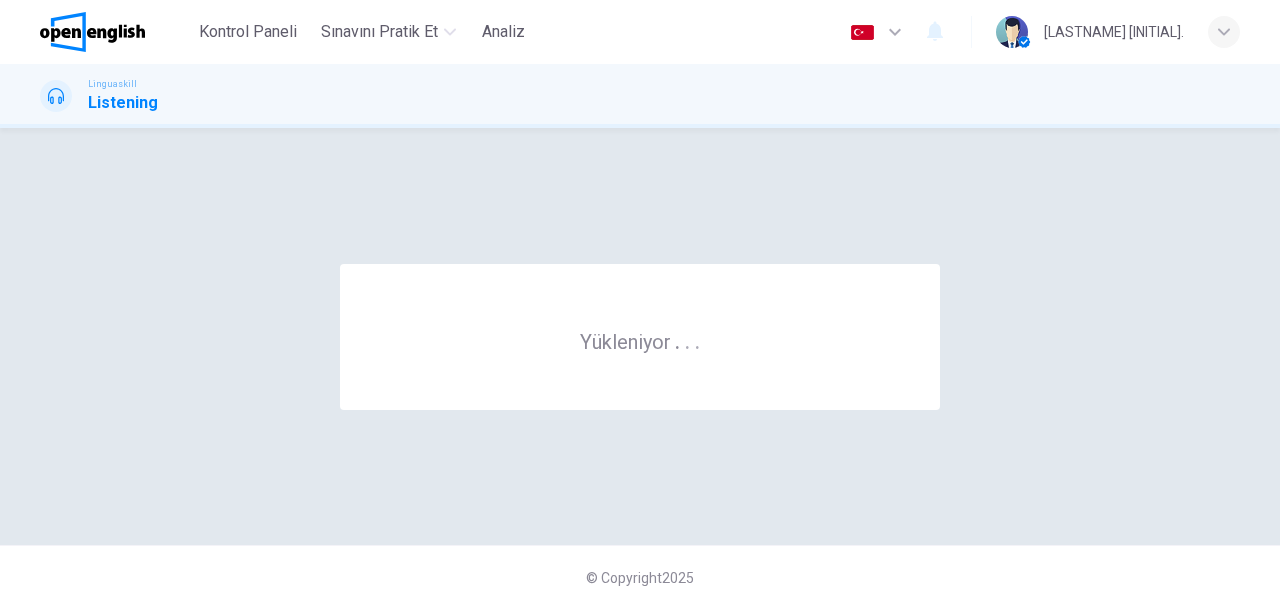 scroll, scrollTop: 0, scrollLeft: 0, axis: both 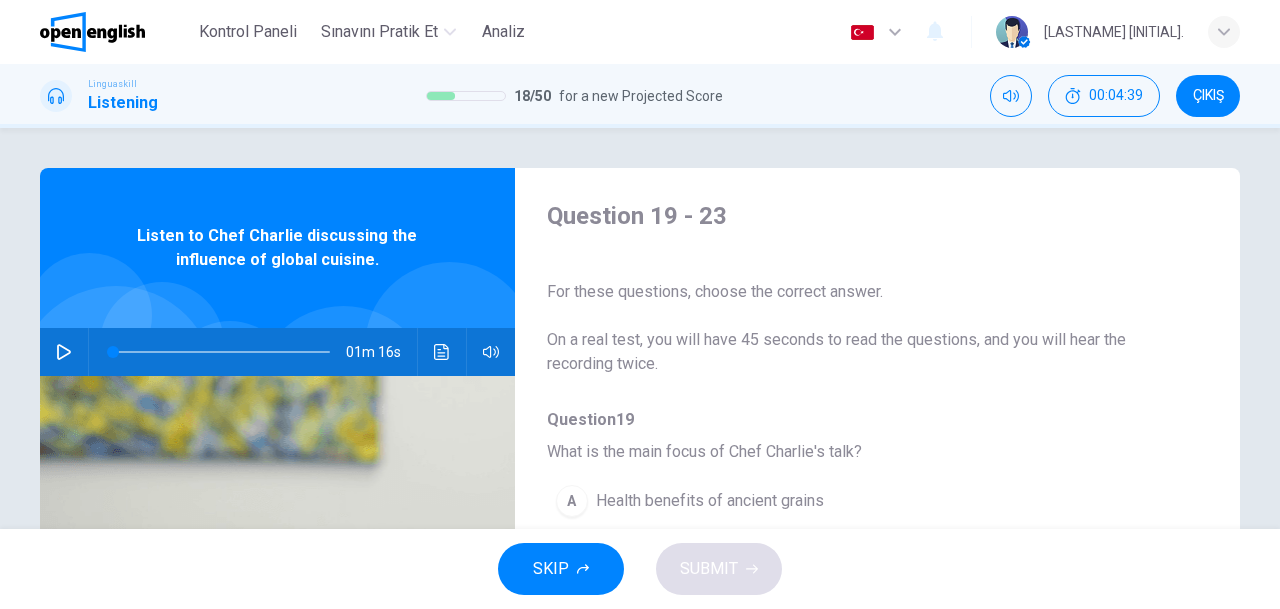 click at bounding box center [64, 352] 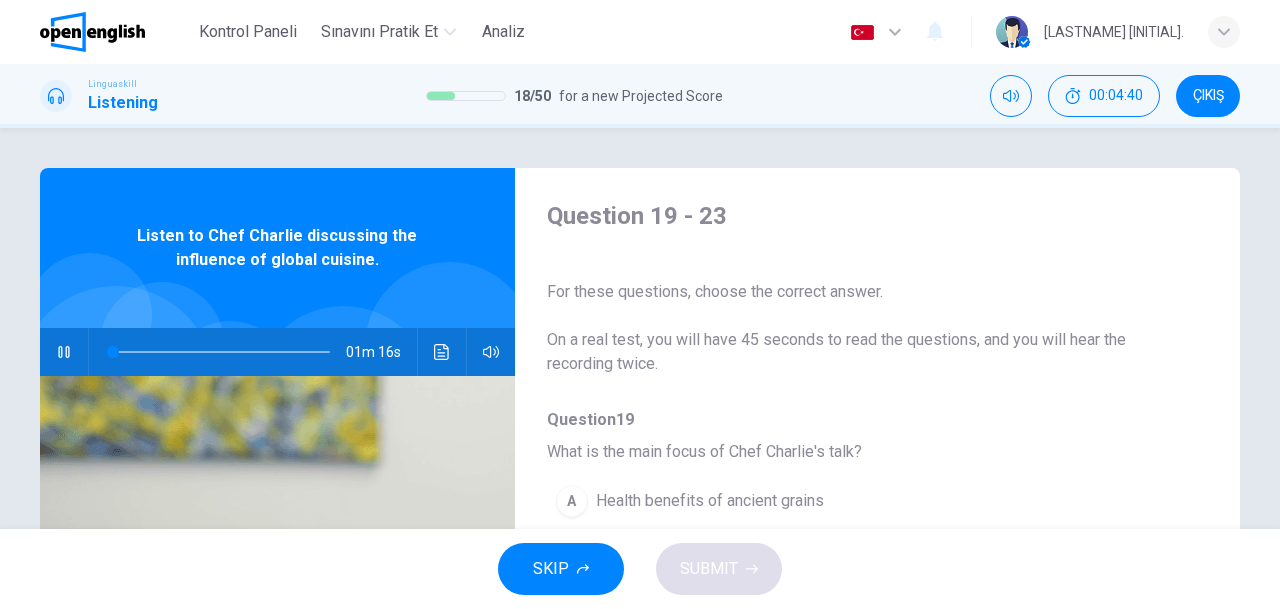scroll, scrollTop: 200, scrollLeft: 0, axis: vertical 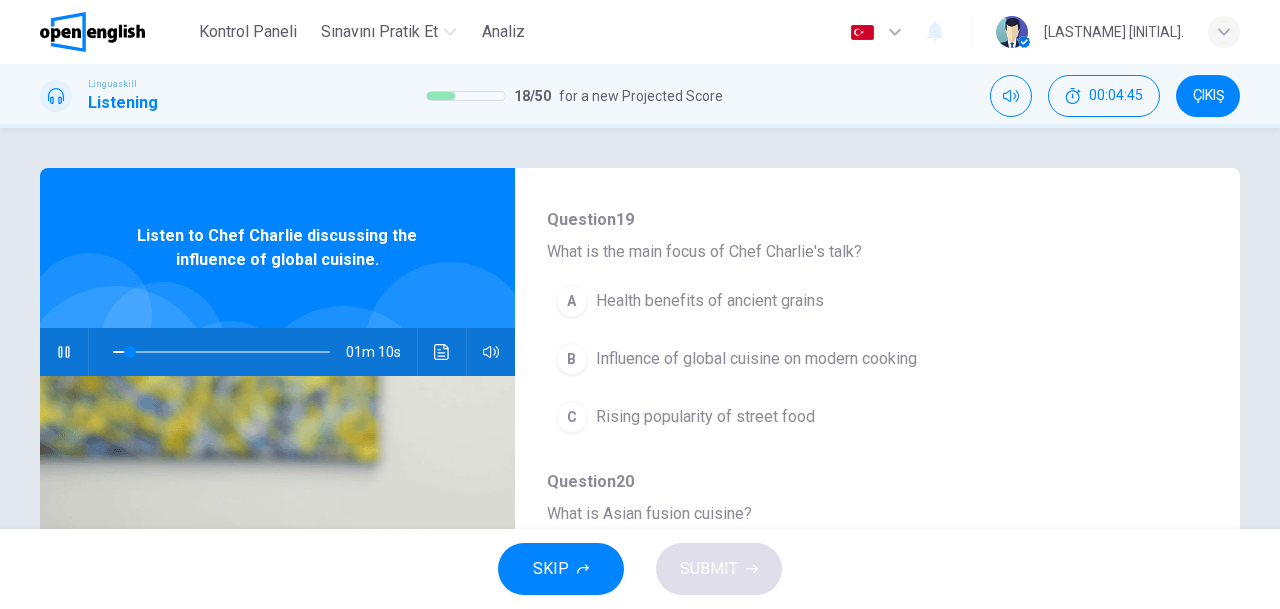 click on "Influence of global cuisine on modern cooking" at bounding box center (756, 359) 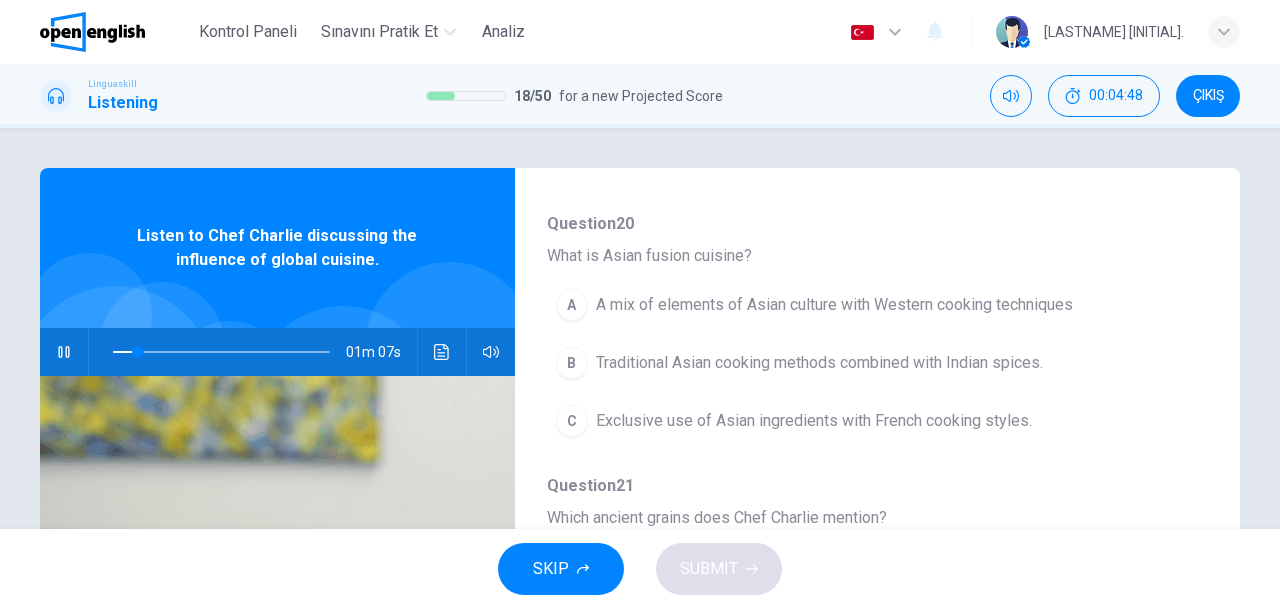 scroll, scrollTop: 500, scrollLeft: 0, axis: vertical 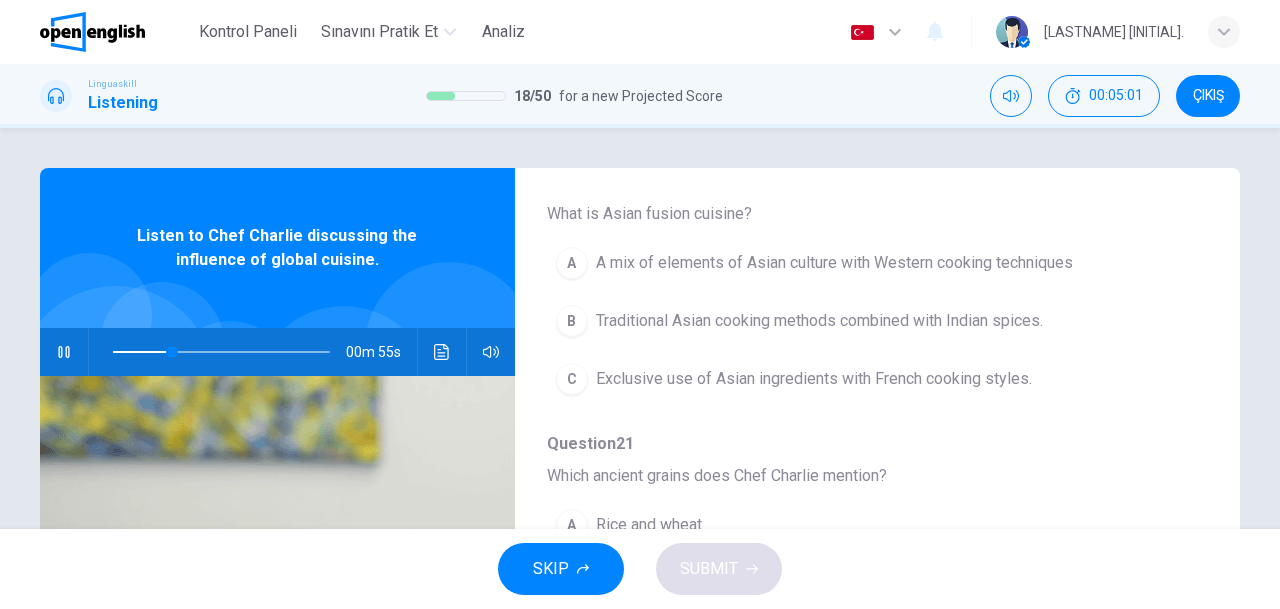 click on "A mix of elements of Asian culture with Western cooking techniques" at bounding box center [834, 263] 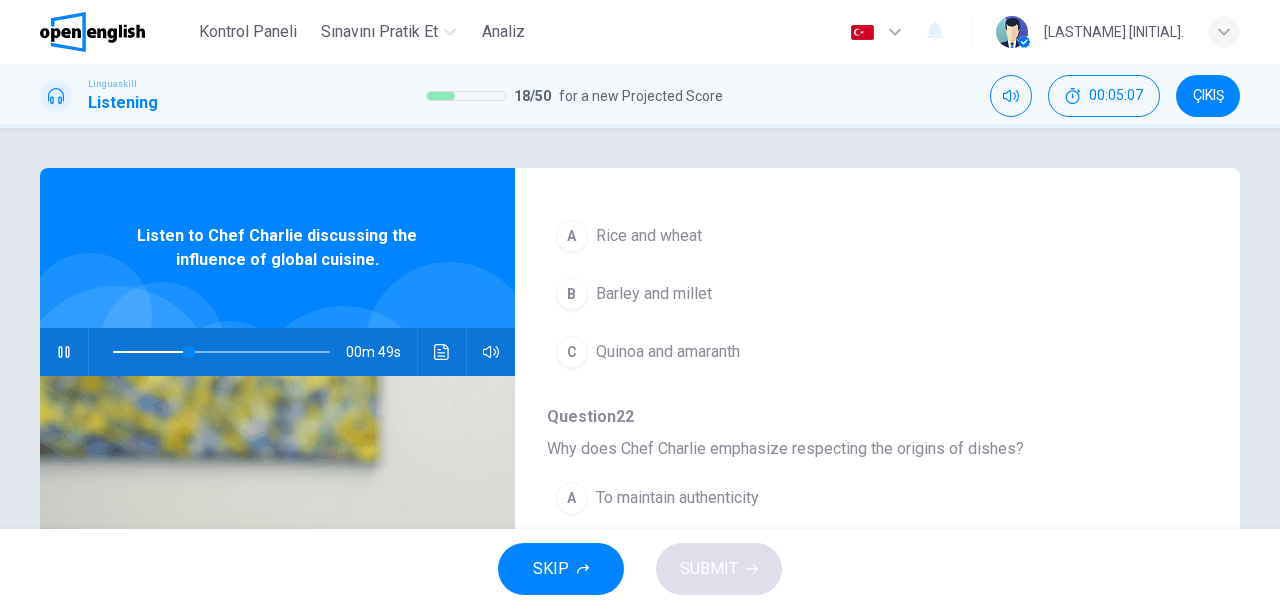 scroll, scrollTop: 800, scrollLeft: 0, axis: vertical 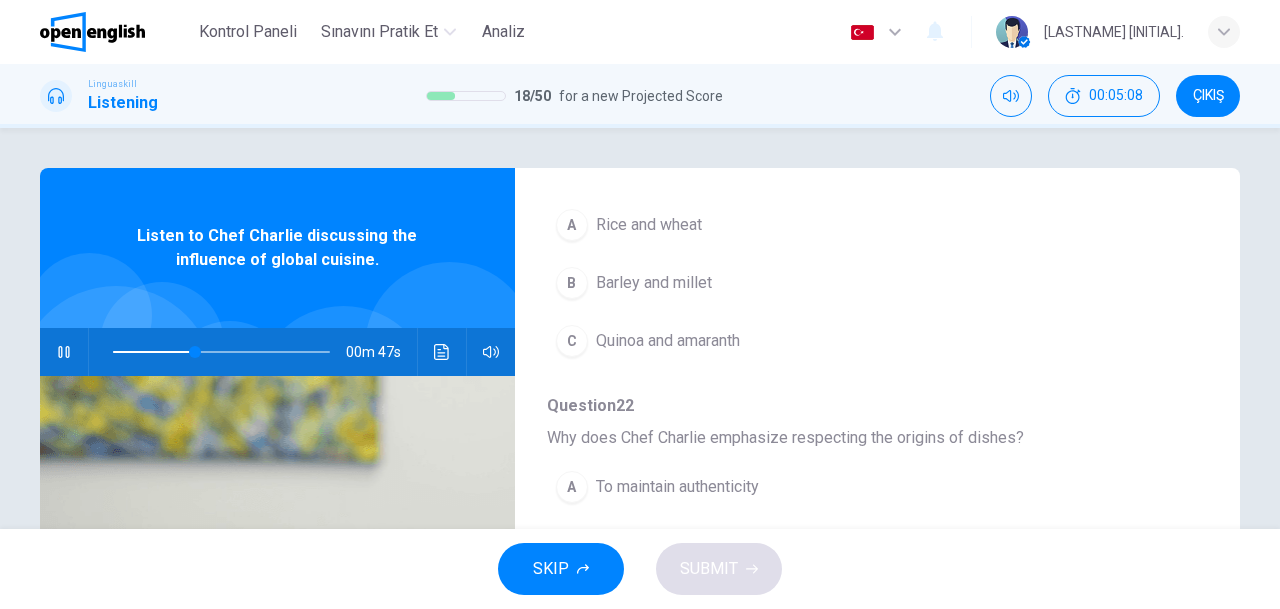 click on "Quinoa and amaranth" at bounding box center (668, 341) 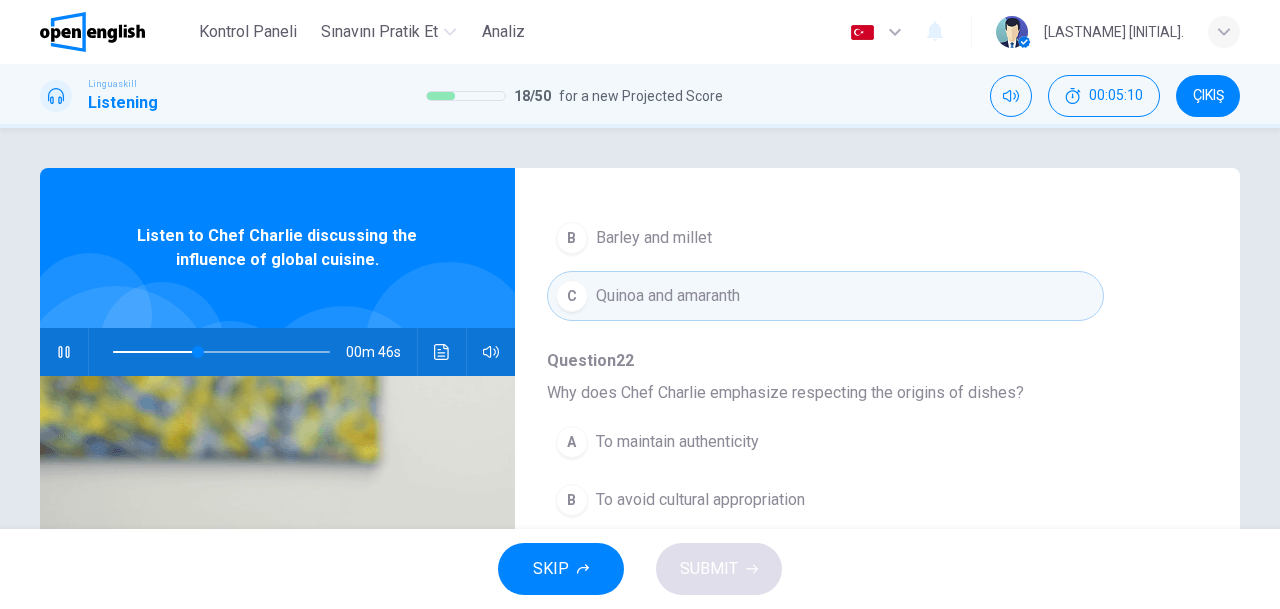 scroll, scrollTop: 852, scrollLeft: 0, axis: vertical 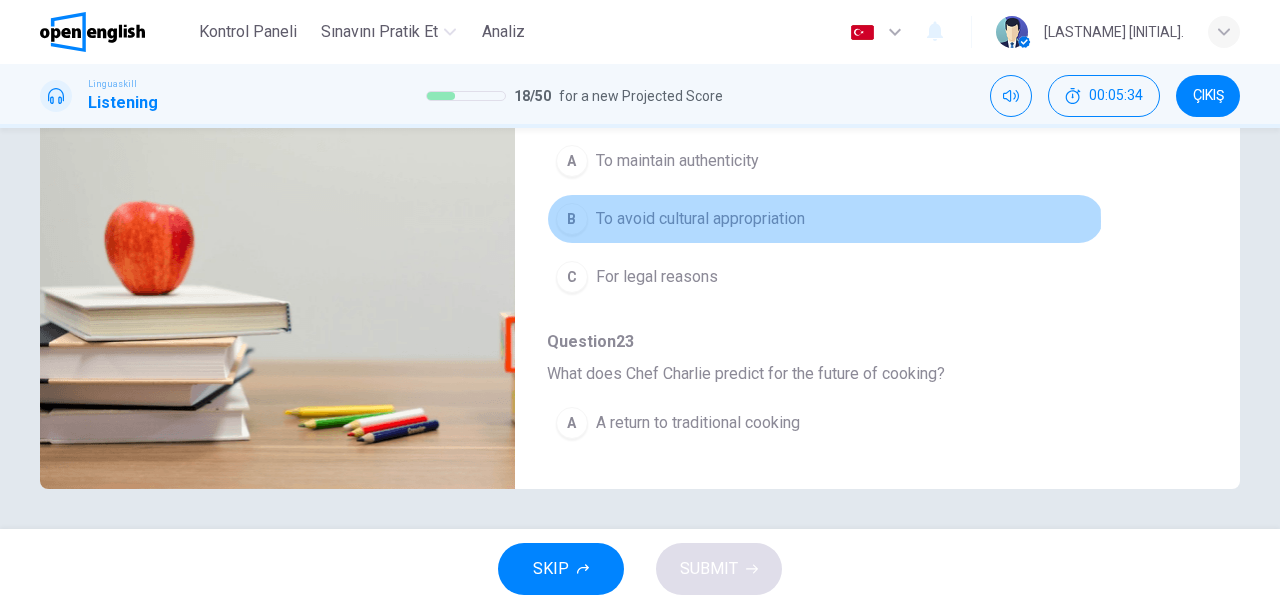 click on "To avoid cultural appropriation" at bounding box center (700, 219) 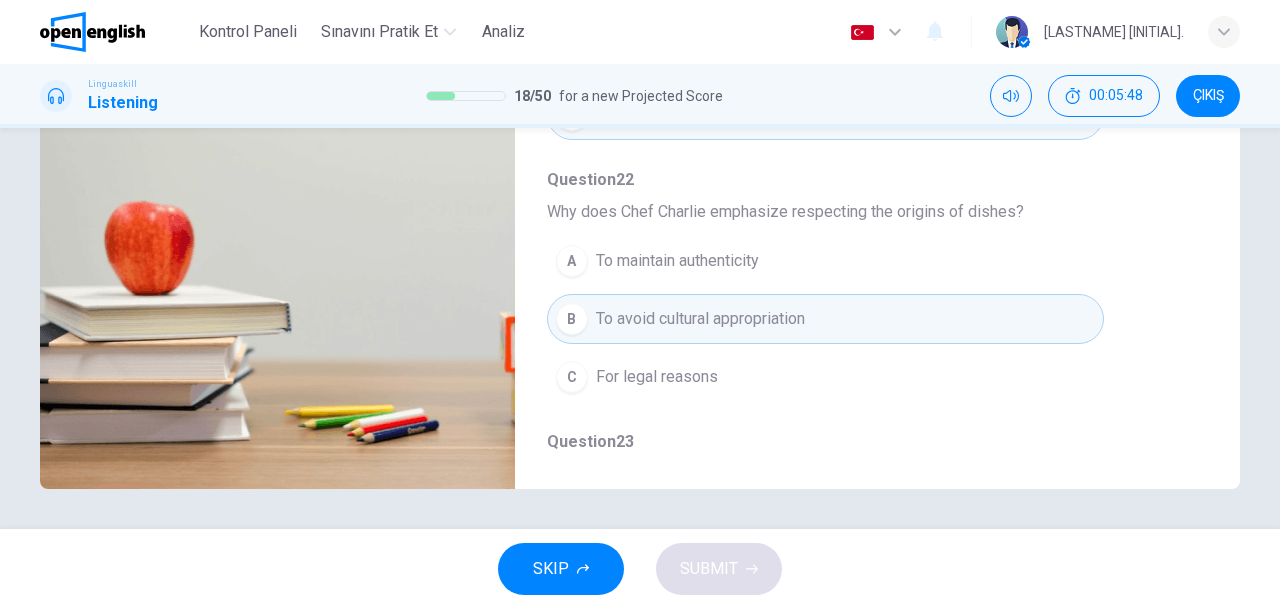 scroll, scrollTop: 852, scrollLeft: 0, axis: vertical 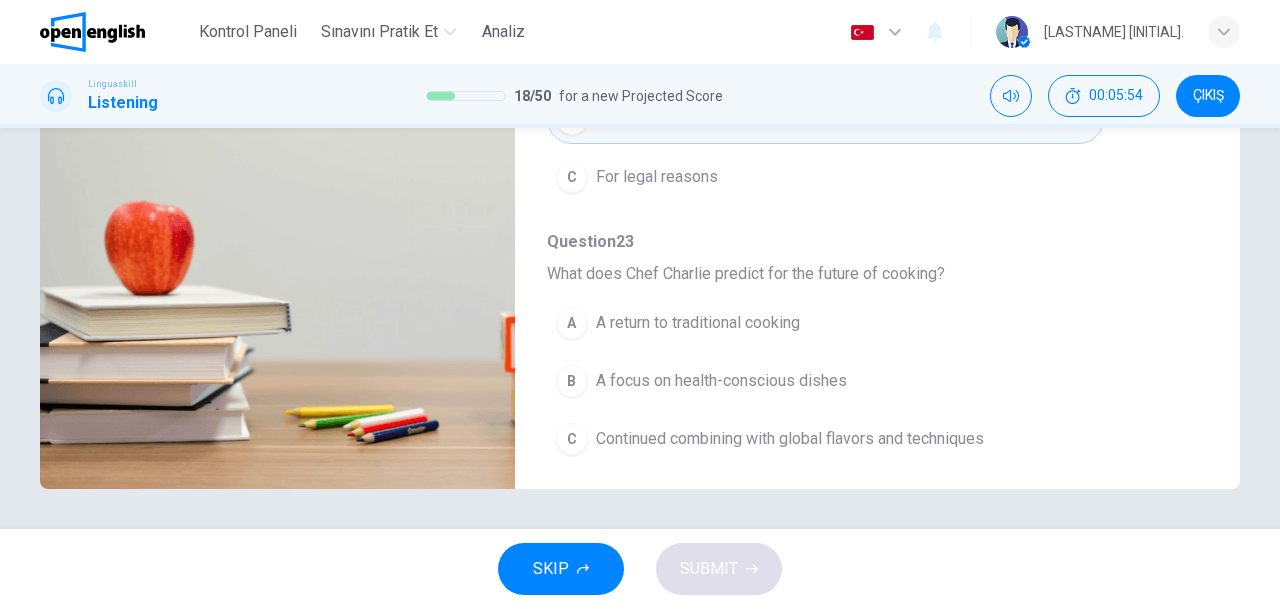 click on "Continued combining with global flavors and techniques" at bounding box center (790, 439) 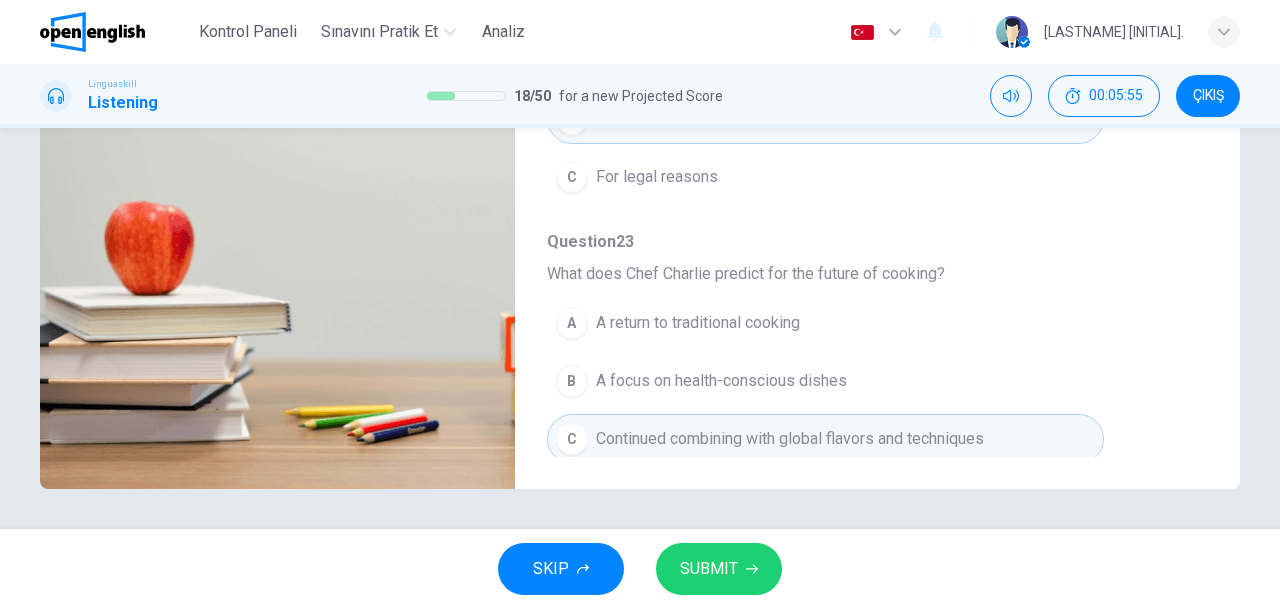 click on "SUBMIT" at bounding box center (719, 569) 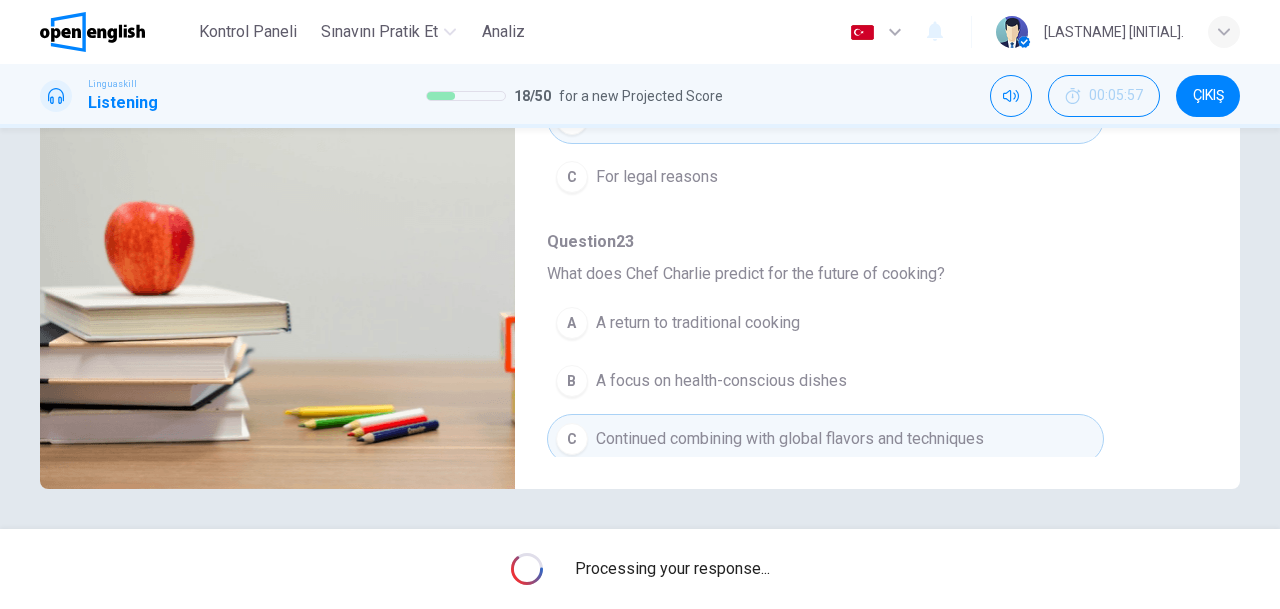 type on "*" 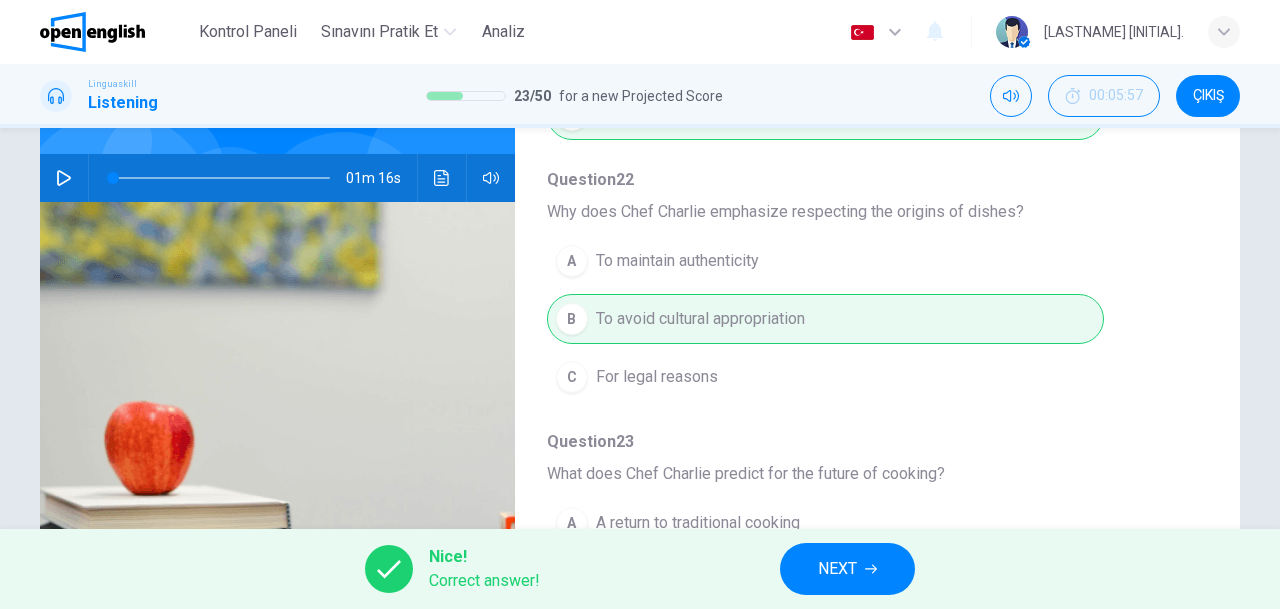 scroll, scrollTop: 0, scrollLeft: 0, axis: both 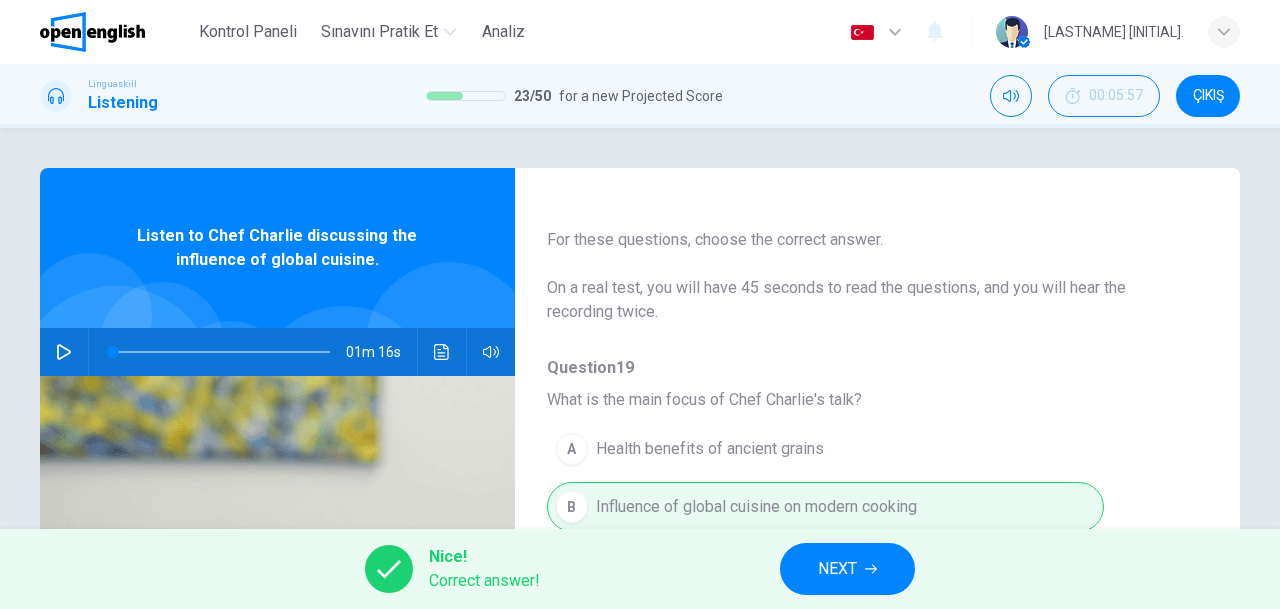 click on "NEXT" at bounding box center (837, 569) 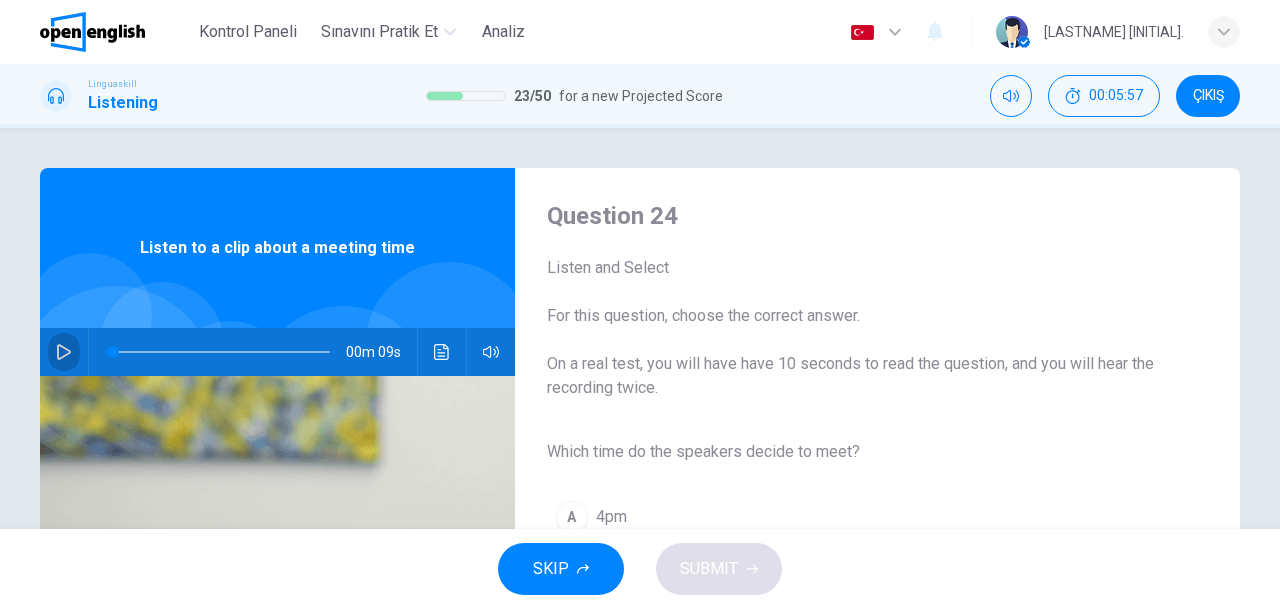 click 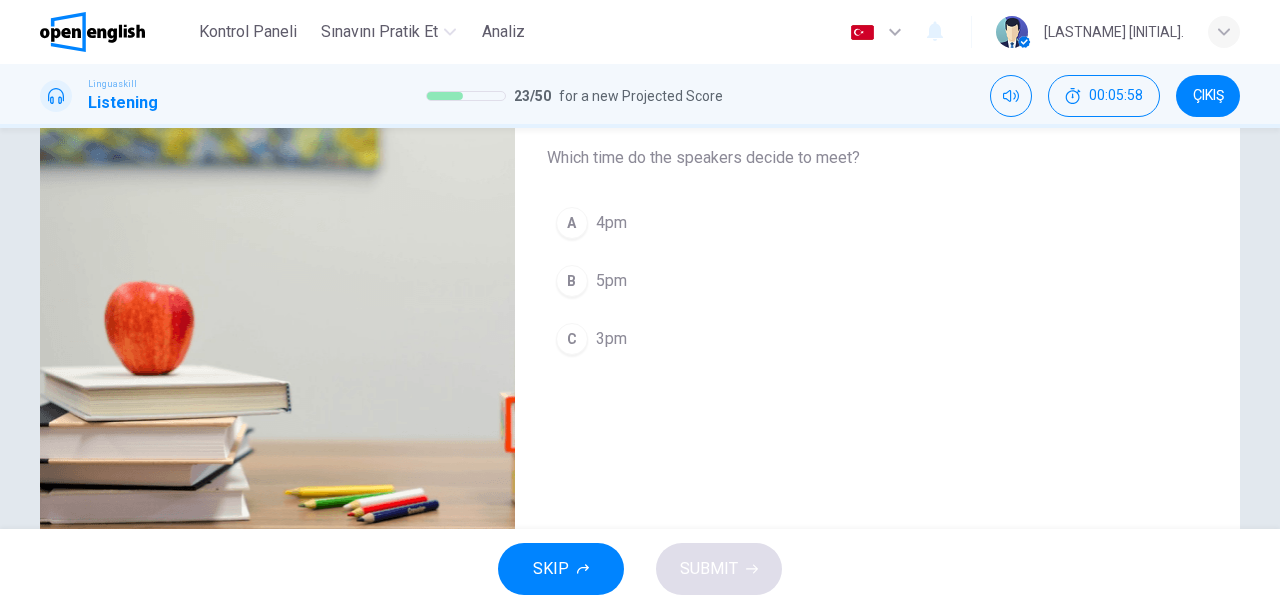 scroll, scrollTop: 274, scrollLeft: 0, axis: vertical 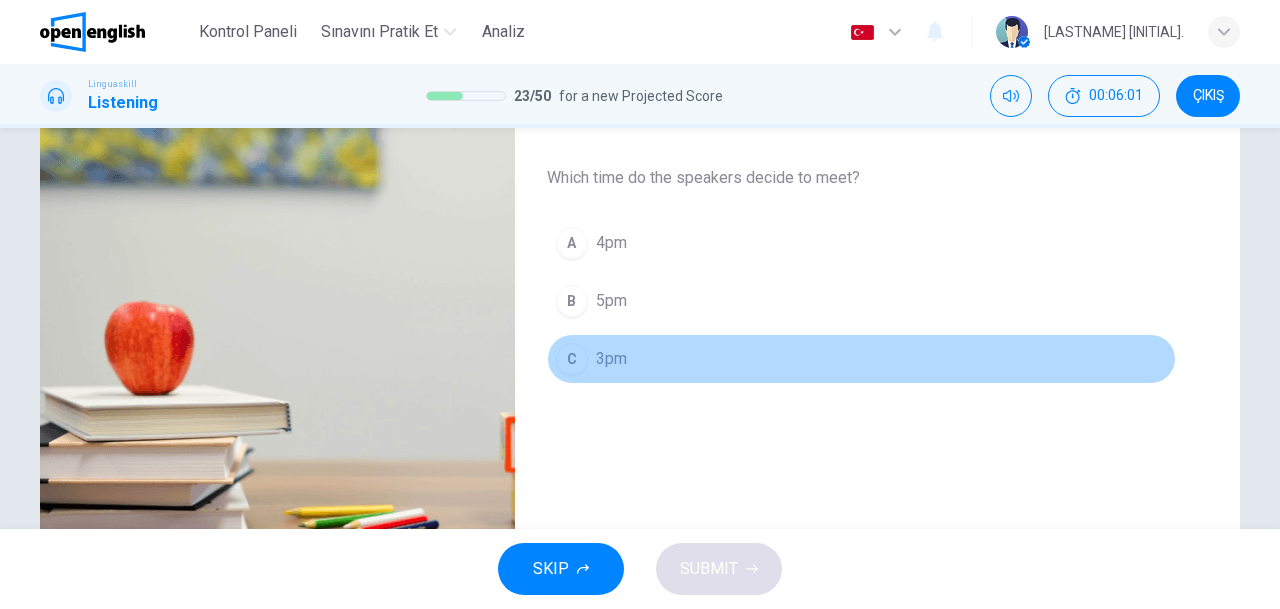 click on "C 3pm" at bounding box center [861, 359] 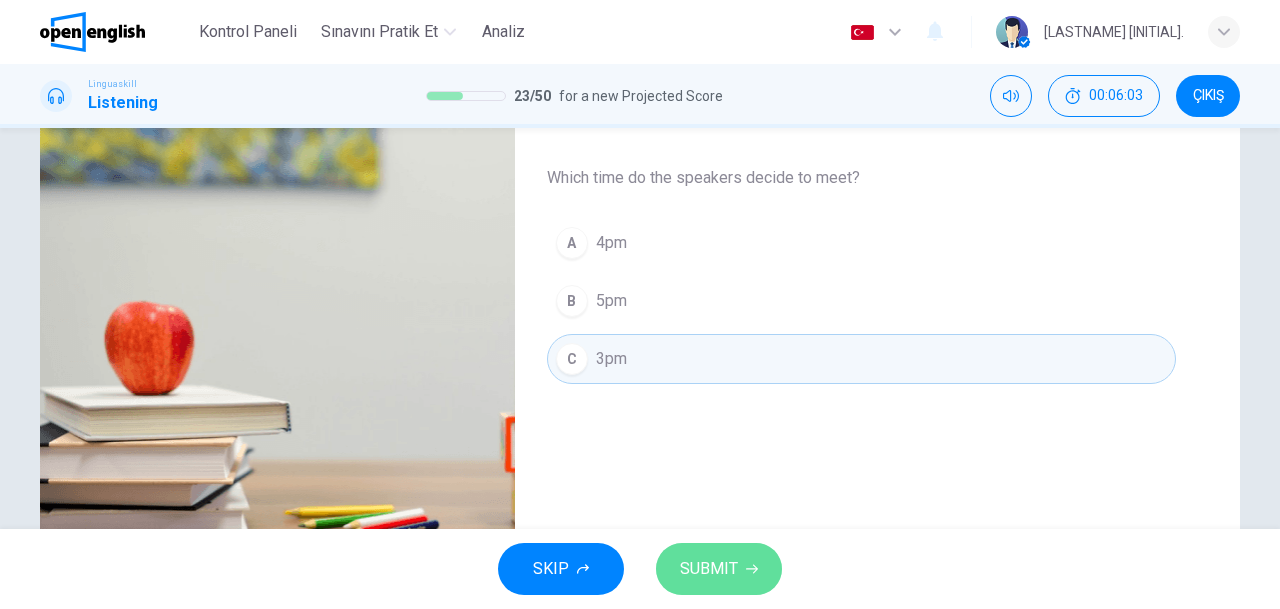 click on "SUBMIT" at bounding box center (709, 569) 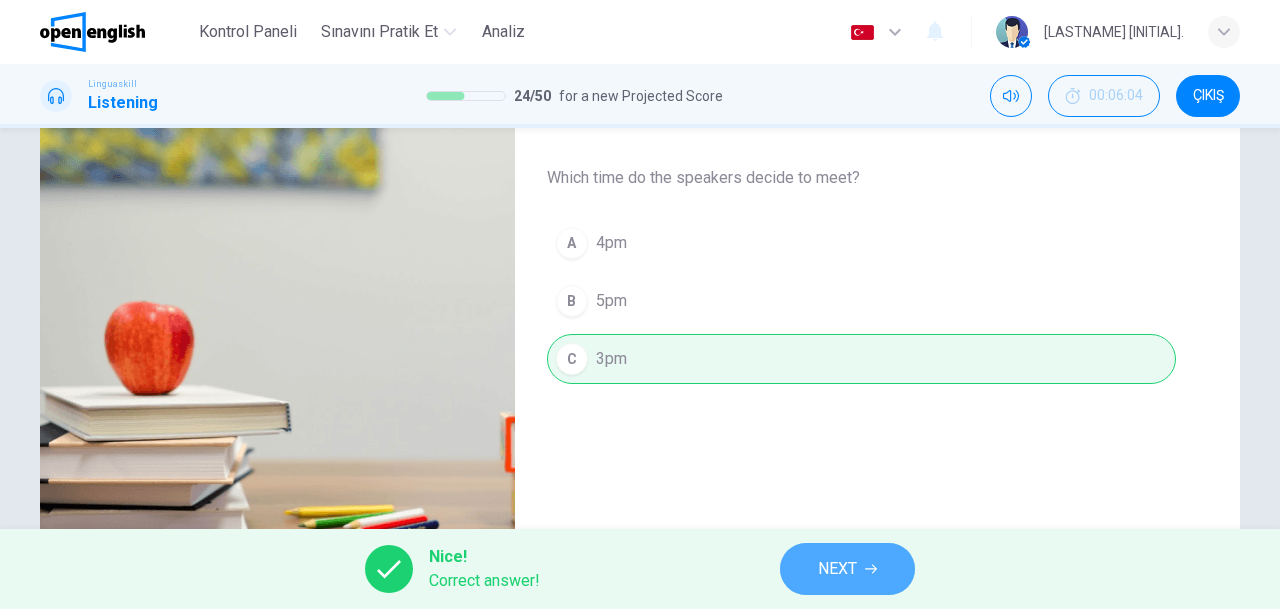 click on "NEXT" at bounding box center [847, 569] 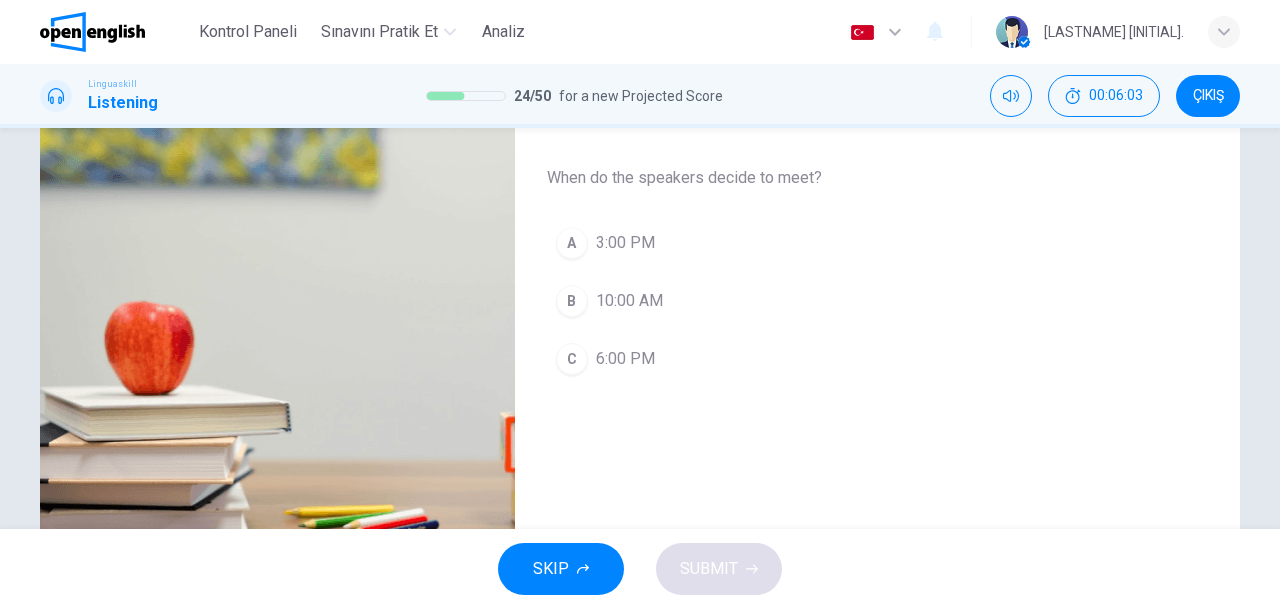 scroll, scrollTop: 74, scrollLeft: 0, axis: vertical 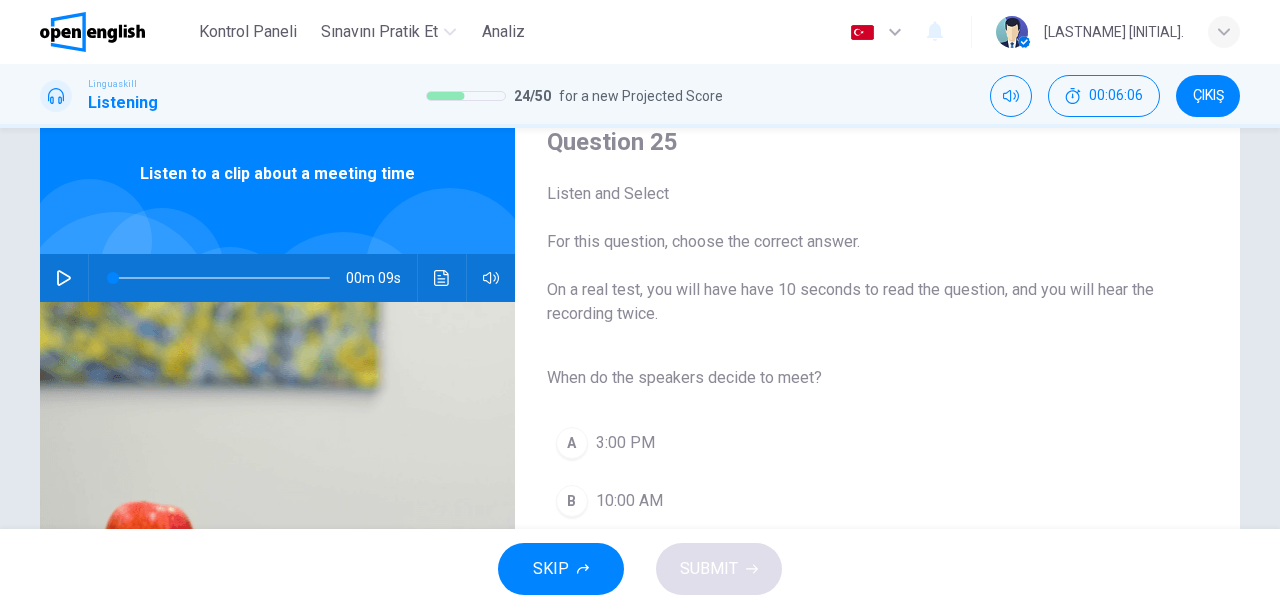 click 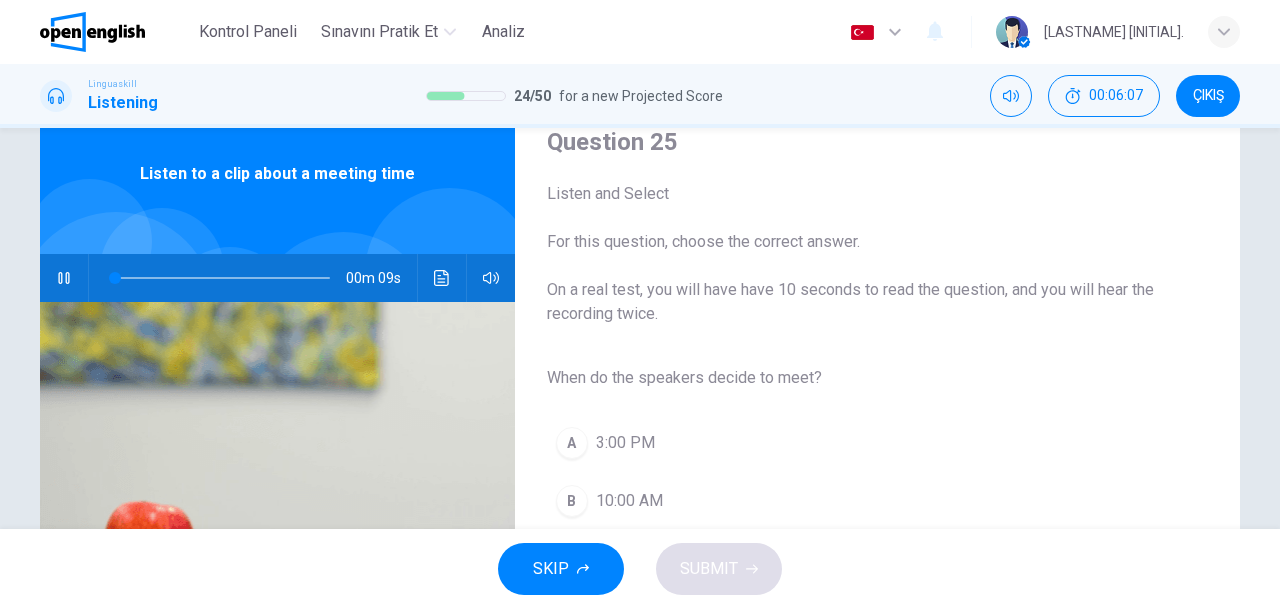 scroll, scrollTop: 174, scrollLeft: 0, axis: vertical 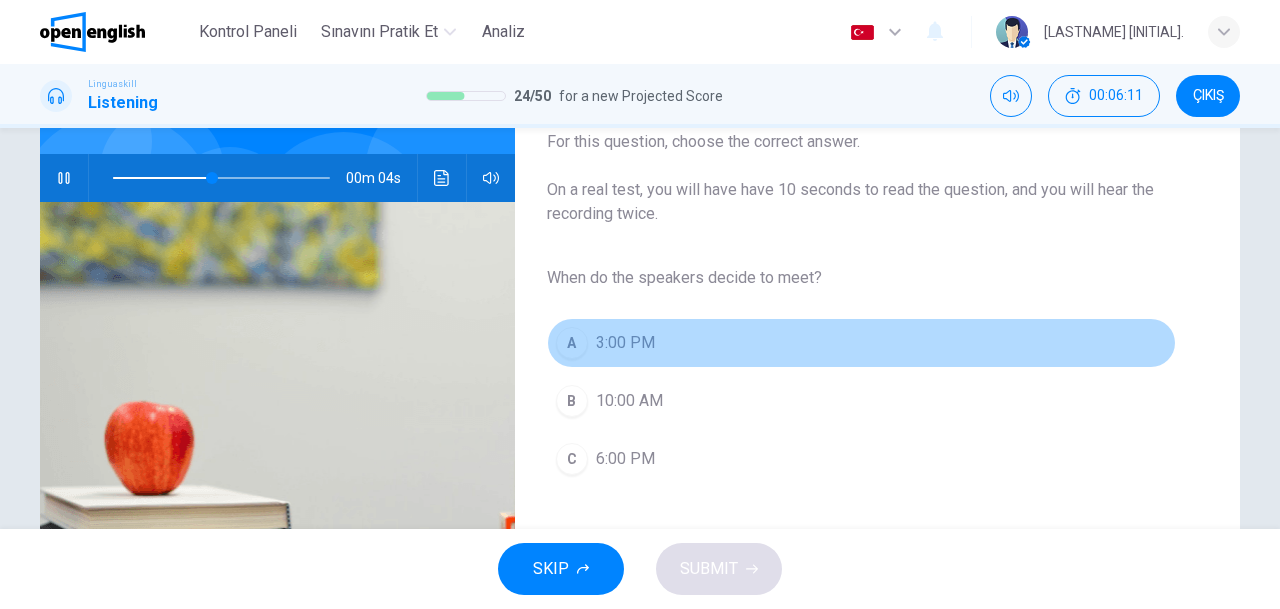 click on "A 3:00 PM" at bounding box center (861, 343) 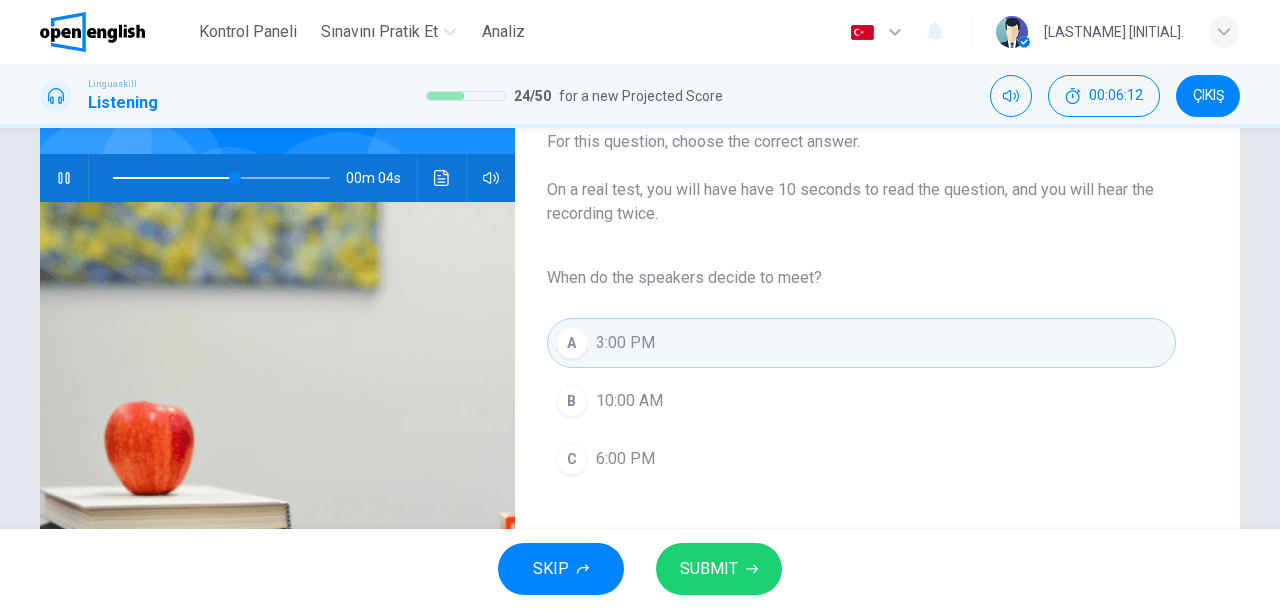 click on "SUBMIT" at bounding box center (709, 569) 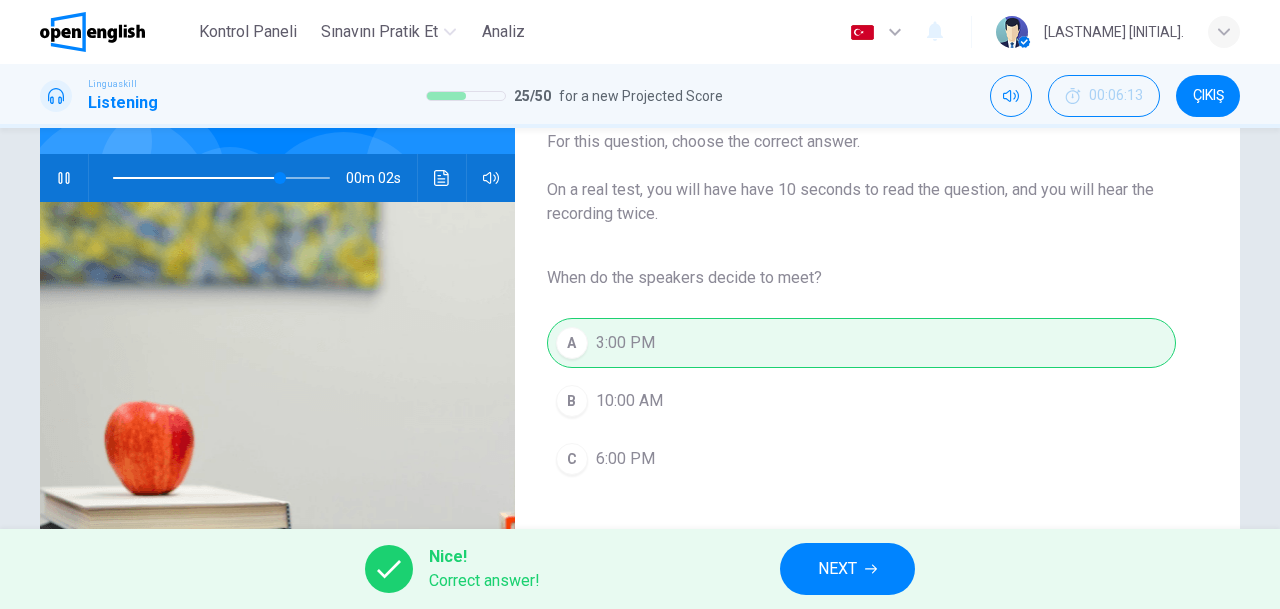 type on "**" 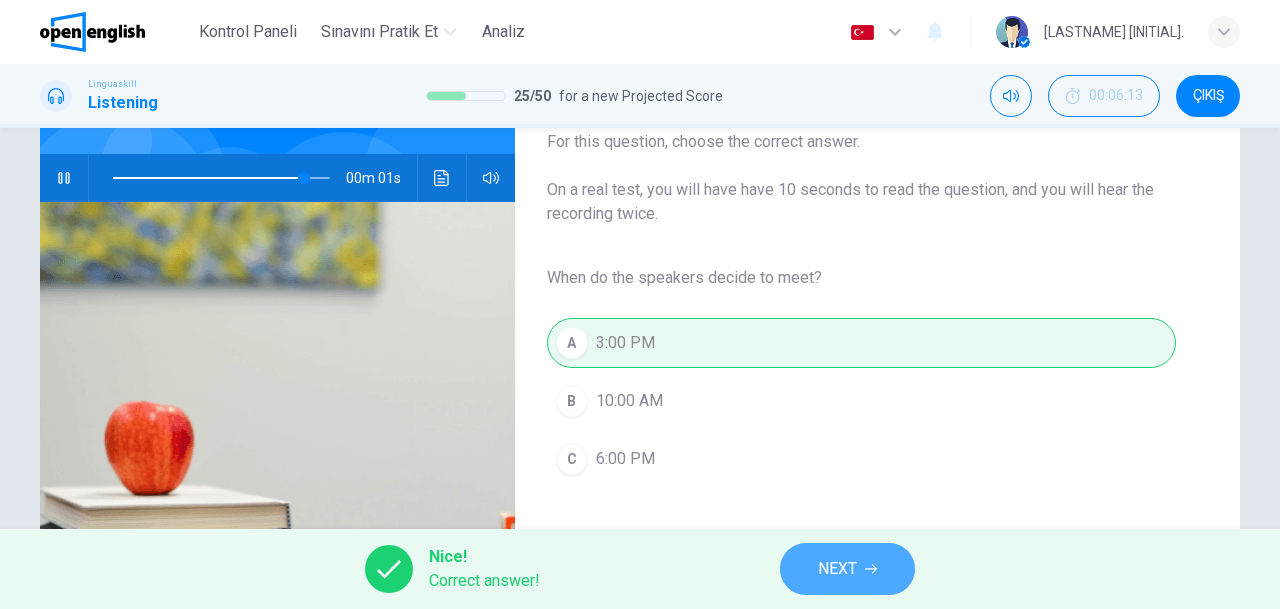 click on "NEXT" at bounding box center [837, 569] 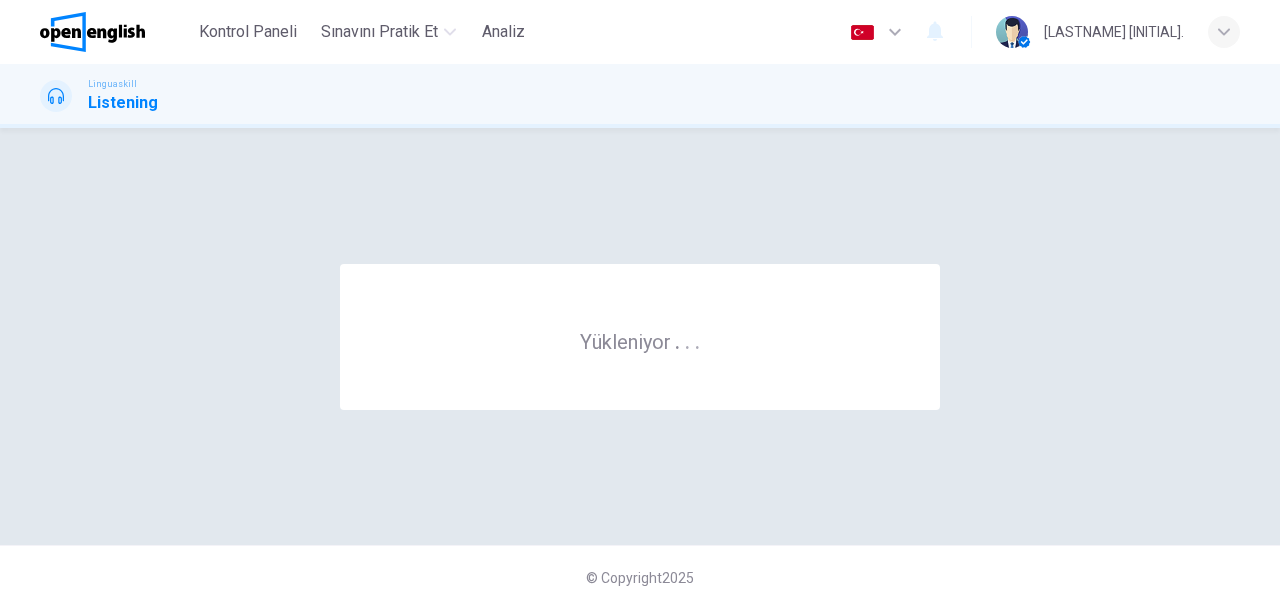 scroll, scrollTop: 0, scrollLeft: 0, axis: both 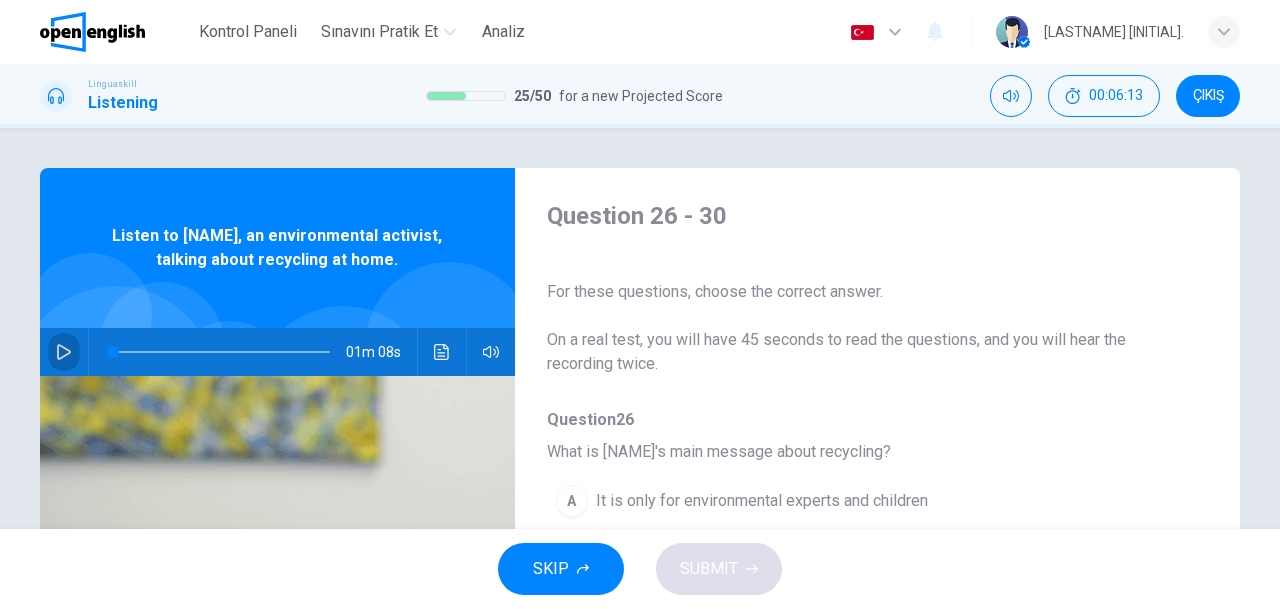 click 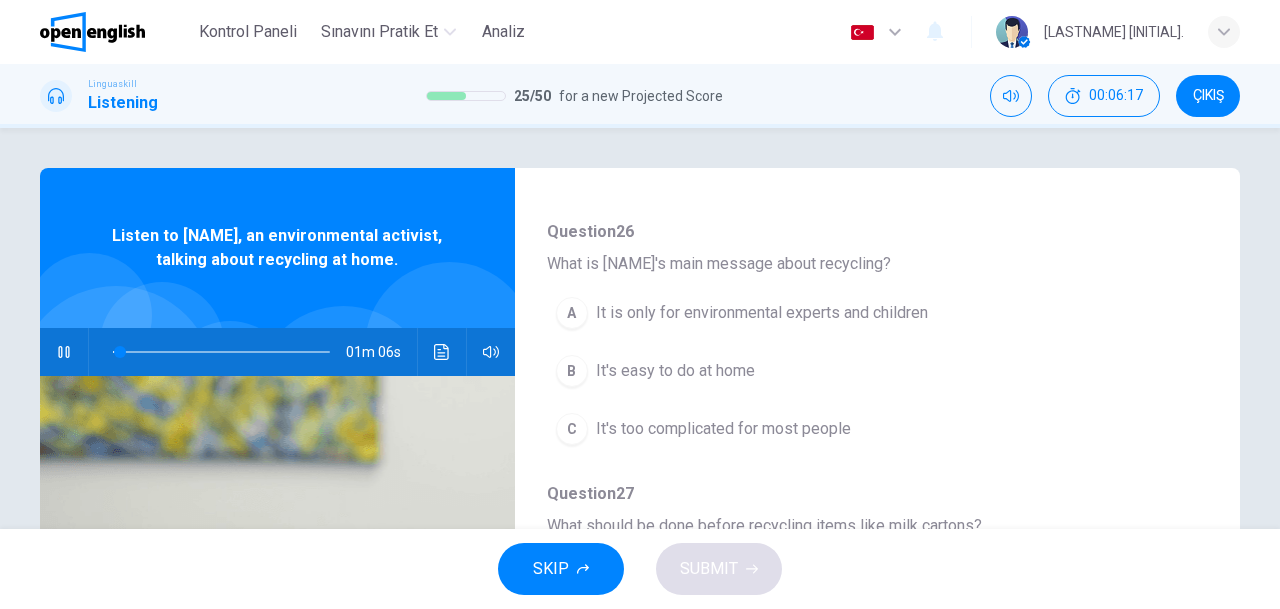scroll, scrollTop: 200, scrollLeft: 0, axis: vertical 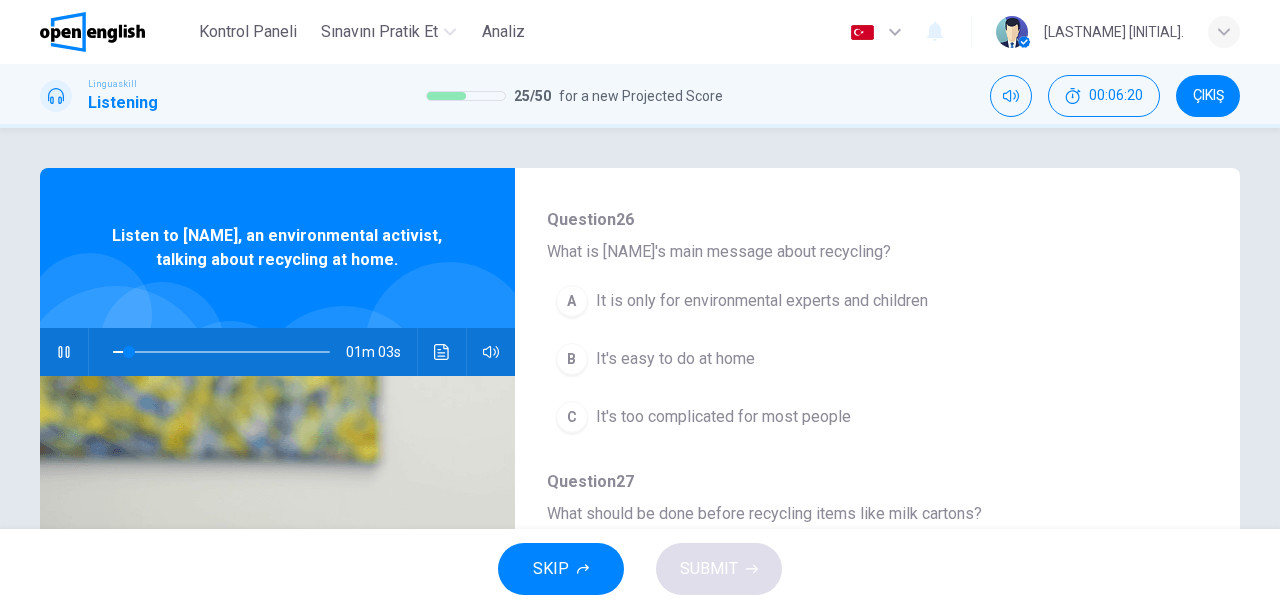 click on "It is only for environmental experts and children" at bounding box center [762, 301] 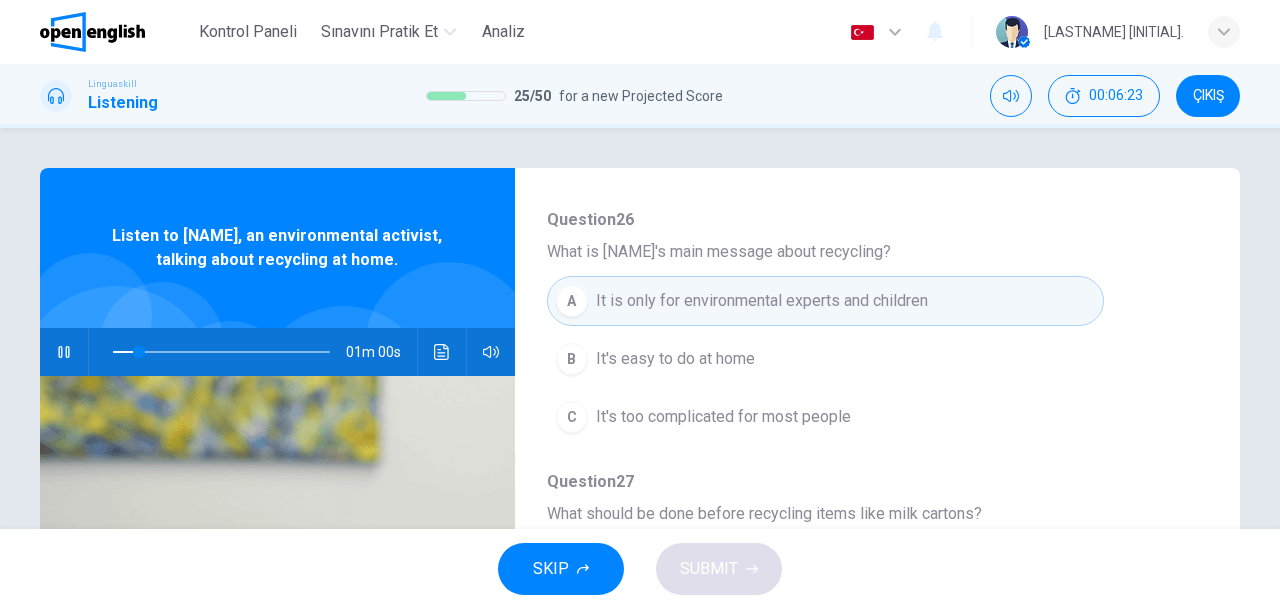 click on "B It's easy to do at home" at bounding box center (825, 359) 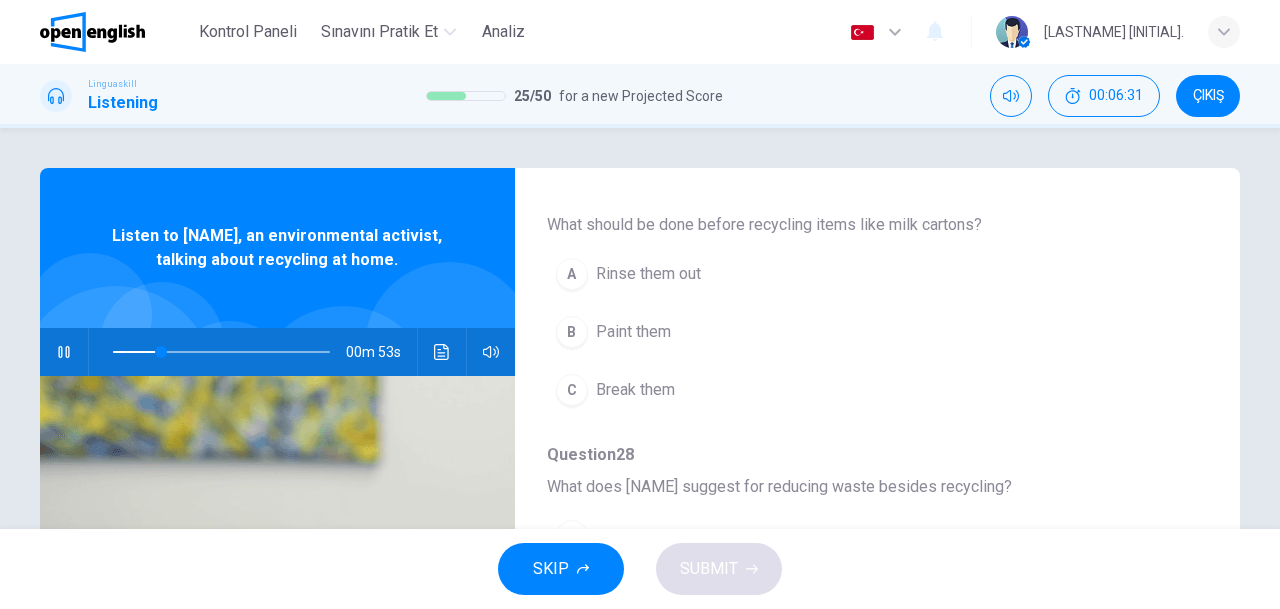 scroll, scrollTop: 500, scrollLeft: 0, axis: vertical 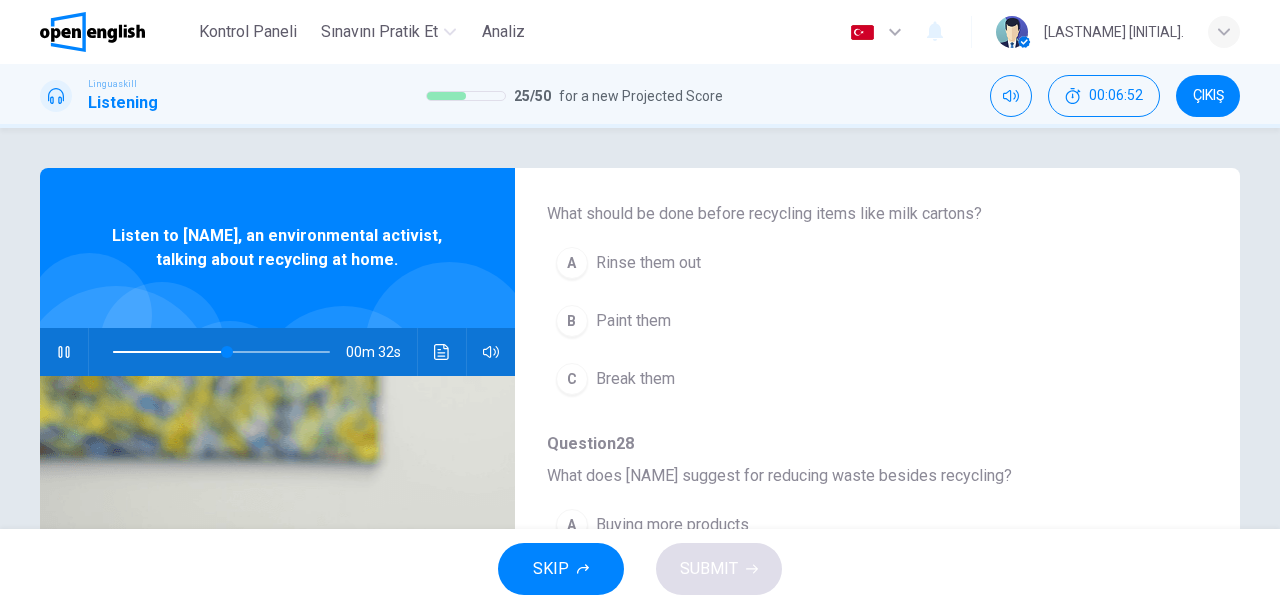 click on "A Rinse them out" at bounding box center [825, 263] 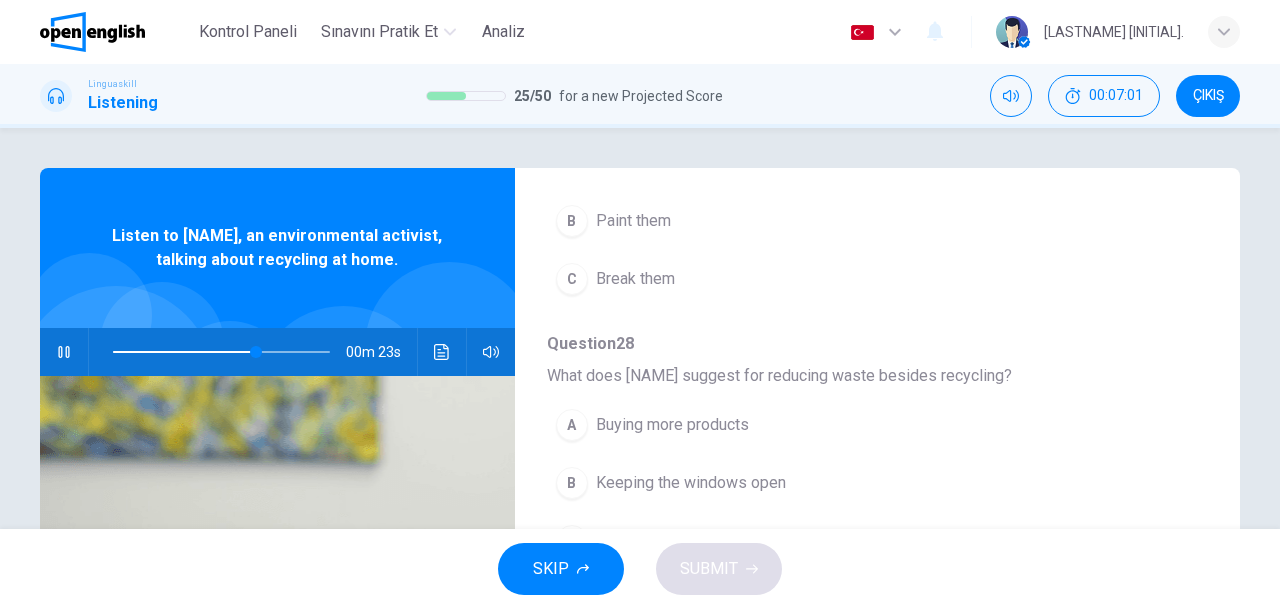 scroll, scrollTop: 700, scrollLeft: 0, axis: vertical 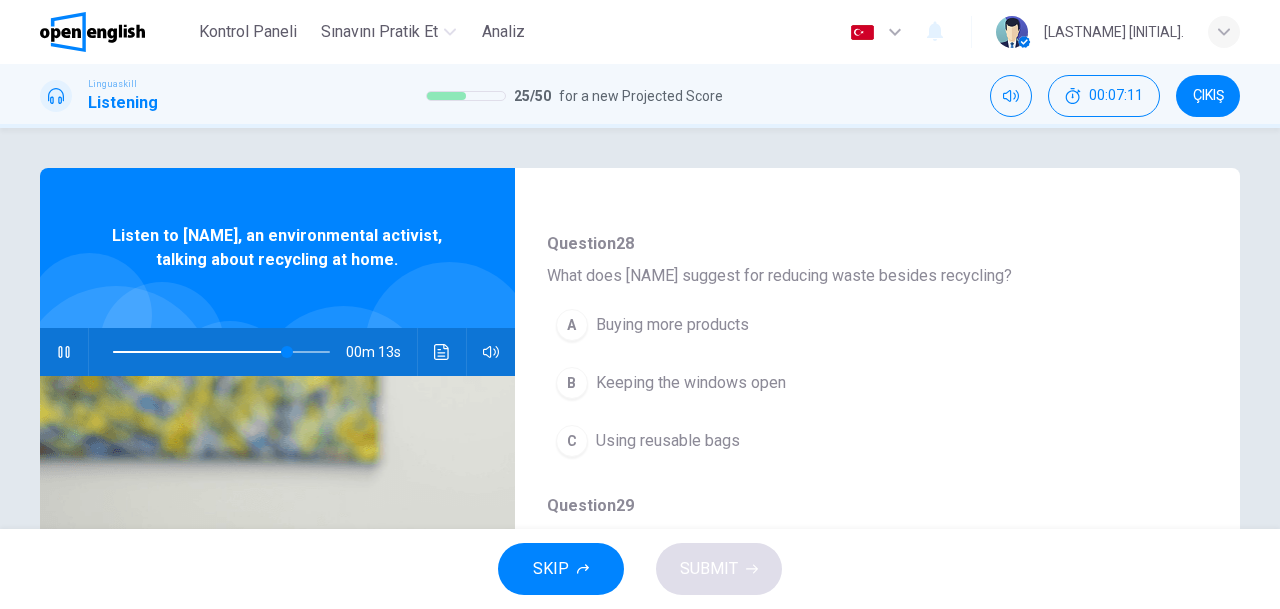 click on "C Using reusable bags" at bounding box center (825, 441) 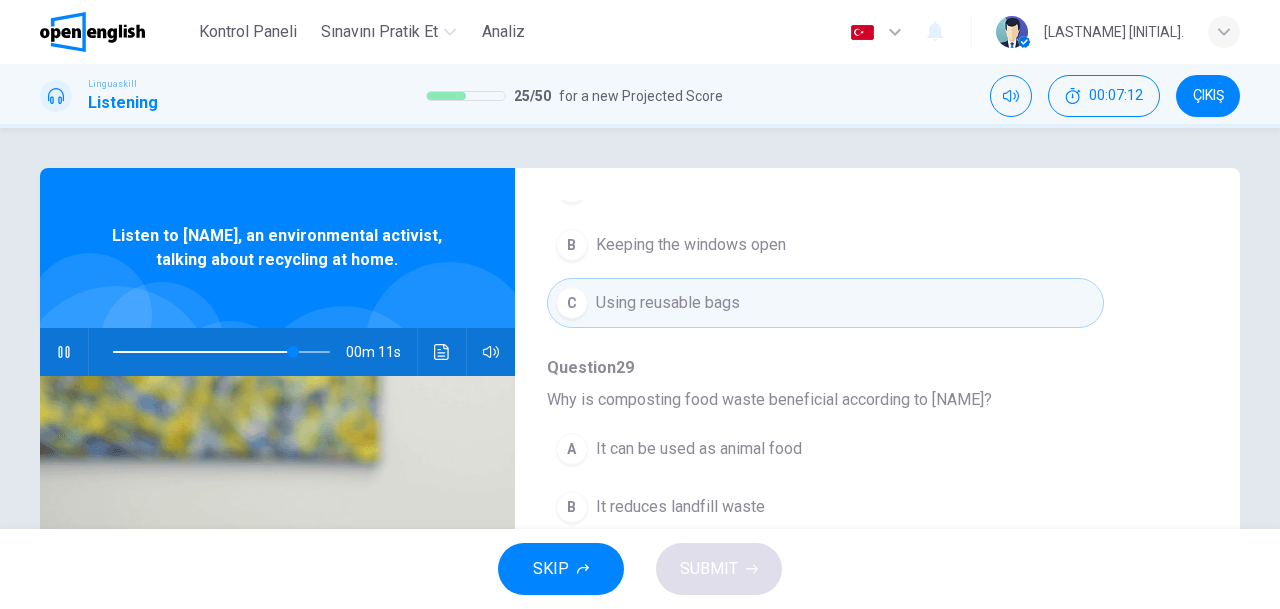 scroll, scrollTop: 852, scrollLeft: 0, axis: vertical 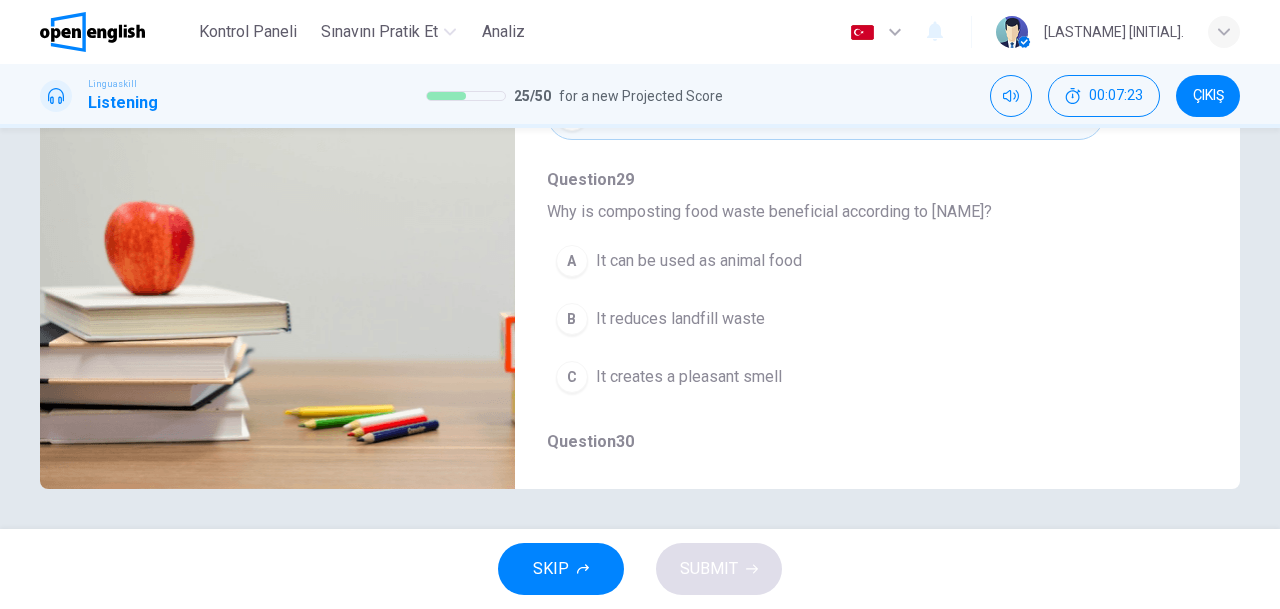 type on "*" 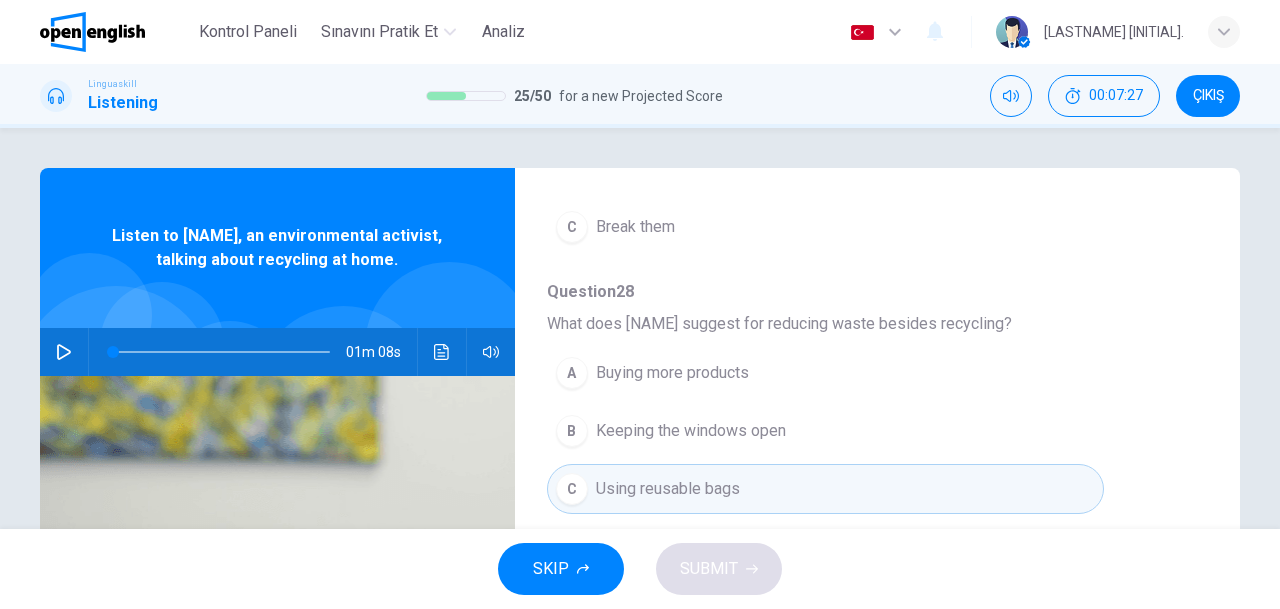 scroll, scrollTop: 374, scrollLeft: 0, axis: vertical 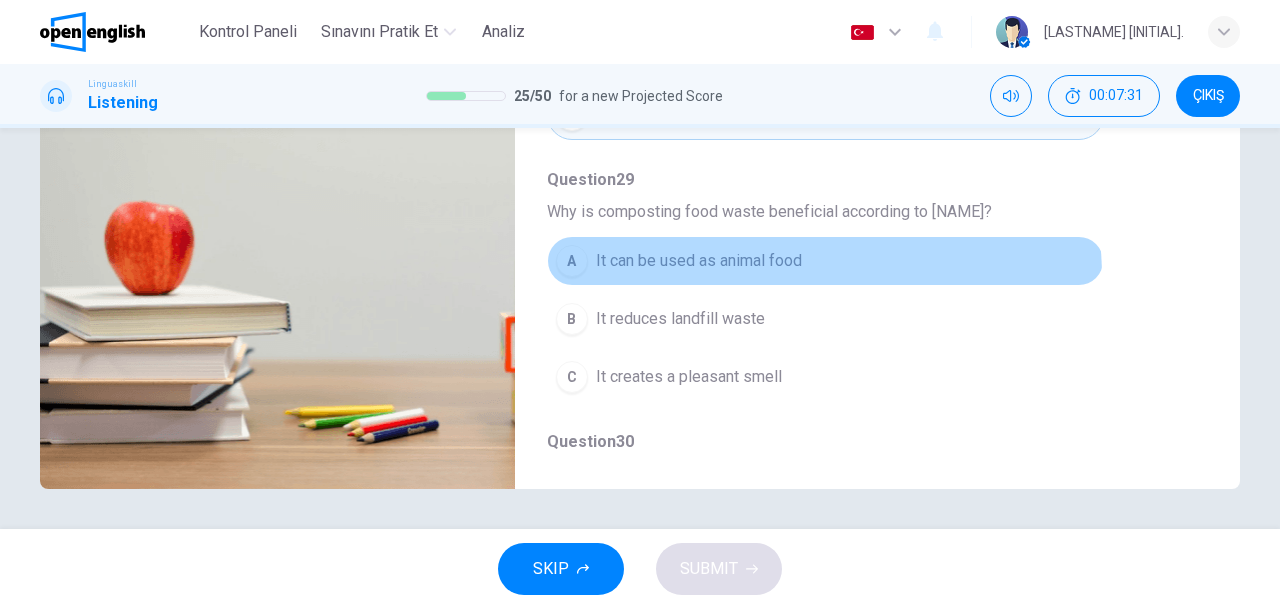 click on "A It can be used as animal food" at bounding box center (825, 261) 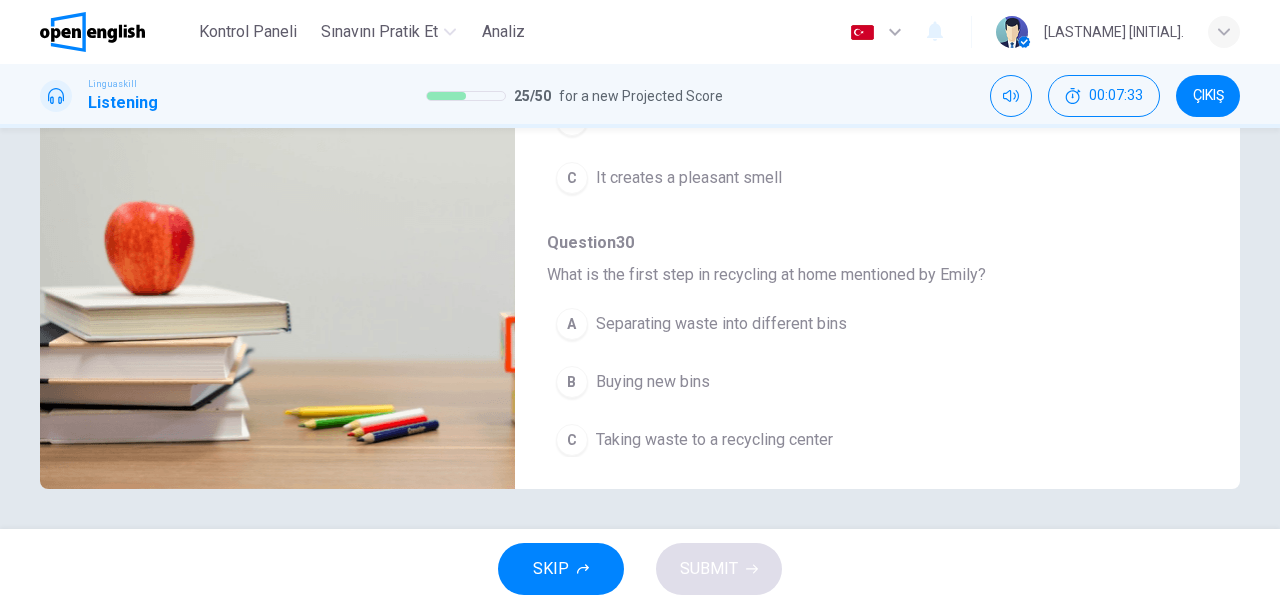 scroll, scrollTop: 852, scrollLeft: 0, axis: vertical 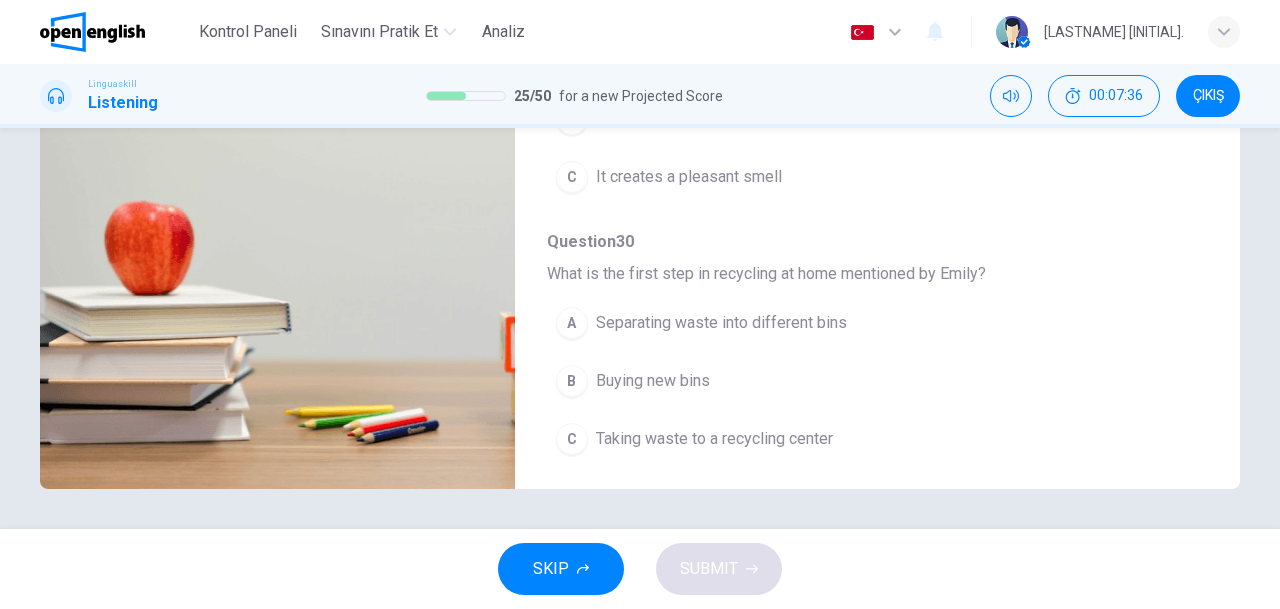 click on "Taking waste to a recycling center" at bounding box center [714, 439] 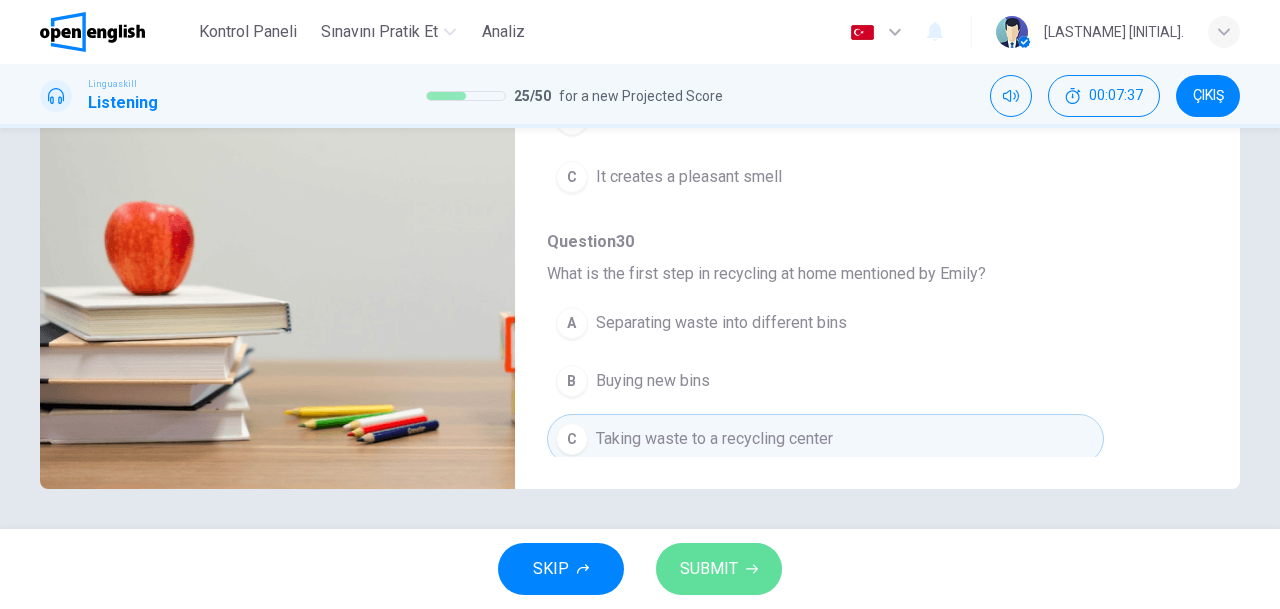 click on "SUBMIT" at bounding box center (709, 569) 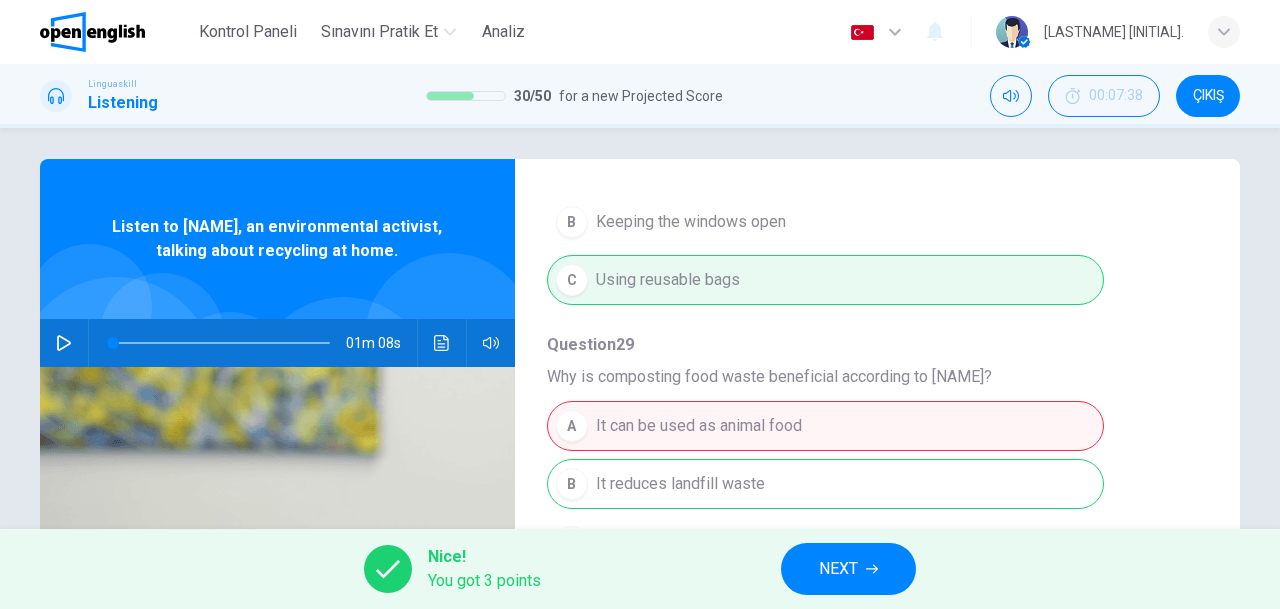 scroll, scrollTop: 0, scrollLeft: 0, axis: both 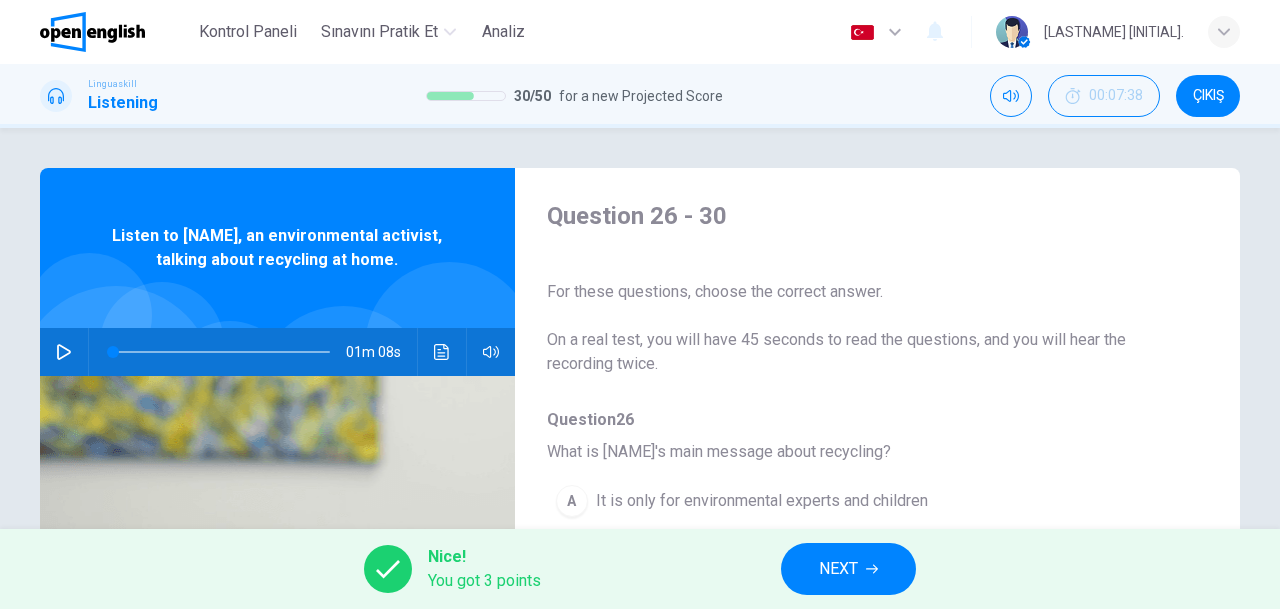 click on "NEXT" at bounding box center (848, 569) 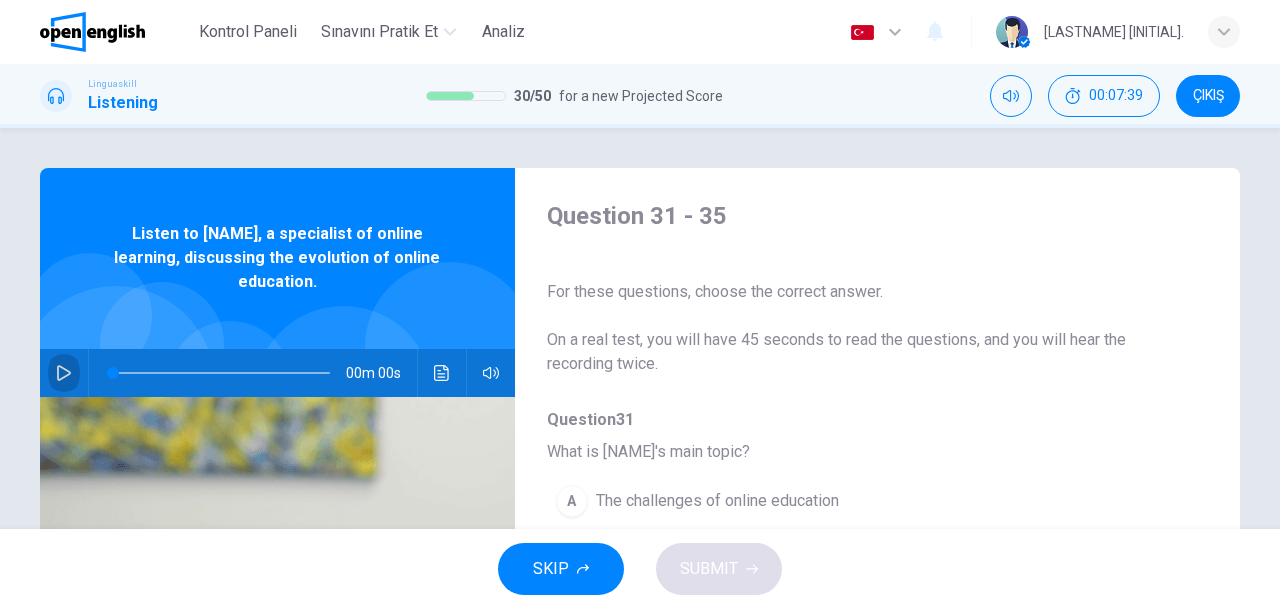 click at bounding box center (64, 373) 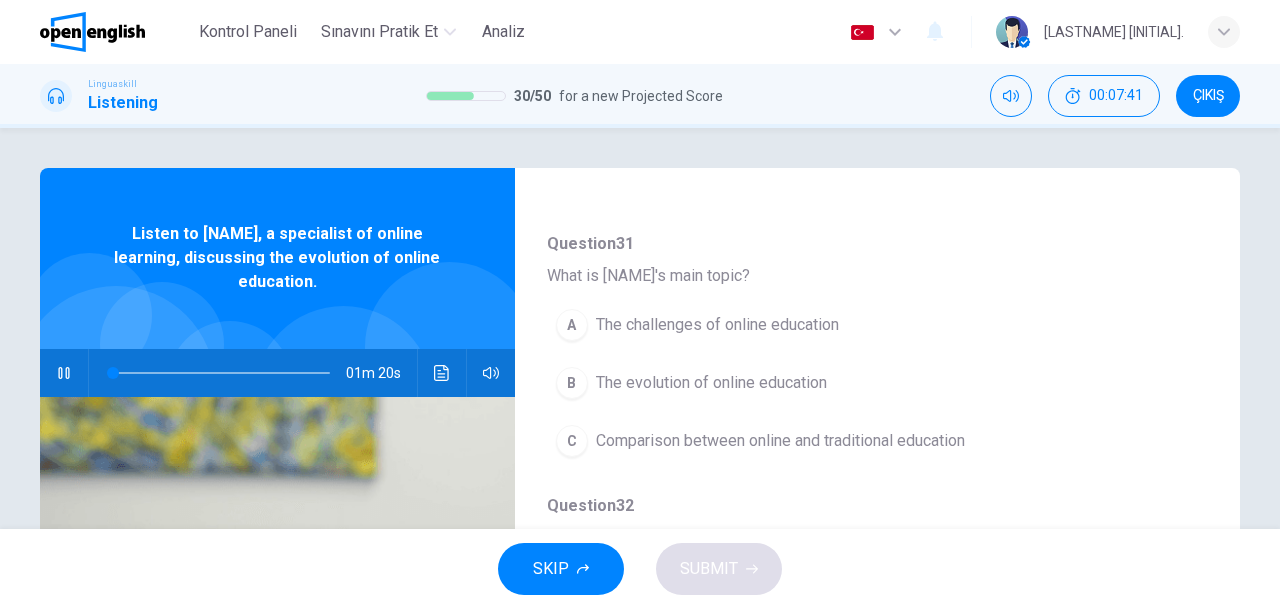 scroll, scrollTop: 200, scrollLeft: 0, axis: vertical 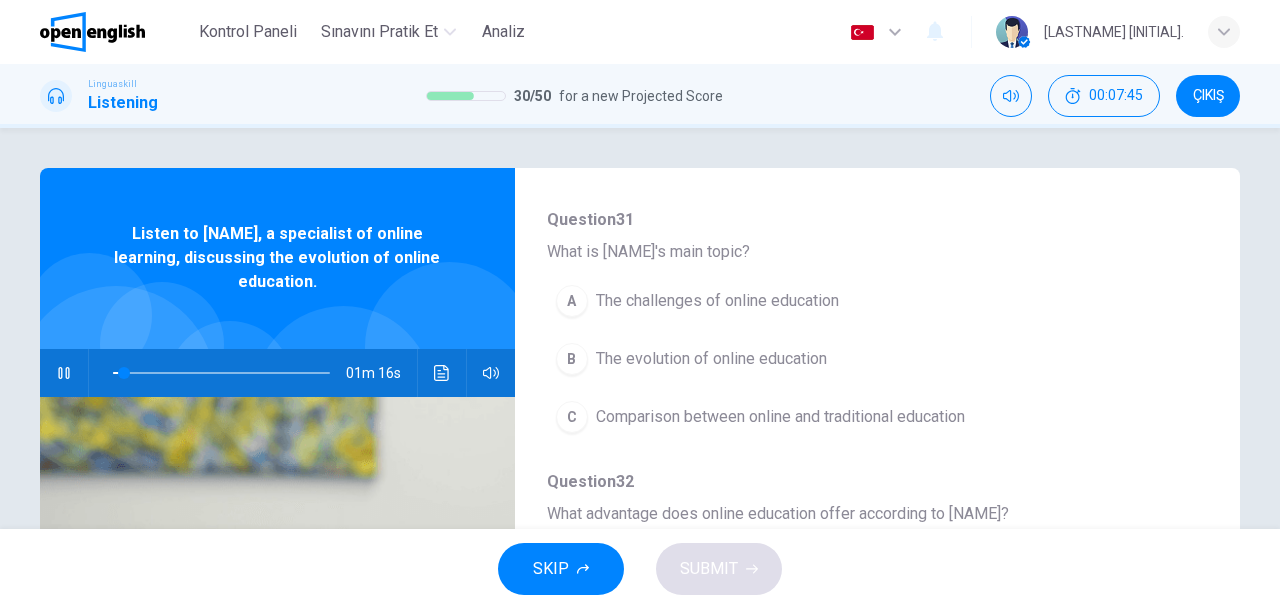 click on "The evolution of online education" at bounding box center [711, 359] 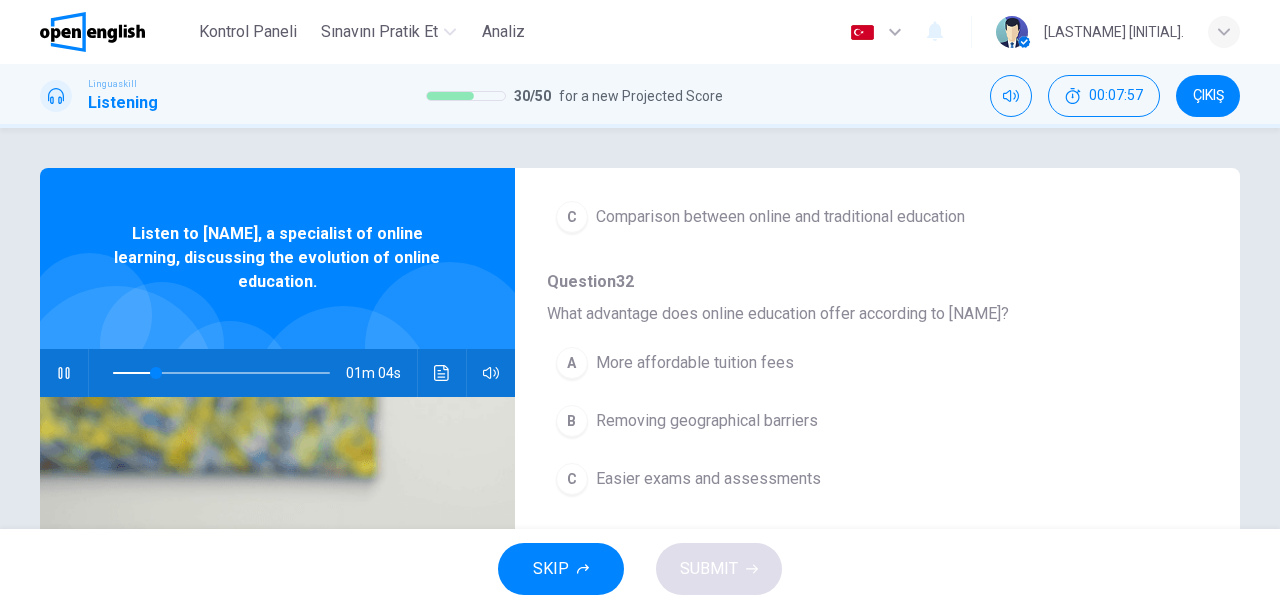 scroll, scrollTop: 500, scrollLeft: 0, axis: vertical 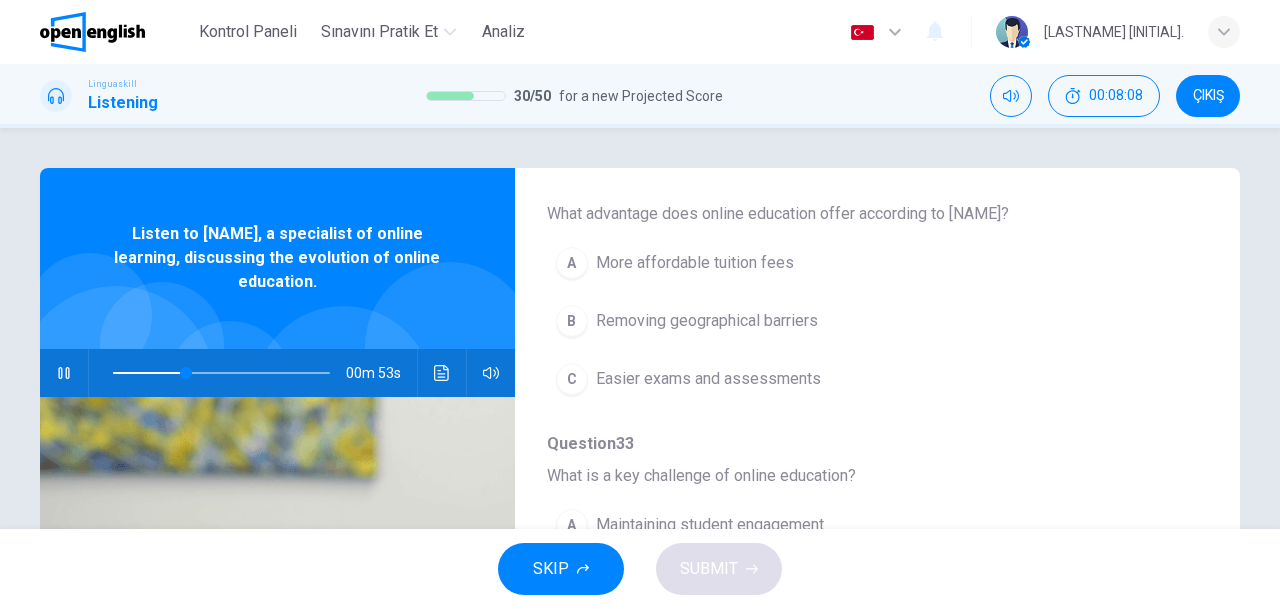 click on "Removing geographical barriers" at bounding box center (707, 321) 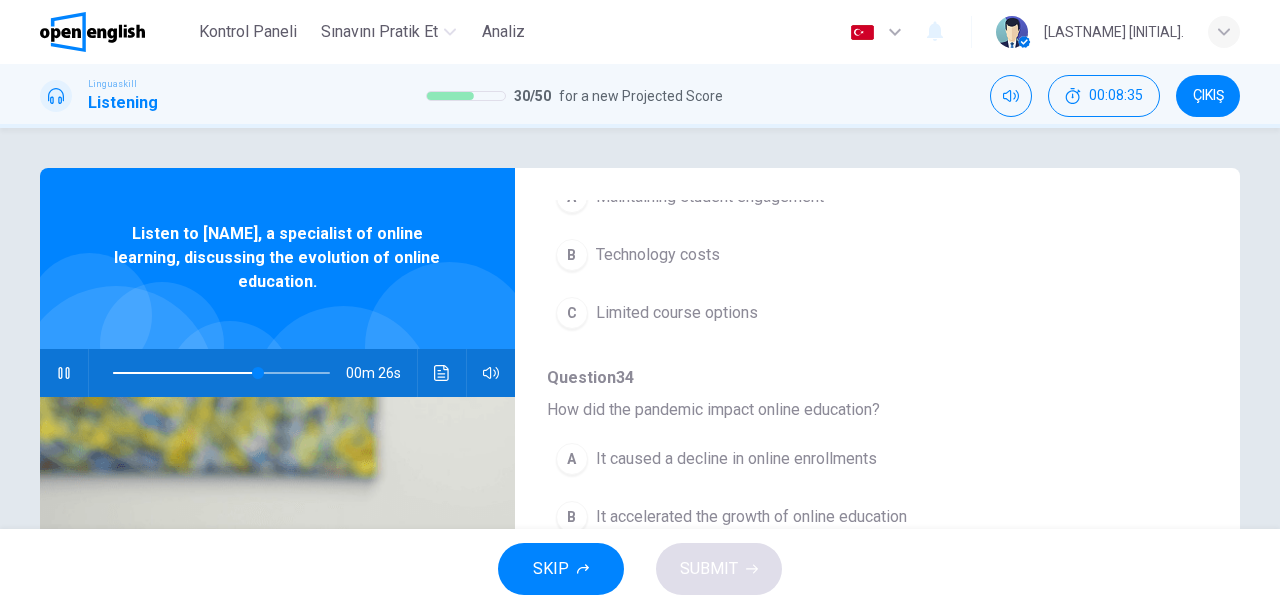 scroll, scrollTop: 852, scrollLeft: 0, axis: vertical 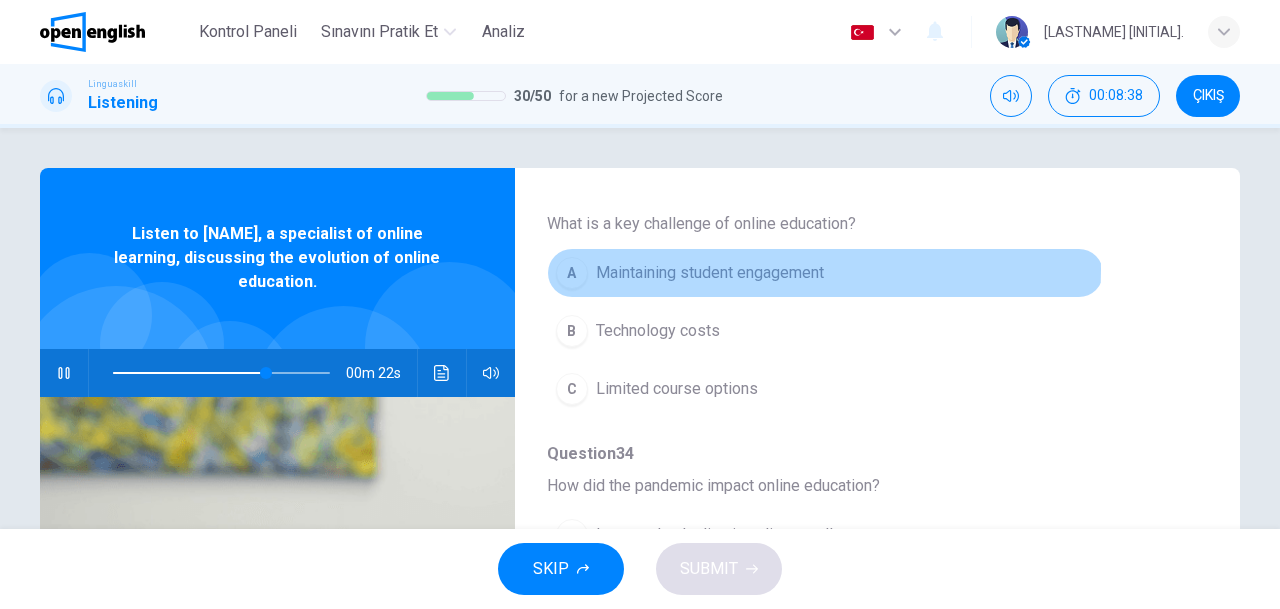 click on "Maintaining student engagement" at bounding box center (710, 273) 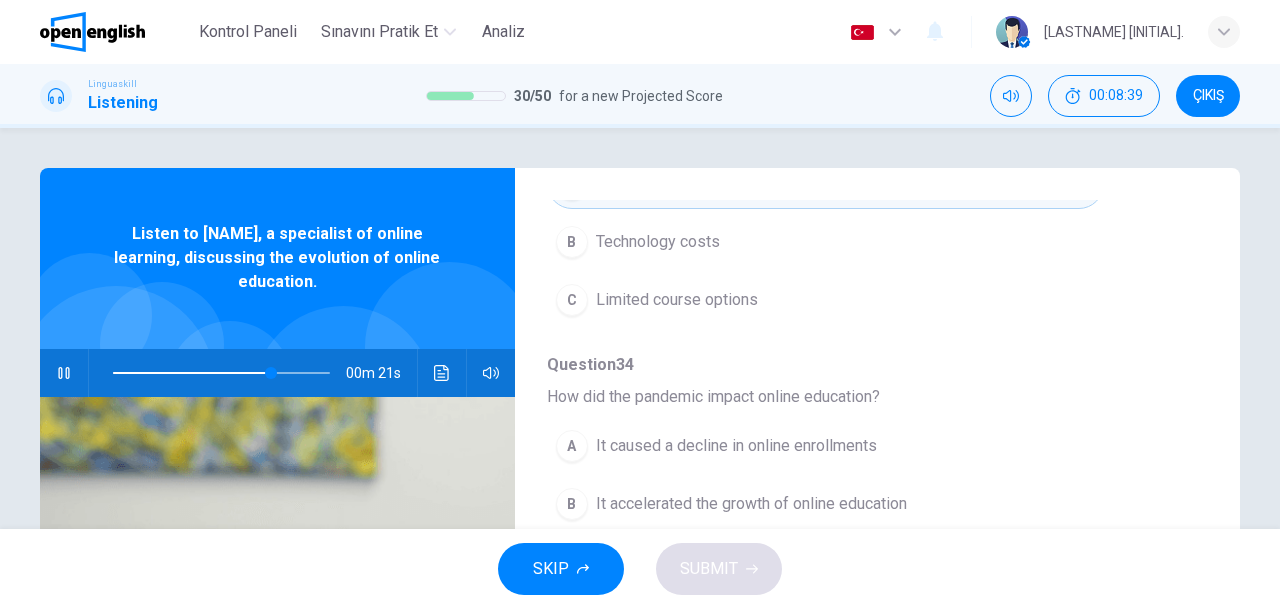 scroll, scrollTop: 852, scrollLeft: 0, axis: vertical 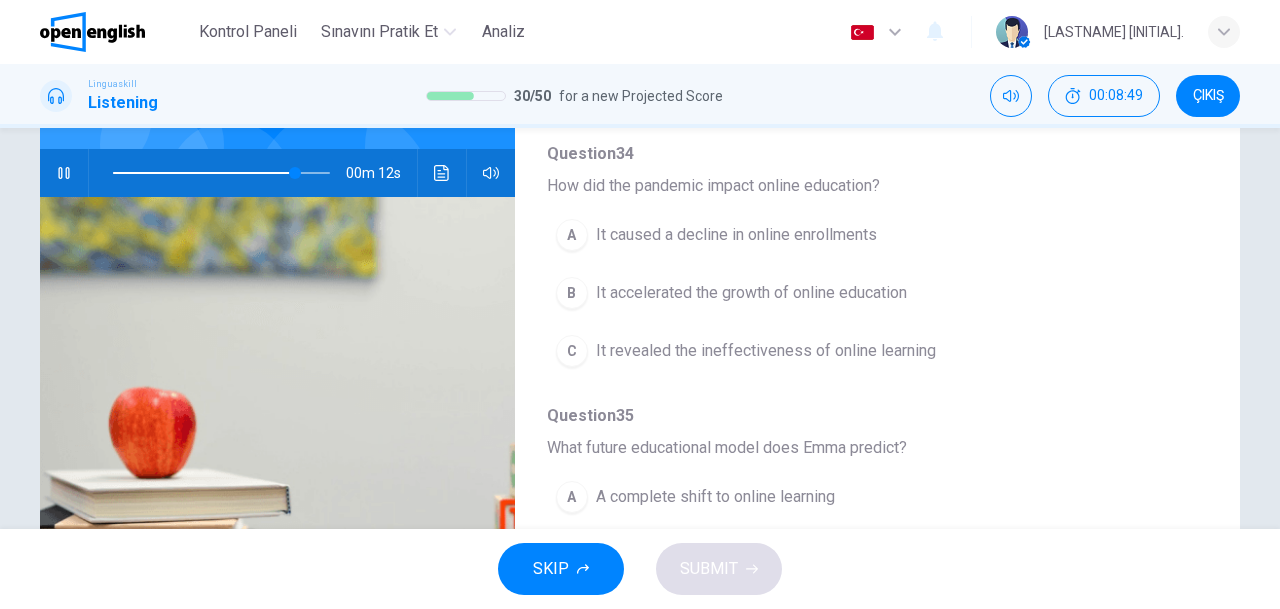 click on "It accelerated the growth of online education" at bounding box center [751, 293] 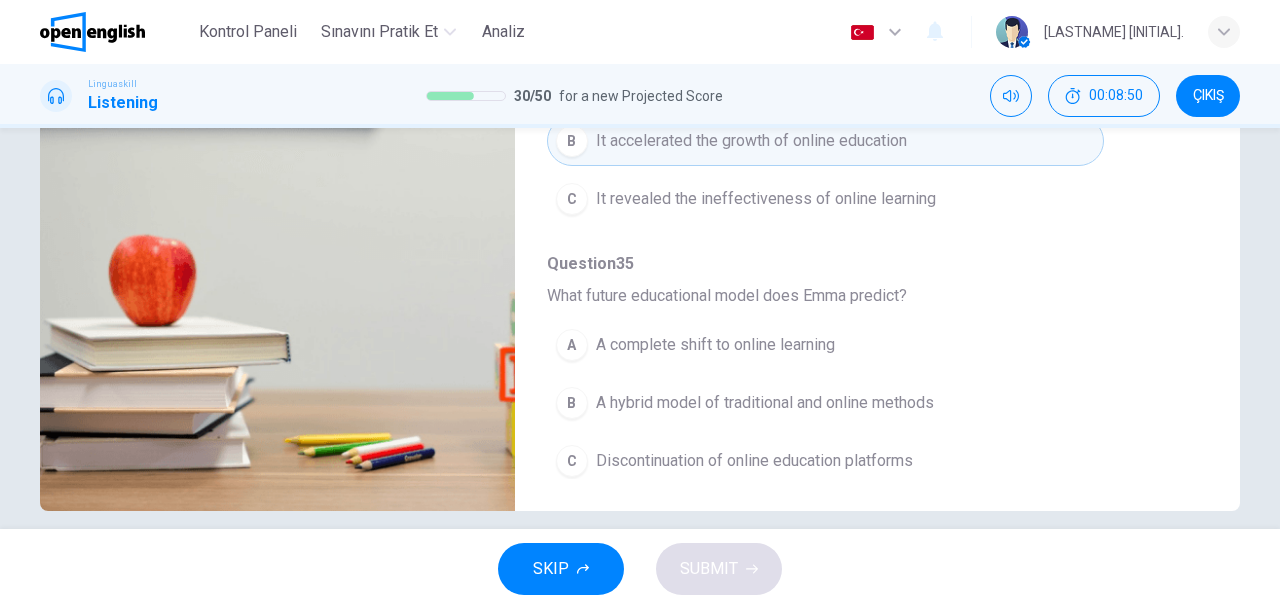 scroll, scrollTop: 374, scrollLeft: 0, axis: vertical 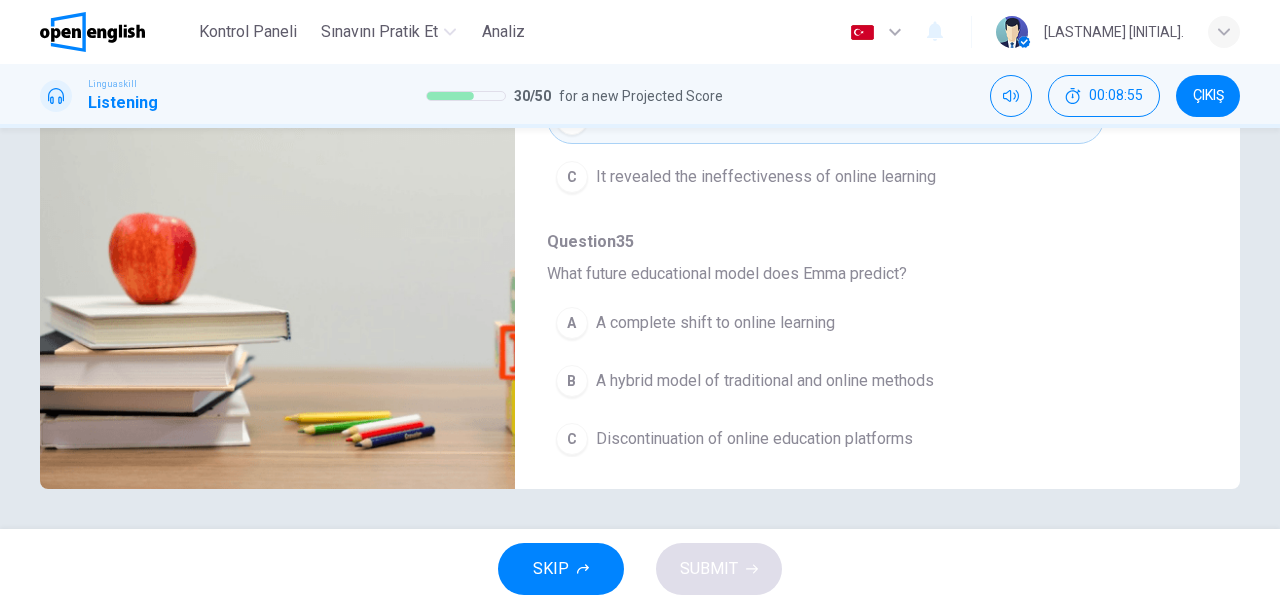 click on "B A hybrid model of traditional and online methods" at bounding box center [825, 381] 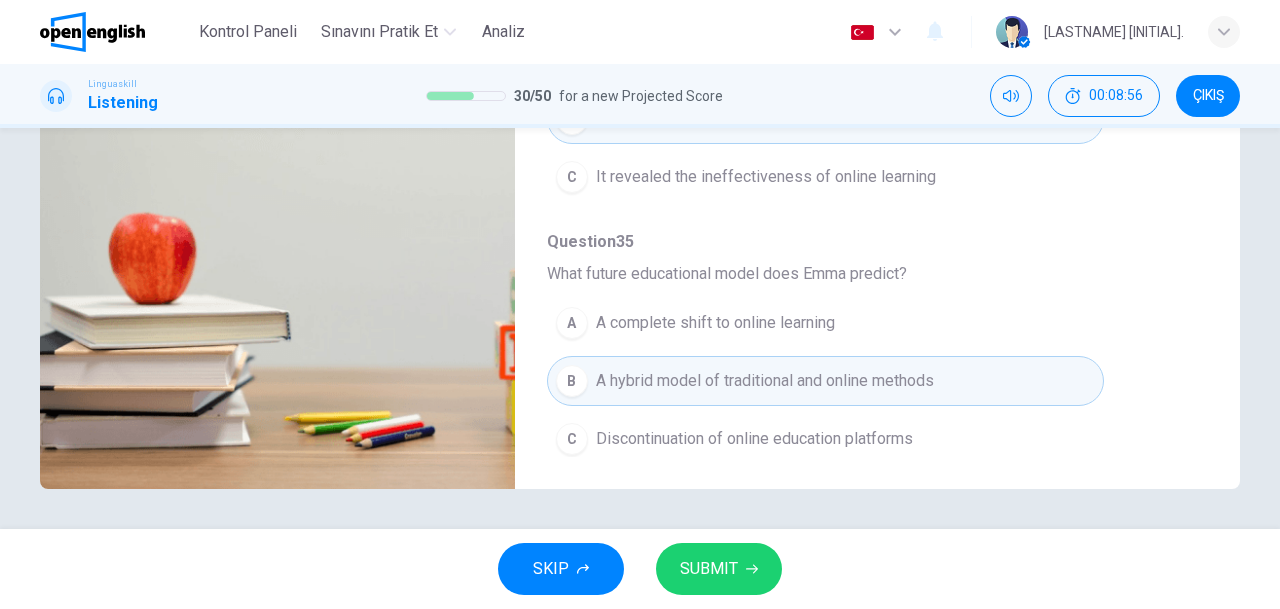 click on "SUBMIT" at bounding box center [709, 569] 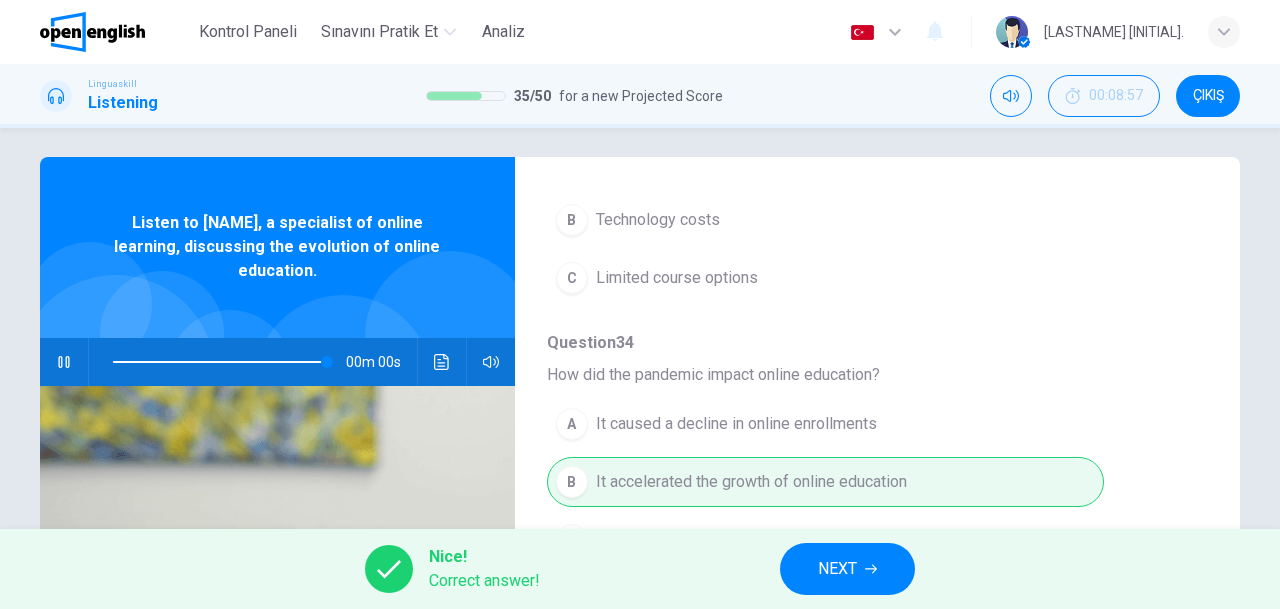 scroll, scrollTop: 0, scrollLeft: 0, axis: both 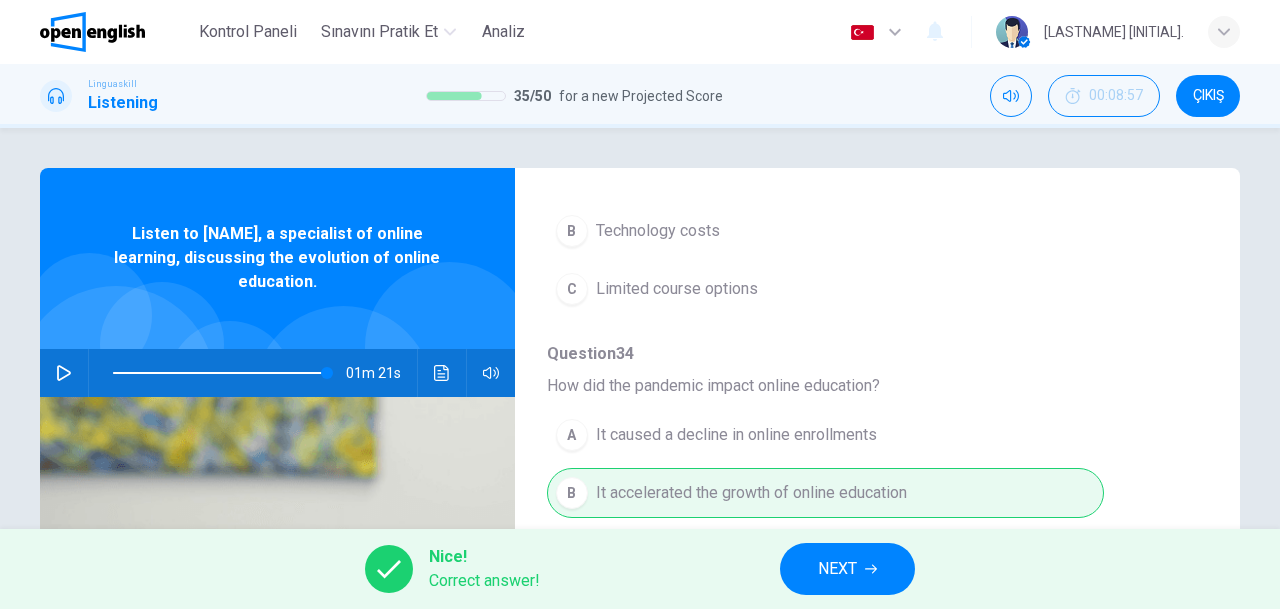 type on "*" 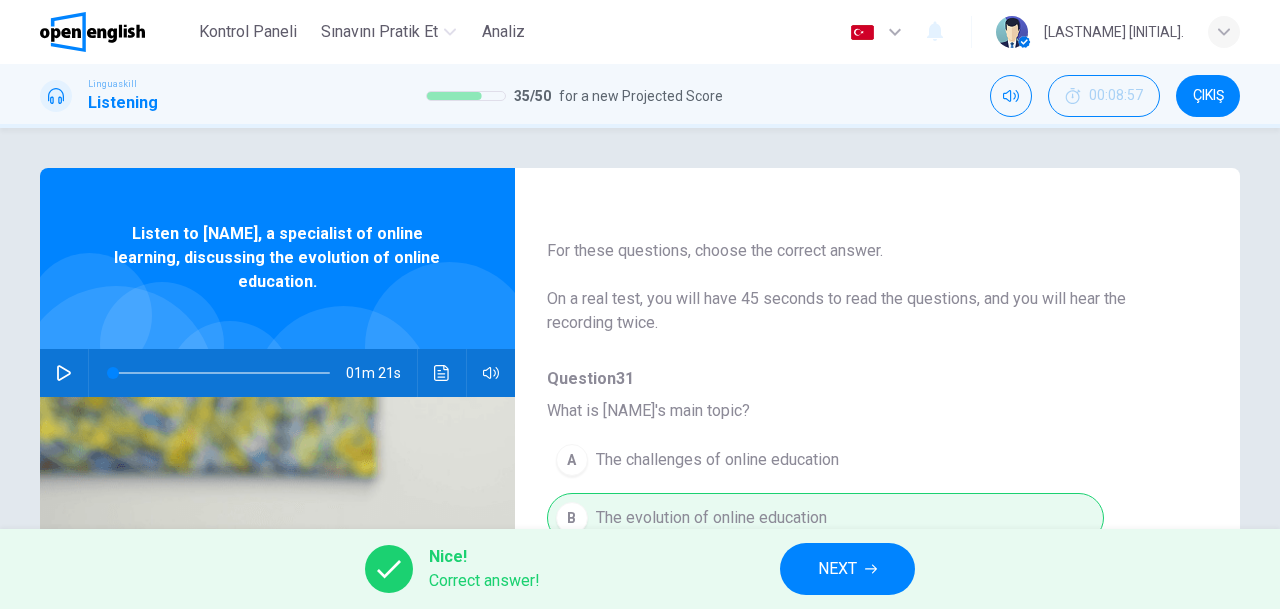 scroll, scrollTop: 0, scrollLeft: 0, axis: both 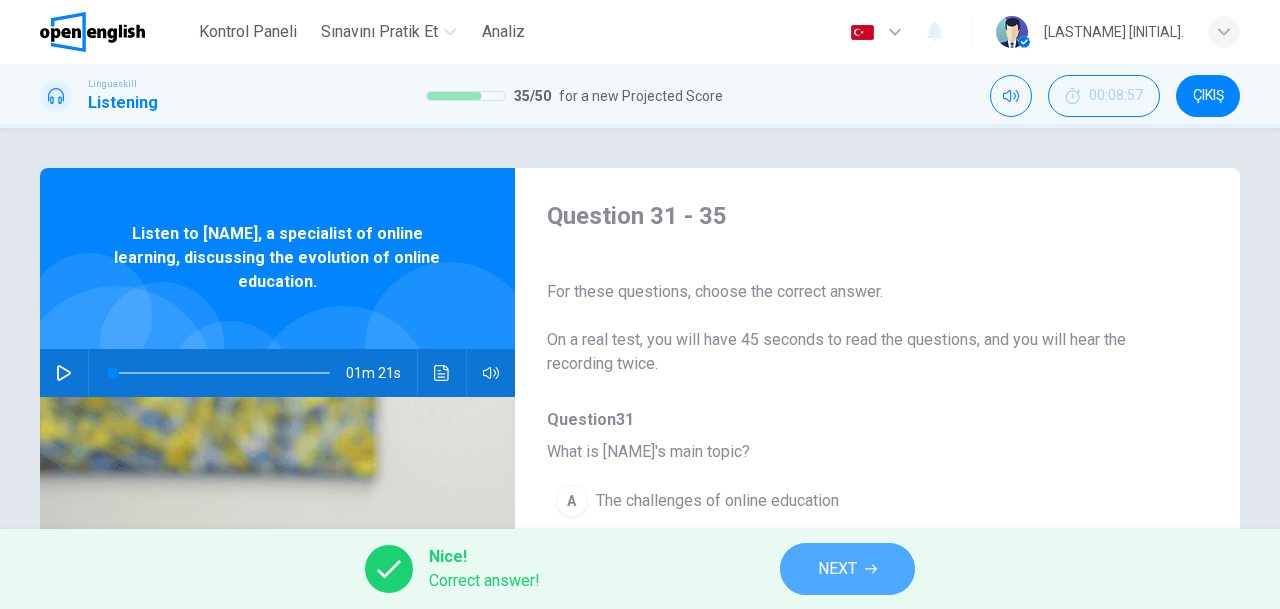 click on "NEXT" at bounding box center [847, 569] 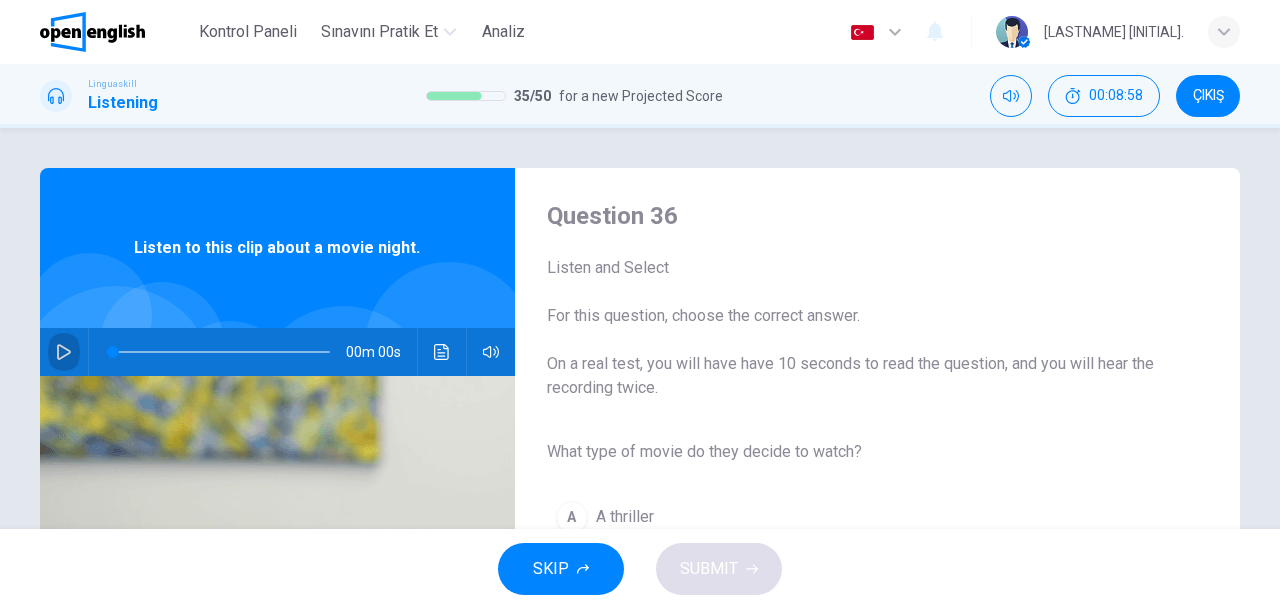 click 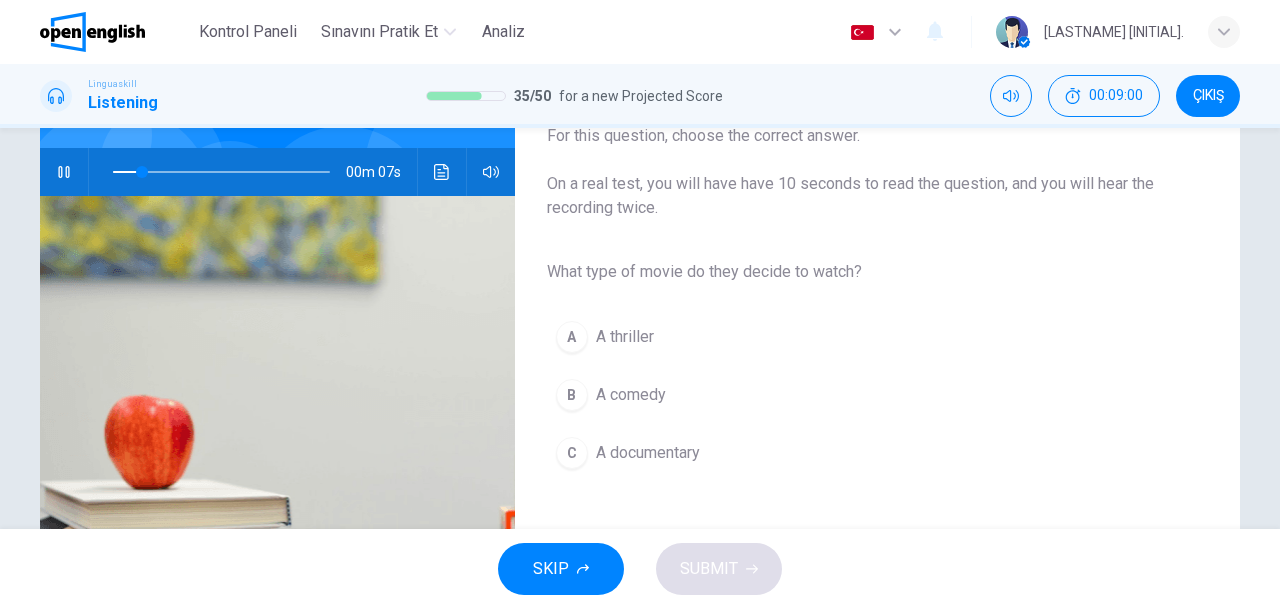 scroll, scrollTop: 200, scrollLeft: 0, axis: vertical 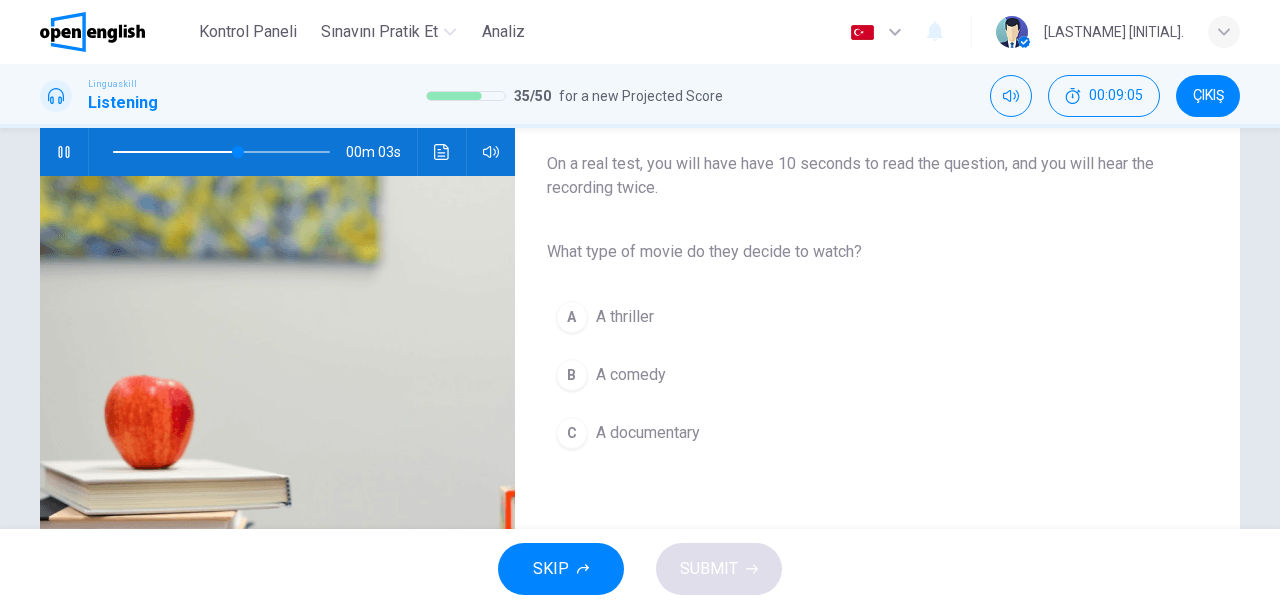 click on "A comedy" at bounding box center [631, 375] 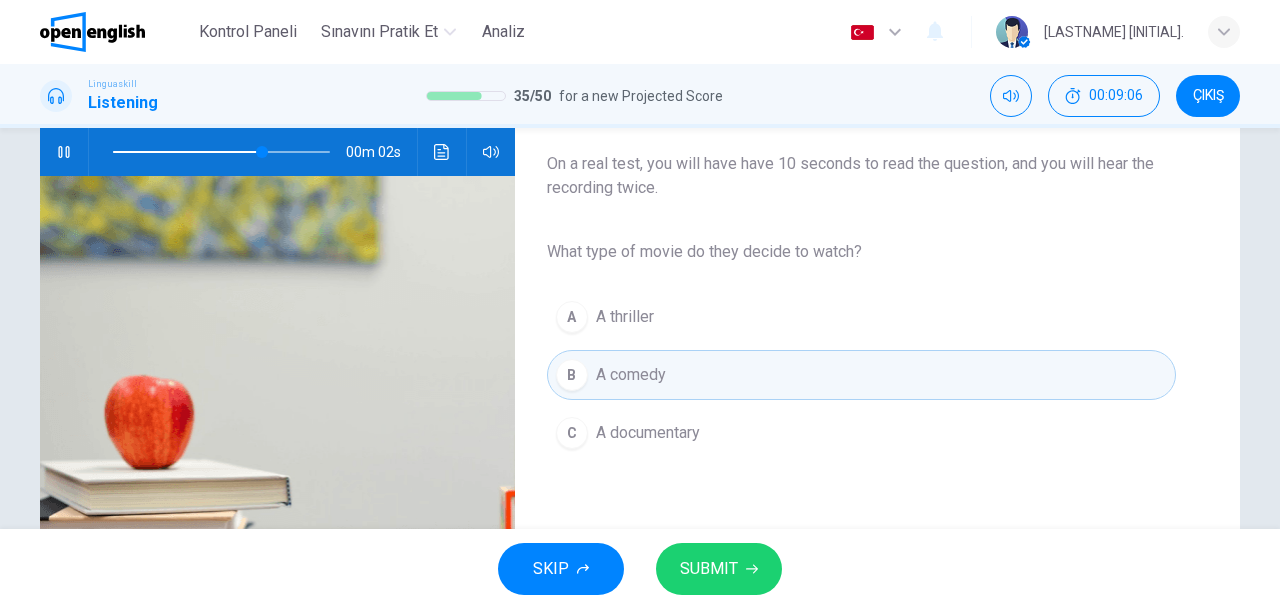 click on "SUBMIT" at bounding box center (719, 569) 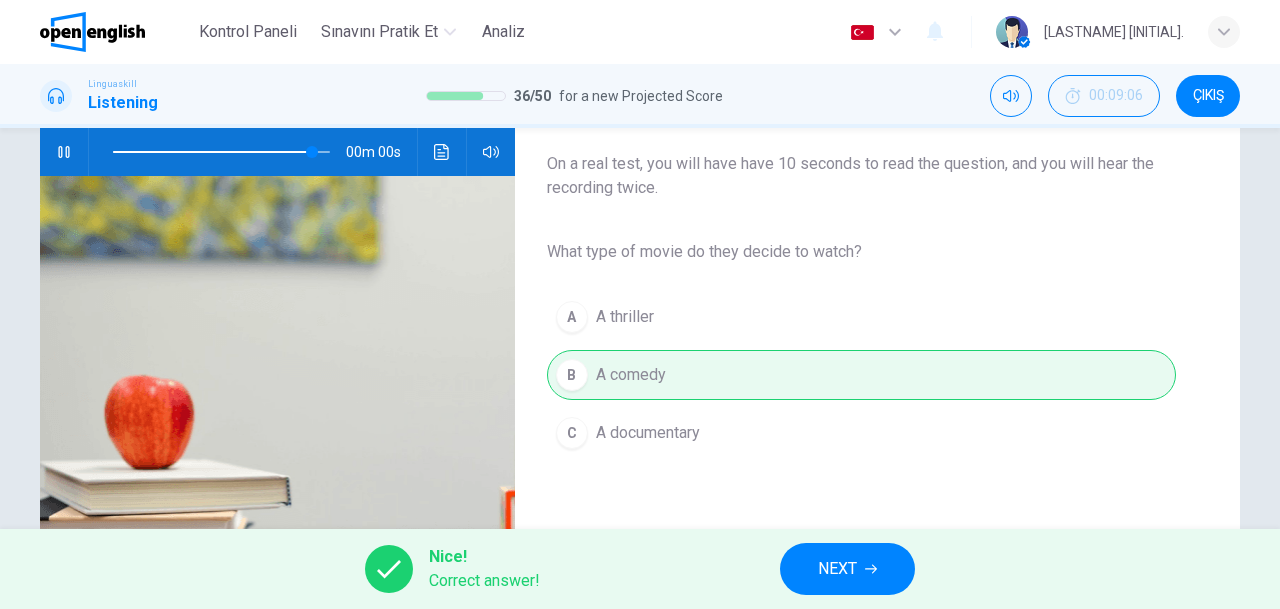 type on "**" 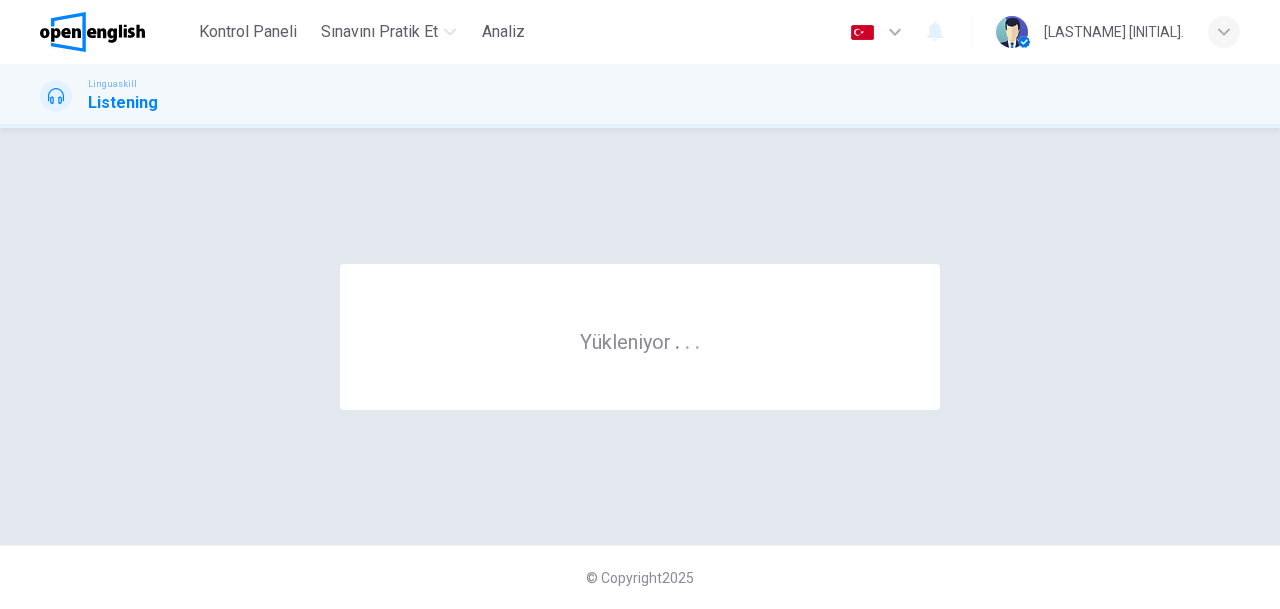 scroll, scrollTop: 0, scrollLeft: 0, axis: both 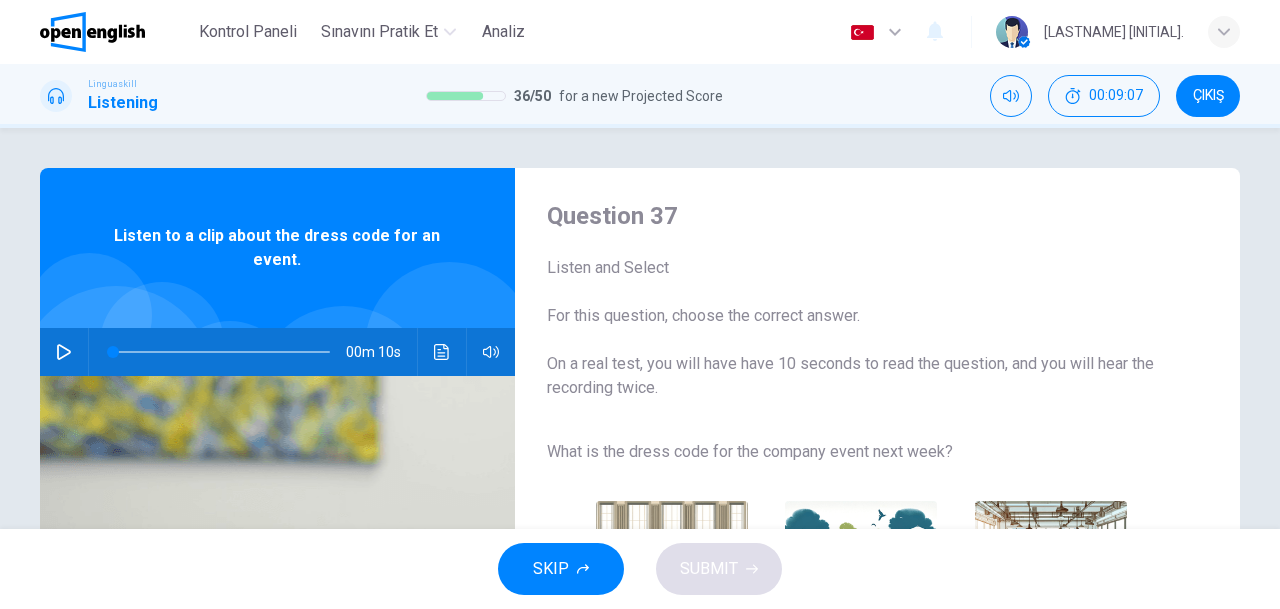 click at bounding box center [64, 352] 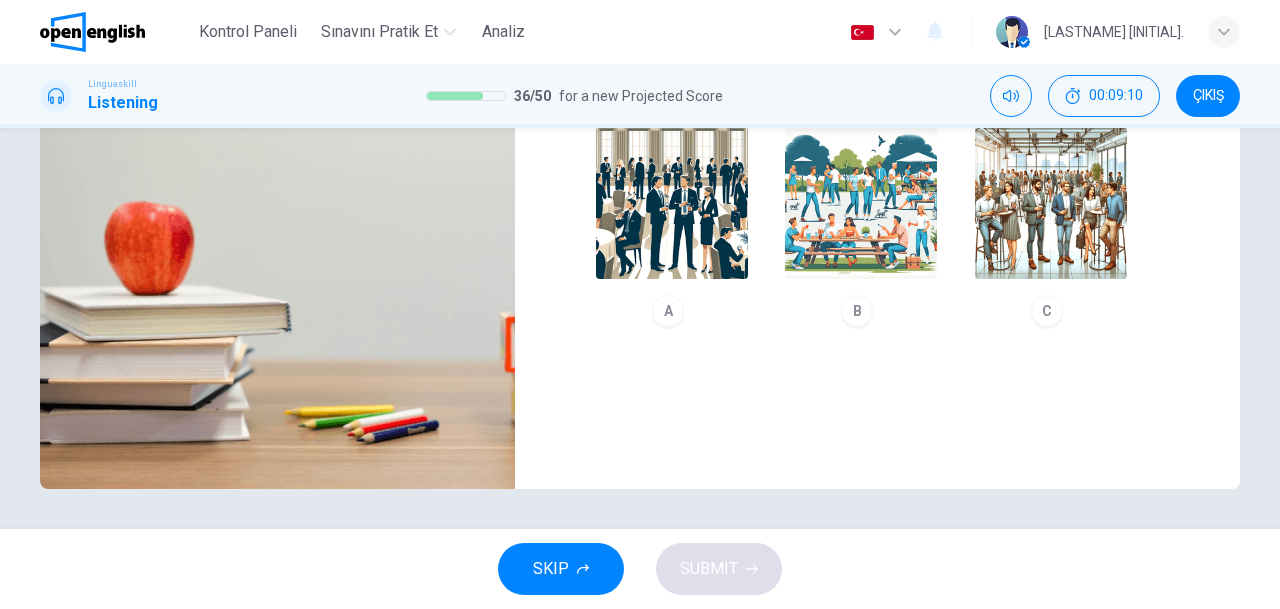 scroll, scrollTop: 274, scrollLeft: 0, axis: vertical 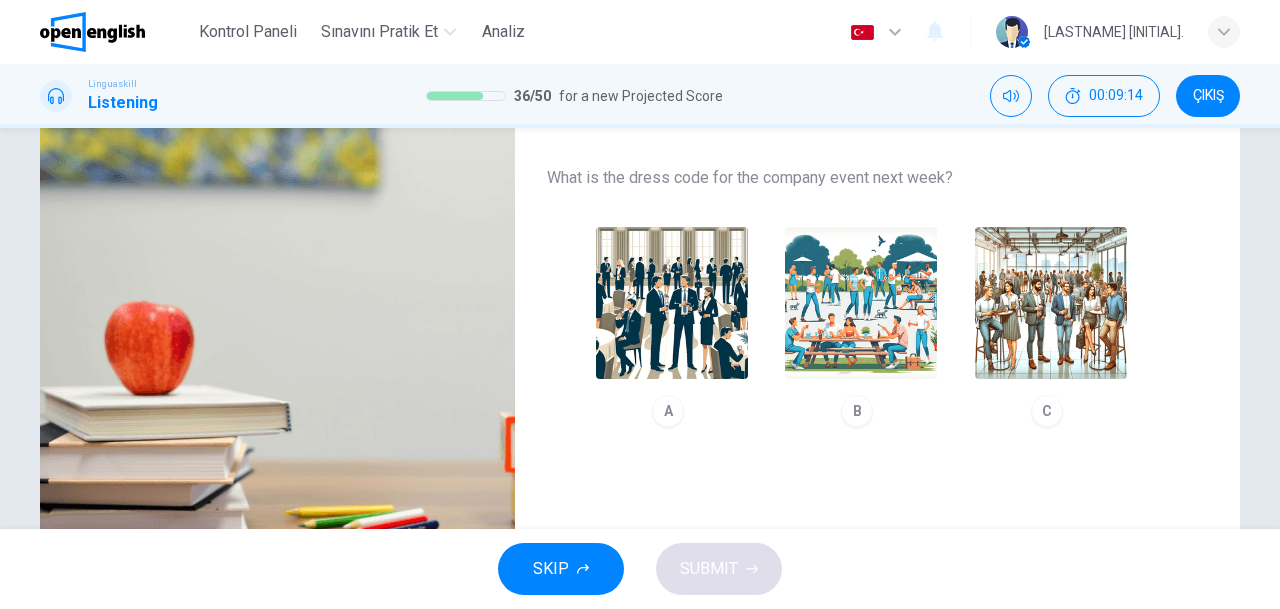 click on "A" at bounding box center [668, 411] 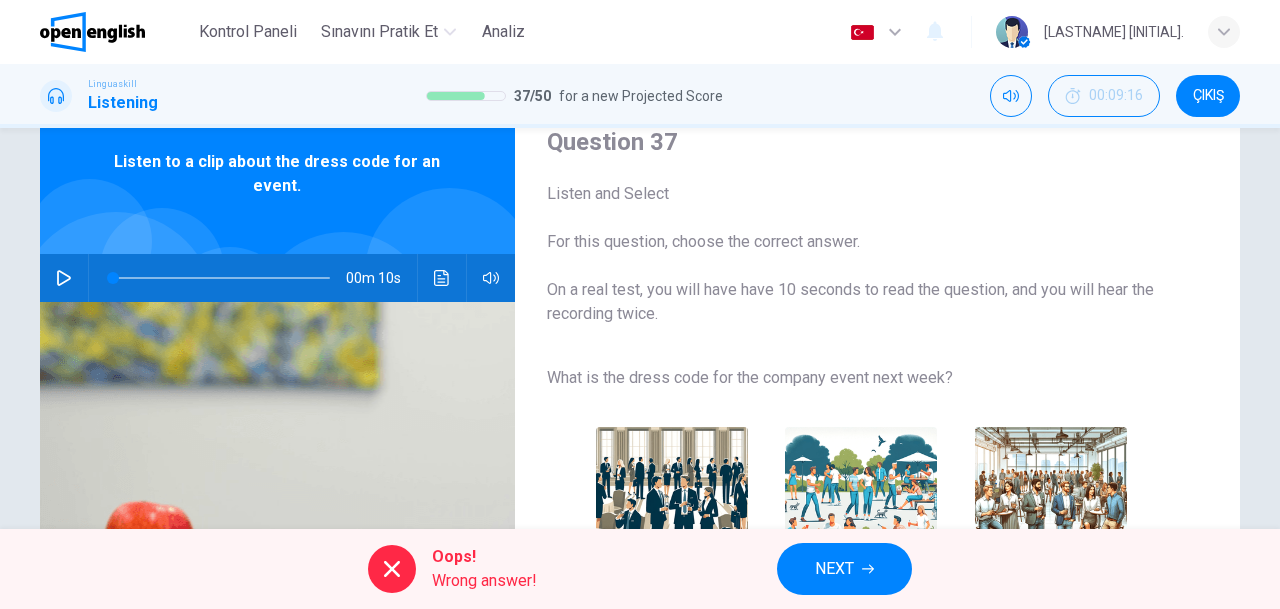 scroll, scrollTop: 174, scrollLeft: 0, axis: vertical 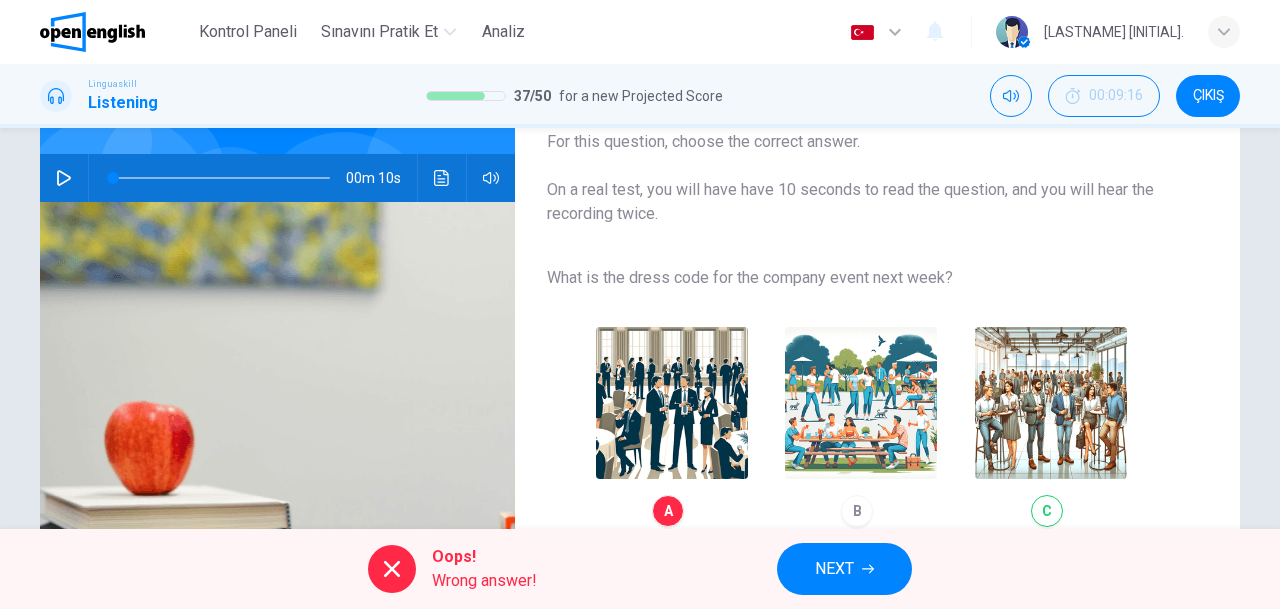 click at bounding box center [64, 178] 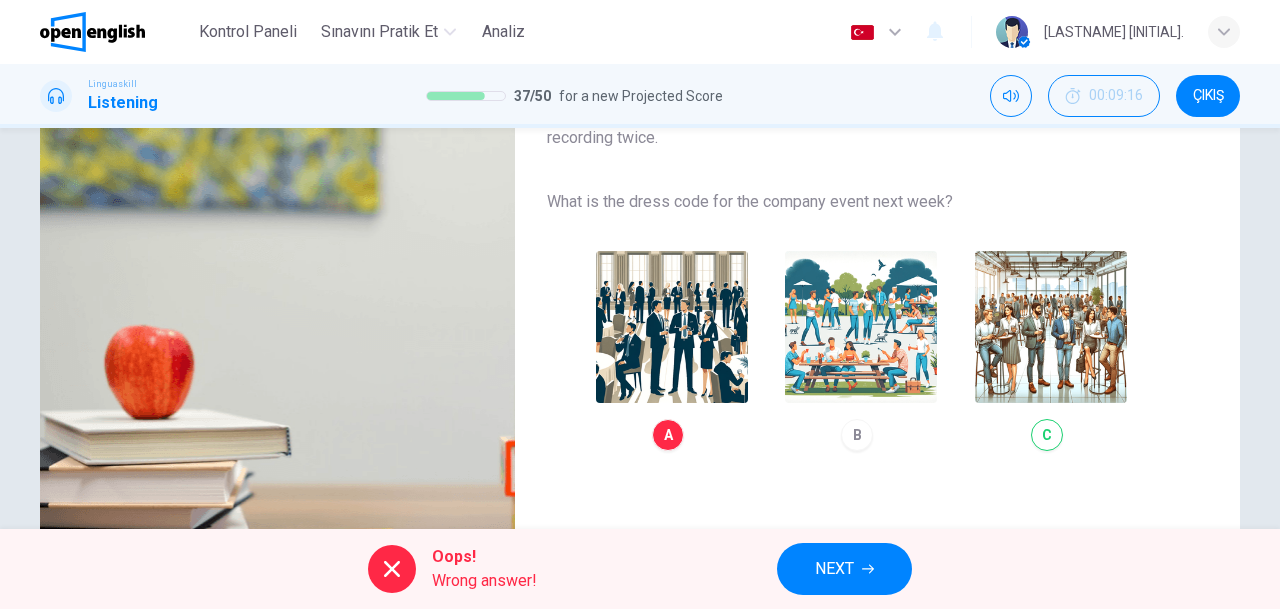 scroll, scrollTop: 274, scrollLeft: 0, axis: vertical 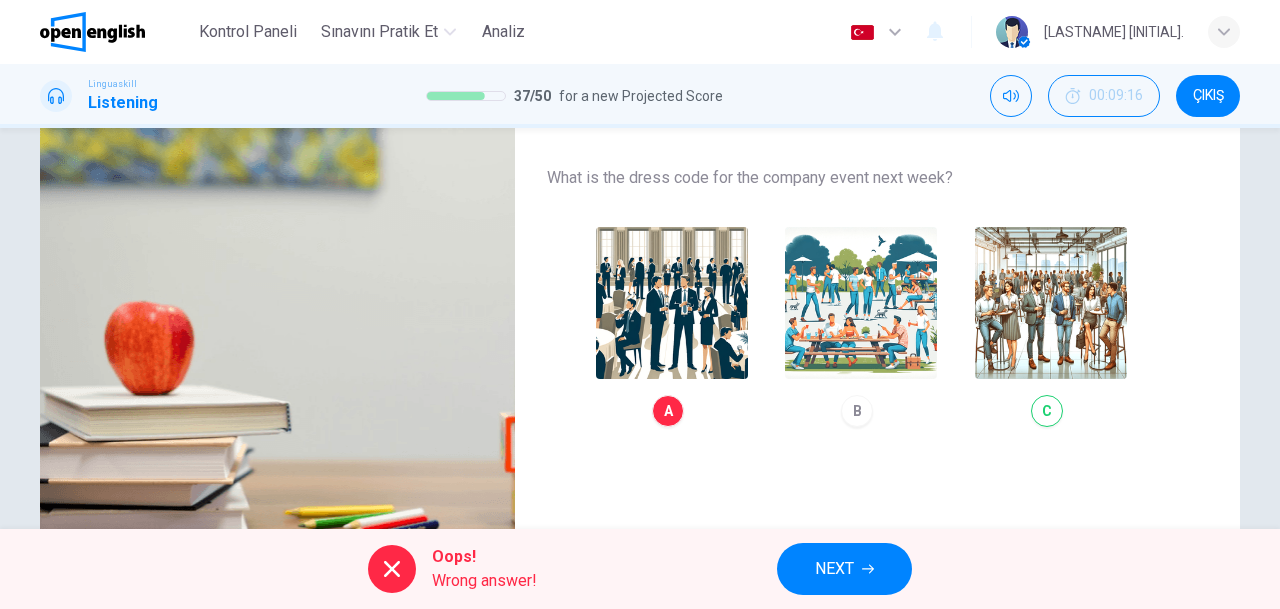 click on "A B C" at bounding box center [861, 327] 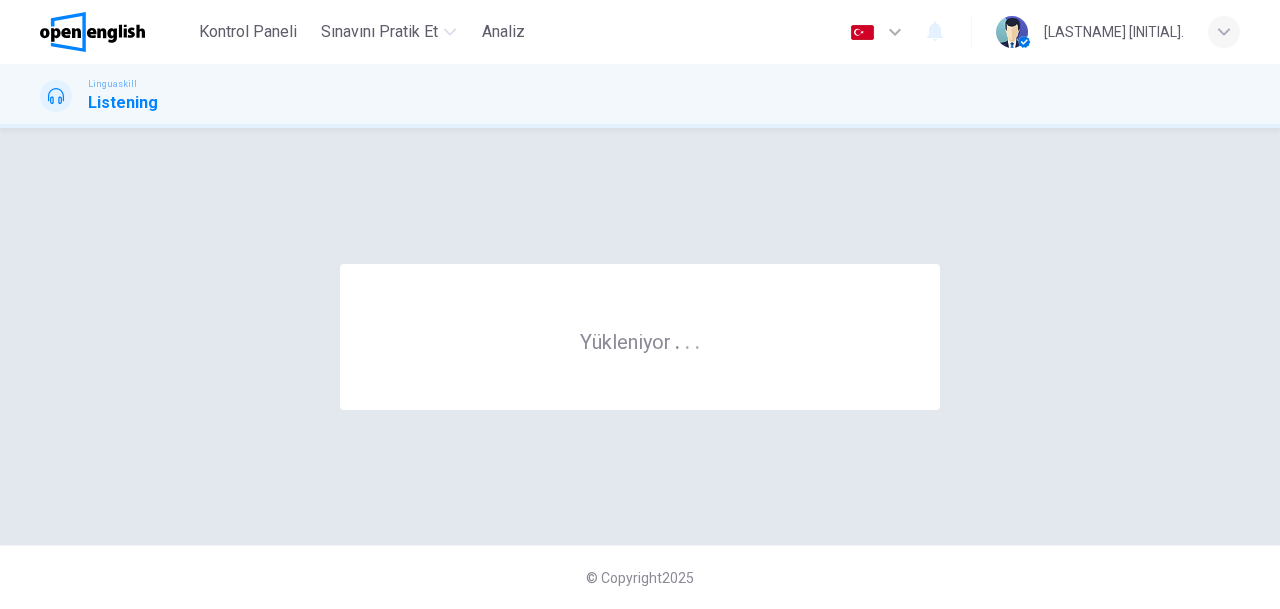 scroll, scrollTop: 0, scrollLeft: 0, axis: both 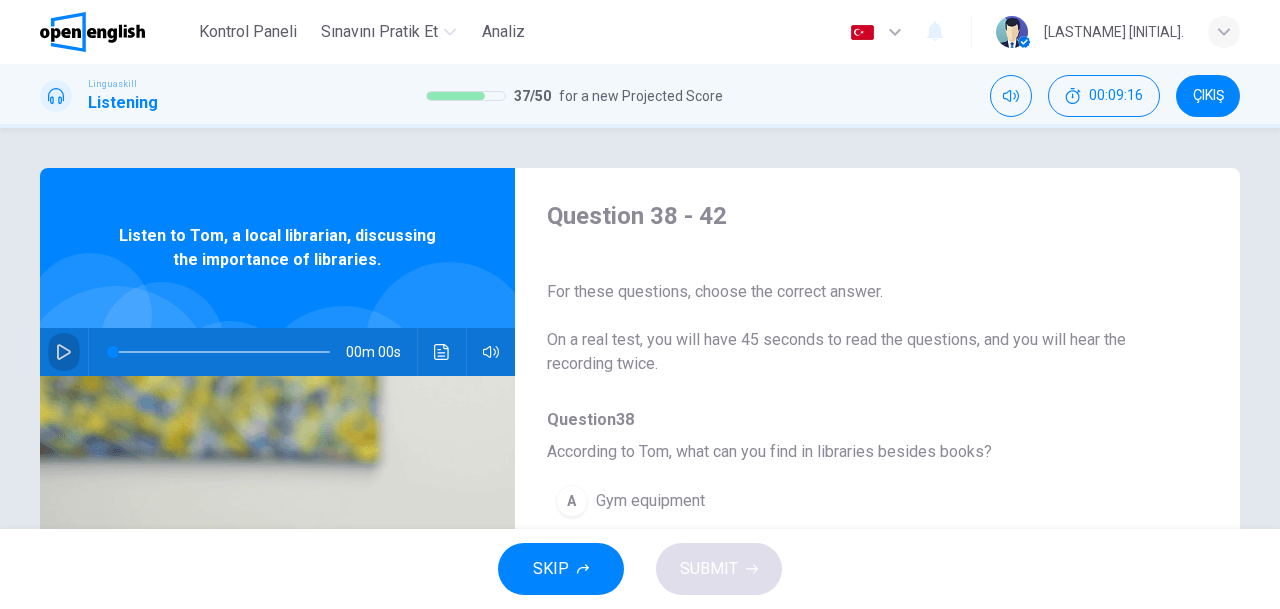 click 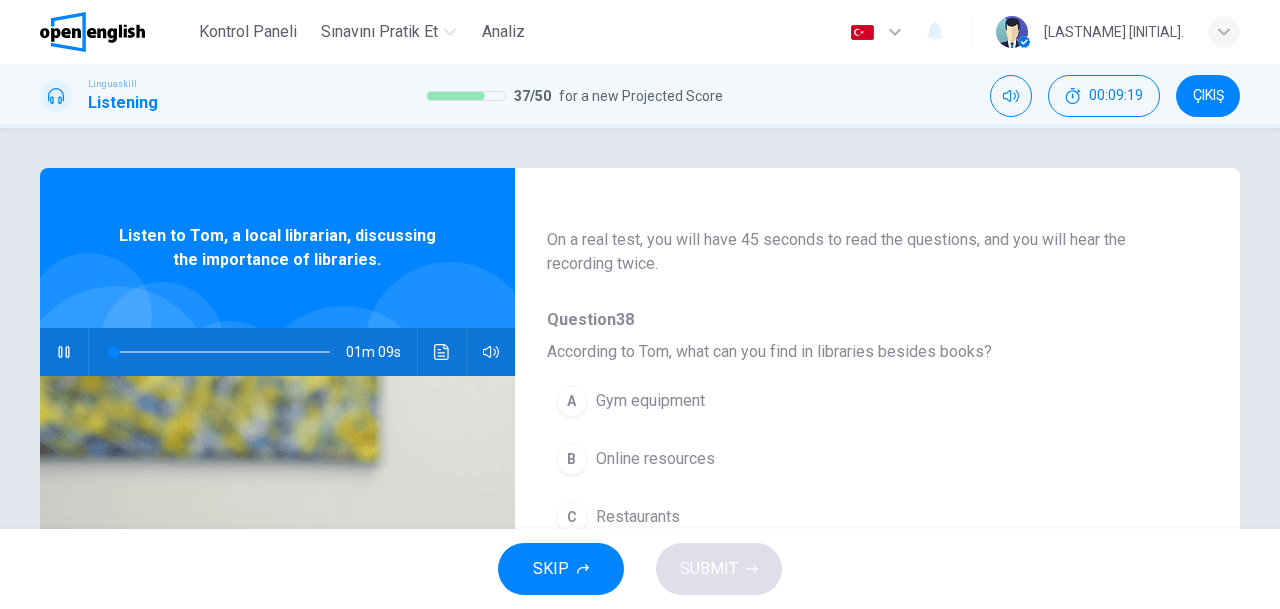 scroll, scrollTop: 200, scrollLeft: 0, axis: vertical 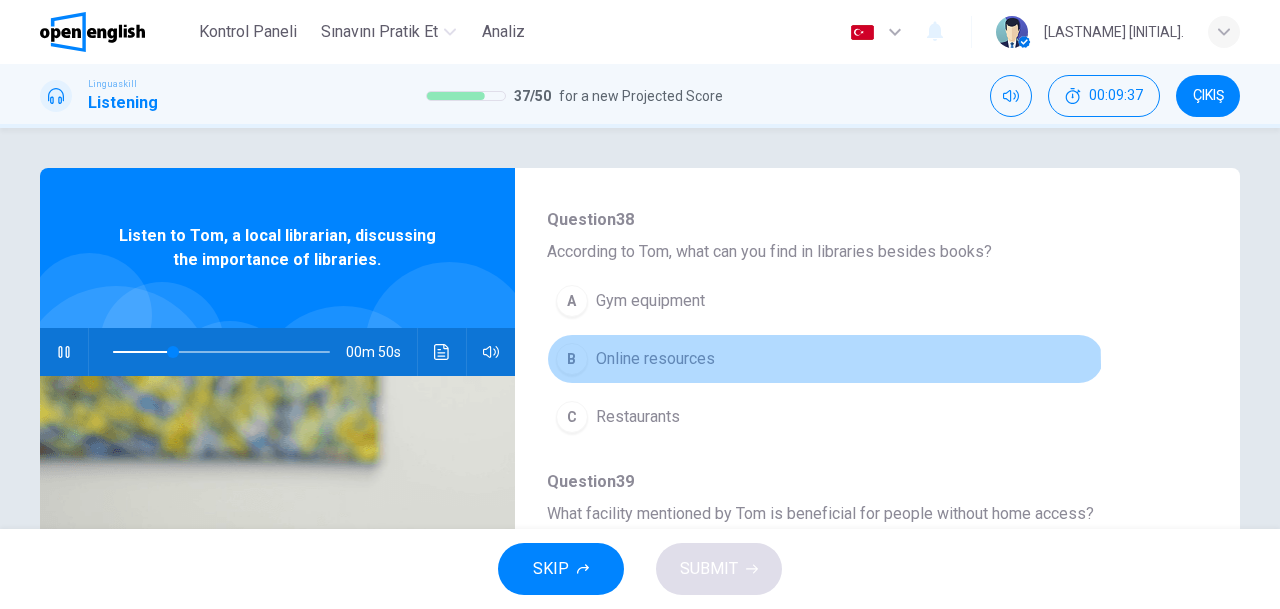 click on "Online resources" at bounding box center (655, 359) 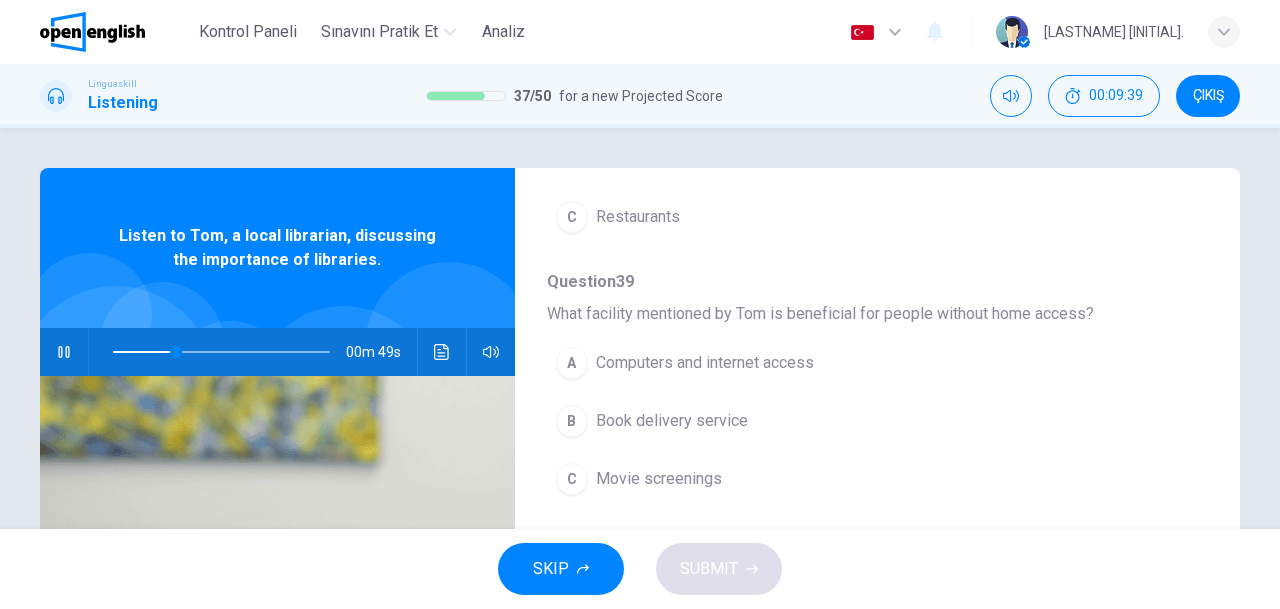 scroll, scrollTop: 500, scrollLeft: 0, axis: vertical 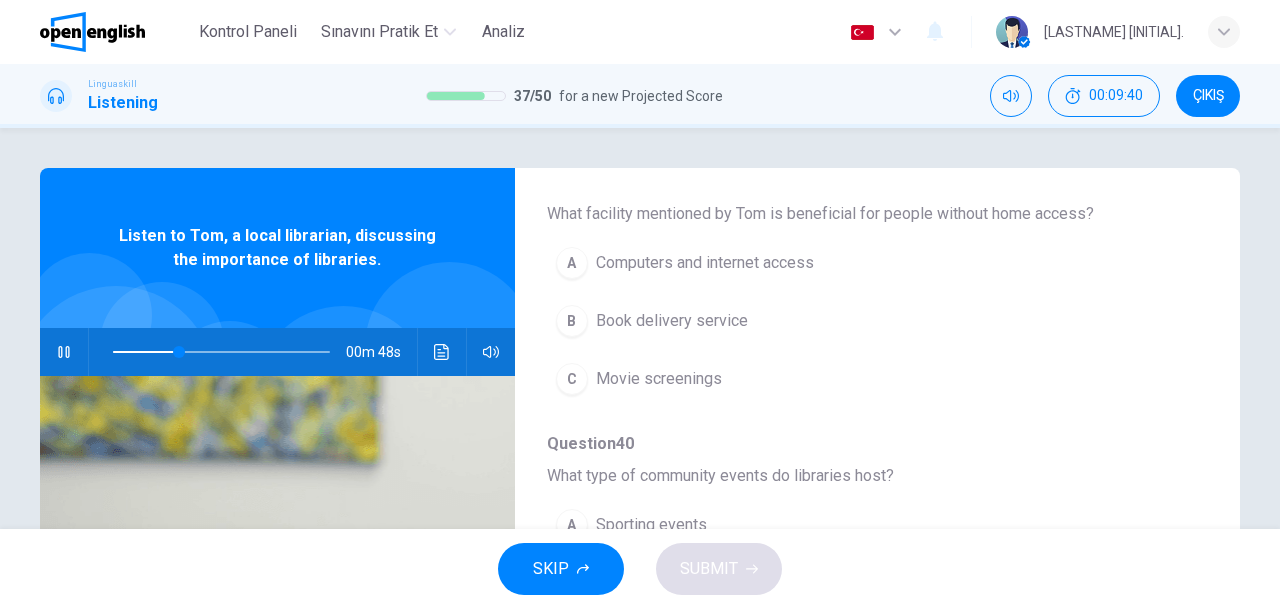 click on "Computers and internet access" at bounding box center (705, 263) 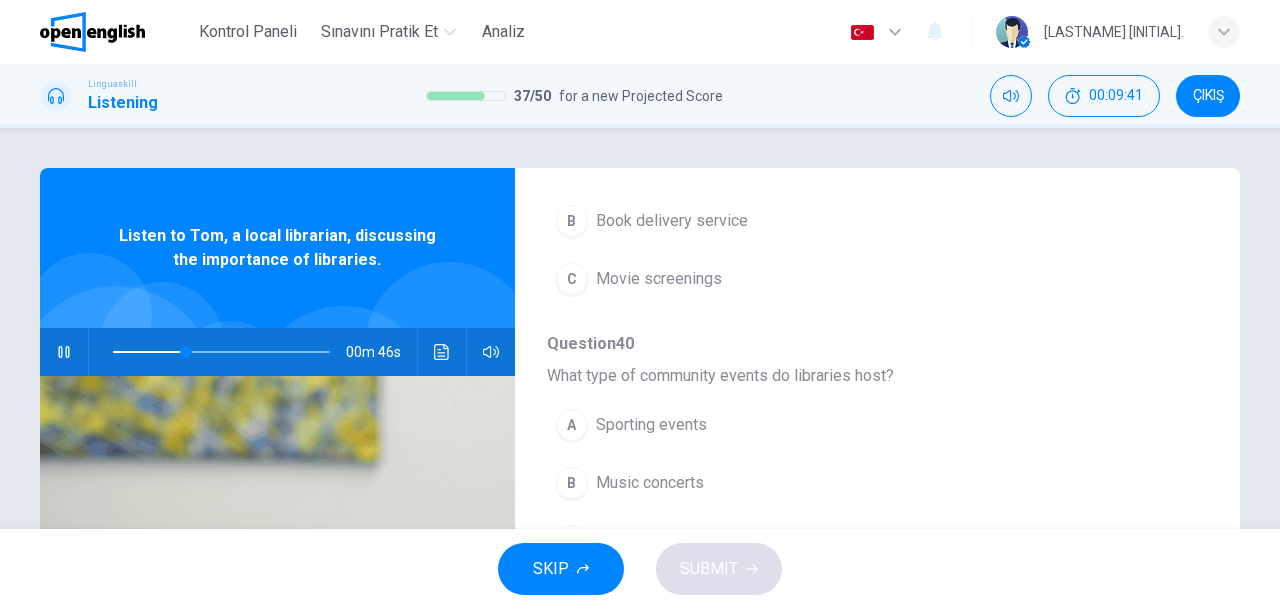 scroll, scrollTop: 700, scrollLeft: 0, axis: vertical 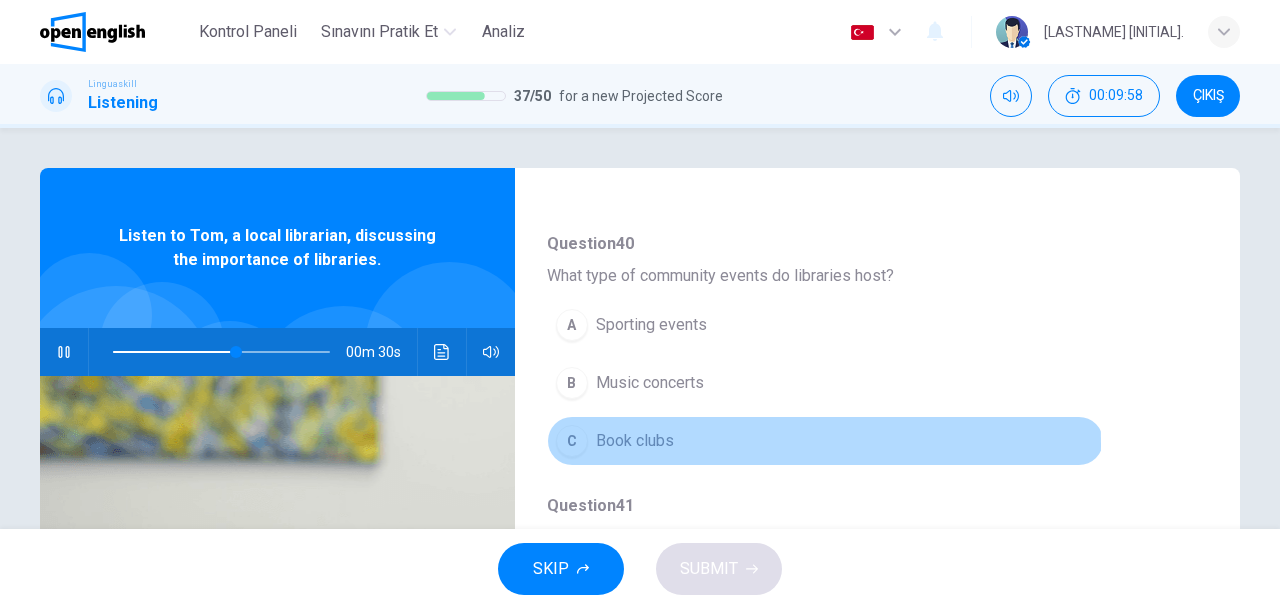 click on "C" at bounding box center (572, 441) 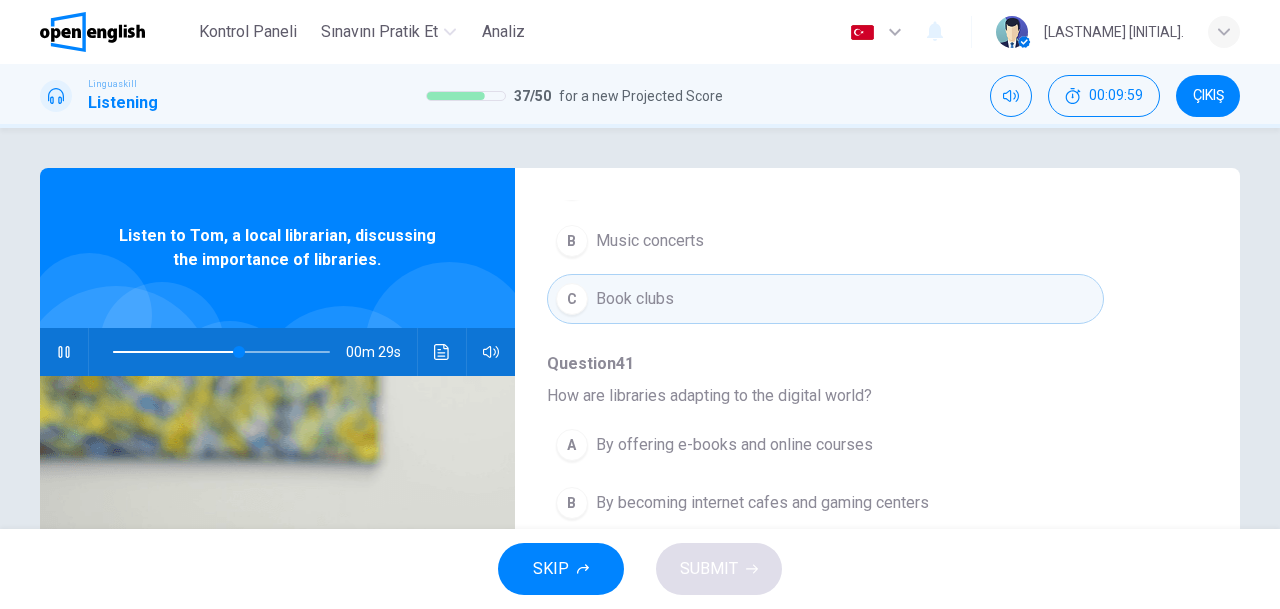 scroll, scrollTop: 852, scrollLeft: 0, axis: vertical 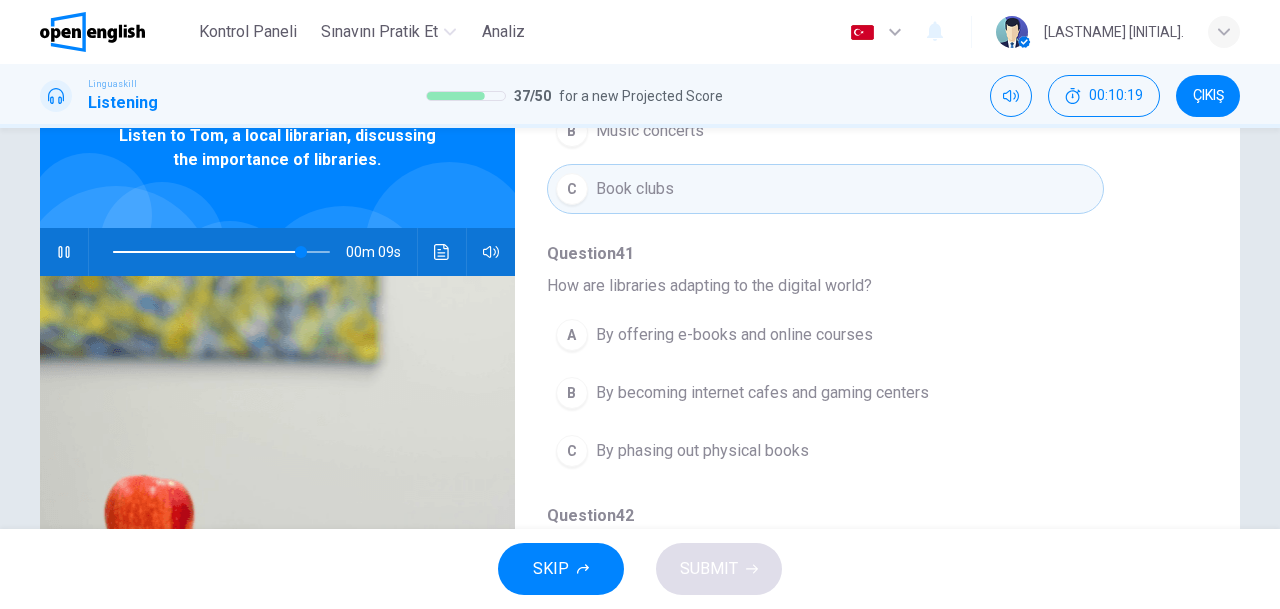 click on "By offering e-books and online courses" at bounding box center (734, 335) 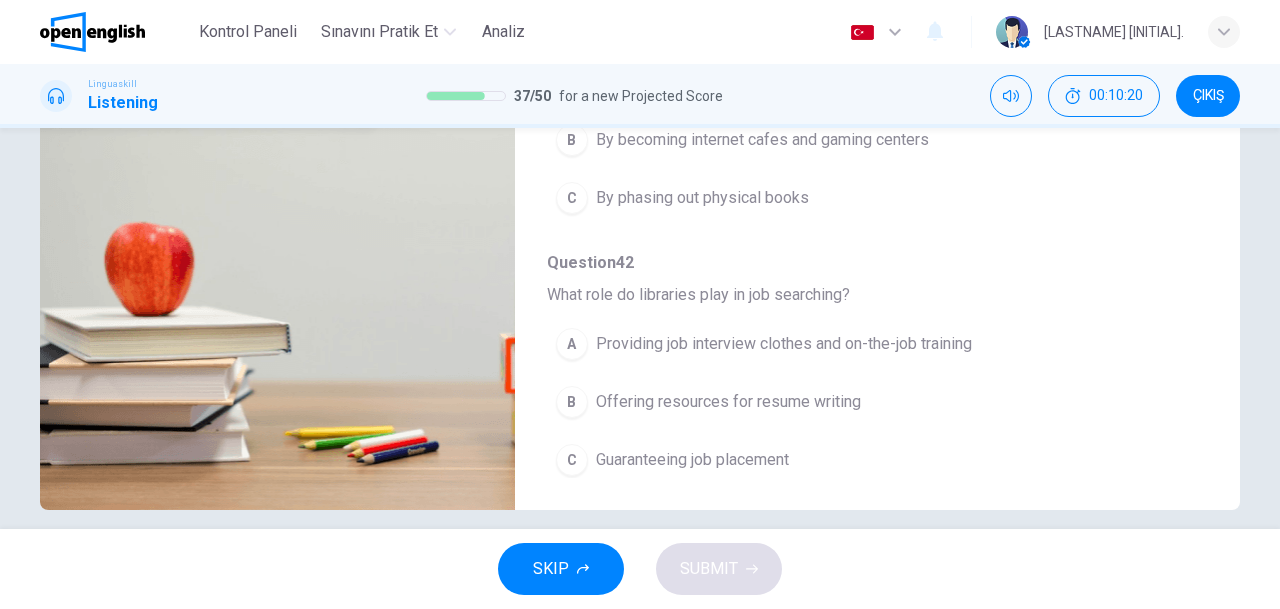 scroll, scrollTop: 374, scrollLeft: 0, axis: vertical 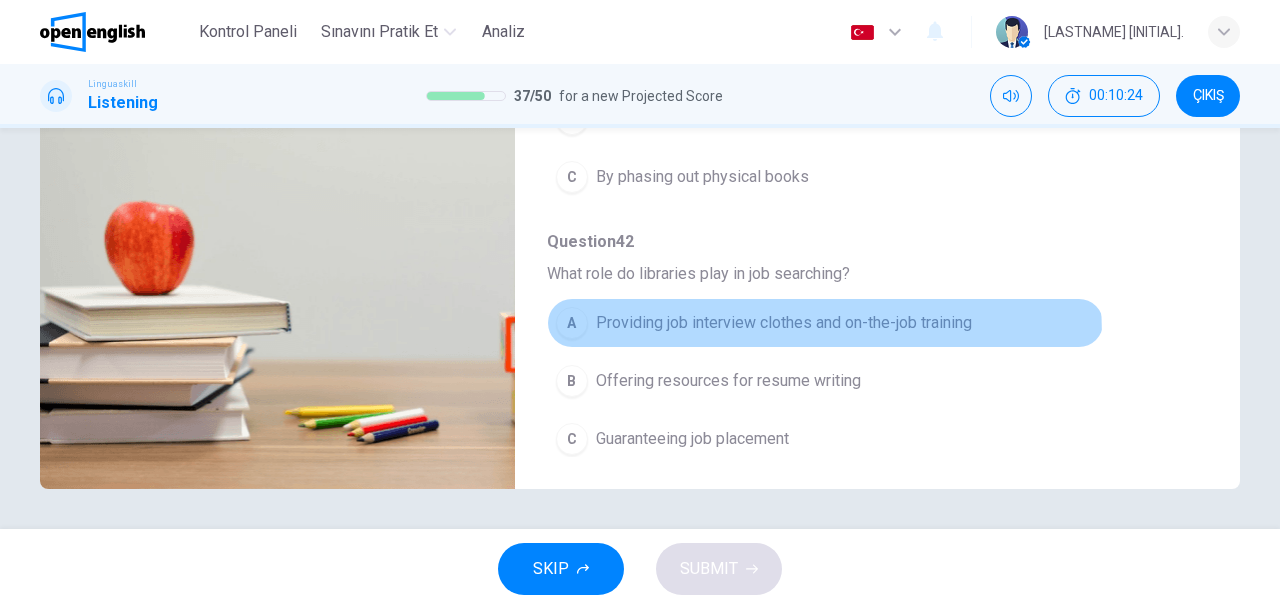 click on "A Providing job interview clothes and on-the-job training" at bounding box center [825, 323] 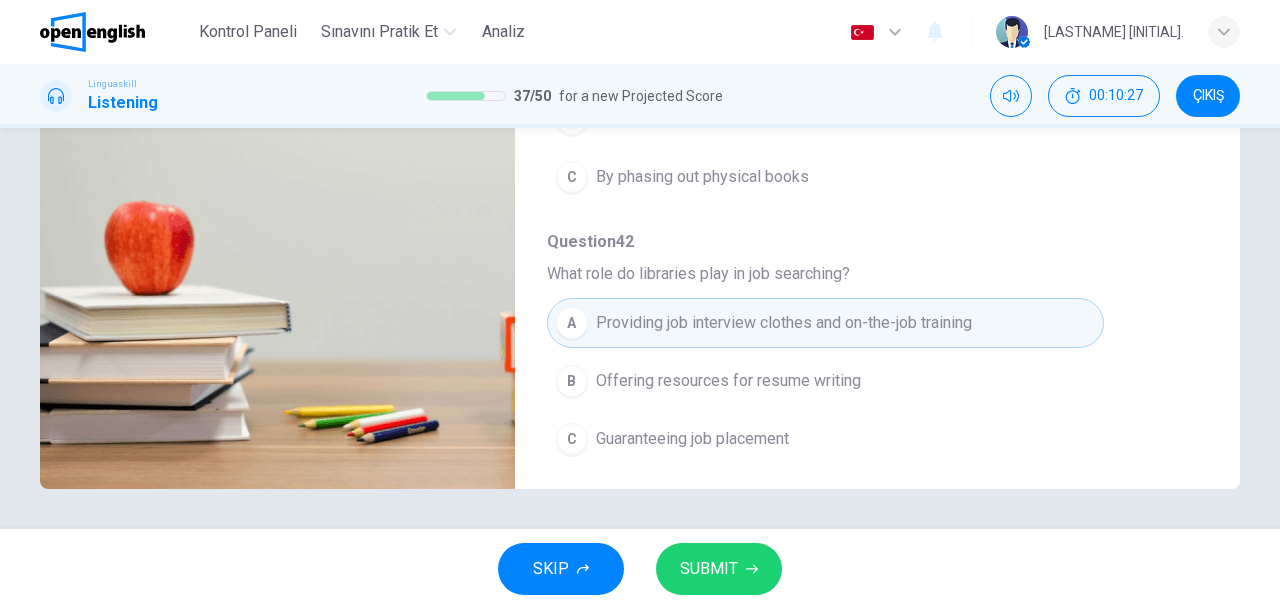 type on "*" 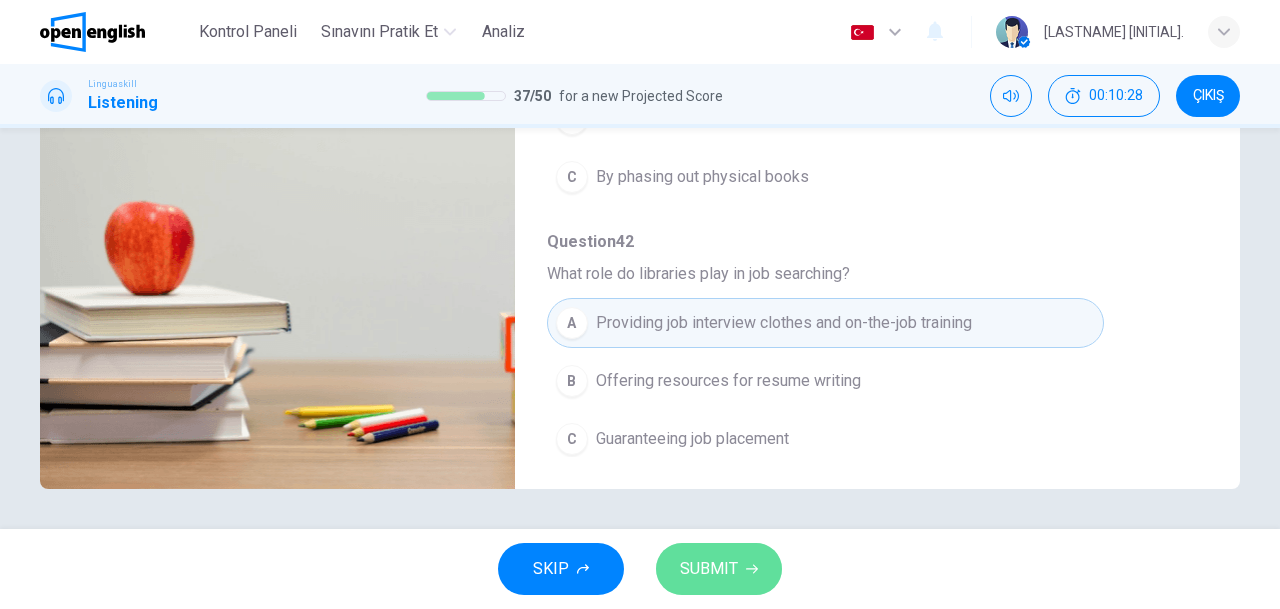 click on "SUBMIT" at bounding box center [719, 569] 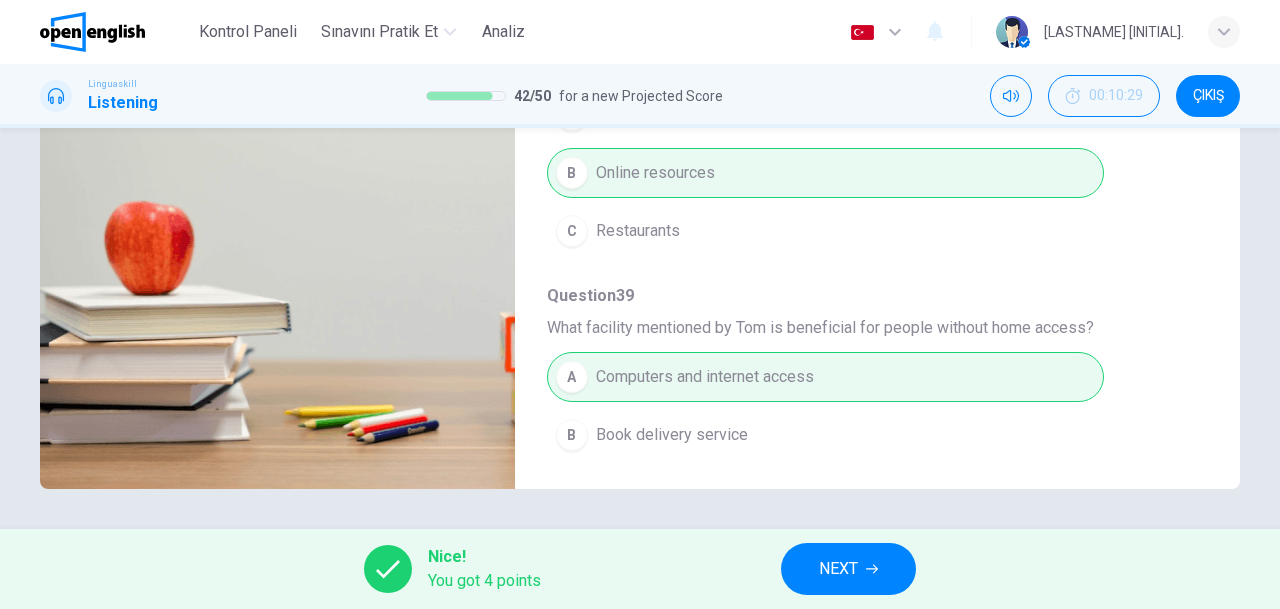 scroll, scrollTop: 0, scrollLeft: 0, axis: both 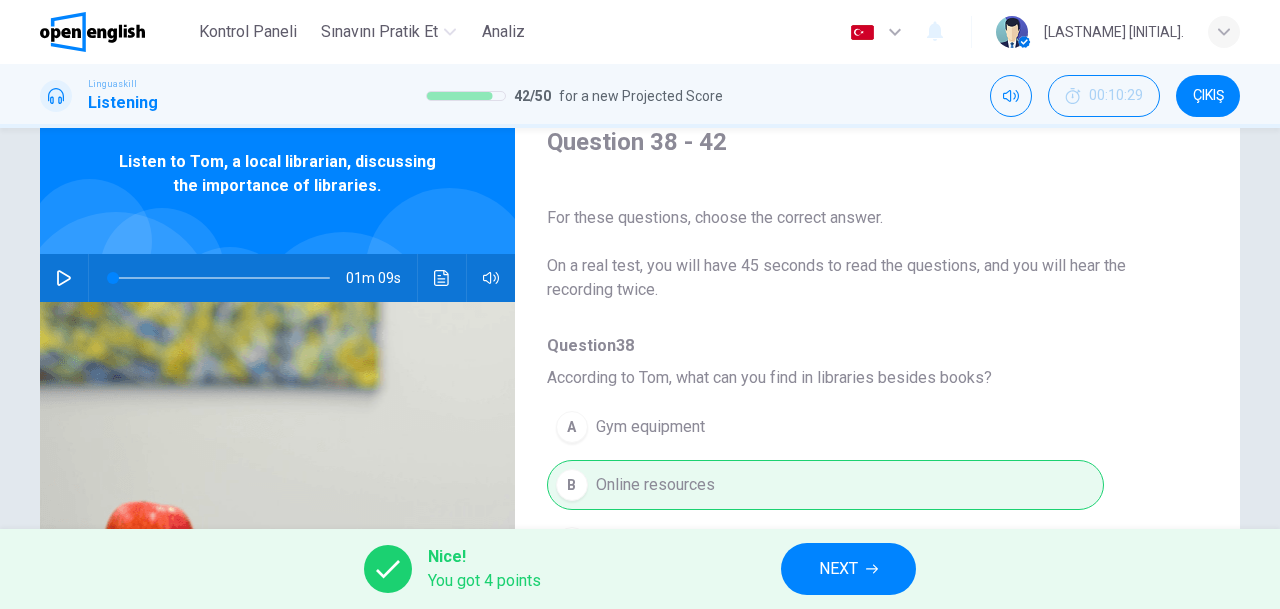 click on "NEXT" at bounding box center [848, 569] 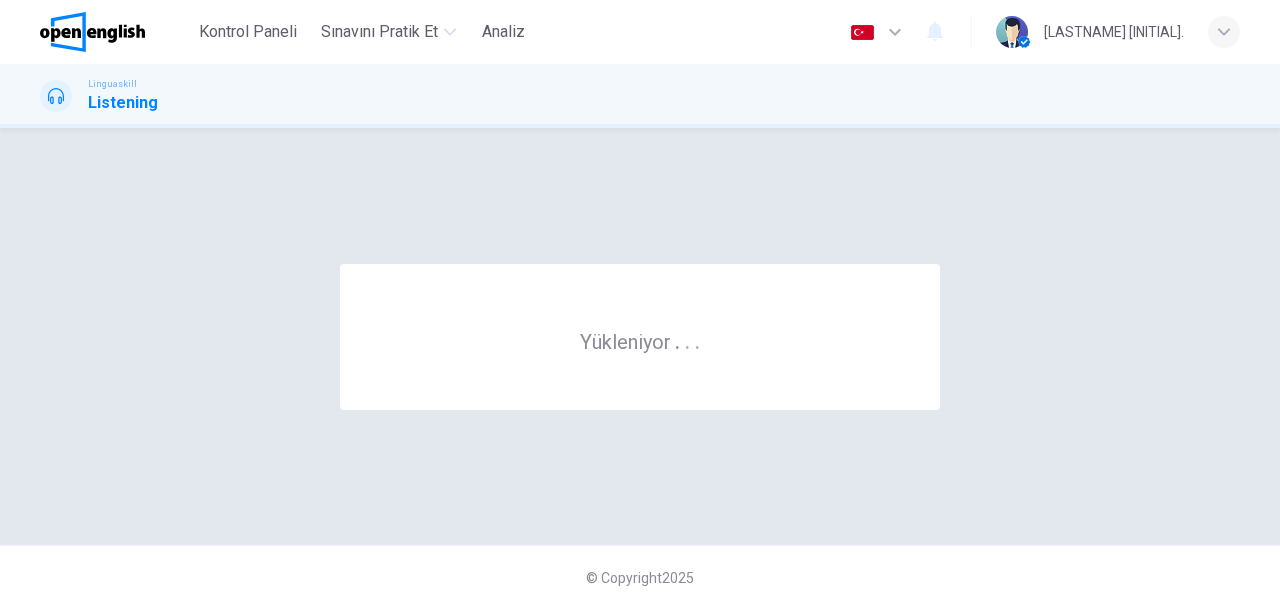 scroll, scrollTop: 0, scrollLeft: 0, axis: both 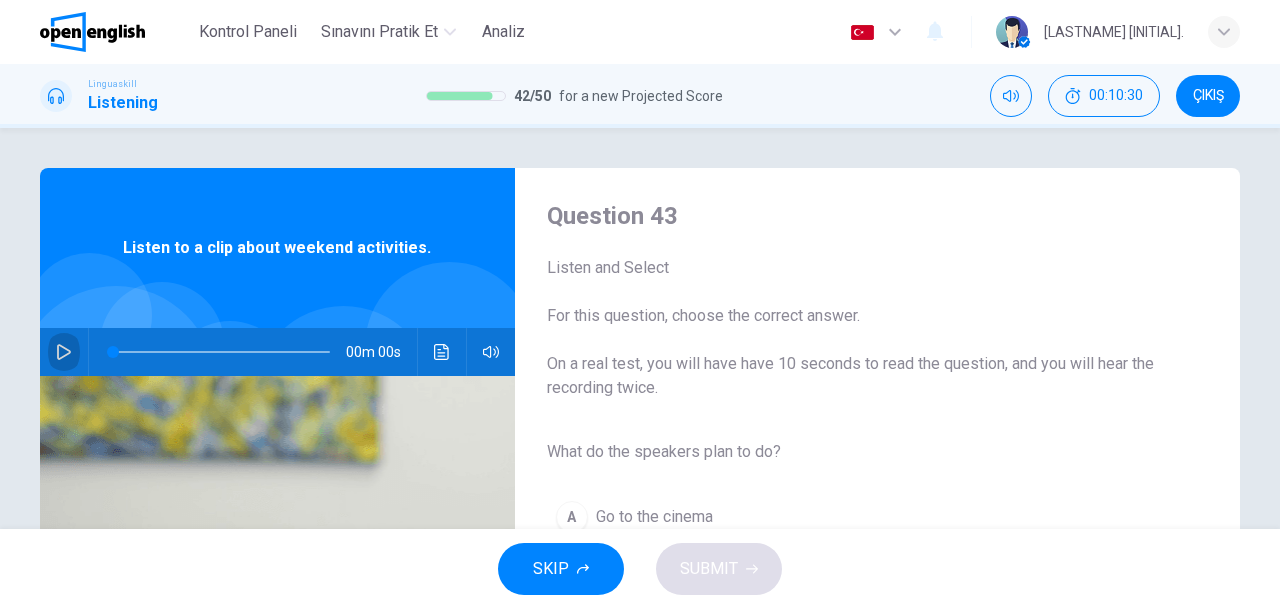 click 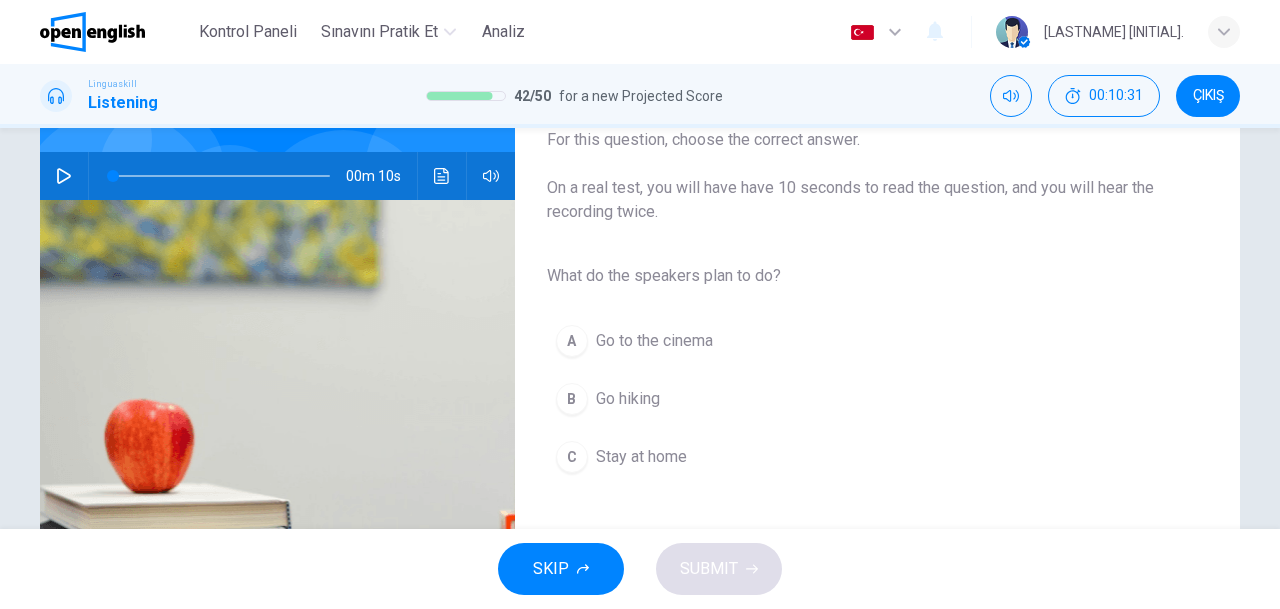scroll, scrollTop: 200, scrollLeft: 0, axis: vertical 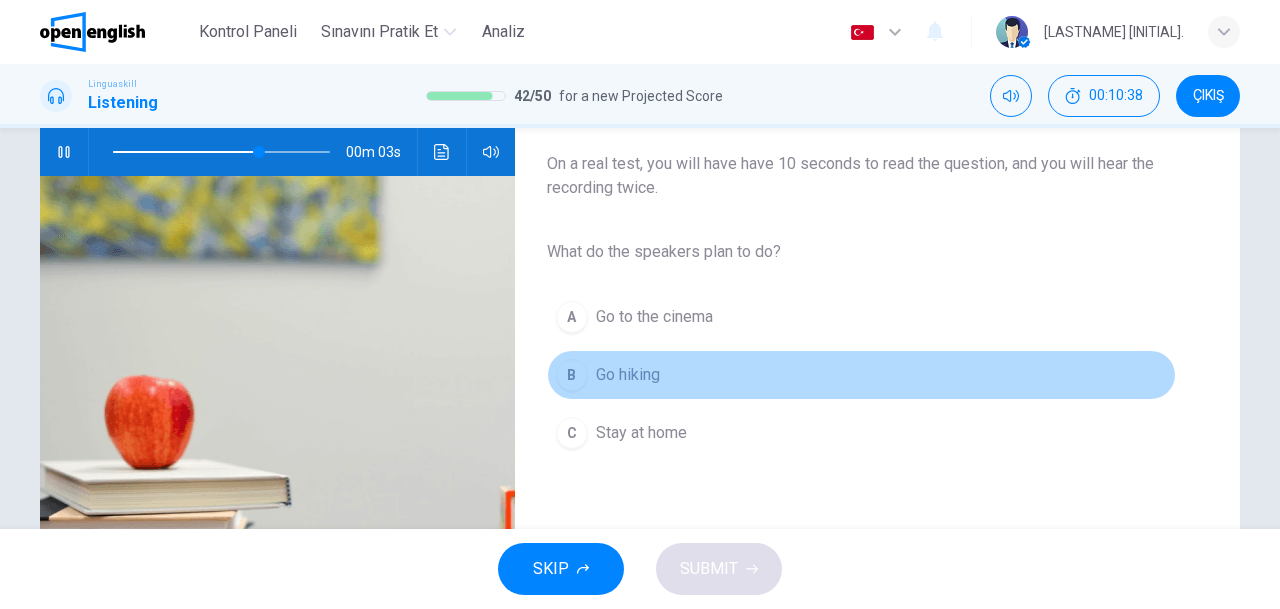 click on "Go hiking" at bounding box center [628, 375] 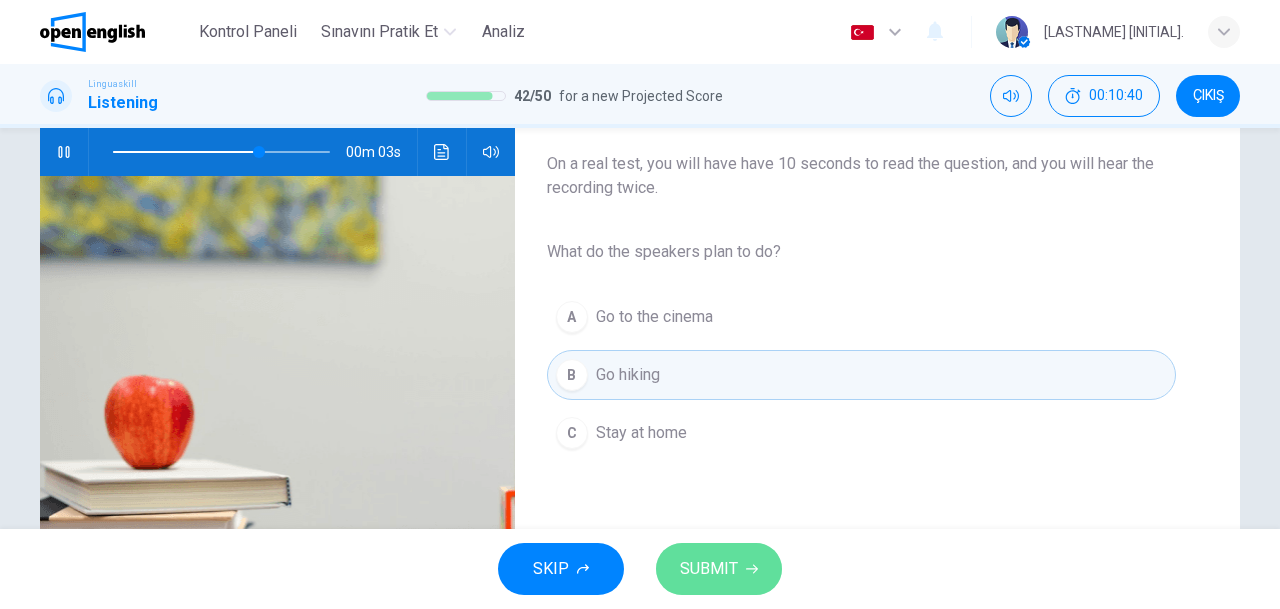 click on "SUBMIT" at bounding box center [709, 569] 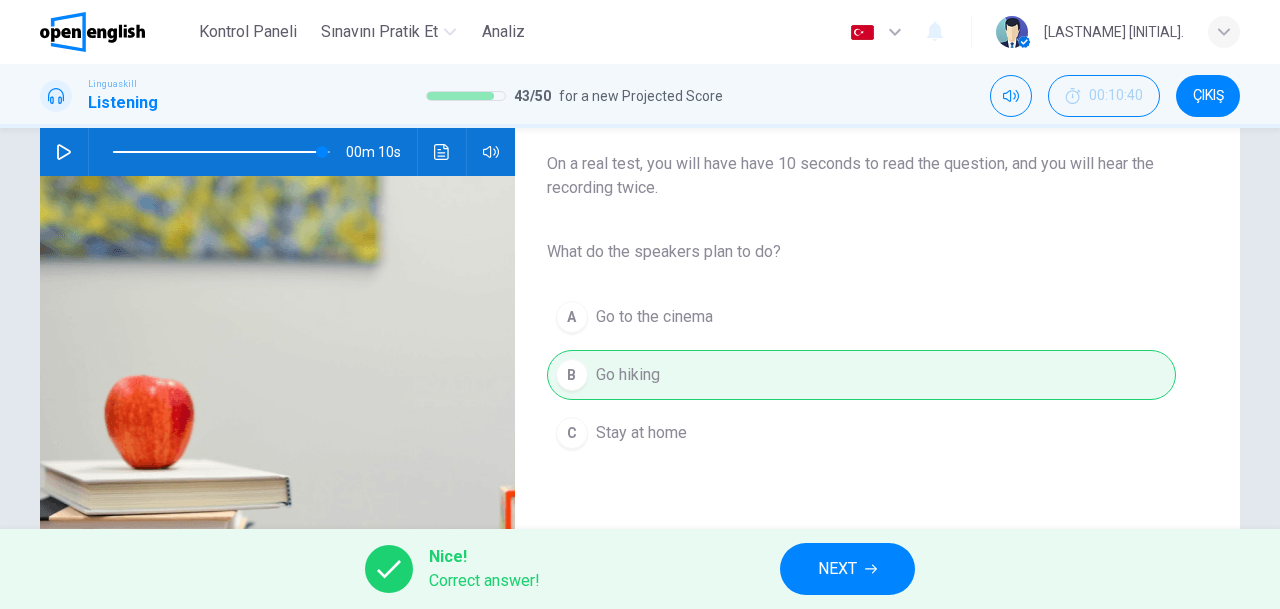 type on "*" 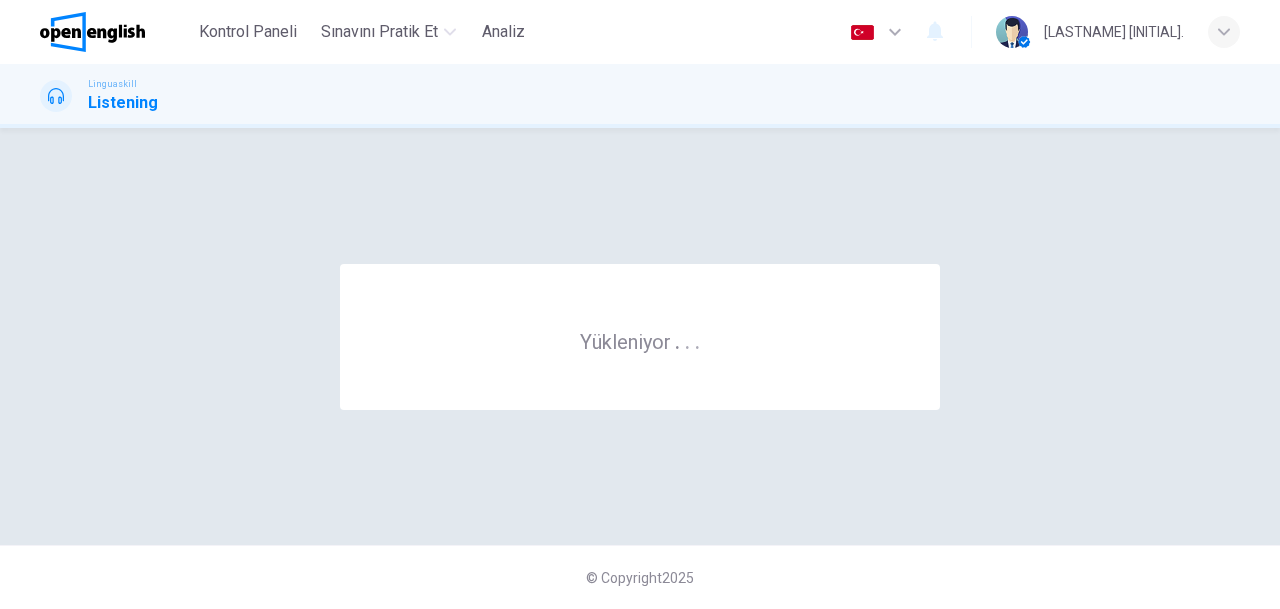 scroll, scrollTop: 0, scrollLeft: 0, axis: both 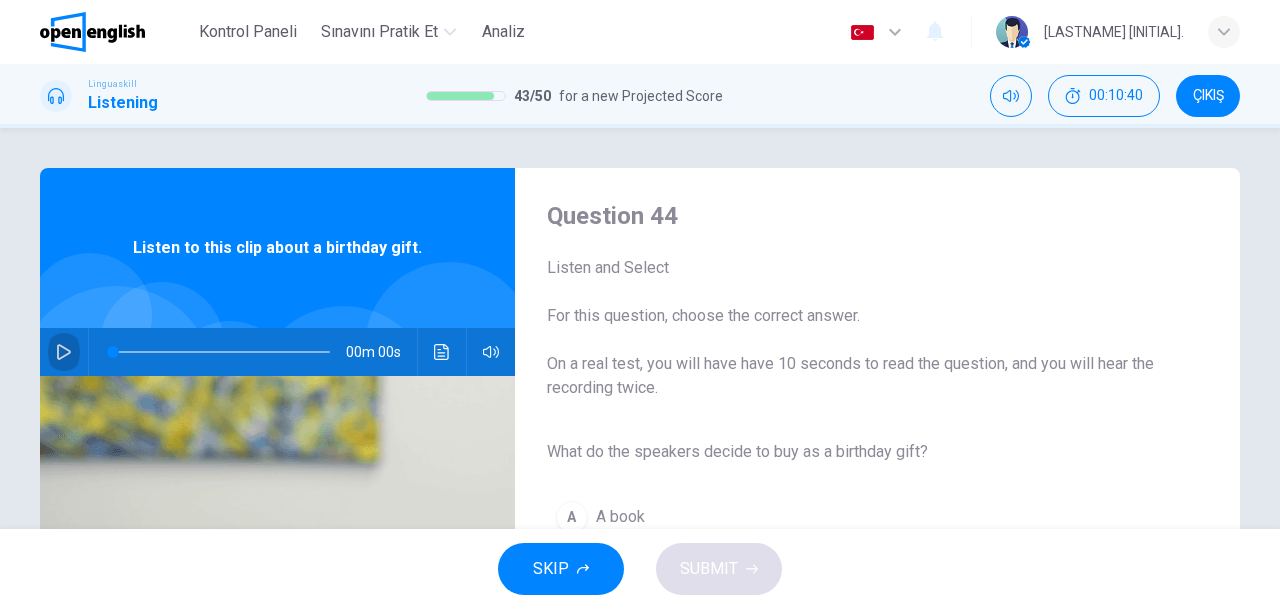 click at bounding box center [64, 352] 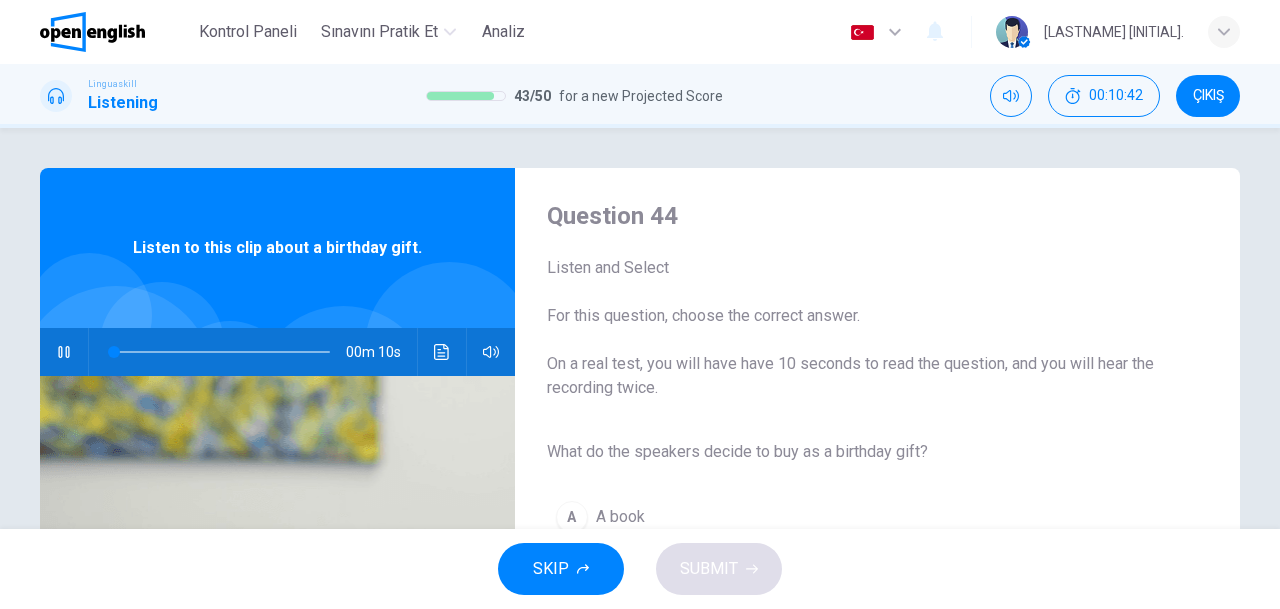 scroll, scrollTop: 200, scrollLeft: 0, axis: vertical 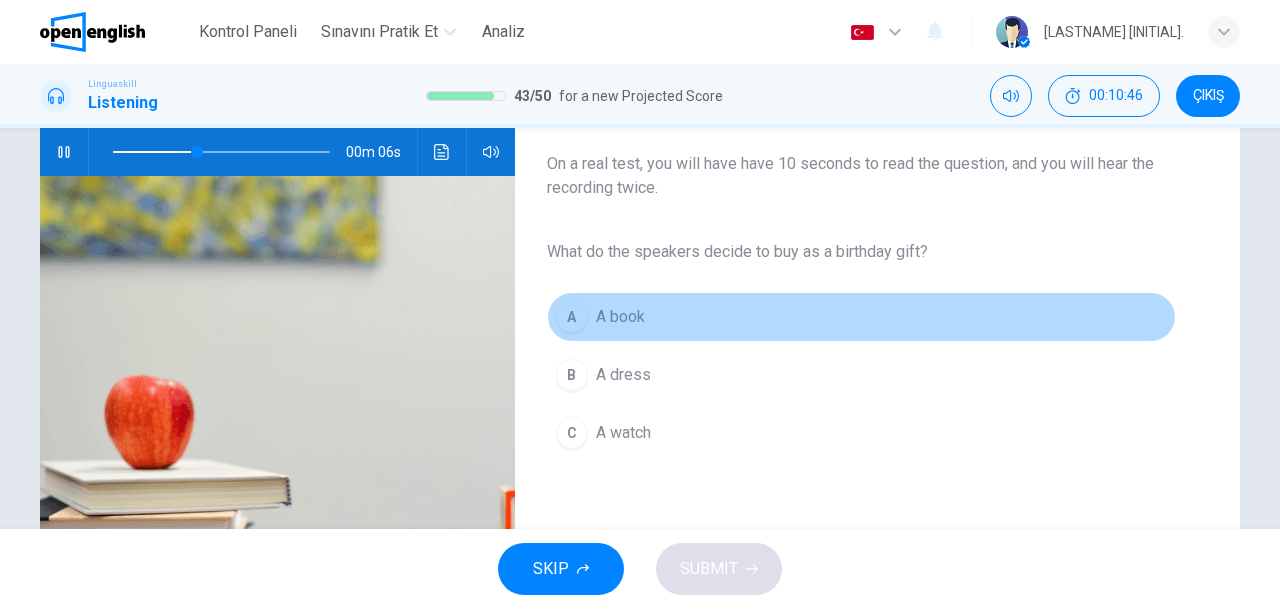 click on "A book" at bounding box center [620, 317] 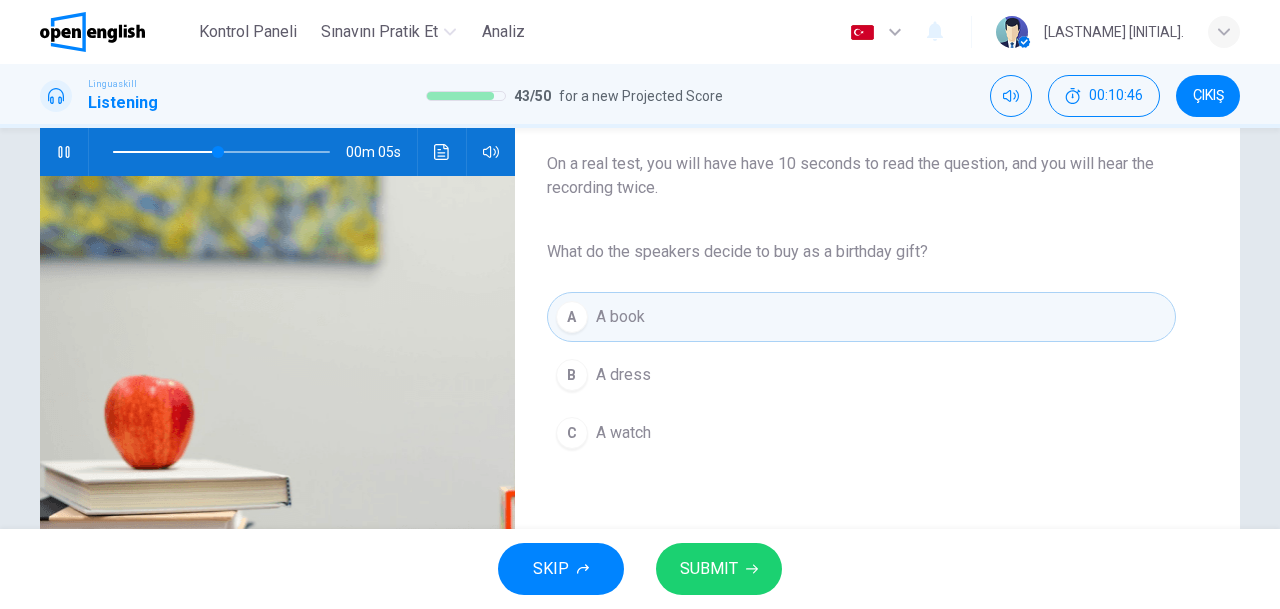 click on "SUBMIT" at bounding box center (709, 569) 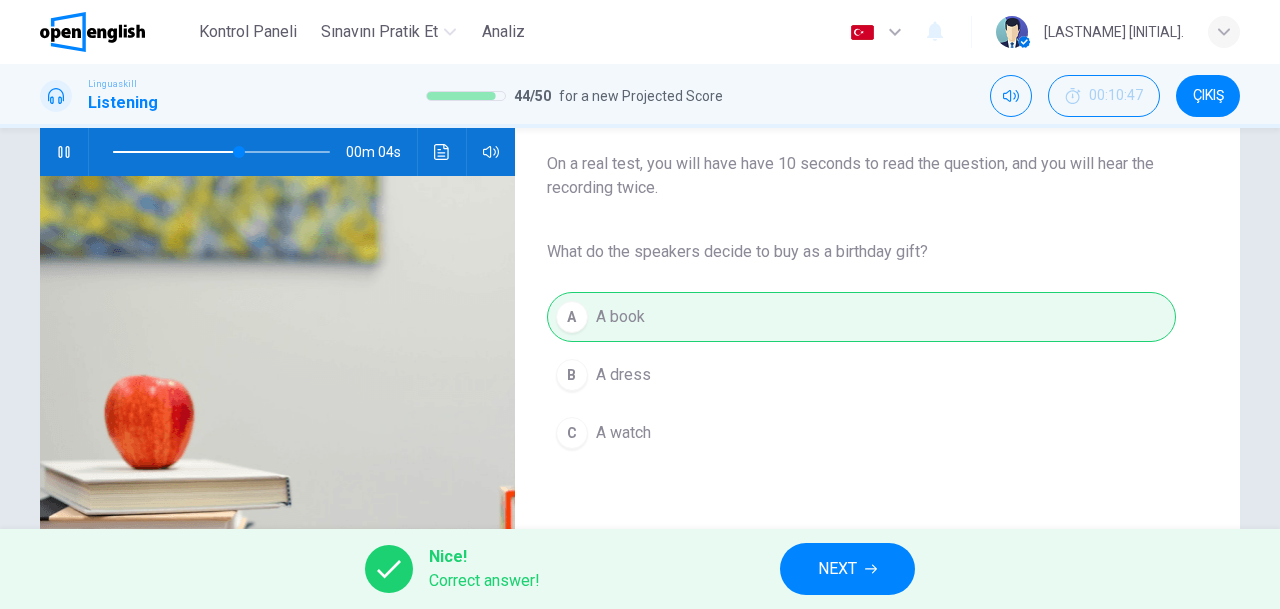 type on "**" 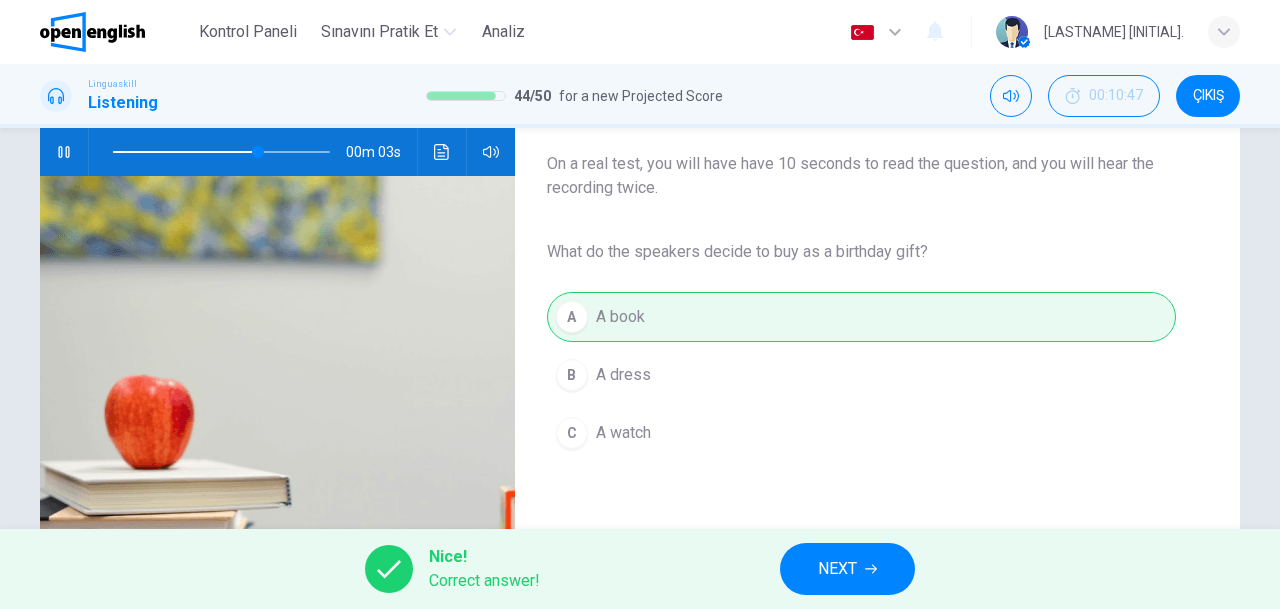 click on "NEXT" at bounding box center [837, 569] 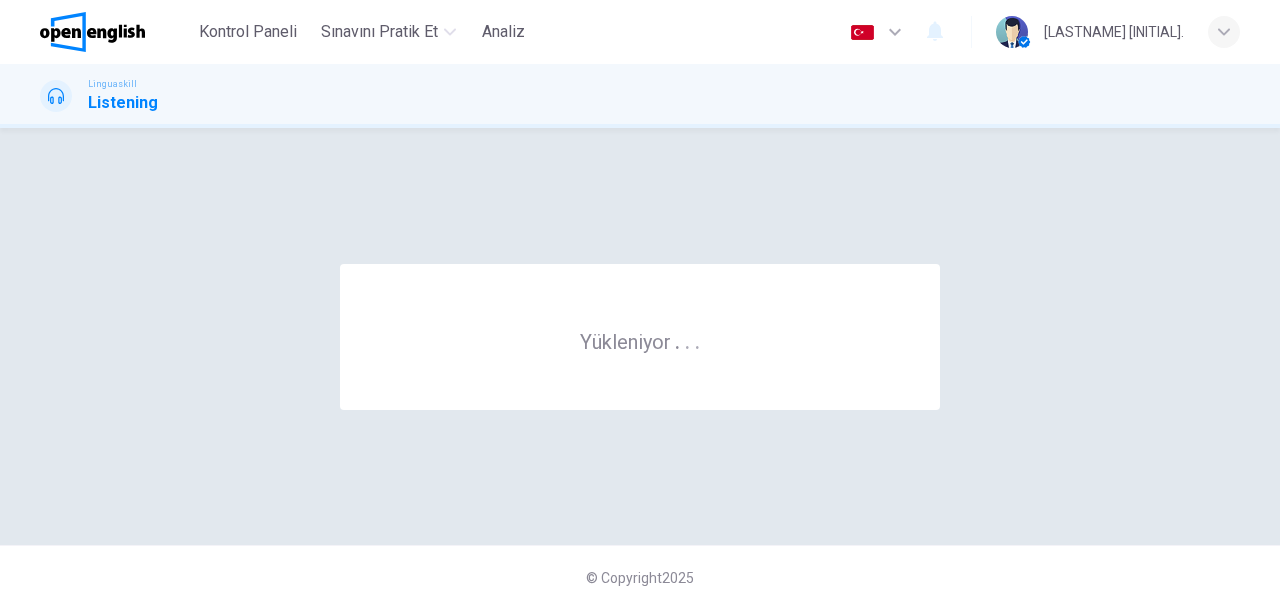 scroll, scrollTop: 0, scrollLeft: 0, axis: both 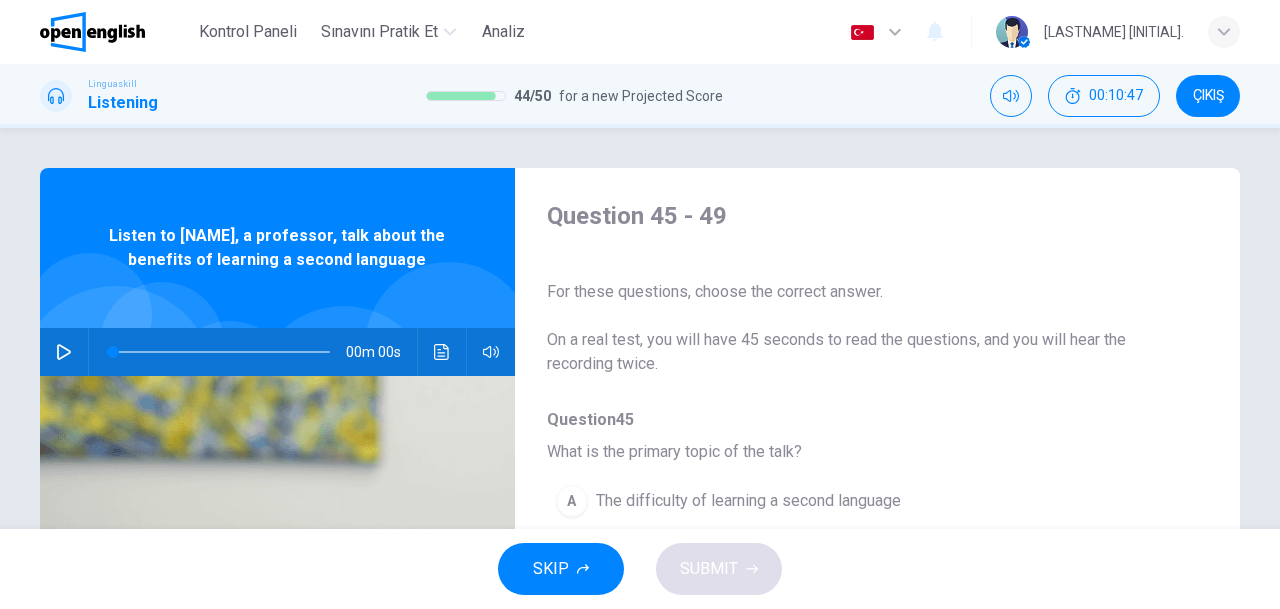 click 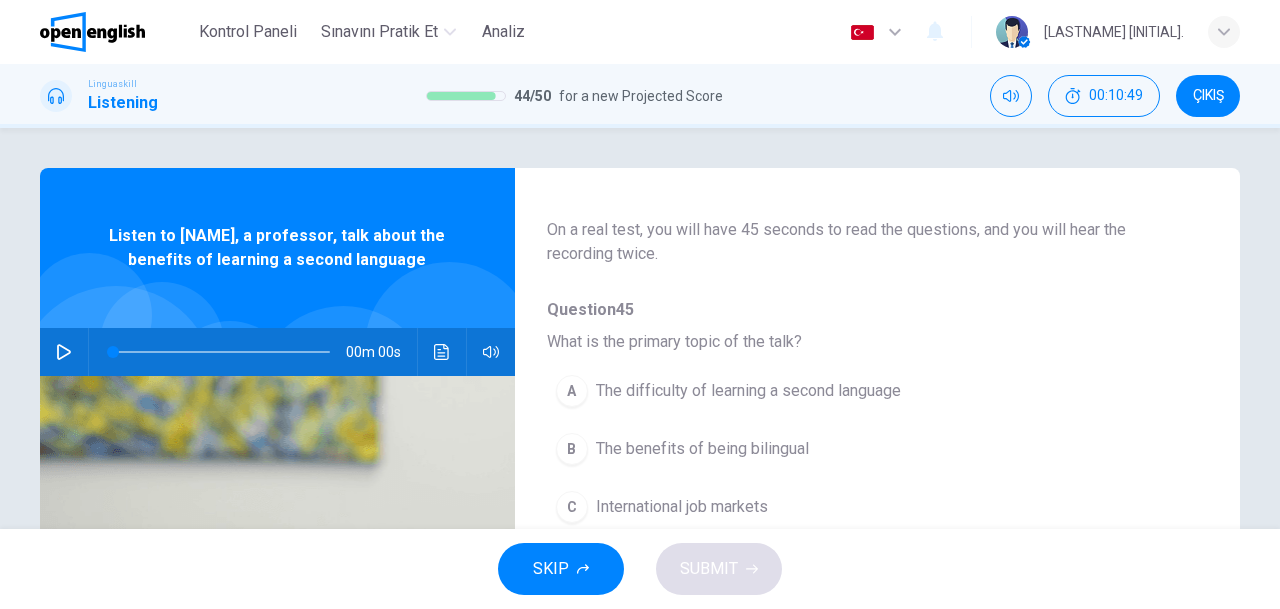 scroll, scrollTop: 200, scrollLeft: 0, axis: vertical 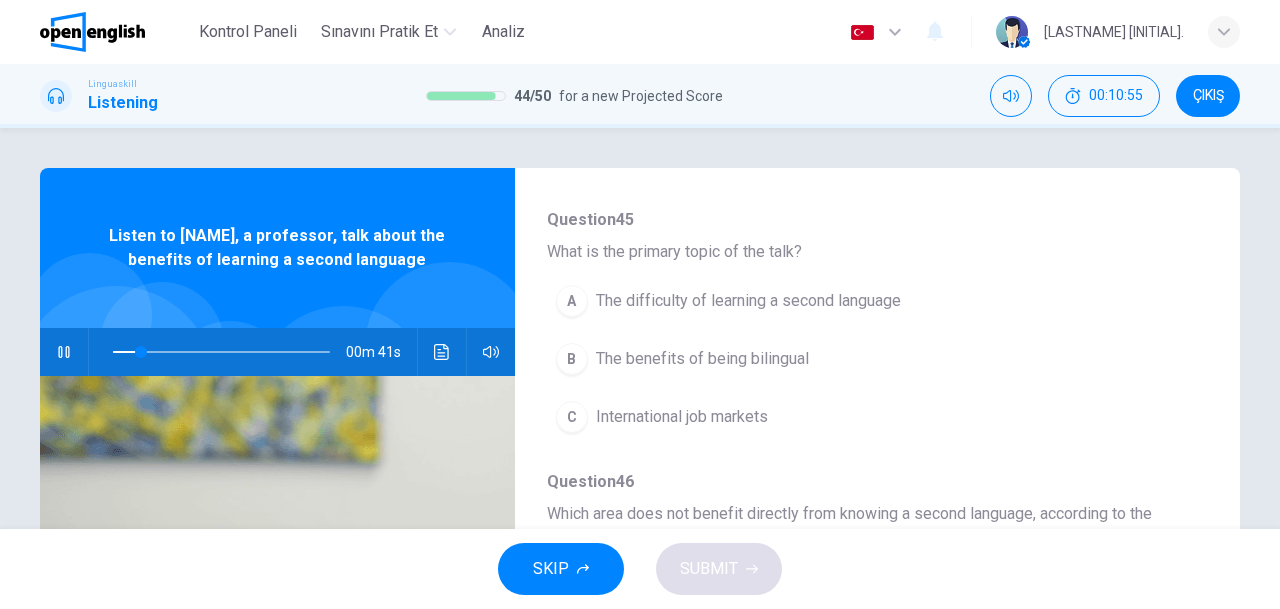 click on "A The difficulty of learning a second language" at bounding box center (825, 301) 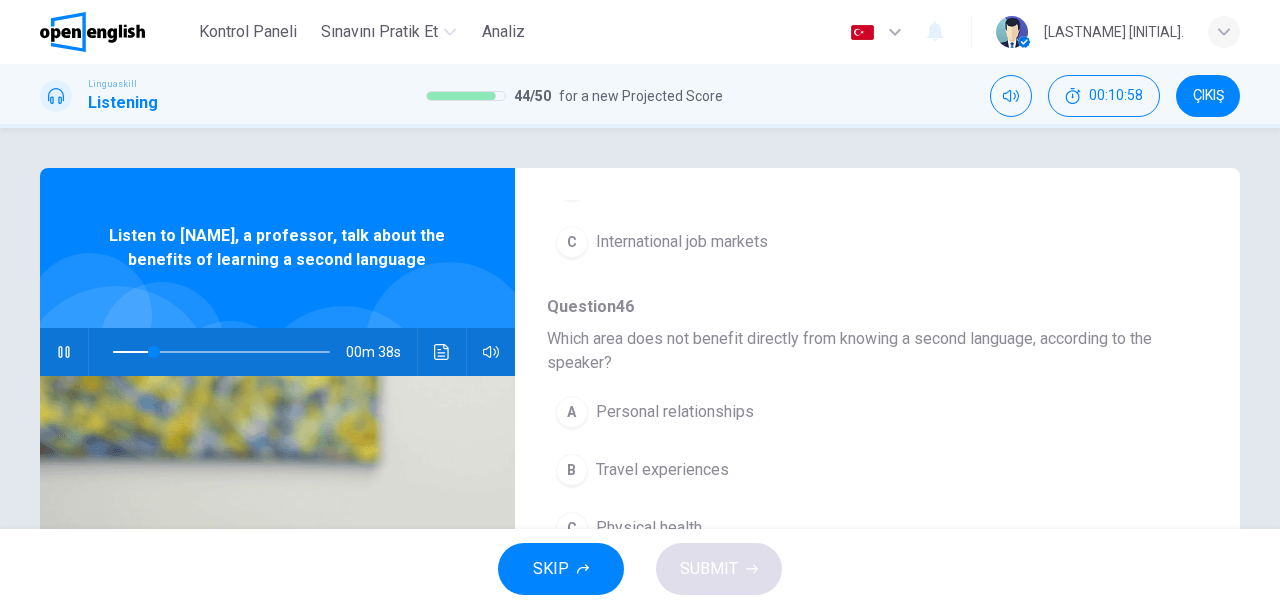 scroll, scrollTop: 400, scrollLeft: 0, axis: vertical 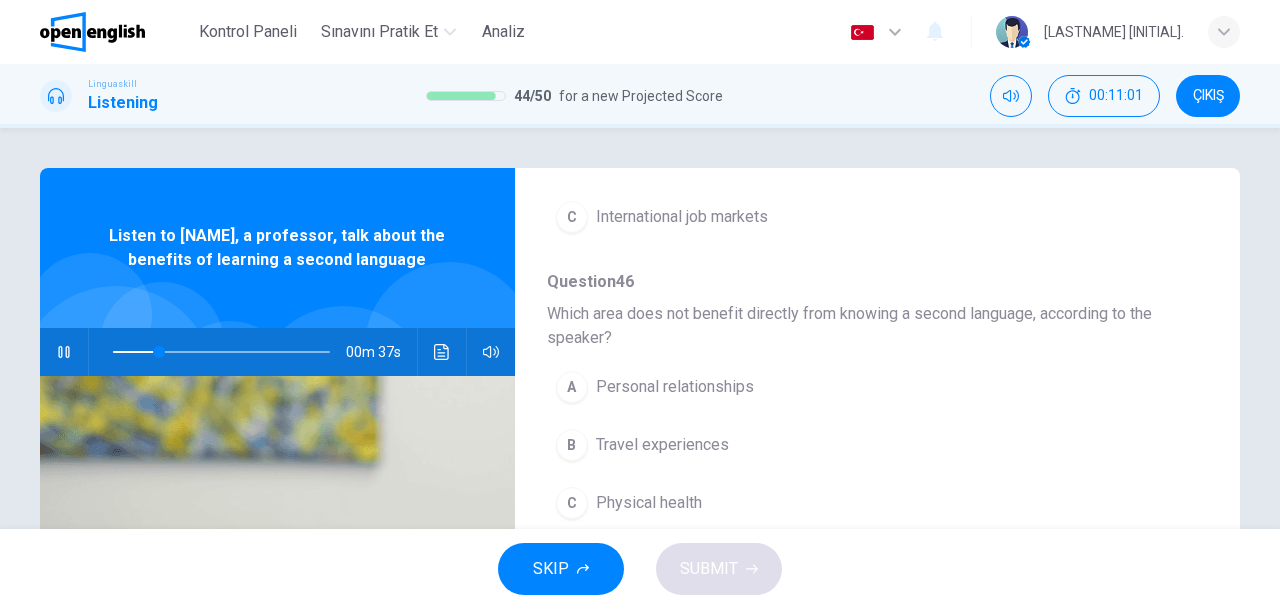 click on "Personal relationships" at bounding box center [675, 387] 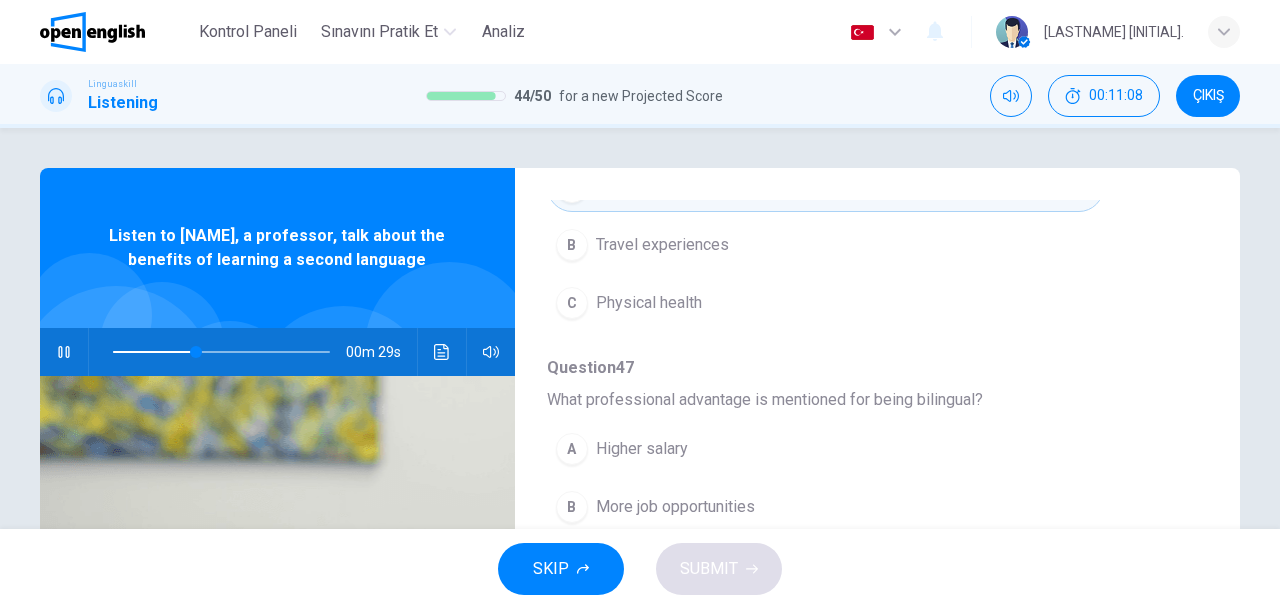 scroll, scrollTop: 700, scrollLeft: 0, axis: vertical 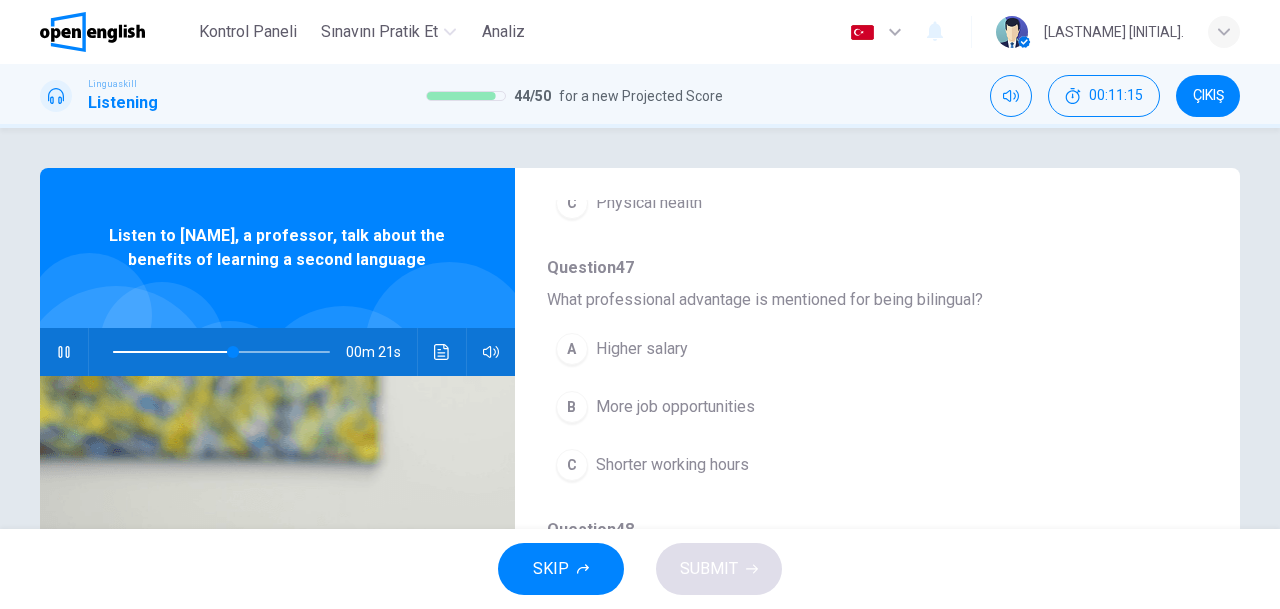 click on "B More job opportunities" at bounding box center (825, 407) 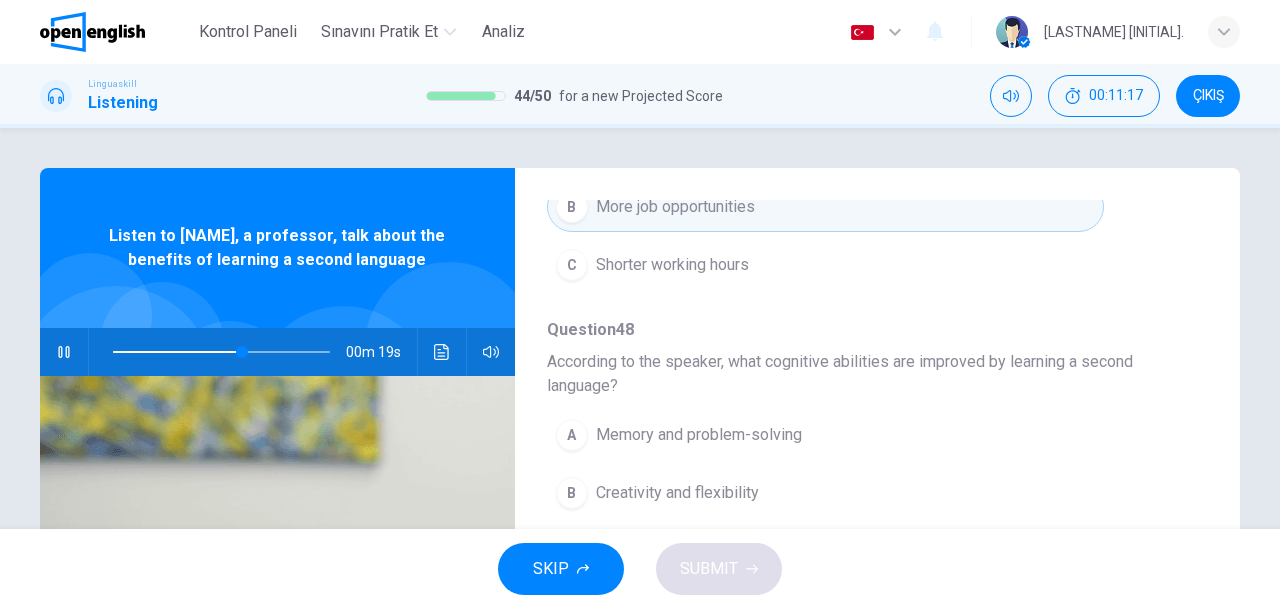scroll, scrollTop: 900, scrollLeft: 0, axis: vertical 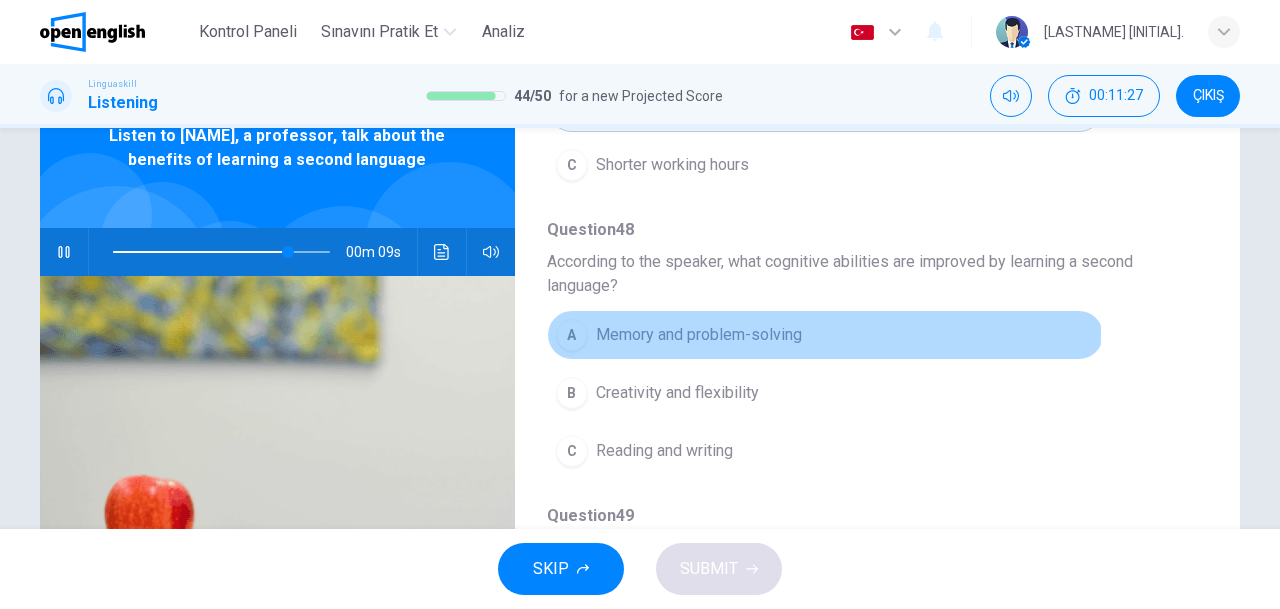 click on "Memory and problem-solving" at bounding box center [699, 335] 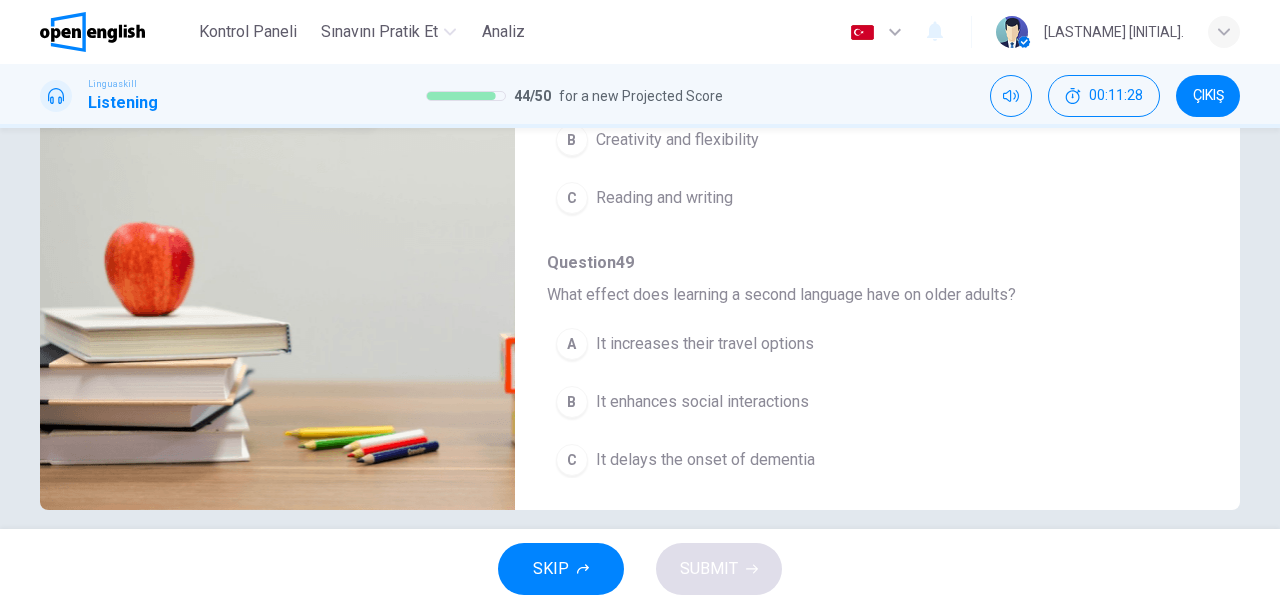 scroll, scrollTop: 374, scrollLeft: 0, axis: vertical 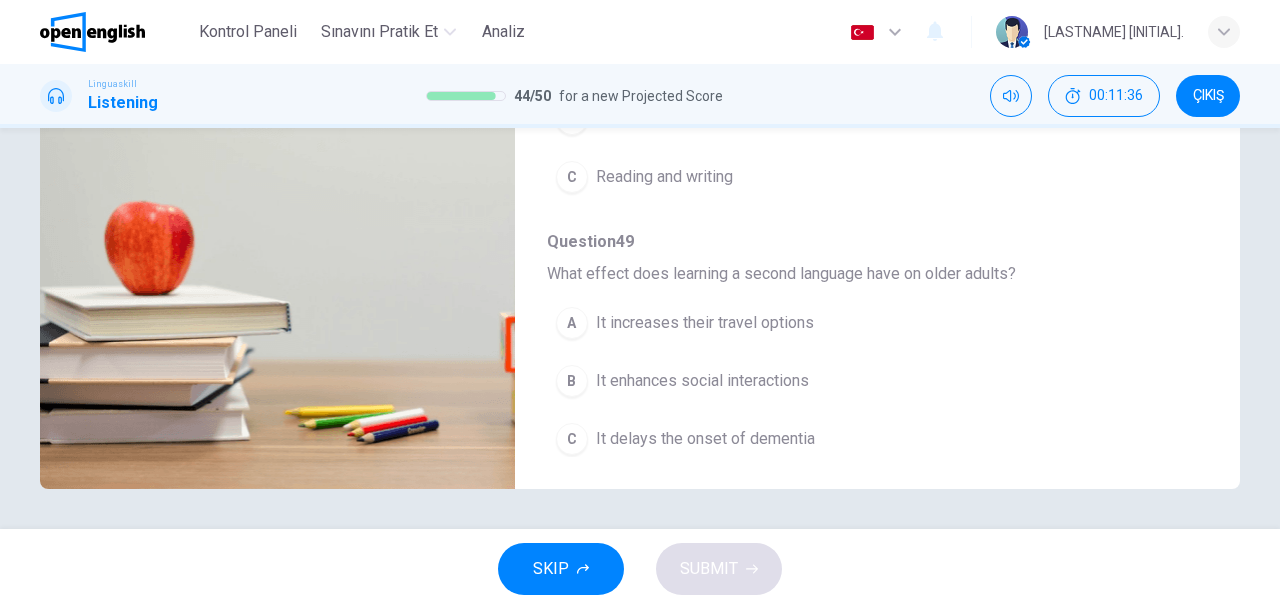 type on "*" 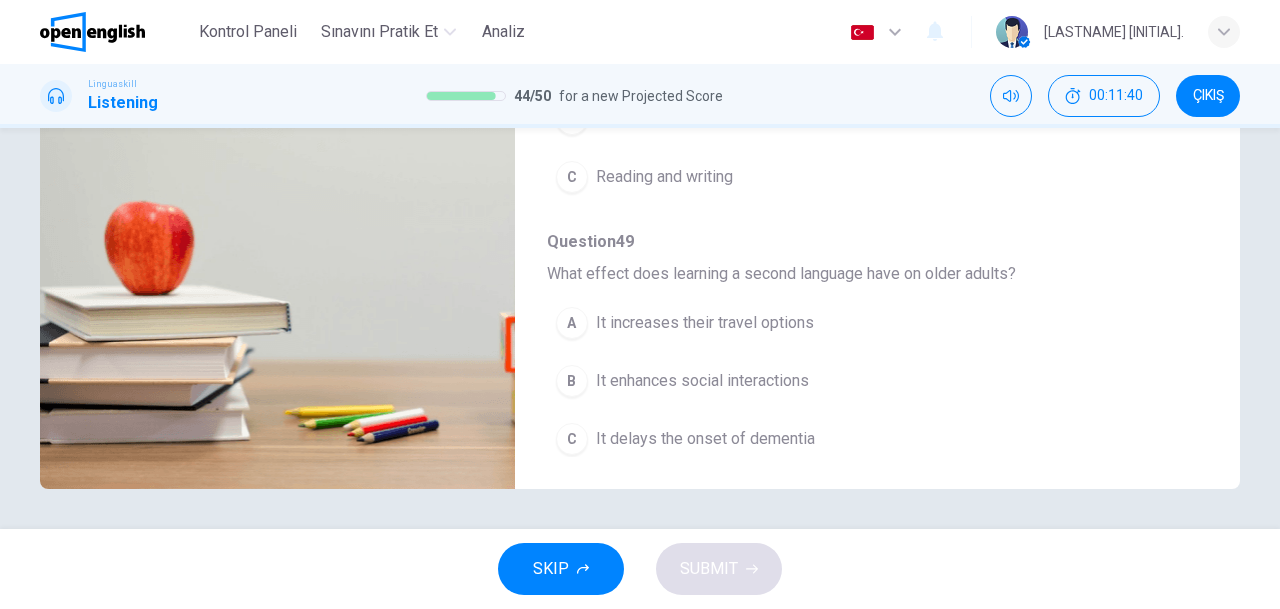 click on "B It enhances social interactions" at bounding box center [825, 381] 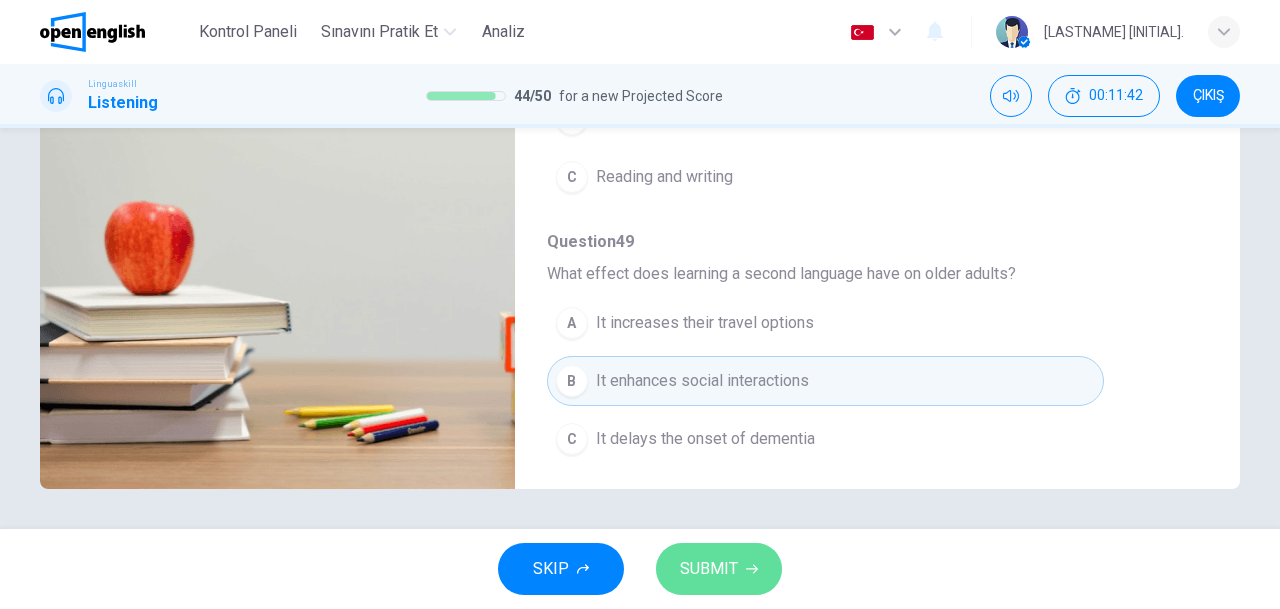 click on "SUBMIT" at bounding box center (709, 569) 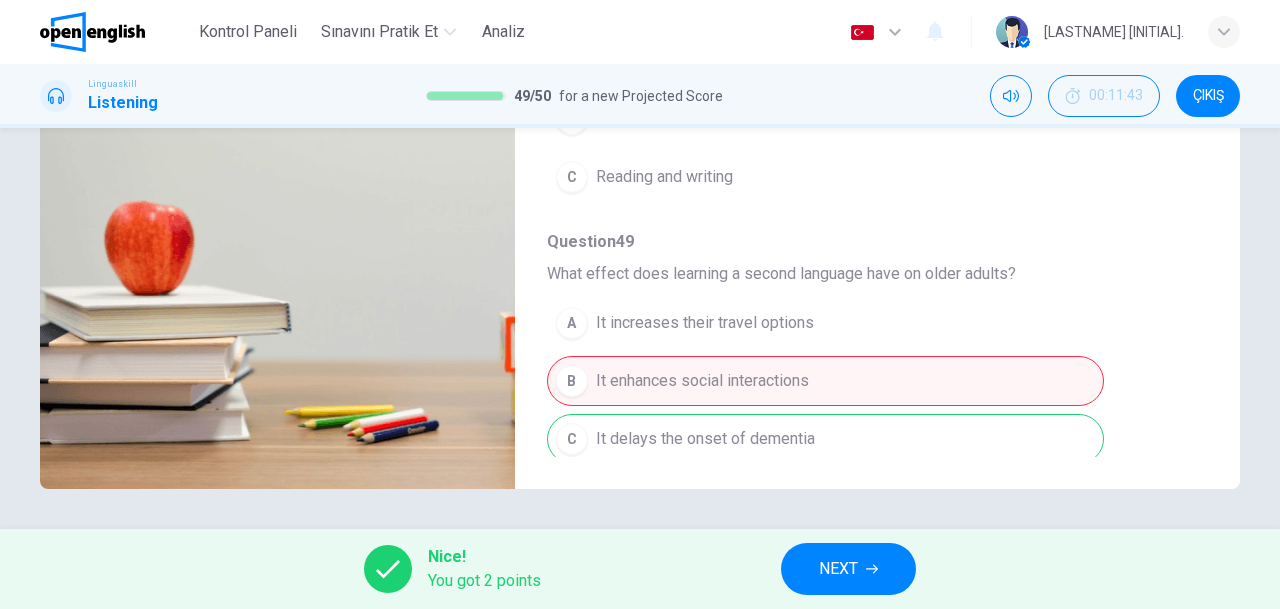 scroll, scrollTop: 74, scrollLeft: 0, axis: vertical 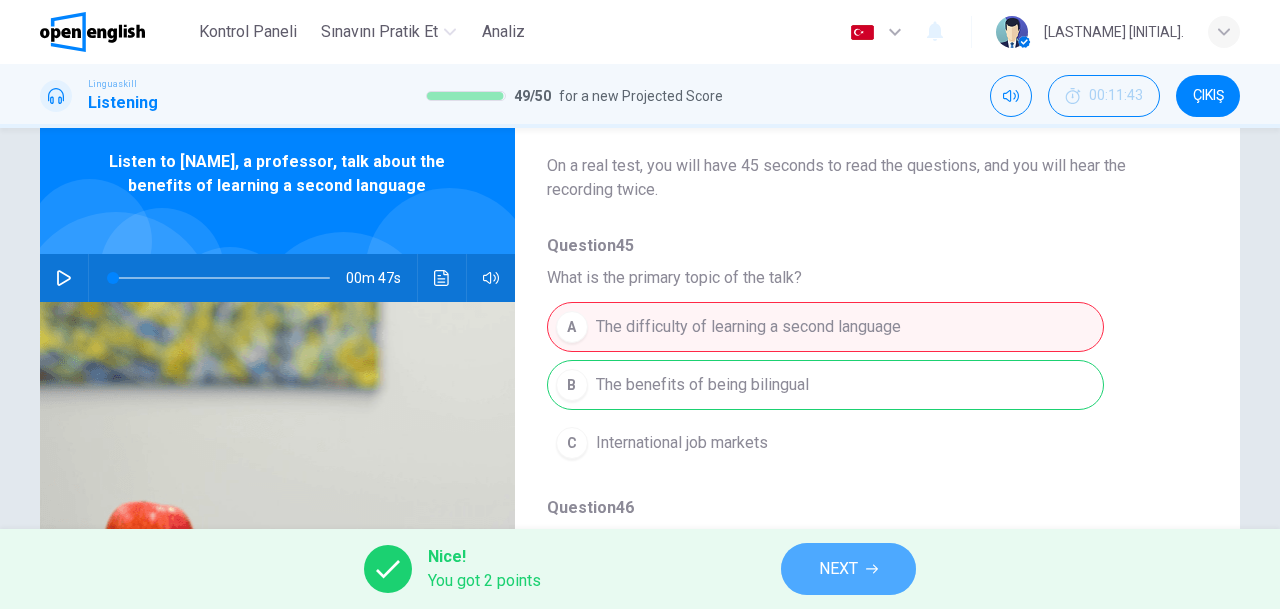 click on "NEXT" at bounding box center (848, 569) 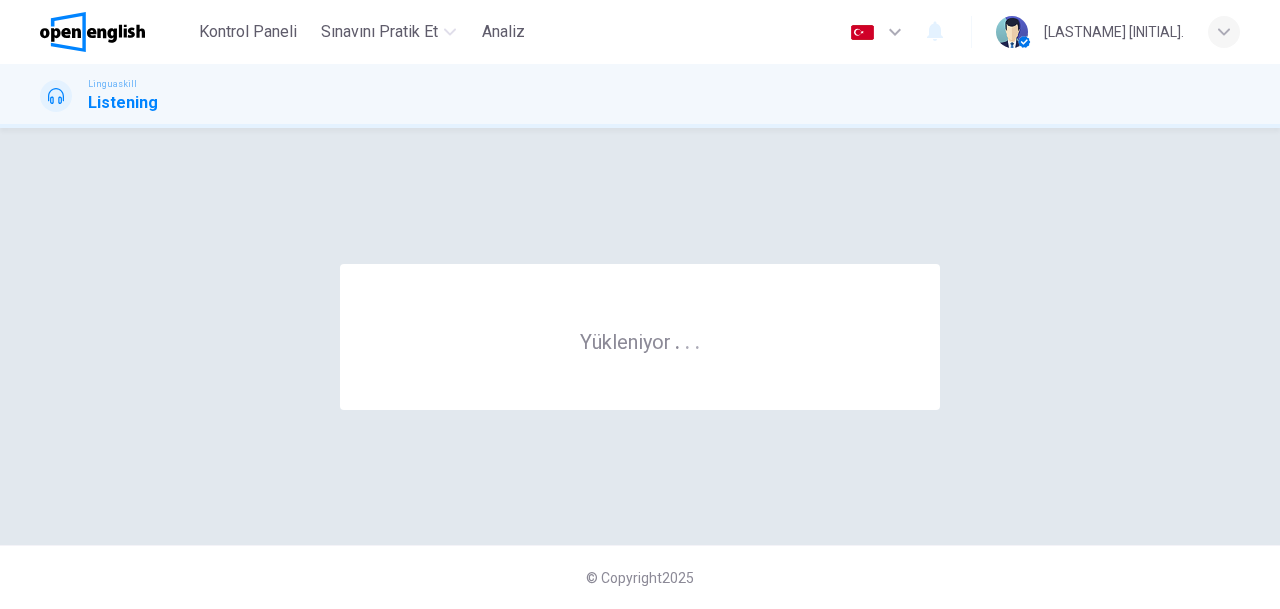 scroll, scrollTop: 0, scrollLeft: 0, axis: both 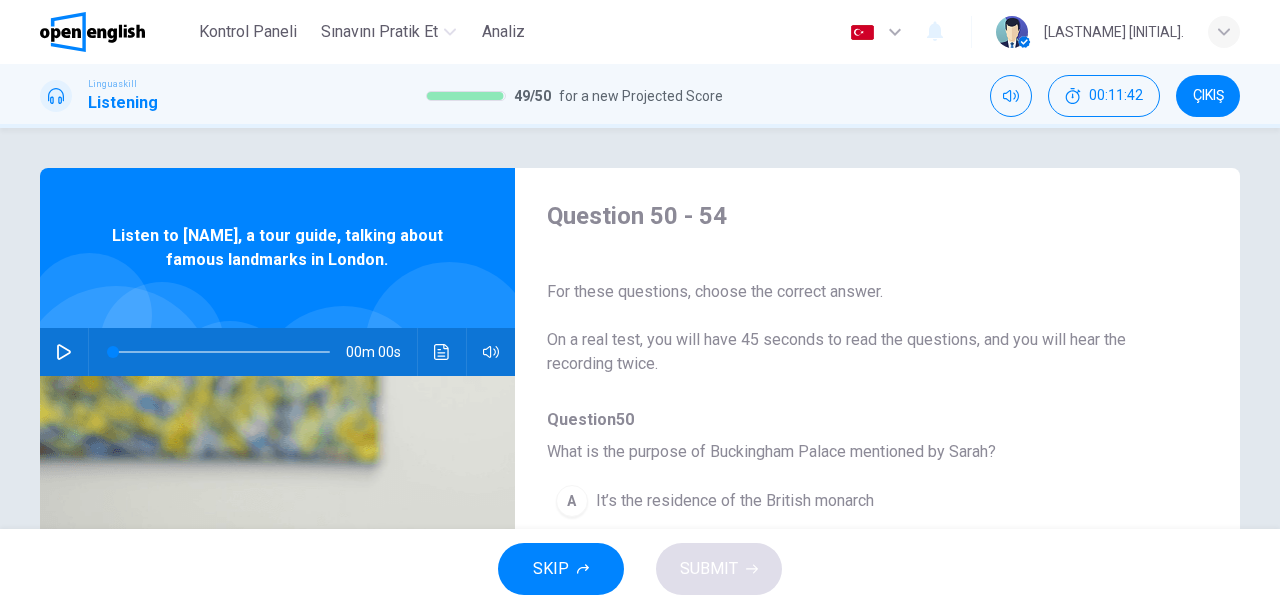click 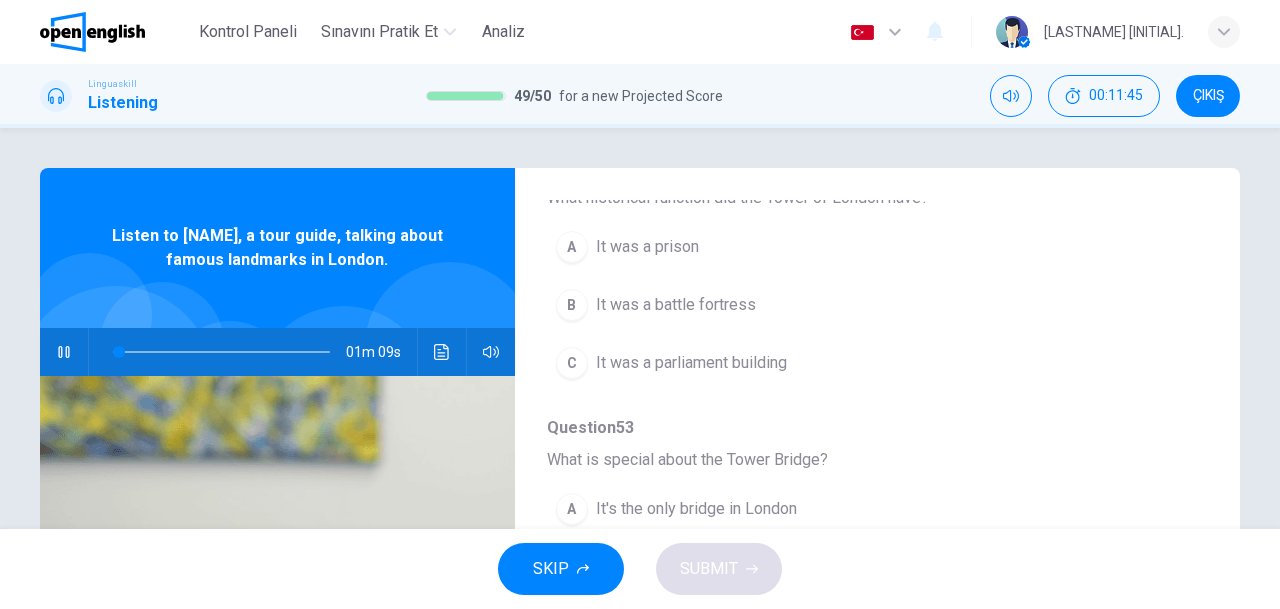 scroll, scrollTop: 852, scrollLeft: 0, axis: vertical 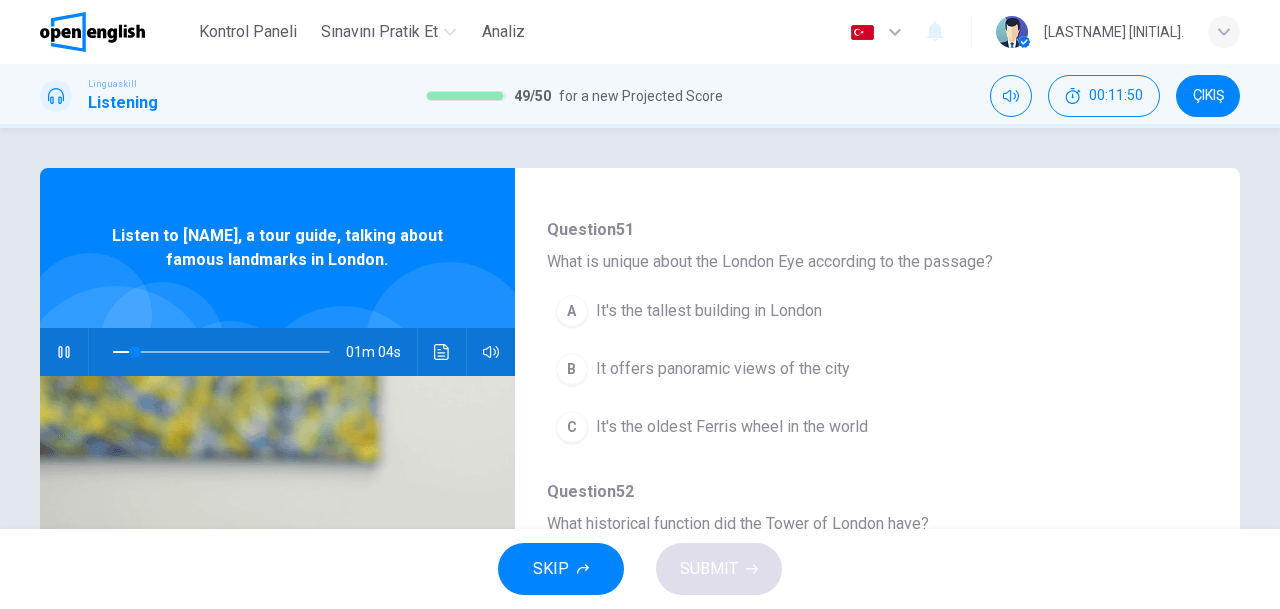 click on "It's the tallest building in London" at bounding box center [709, 311] 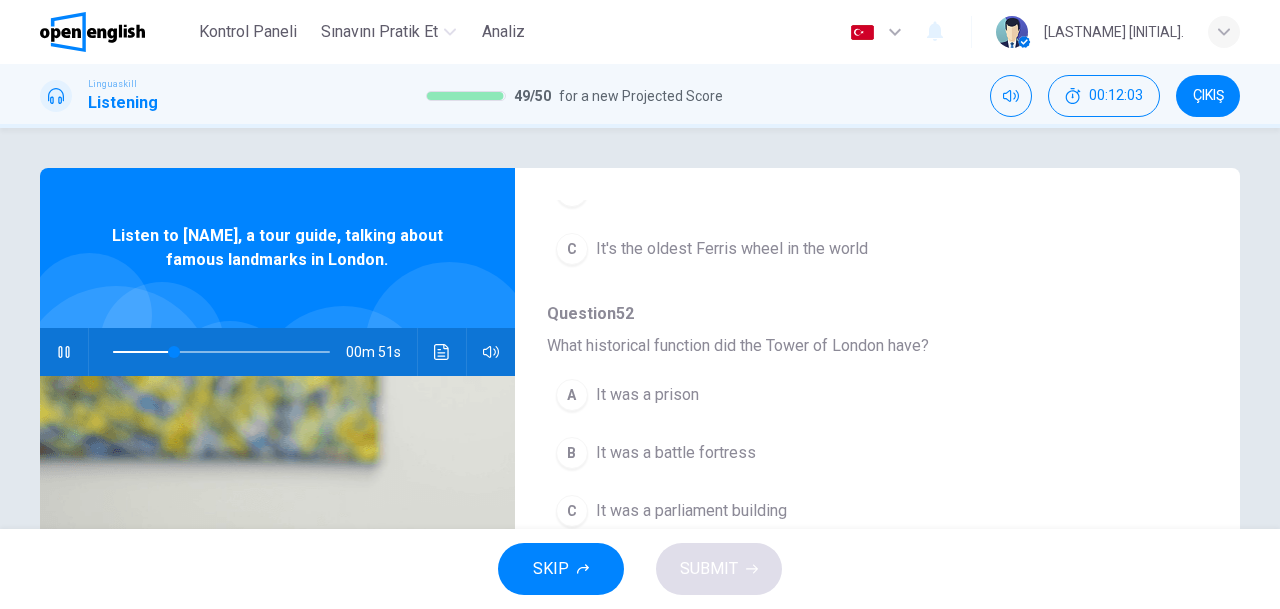 scroll, scrollTop: 552, scrollLeft: 0, axis: vertical 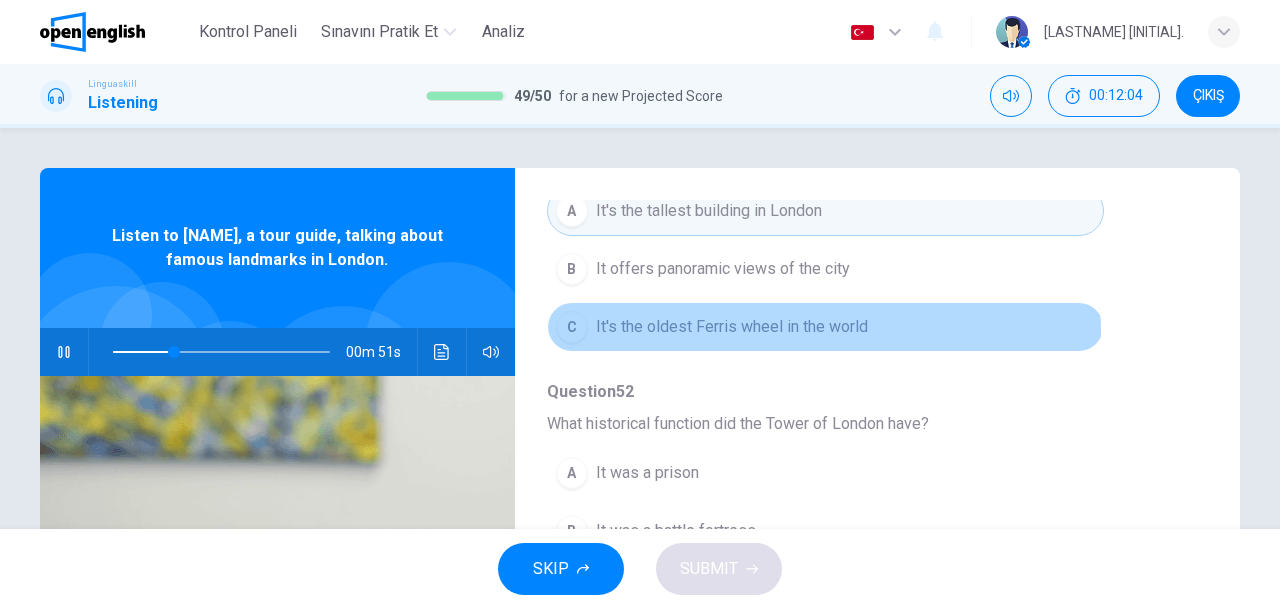 click on "It's the oldest Ferris wheel in the world" at bounding box center (732, 327) 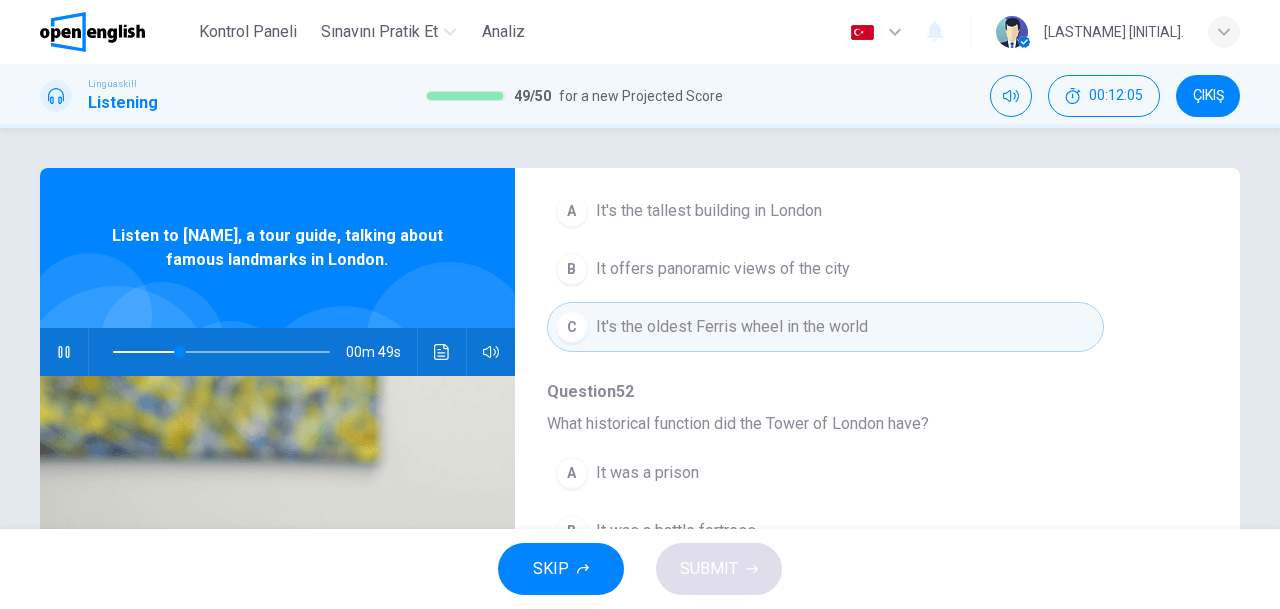 click on "A It's the tallest building in London" at bounding box center (825, 211) 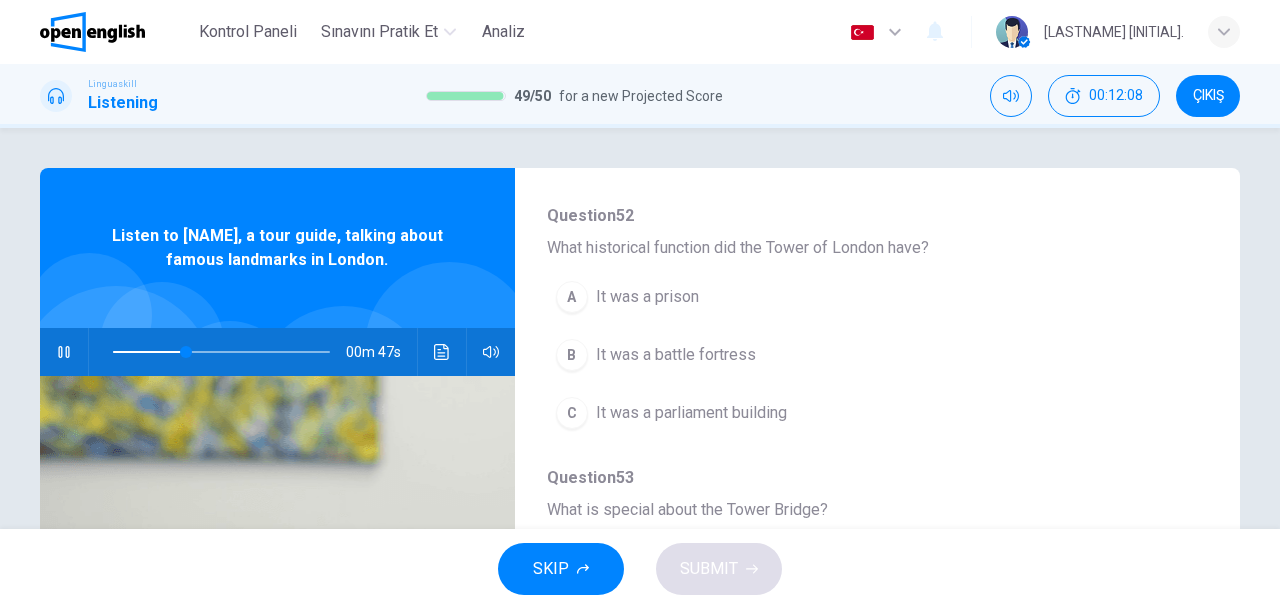 scroll, scrollTop: 752, scrollLeft: 0, axis: vertical 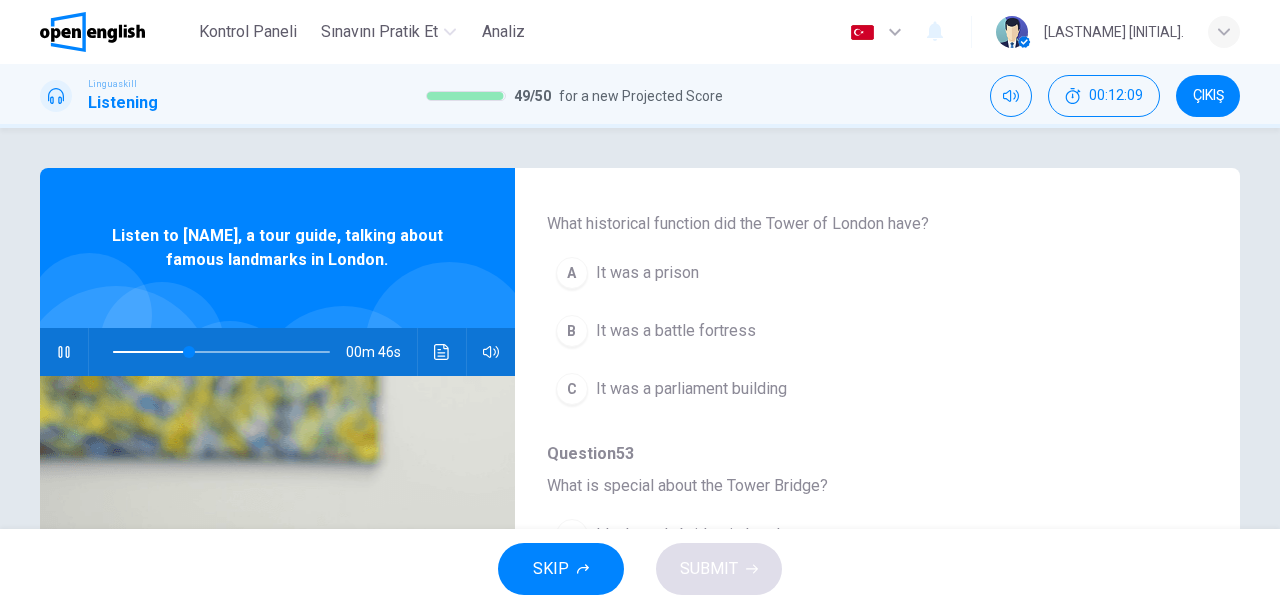 click on "It was a parliament building" at bounding box center [691, 389] 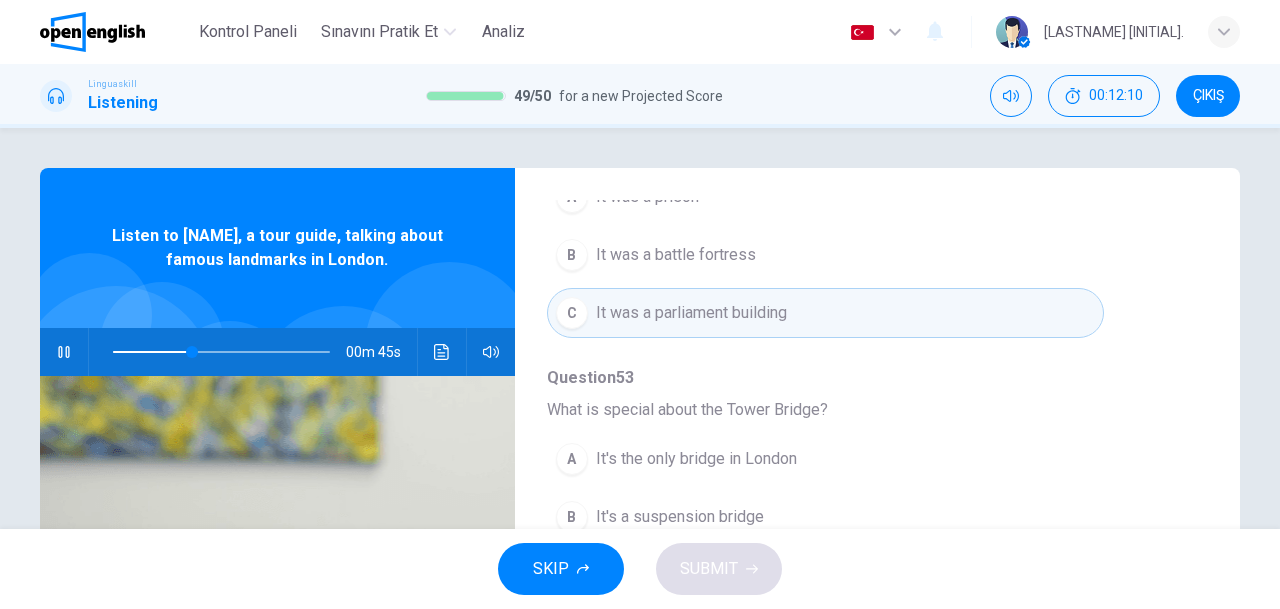scroll, scrollTop: 852, scrollLeft: 0, axis: vertical 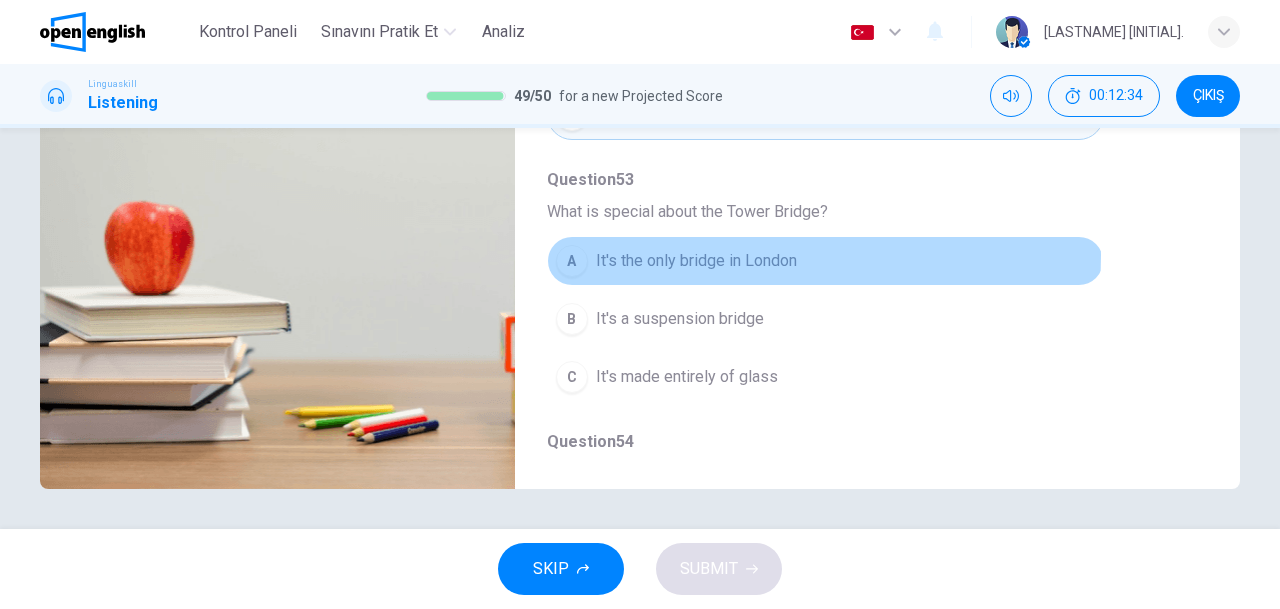 click on "It's the only bridge in London" at bounding box center [696, 261] 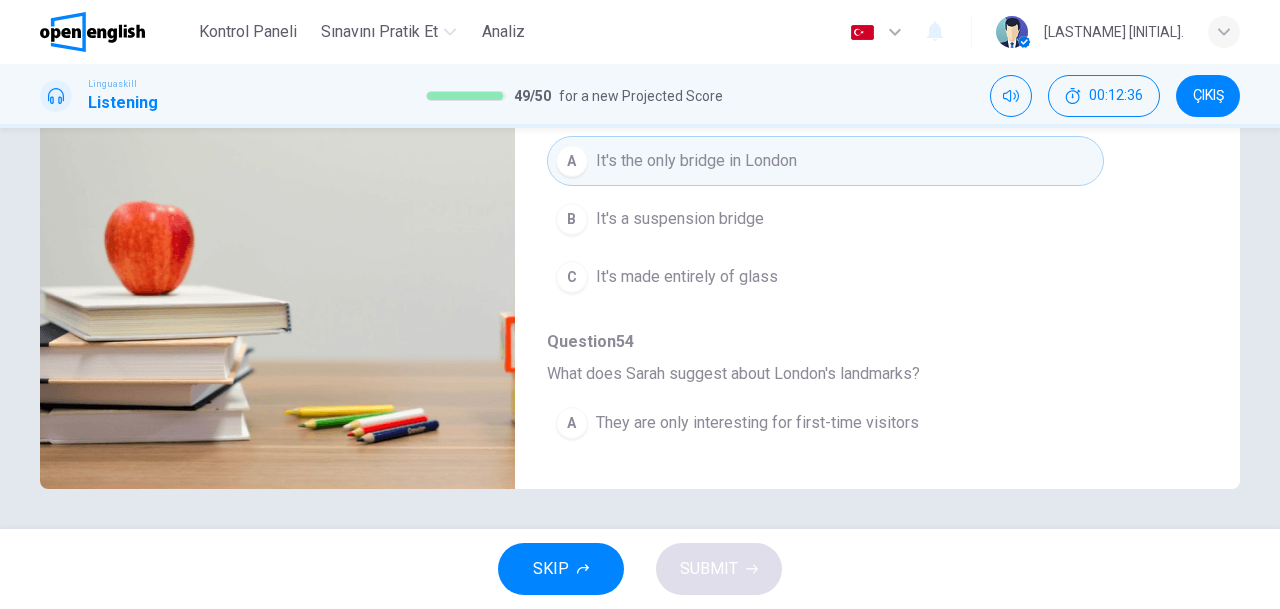 scroll, scrollTop: 852, scrollLeft: 0, axis: vertical 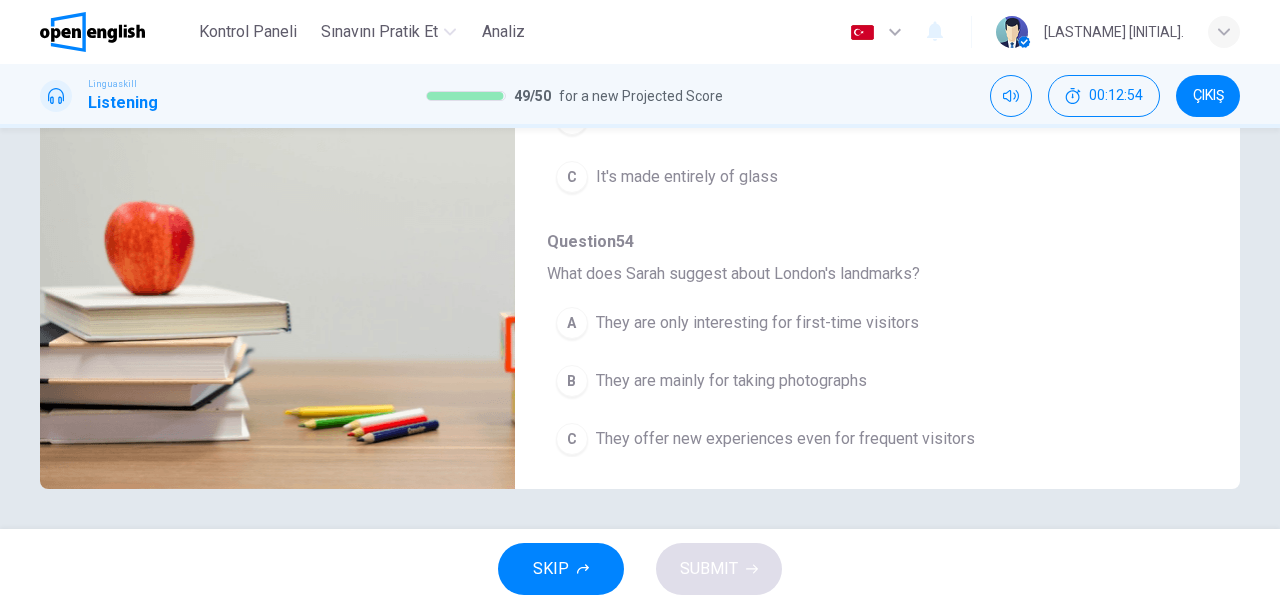 type on "*" 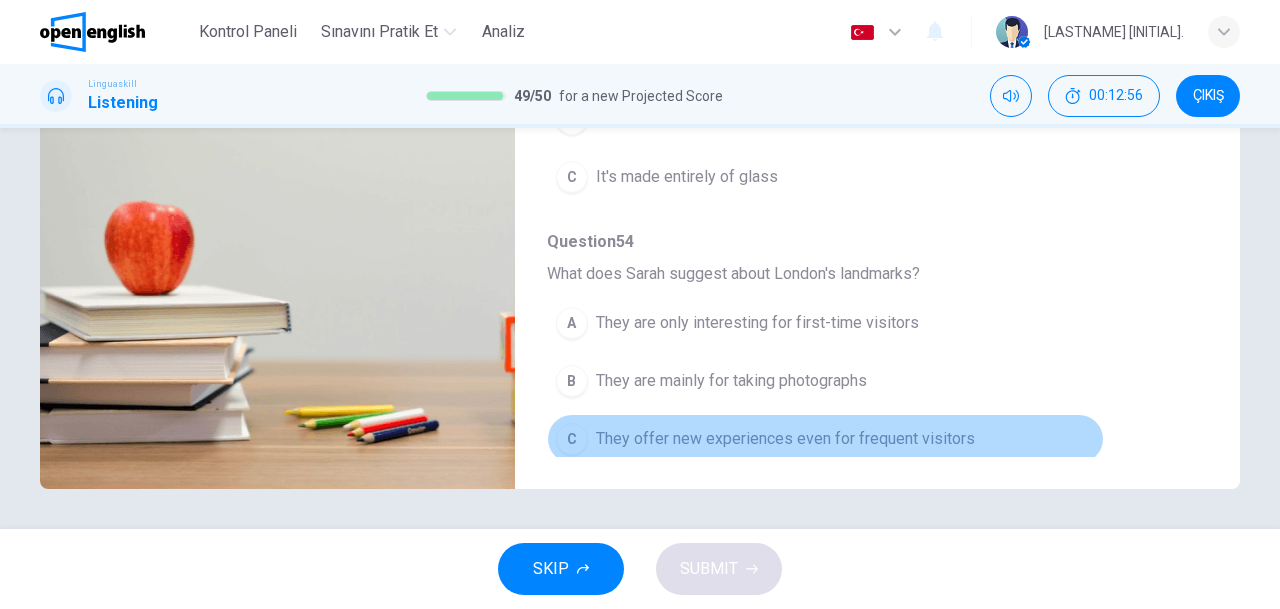 click on "They offer new experiences even for frequent visitors" at bounding box center (785, 439) 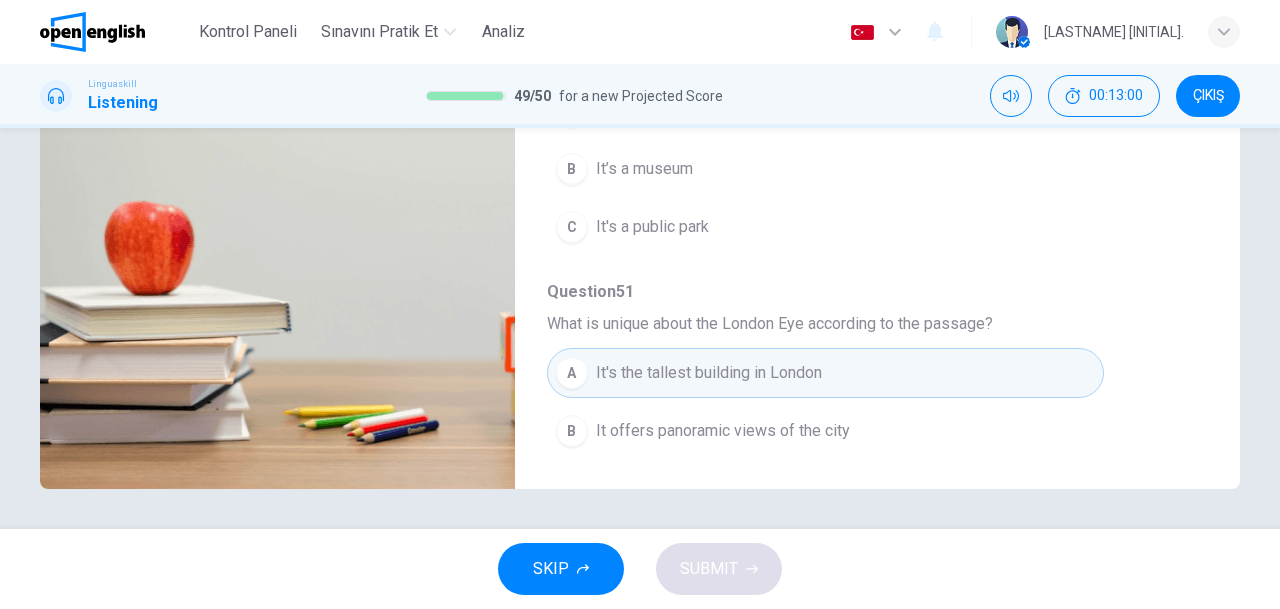 scroll, scrollTop: 0, scrollLeft: 0, axis: both 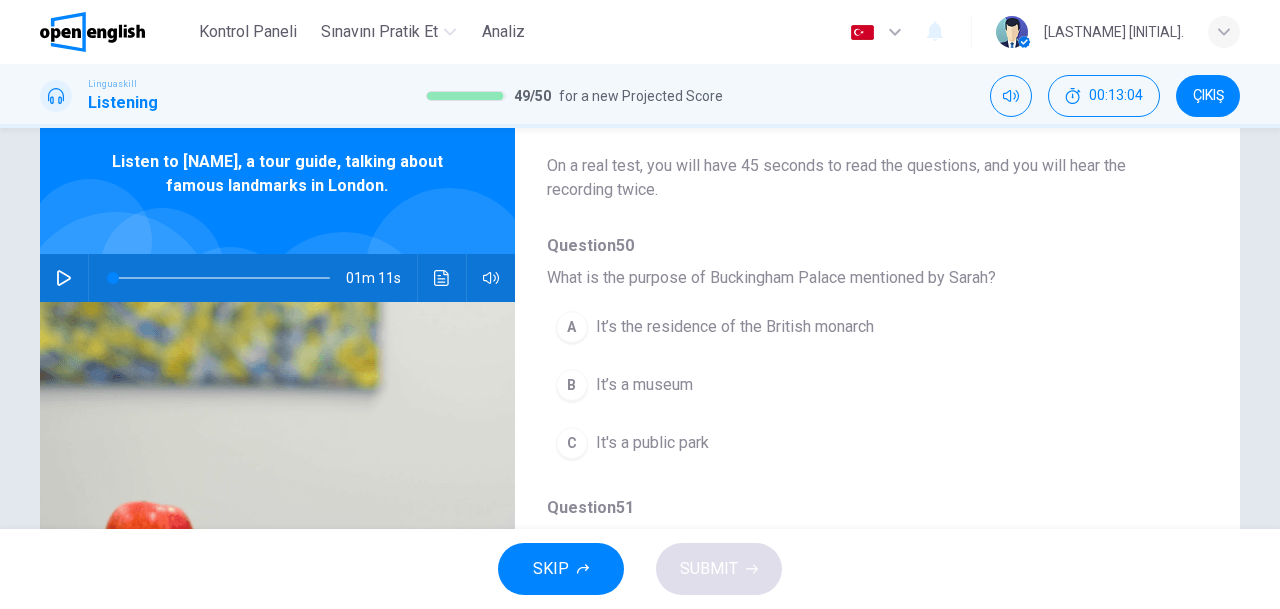 click on "It’s the residence of the British monarch" at bounding box center [735, 327] 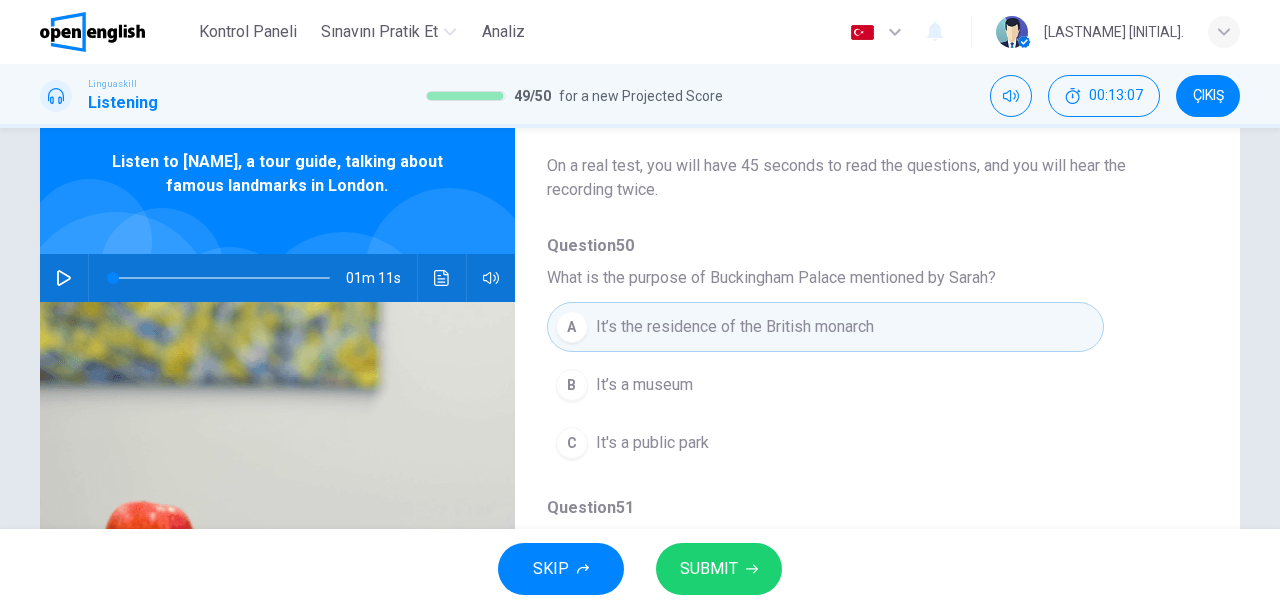click on "SUBMIT" at bounding box center (719, 569) 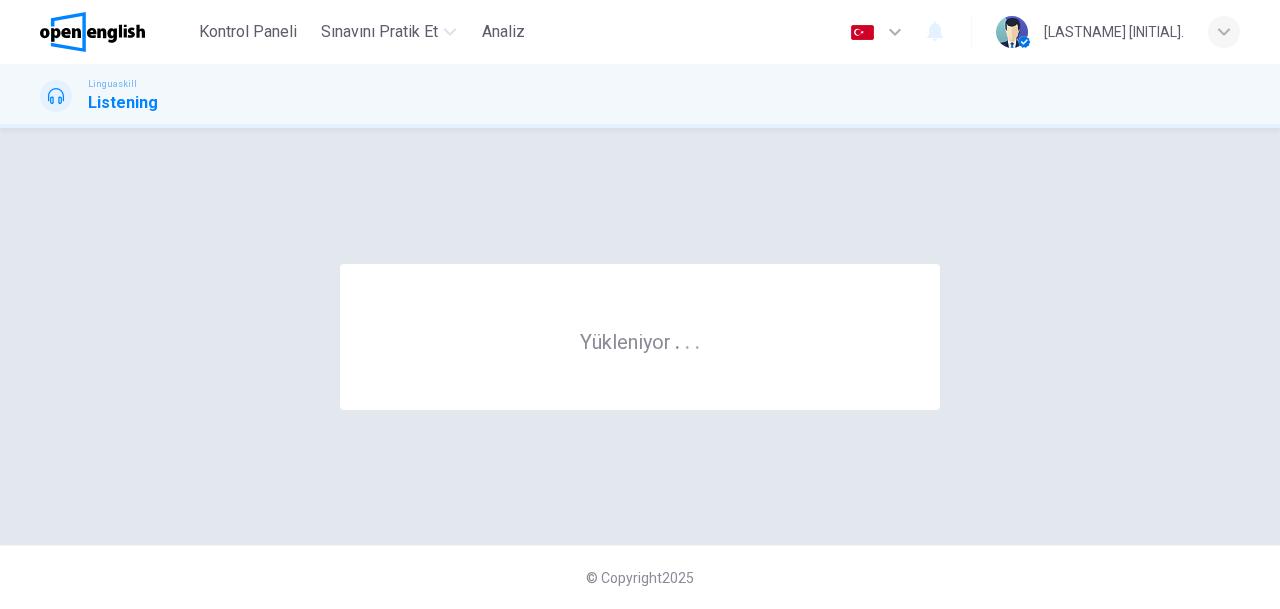 scroll, scrollTop: 0, scrollLeft: 0, axis: both 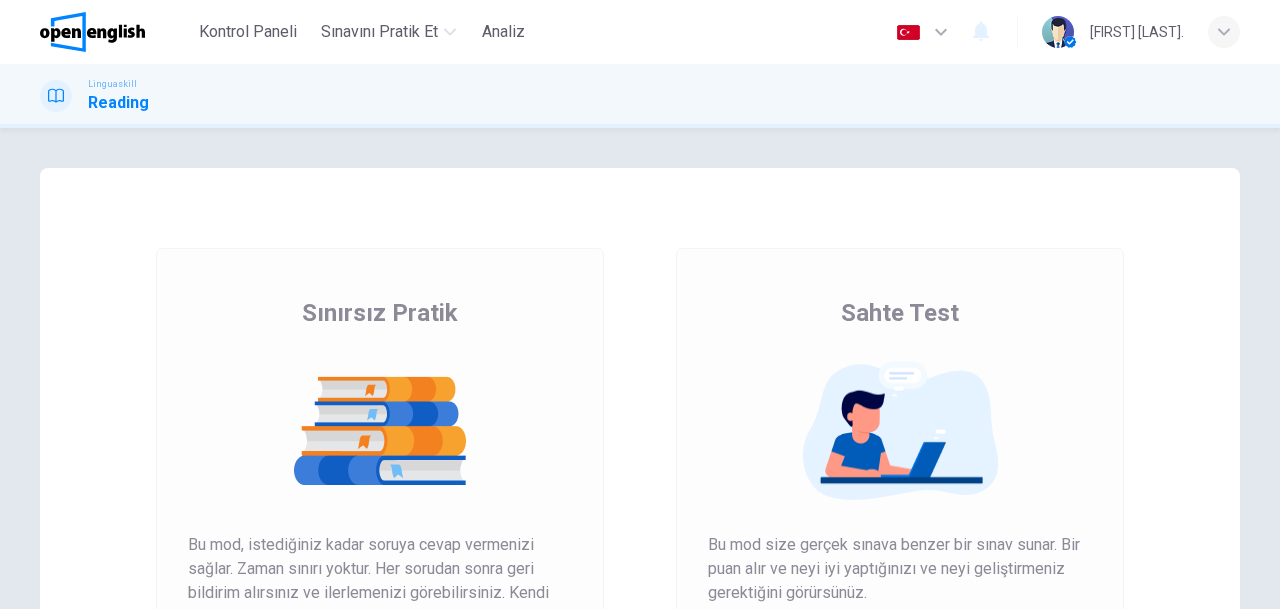 click on "Puanınızı Alın" at bounding box center [900, 653] 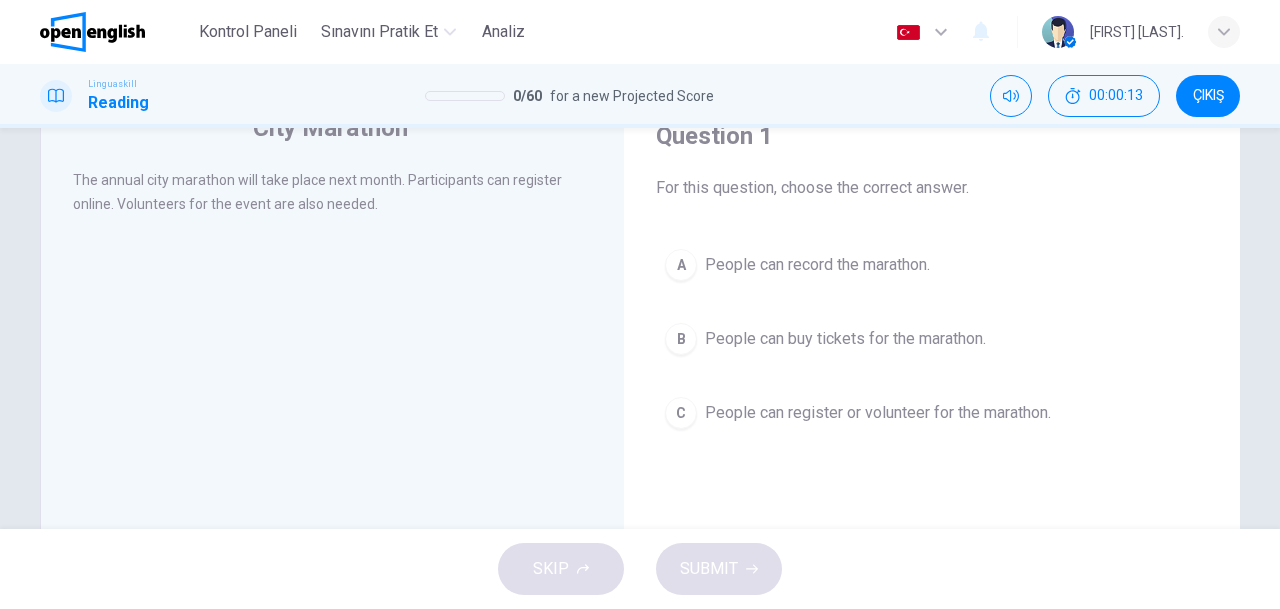 scroll, scrollTop: 100, scrollLeft: 0, axis: vertical 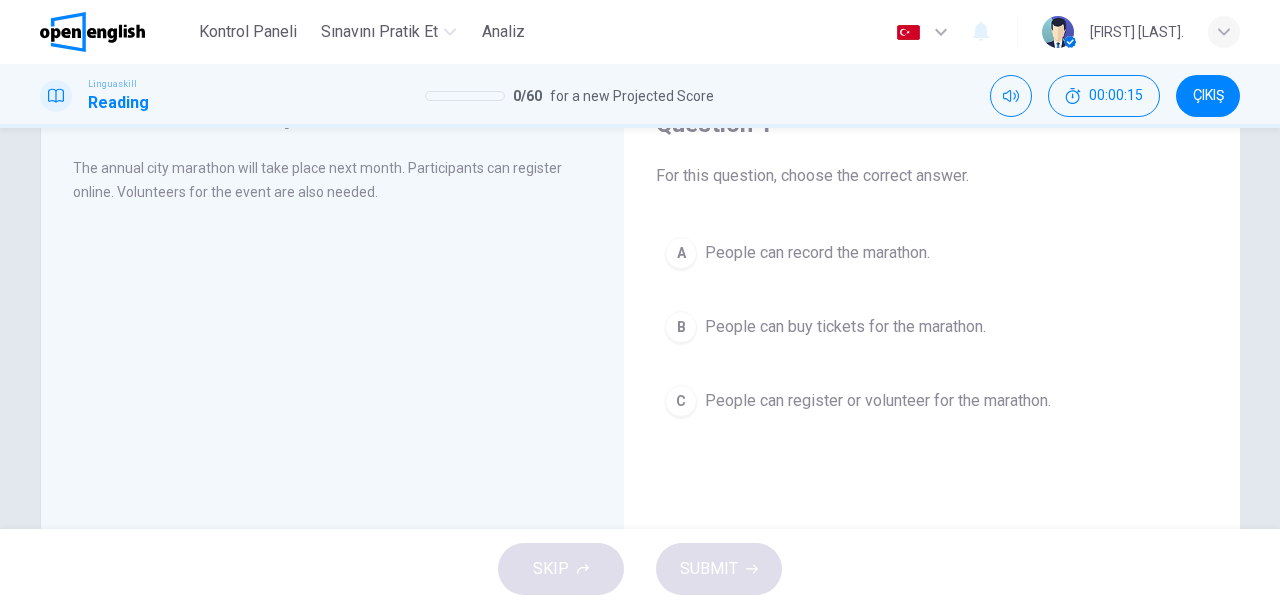 click on "C People can register or volunteer for the marathon." at bounding box center (932, 401) 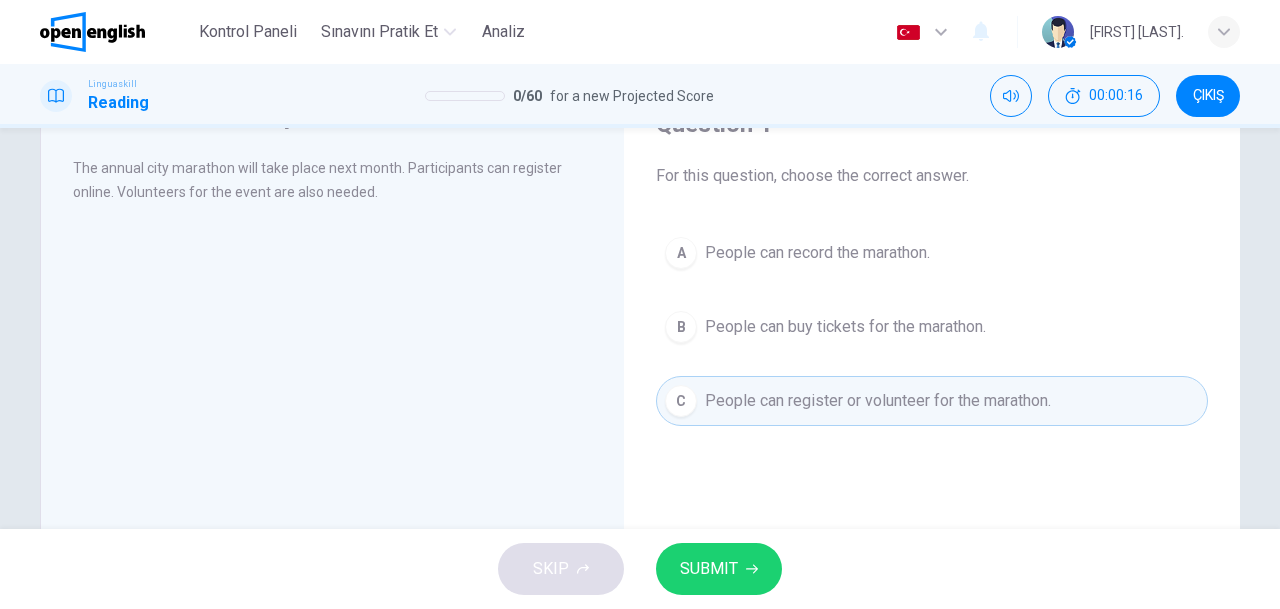 click on "SUBMIT" at bounding box center [719, 569] 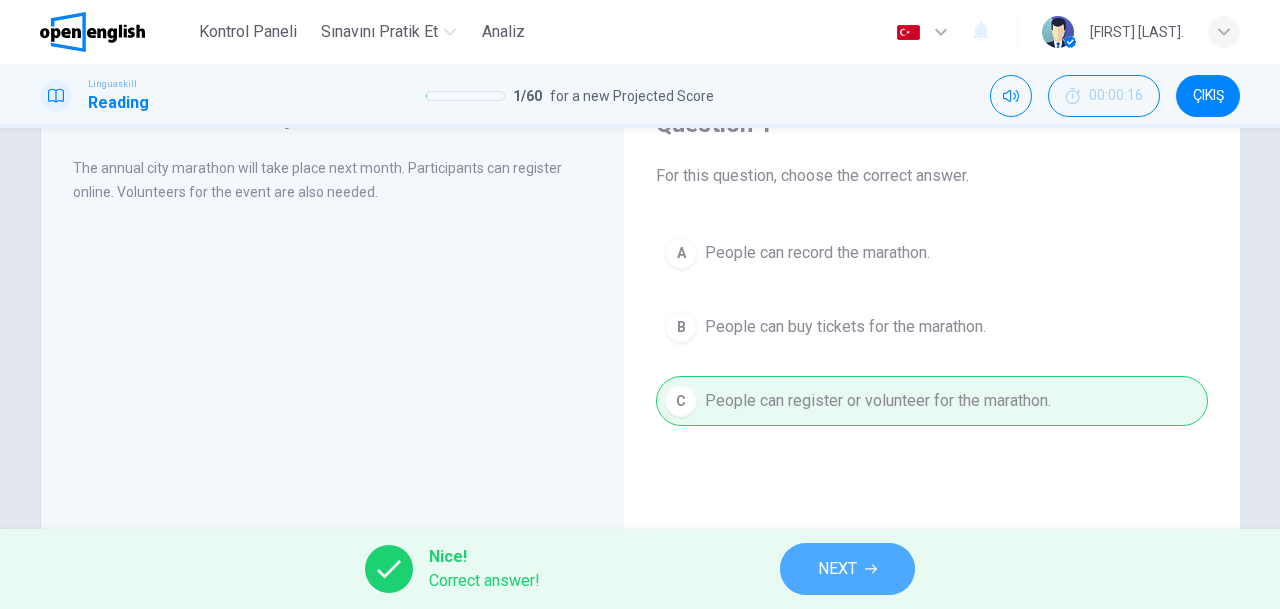 click on "NEXT" at bounding box center [837, 569] 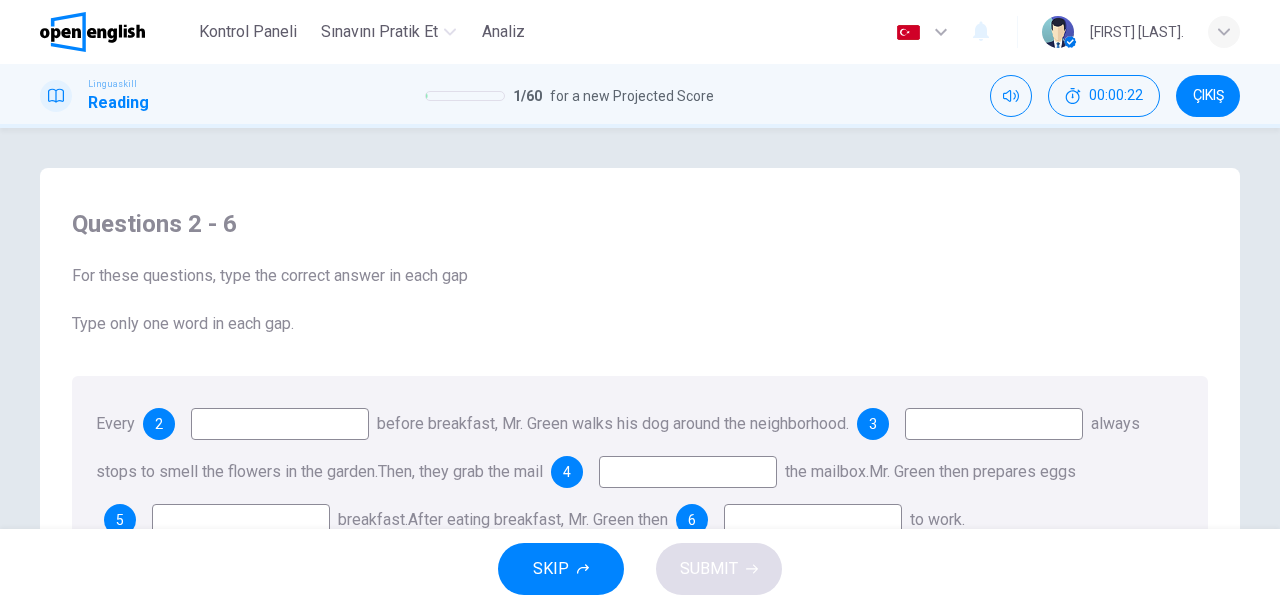 scroll, scrollTop: 100, scrollLeft: 0, axis: vertical 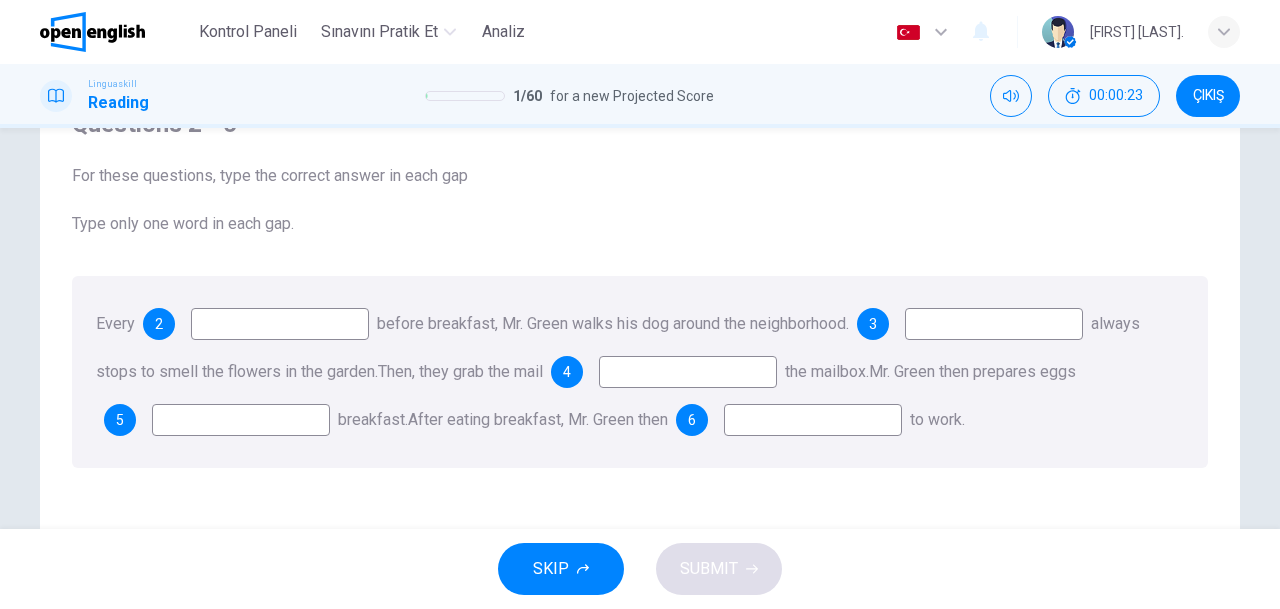 click at bounding box center (280, 324) 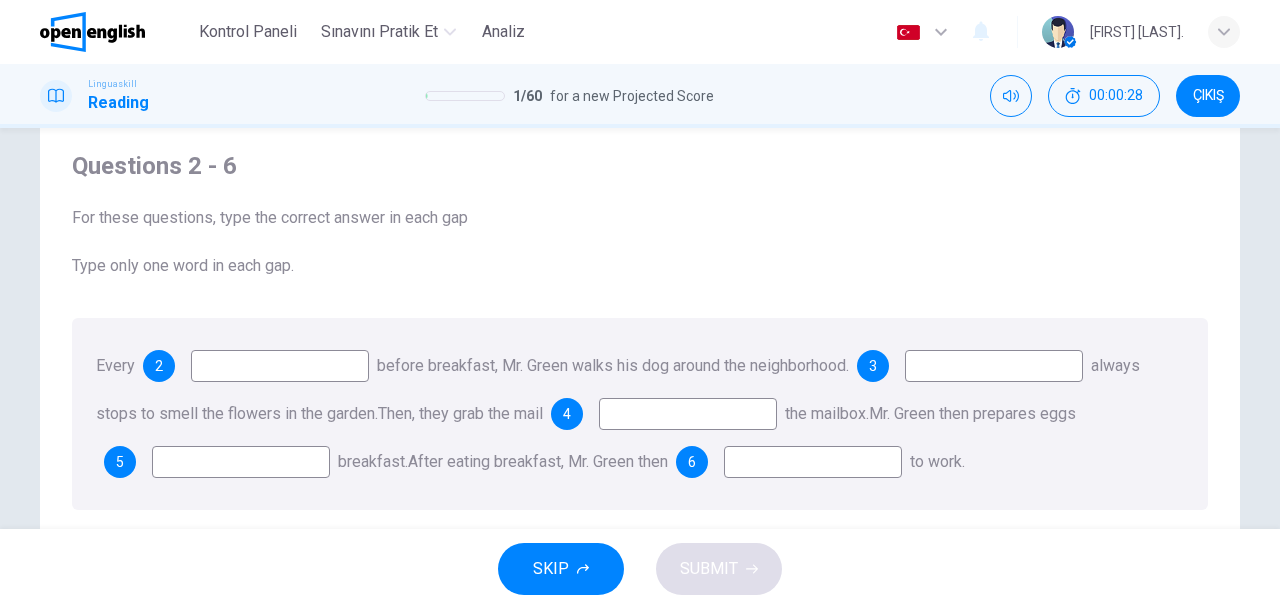 scroll, scrollTop: 100, scrollLeft: 0, axis: vertical 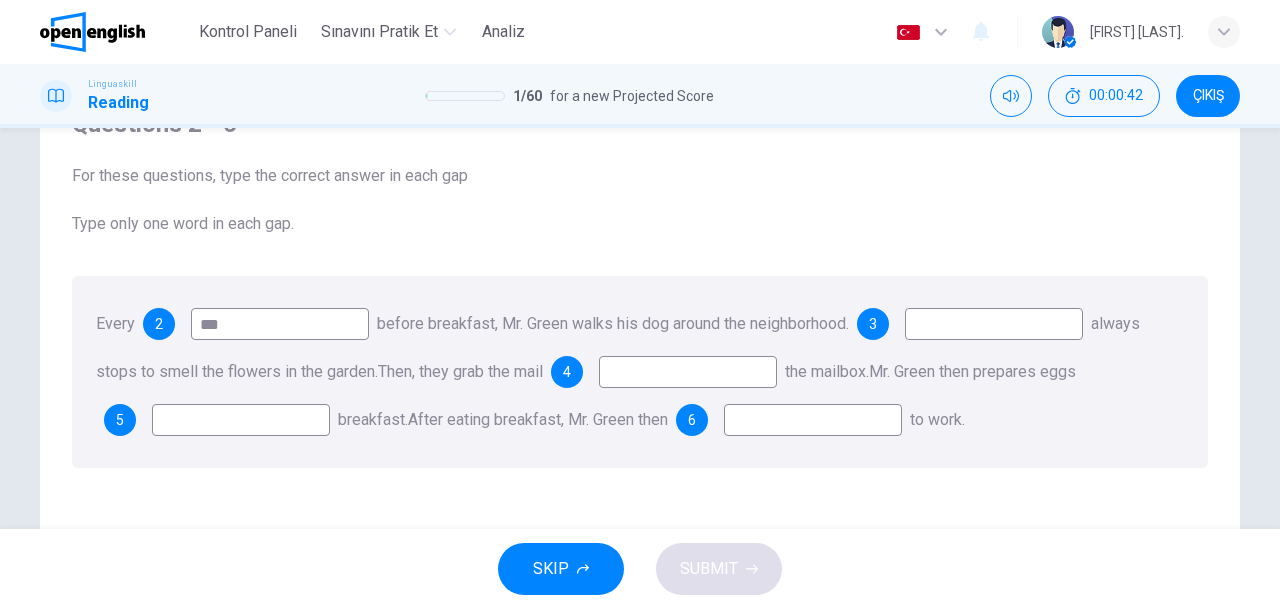 type on "***" 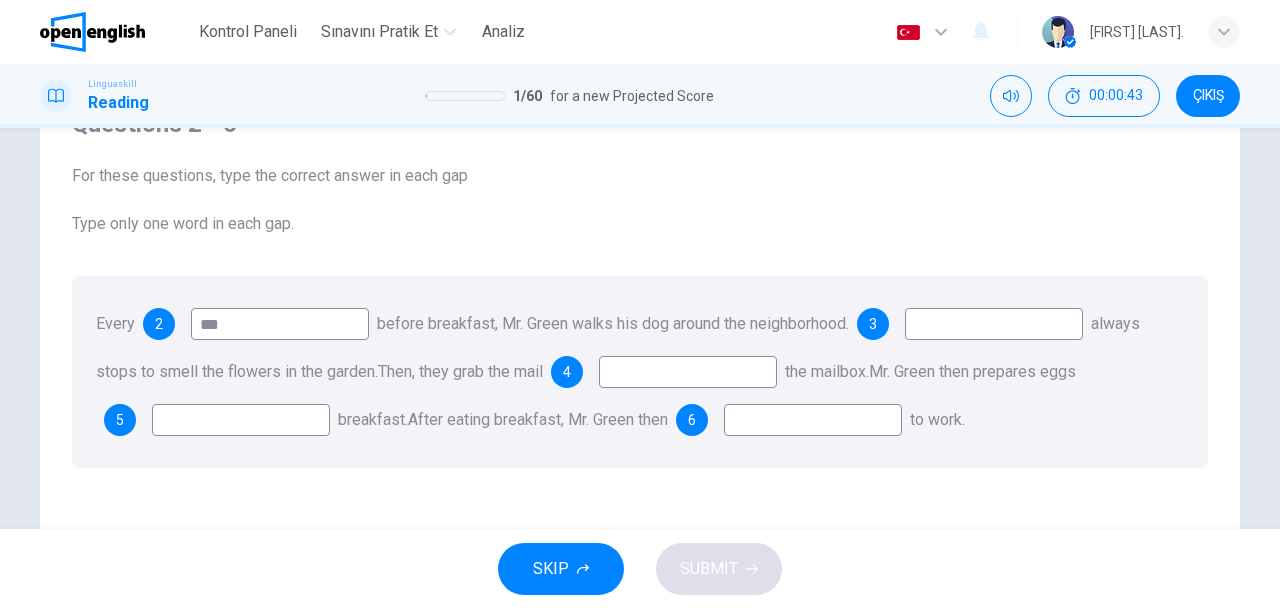 type on "*" 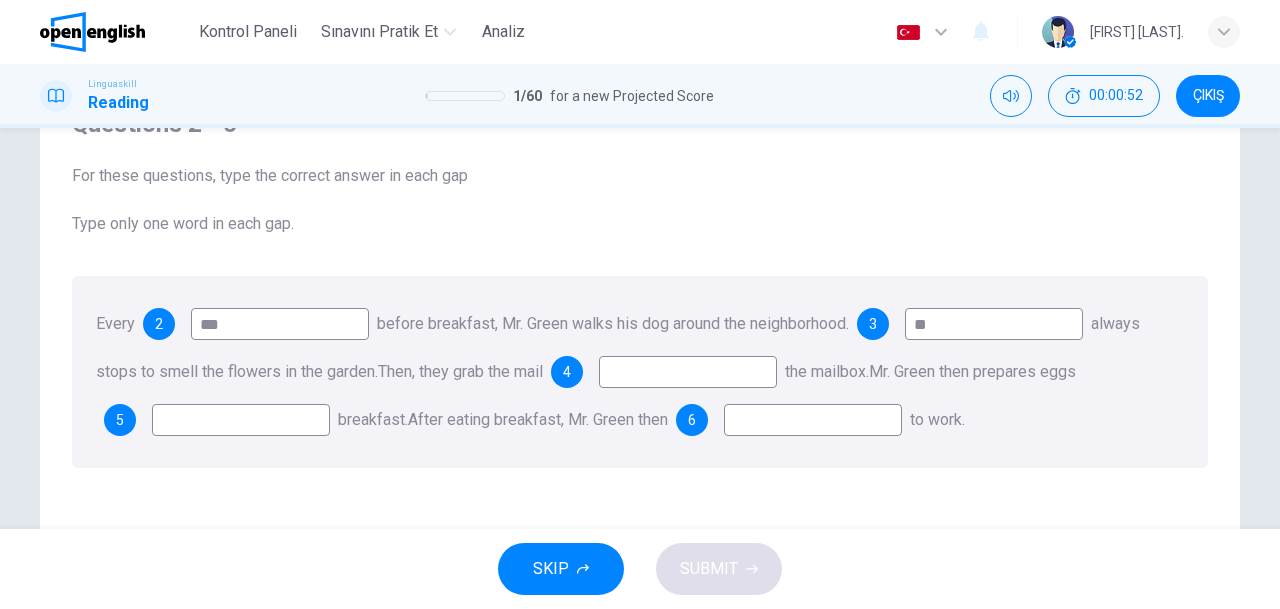type on "**" 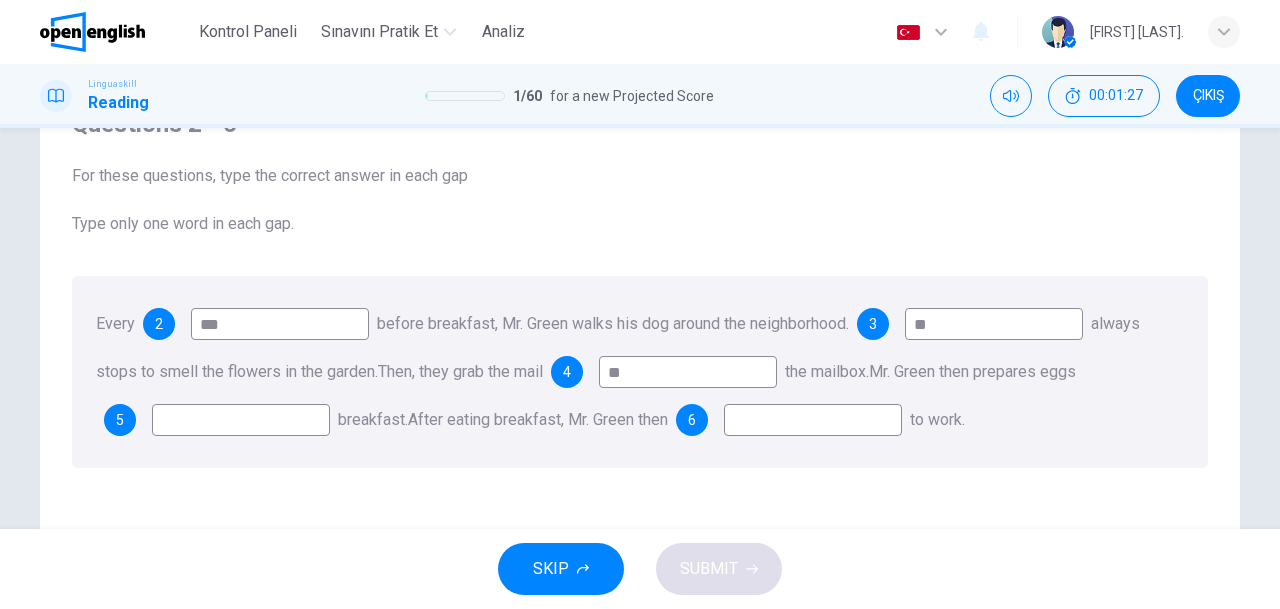 type on "**" 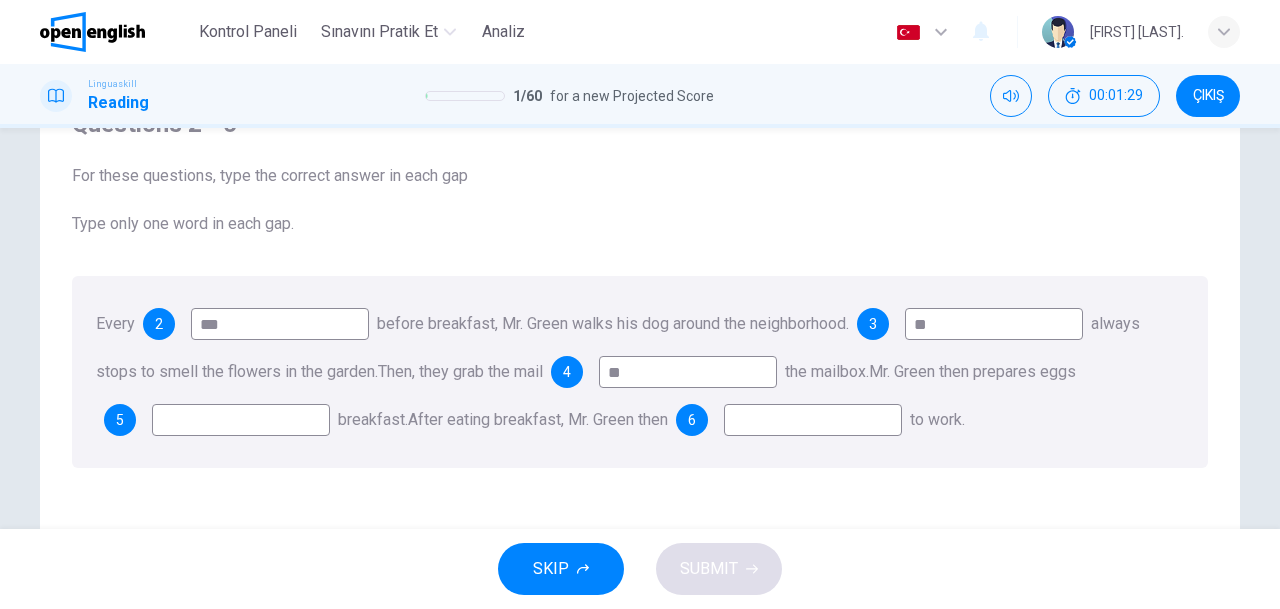 type on "*" 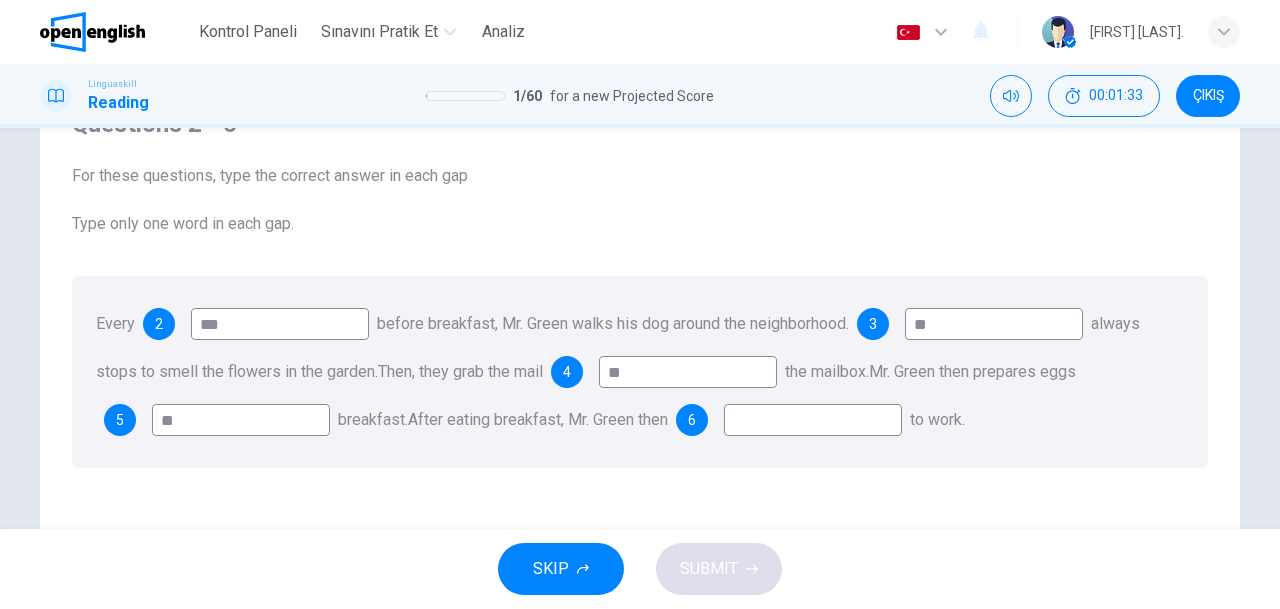 type on "**" 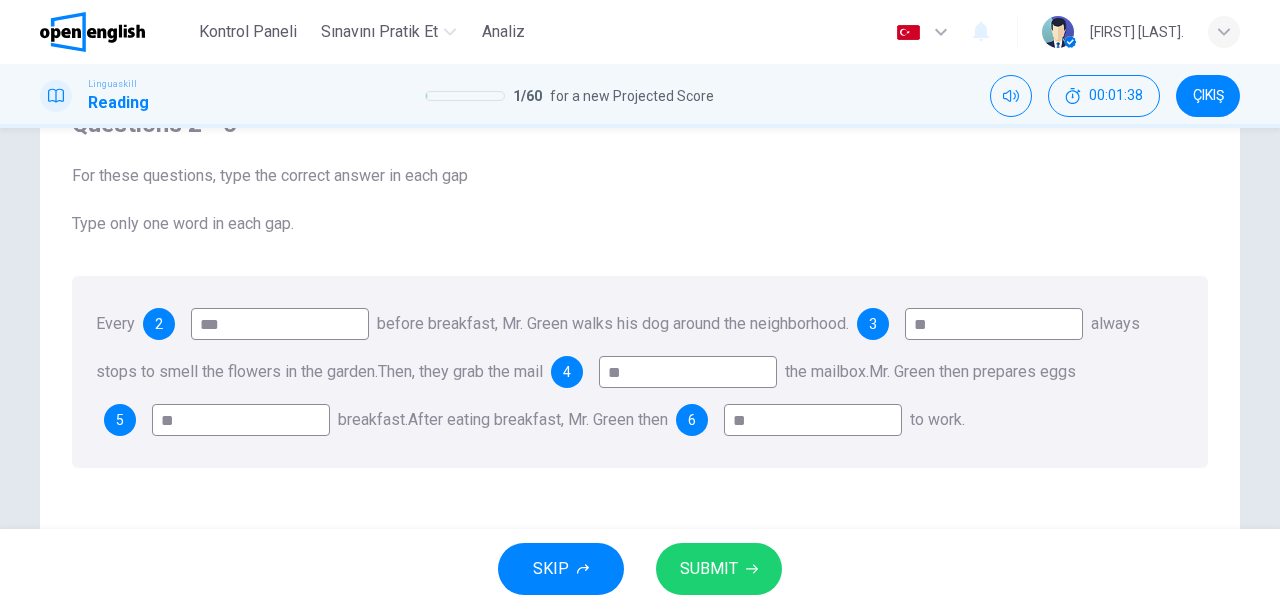 type on "**" 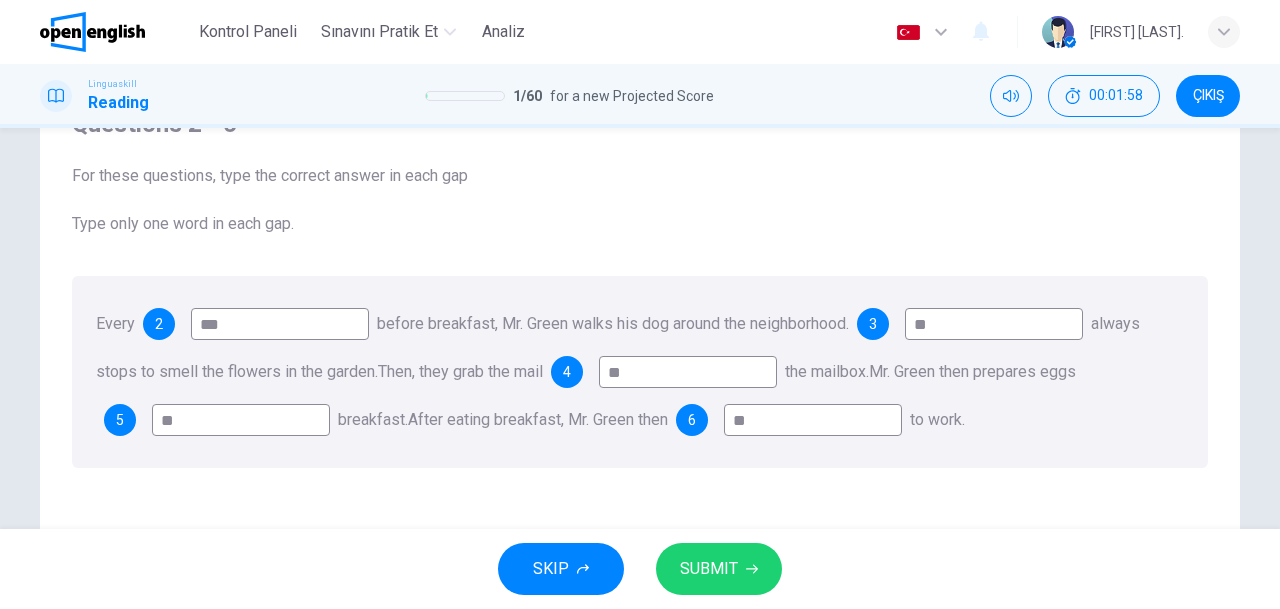 type on "*" 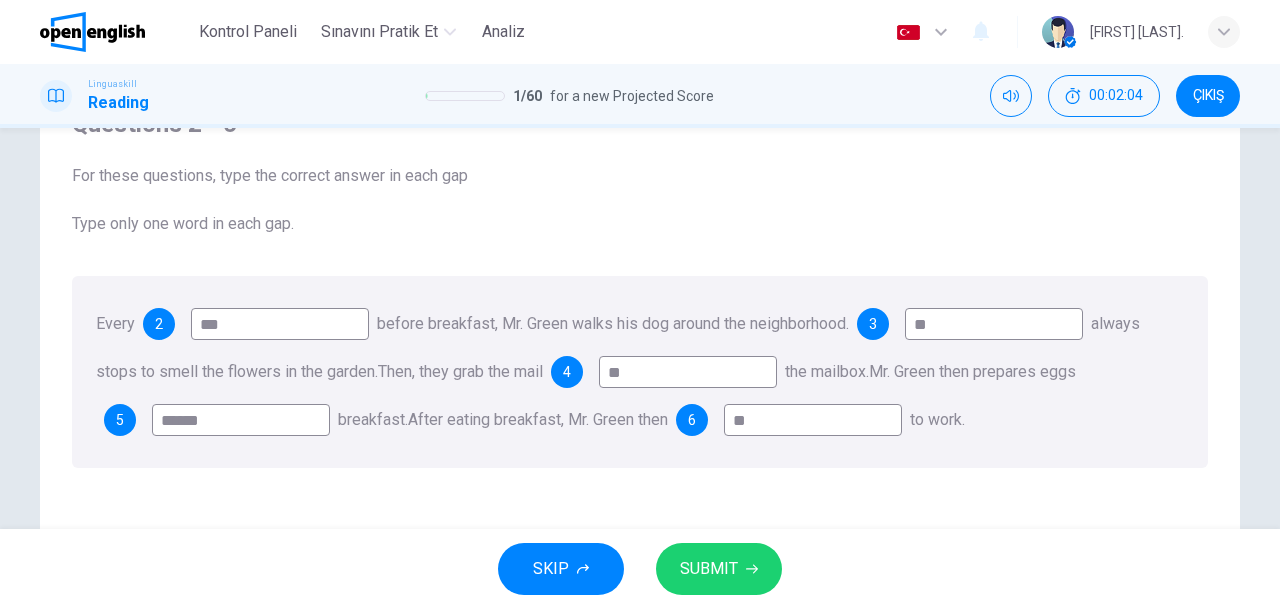 type on "******" 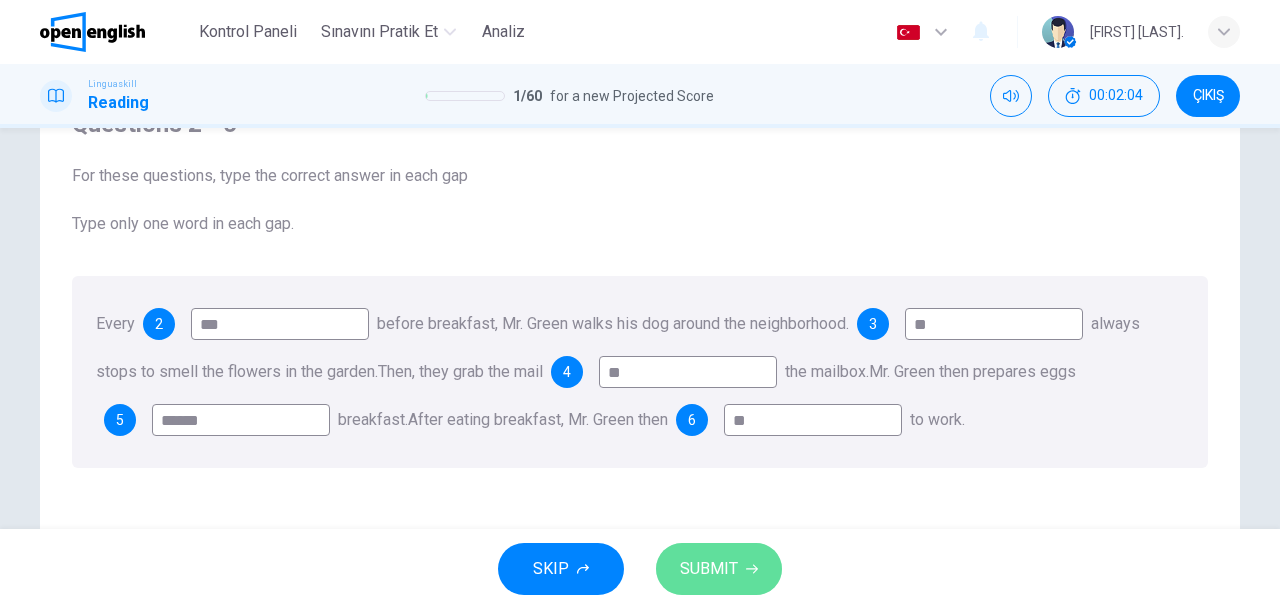 click on "SUBMIT" at bounding box center (719, 569) 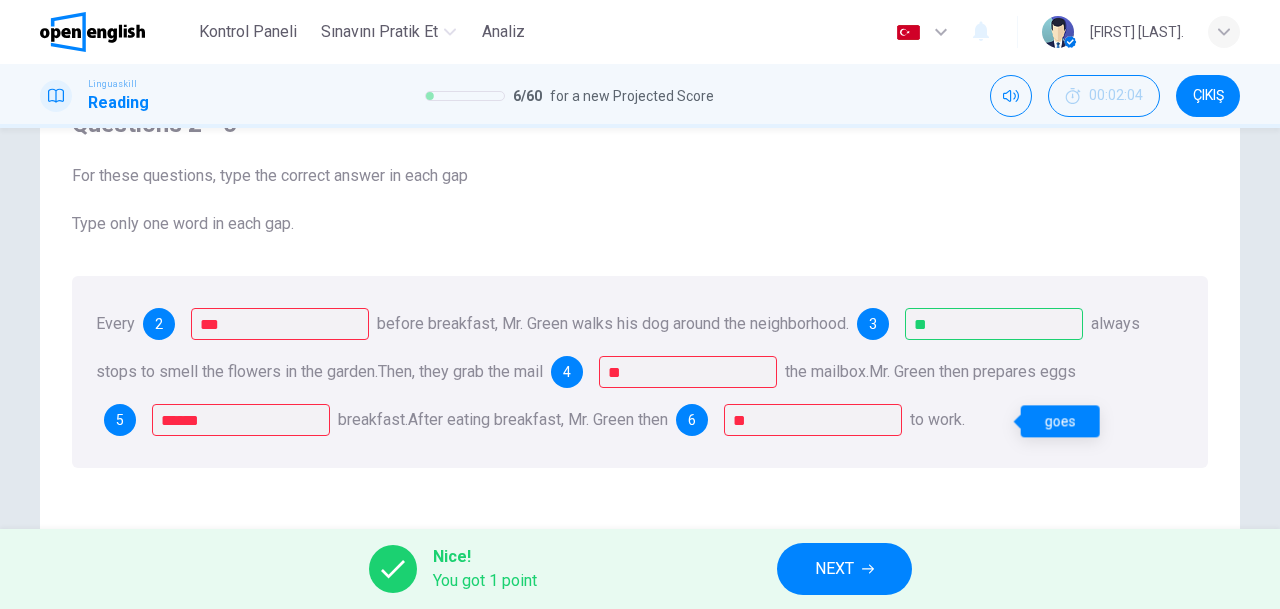 click on "**" at bounding box center [813, 420] 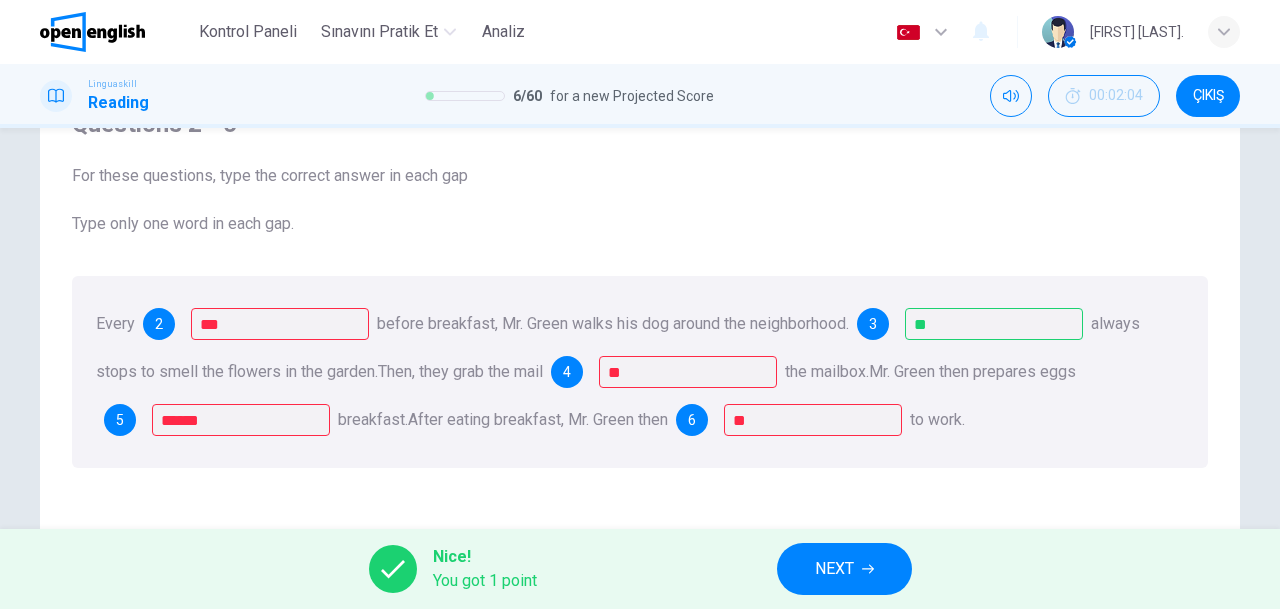 click on "NEXT" at bounding box center [844, 569] 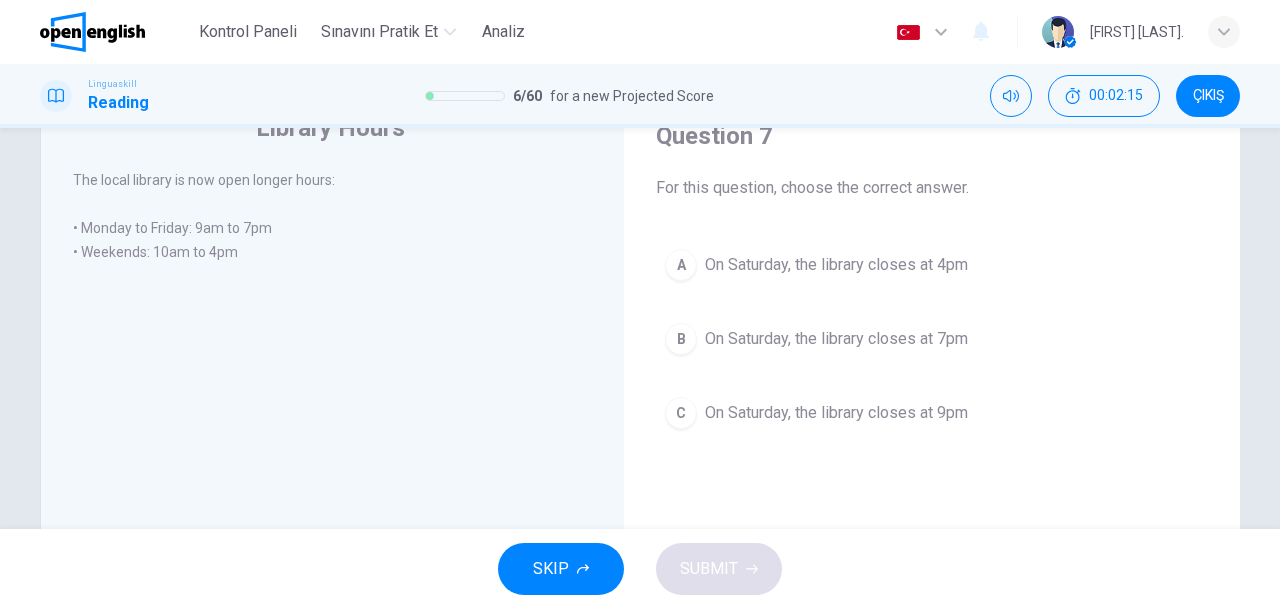 scroll, scrollTop: 100, scrollLeft: 0, axis: vertical 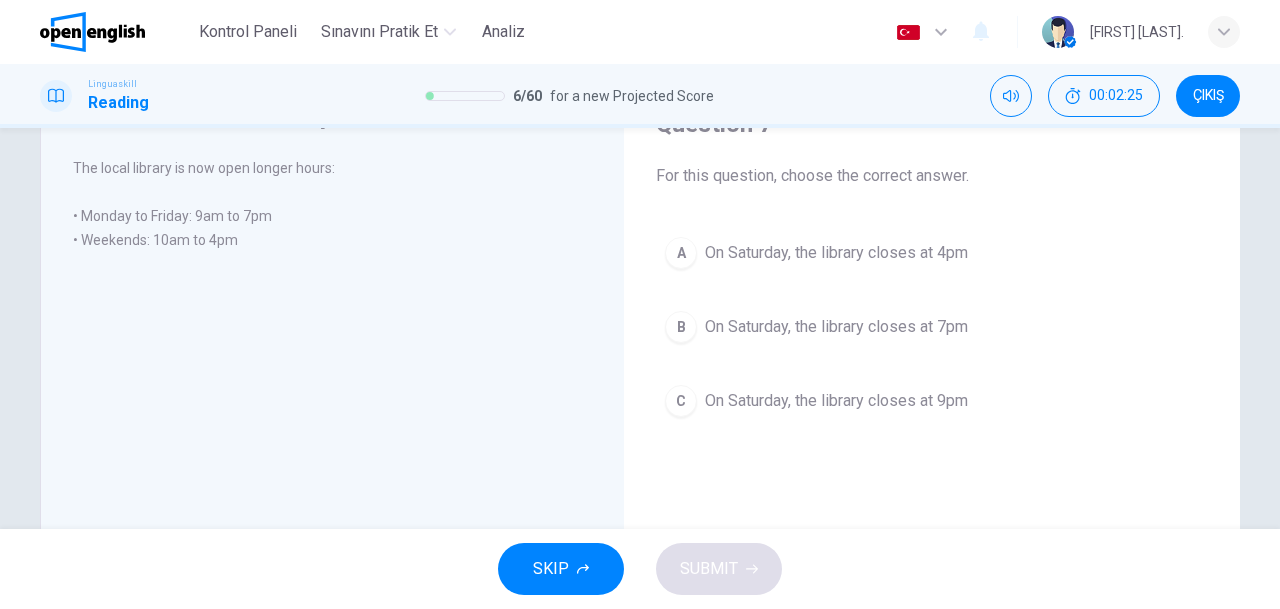 click on "On Saturday, the library closes at 4pm" at bounding box center (836, 253) 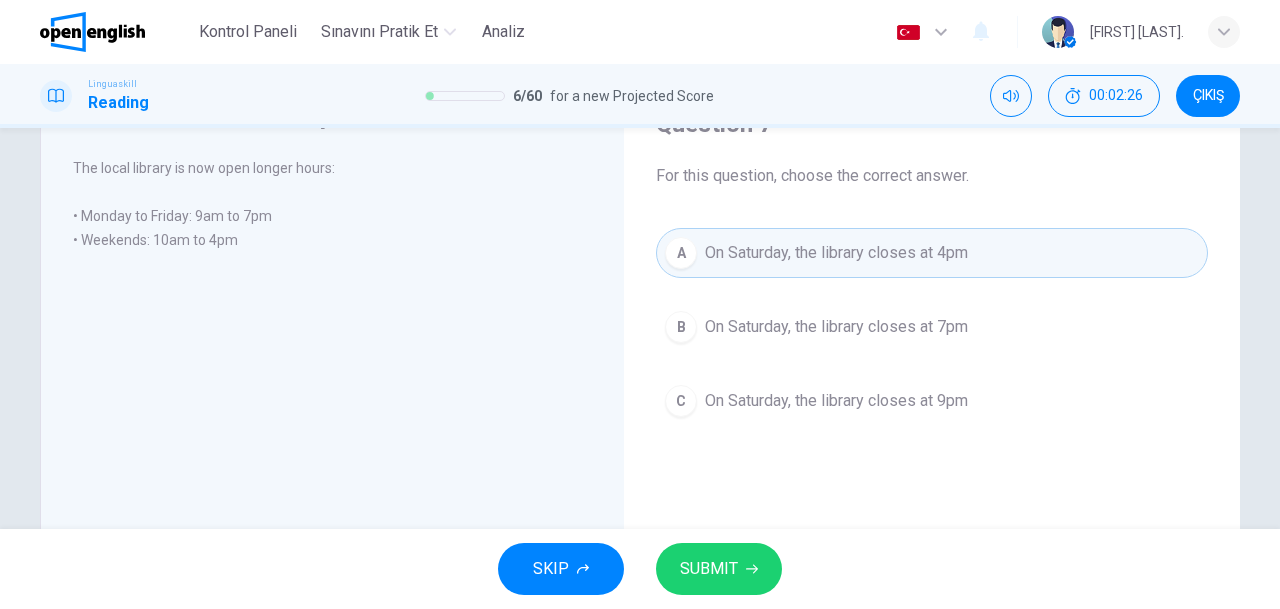 click on "SUBMIT" at bounding box center (719, 569) 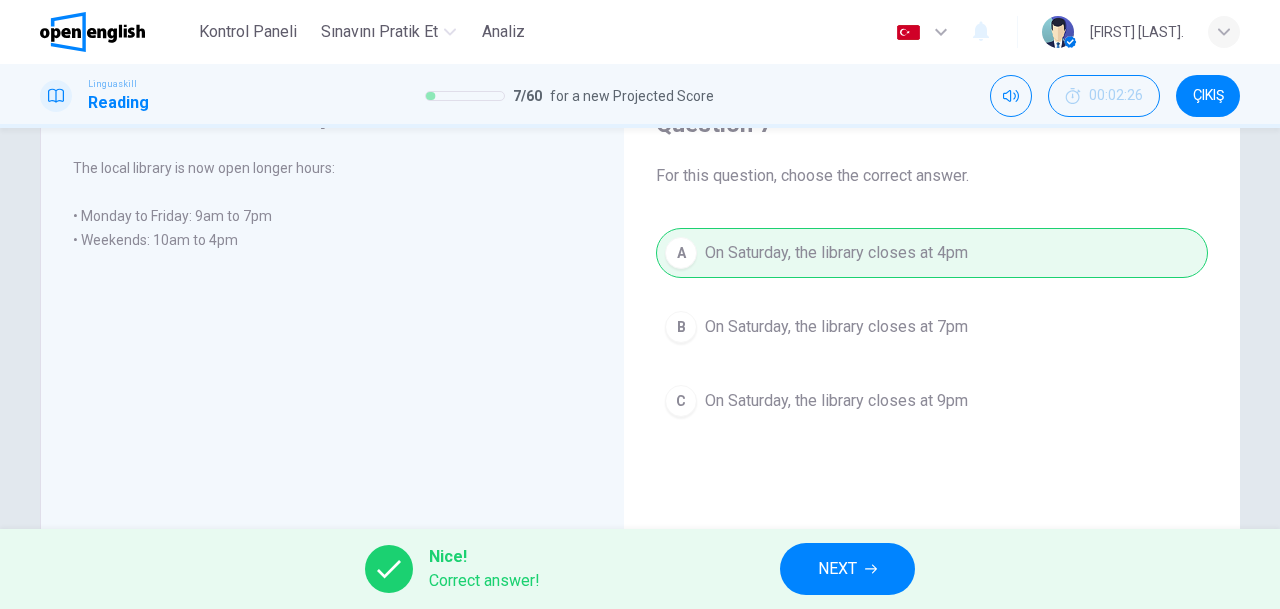 click on "NEXT" at bounding box center [847, 569] 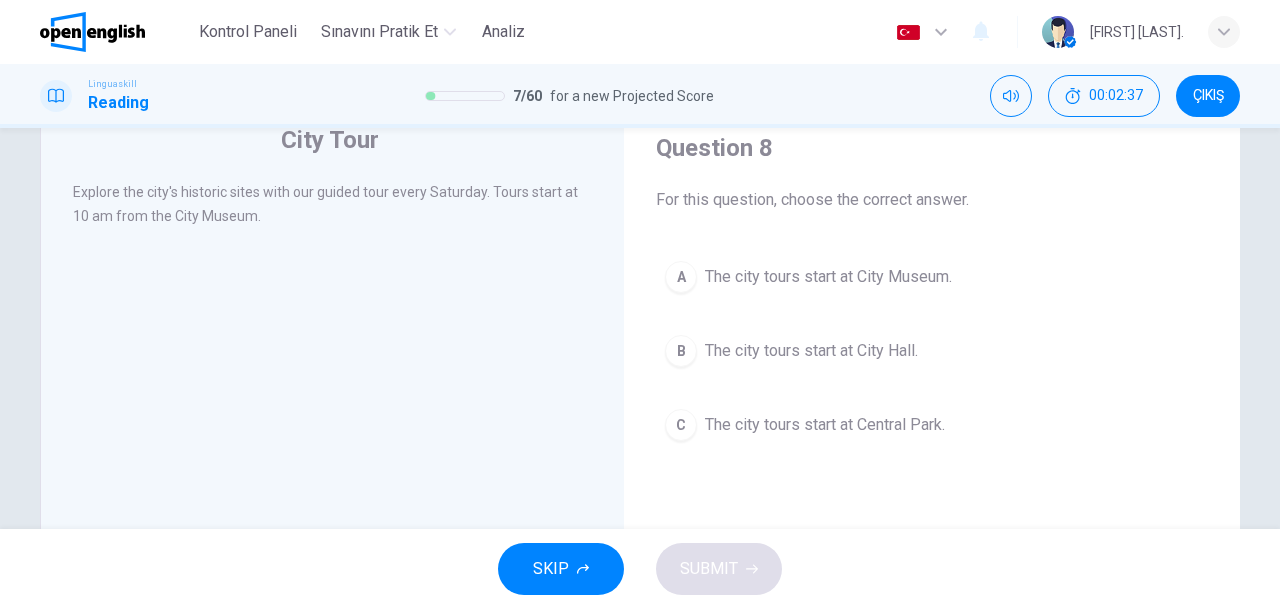 scroll, scrollTop: 100, scrollLeft: 0, axis: vertical 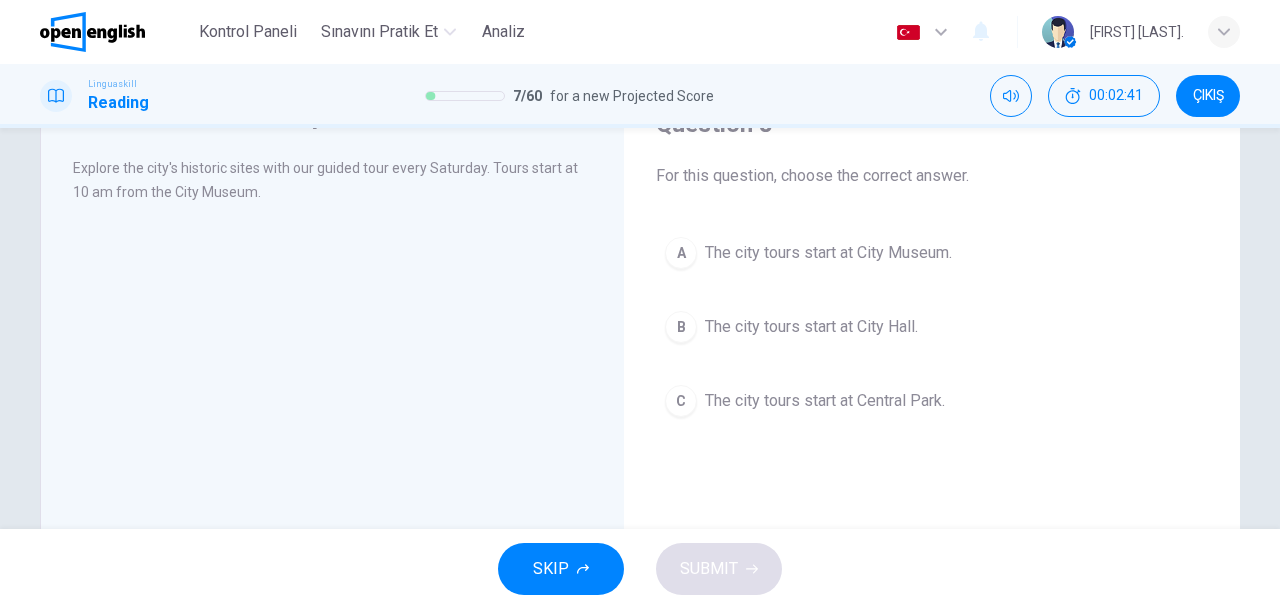 click on "The city tours start at City Museum." at bounding box center (828, 253) 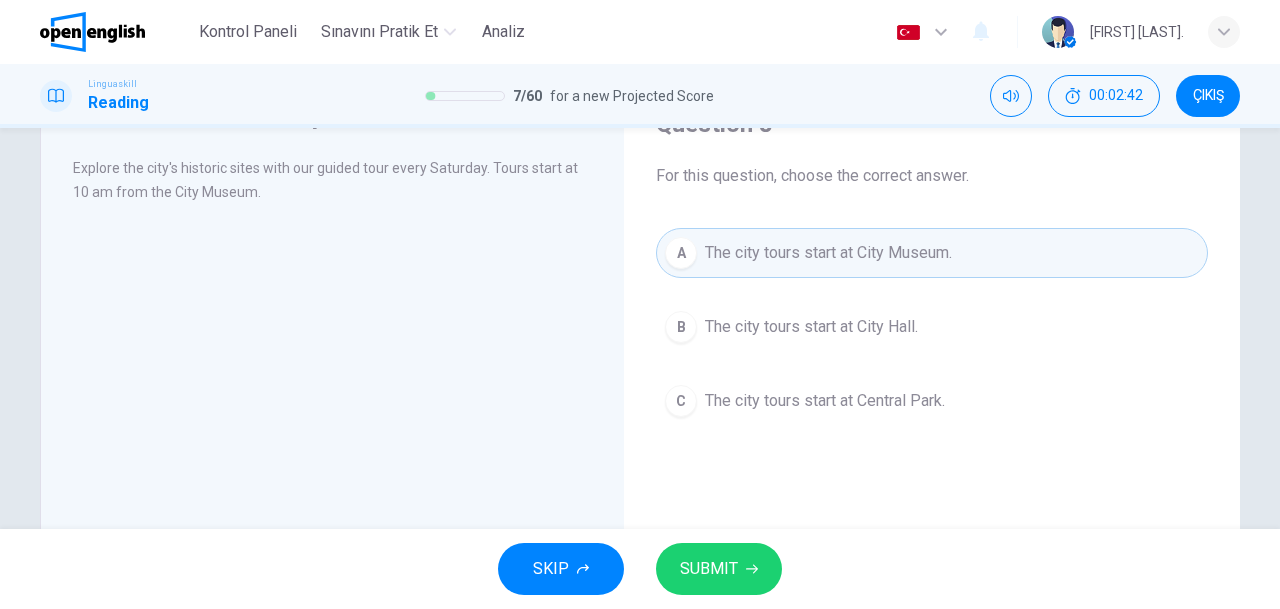 click on "SUBMIT" at bounding box center [709, 569] 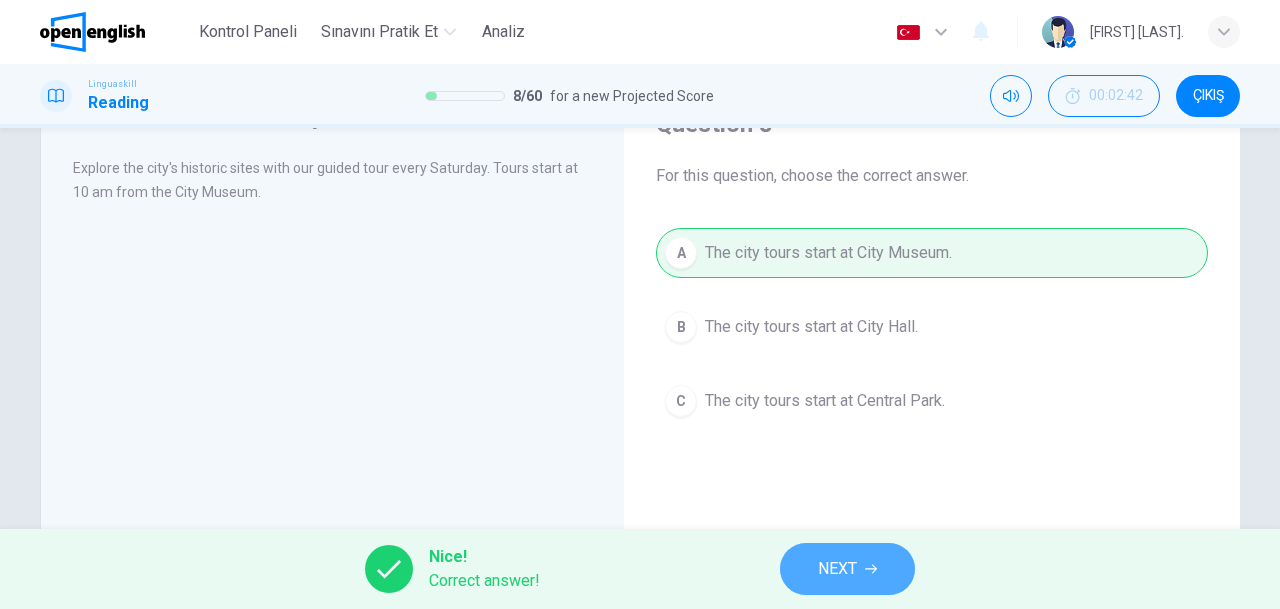 click on "NEXT" at bounding box center [837, 569] 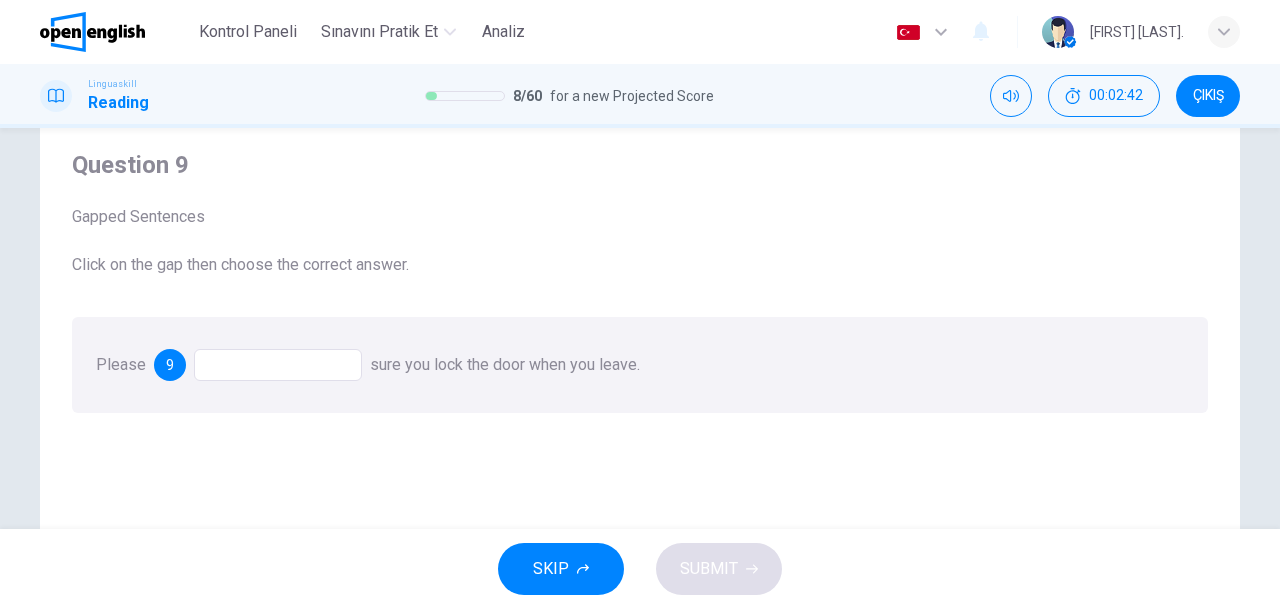 scroll, scrollTop: 100, scrollLeft: 0, axis: vertical 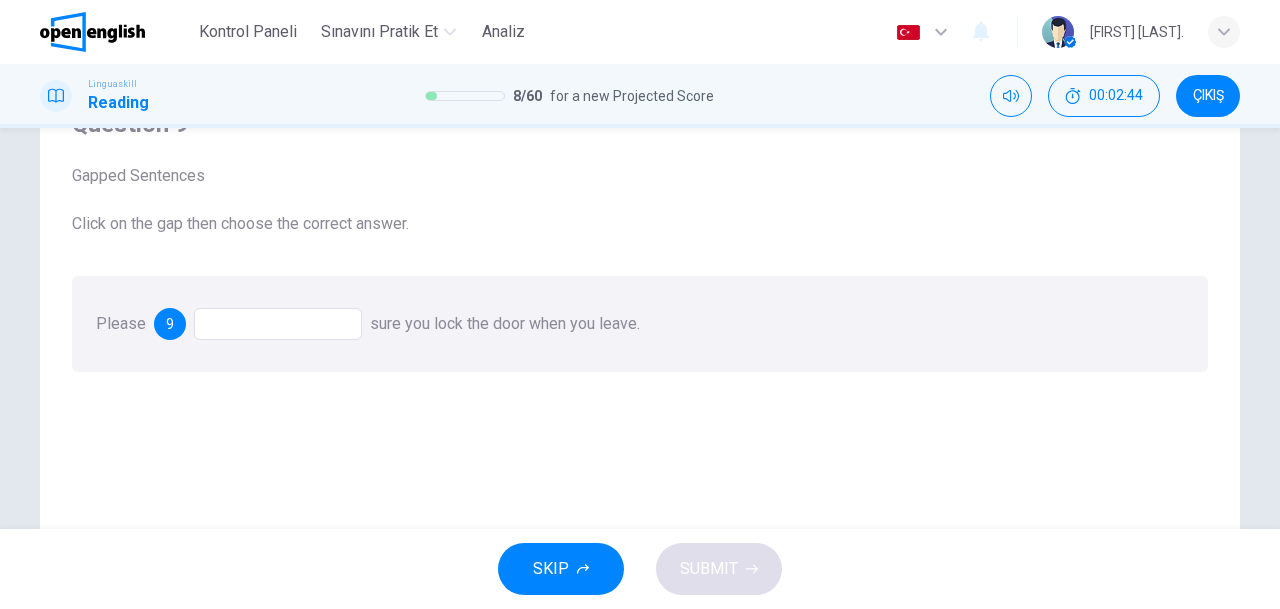 click at bounding box center (278, 324) 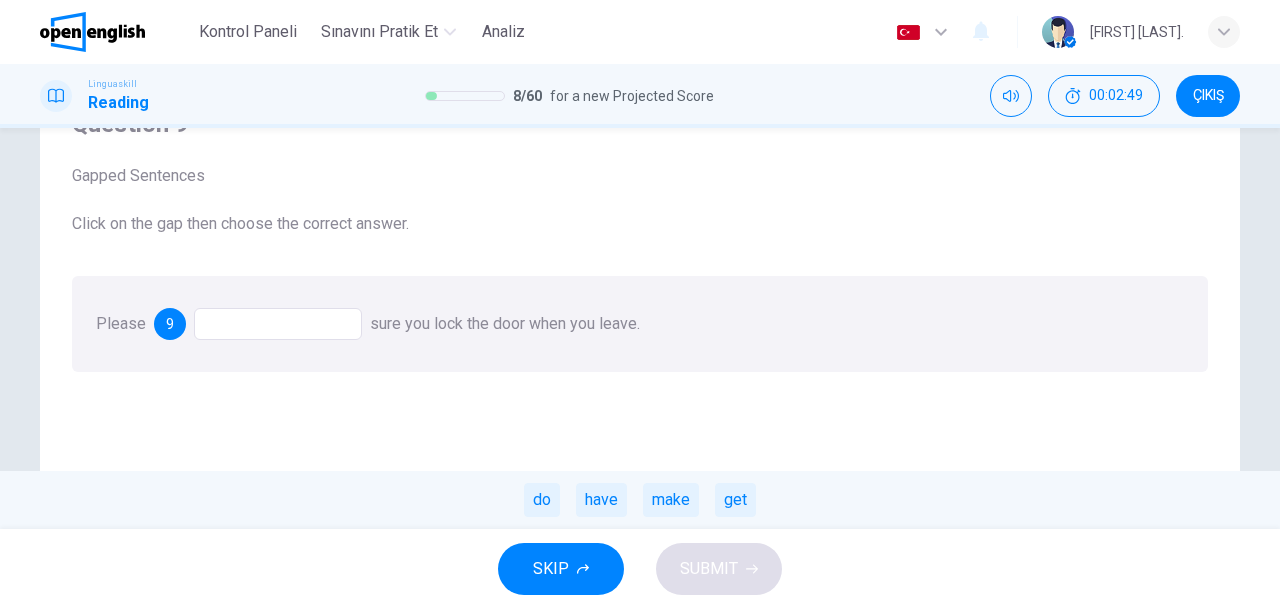 click at bounding box center (278, 324) 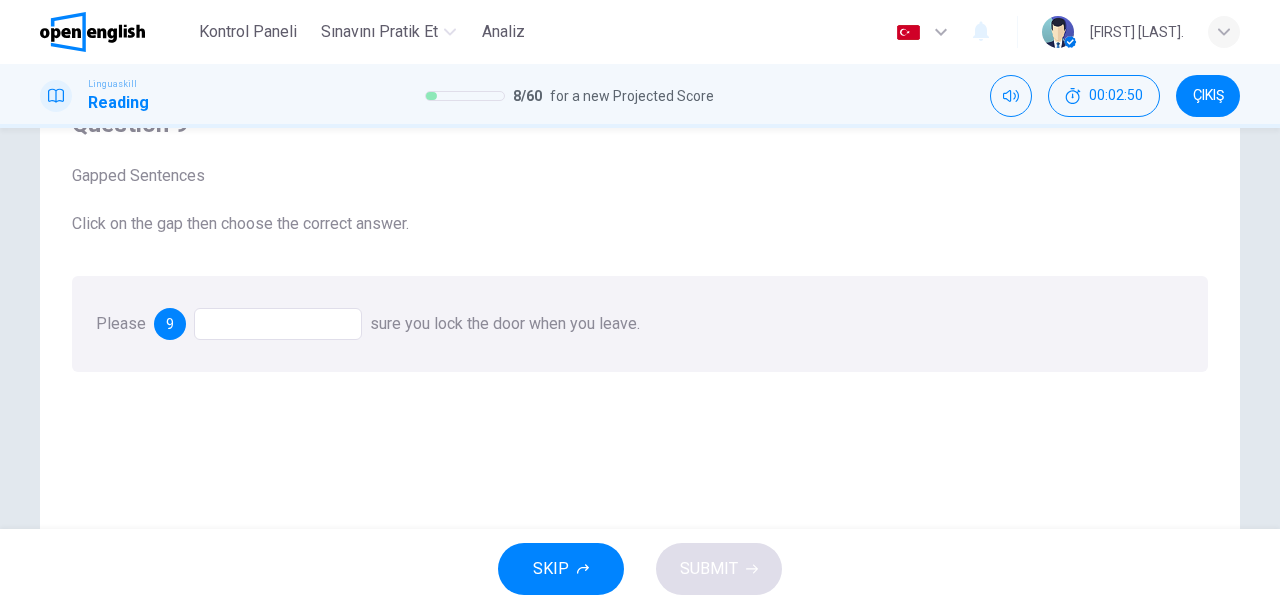click at bounding box center (278, 324) 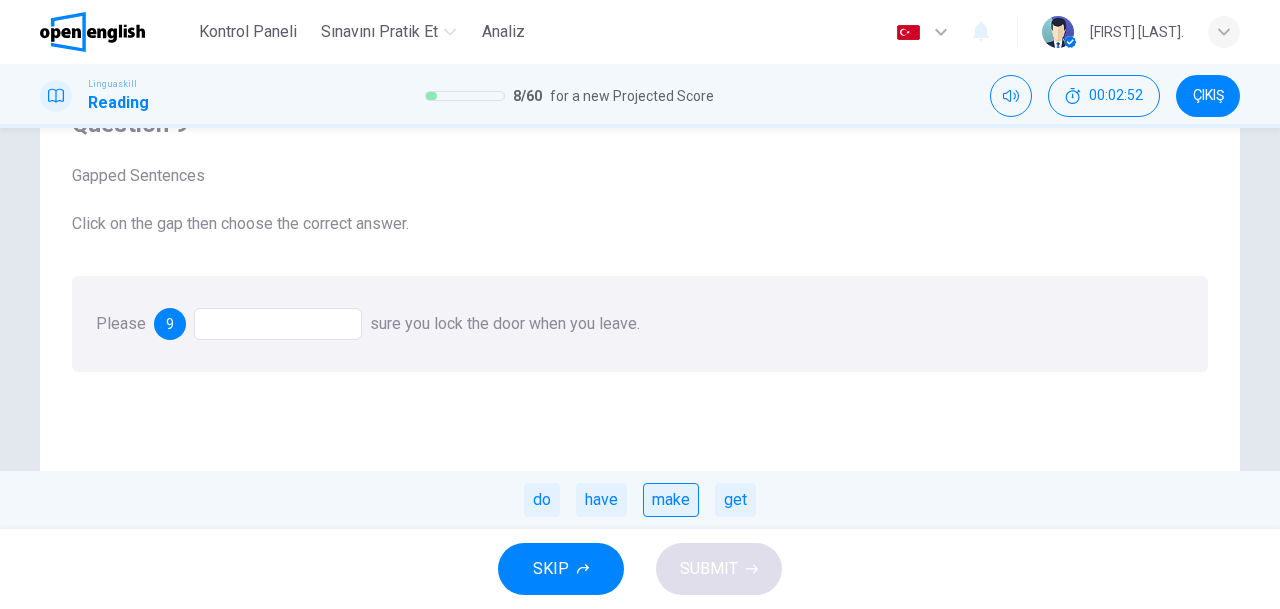 click on "make" at bounding box center (671, 500) 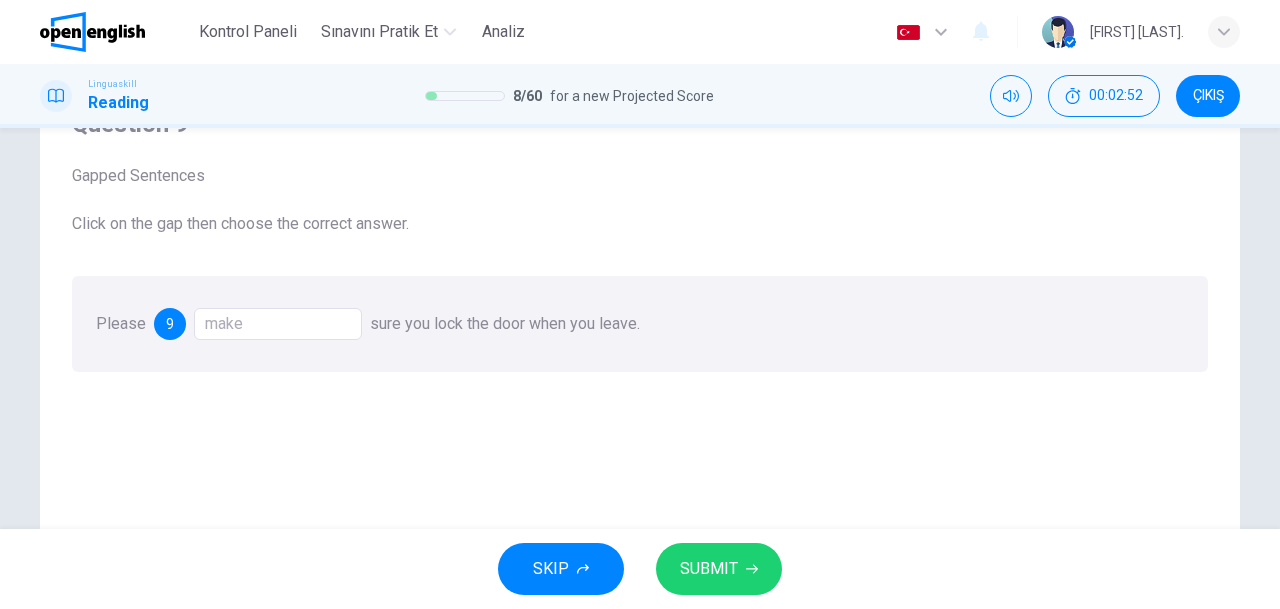 click on "SUBMIT" at bounding box center [719, 569] 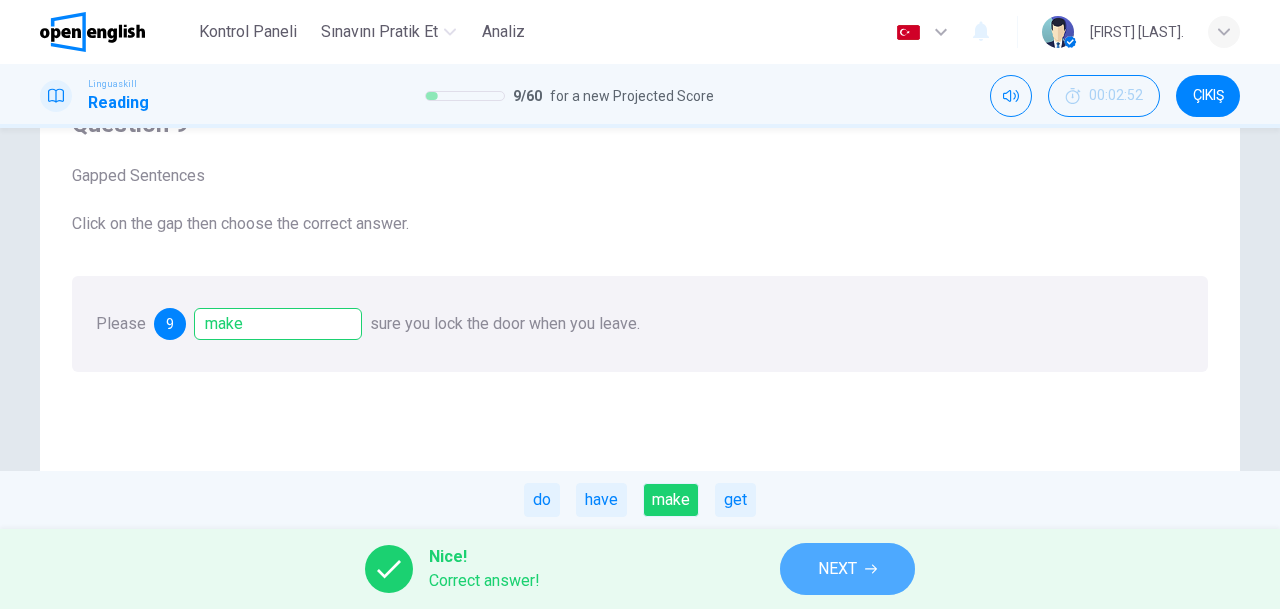 click on "NEXT" at bounding box center (837, 569) 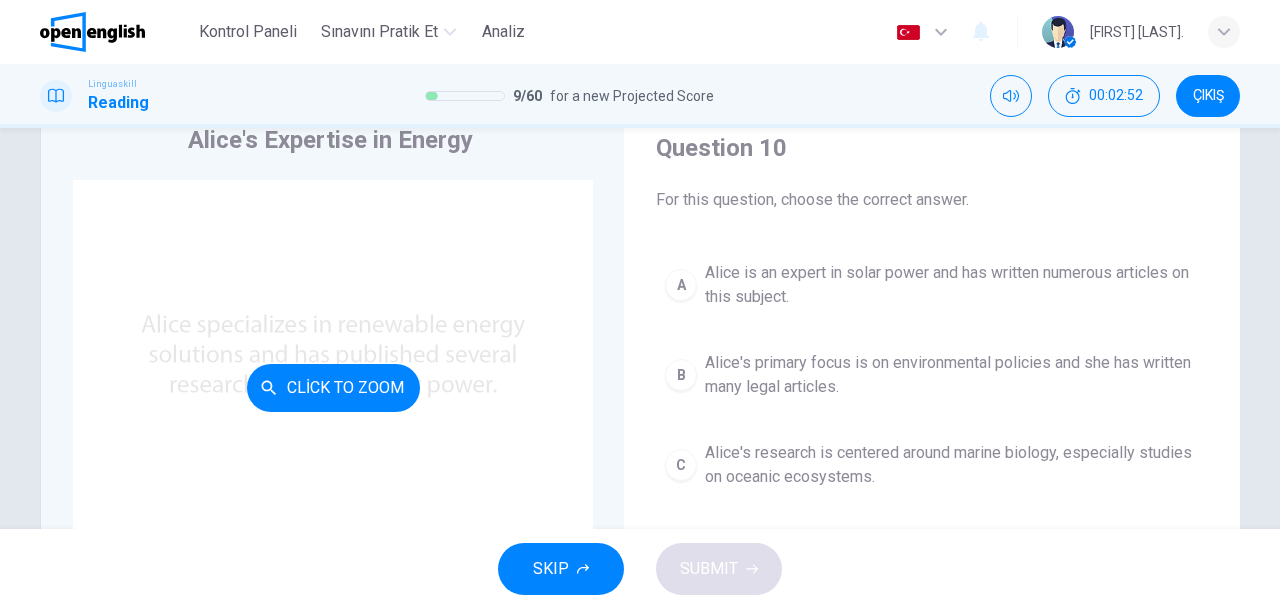 scroll, scrollTop: 100, scrollLeft: 0, axis: vertical 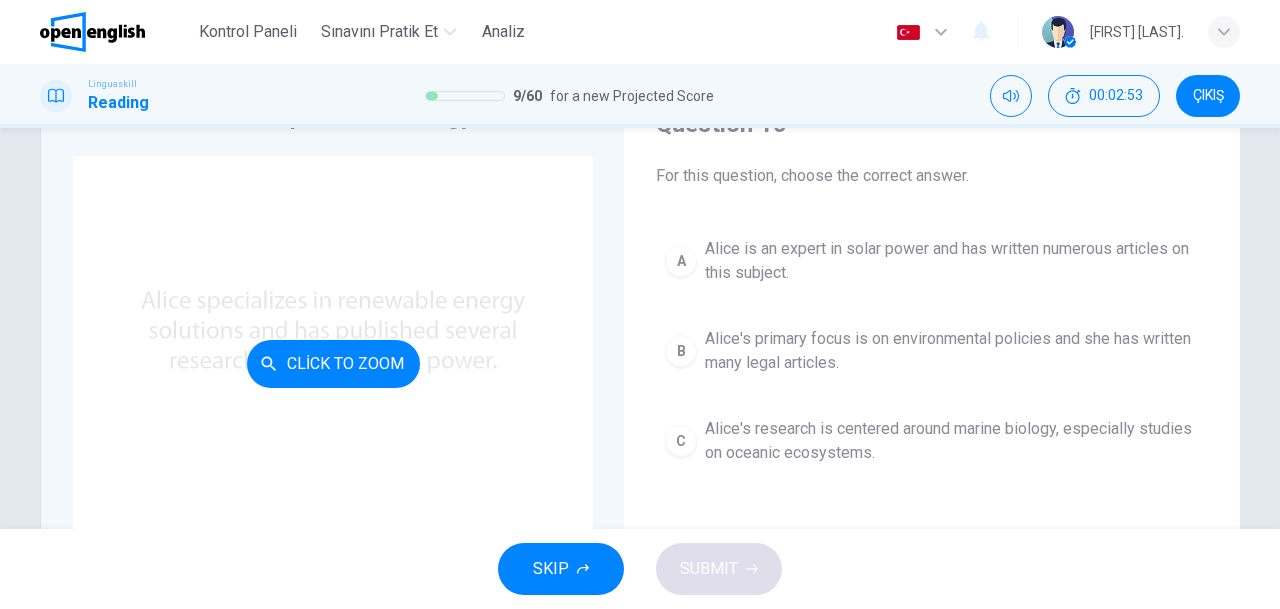 click on "Click to Zoom" at bounding box center (333, 364) 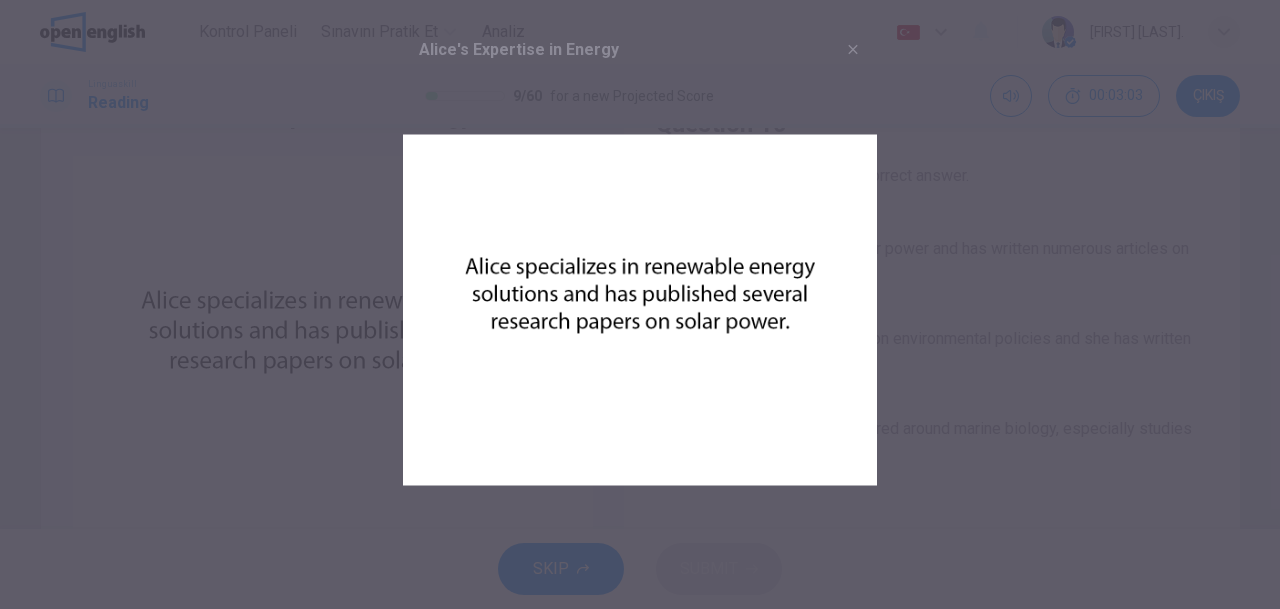 click at bounding box center (640, 310) 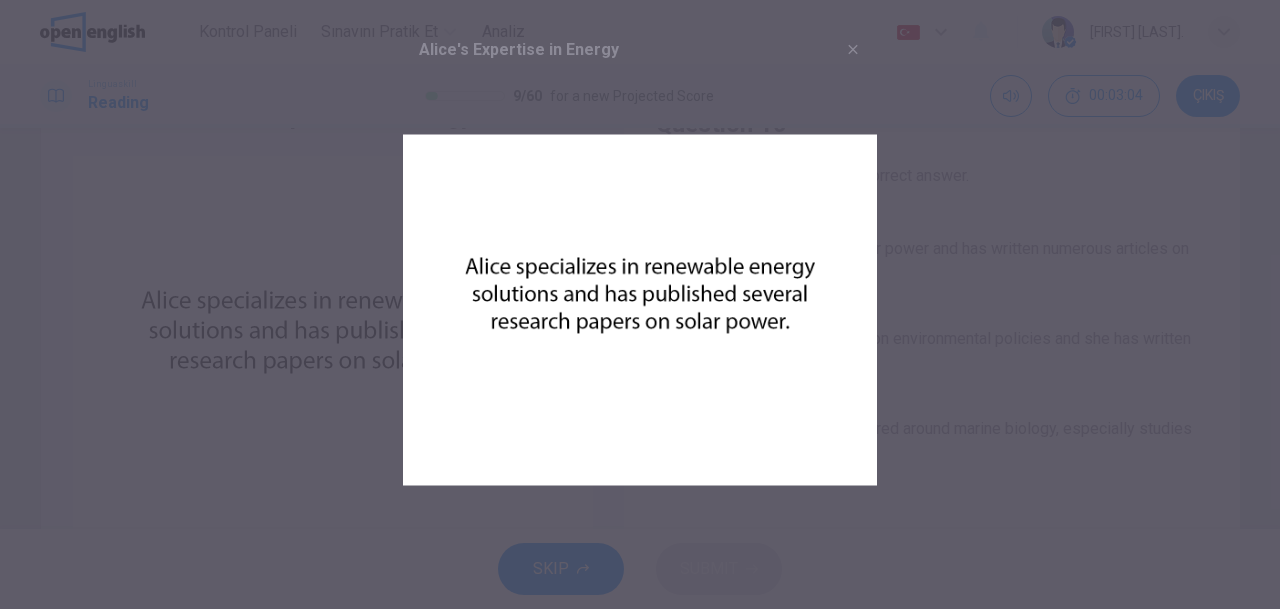 click at bounding box center (853, 49) 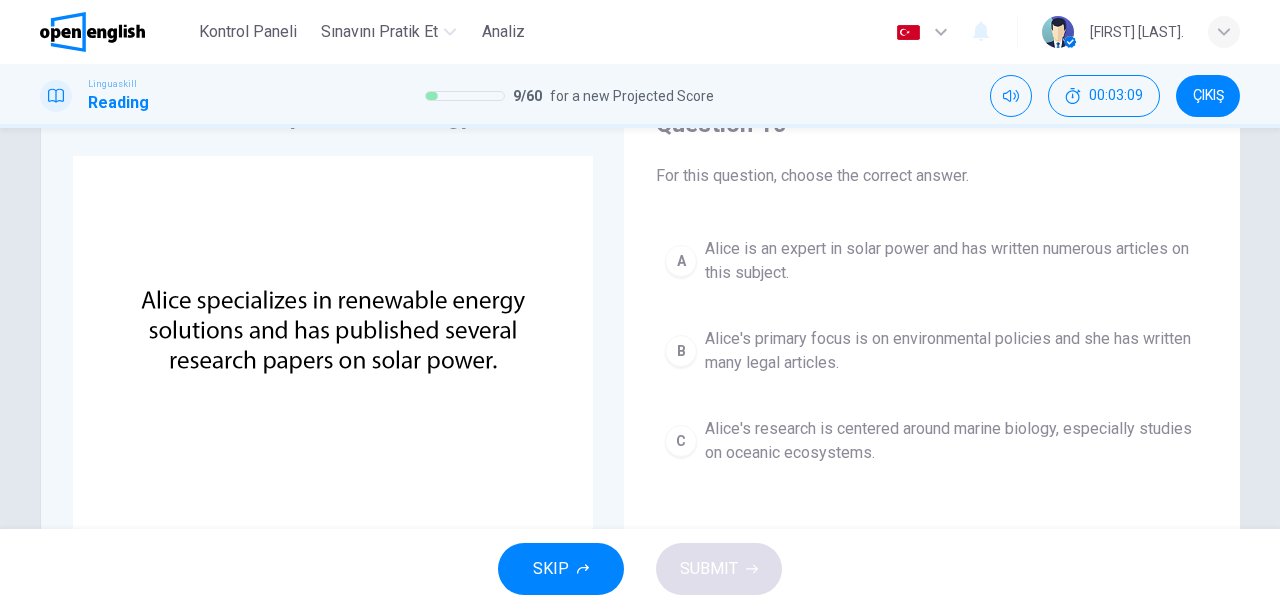 click on "Alice's primary focus is on environmental policies and she has written many legal articles." at bounding box center [952, 351] 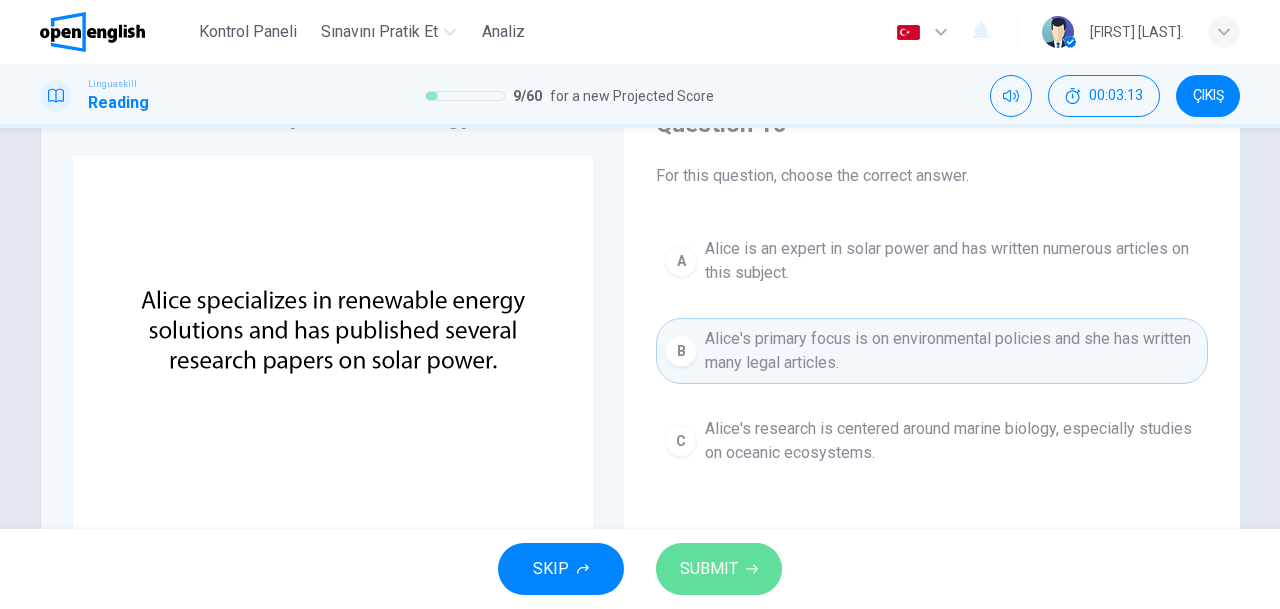 click on "SUBMIT" at bounding box center [719, 569] 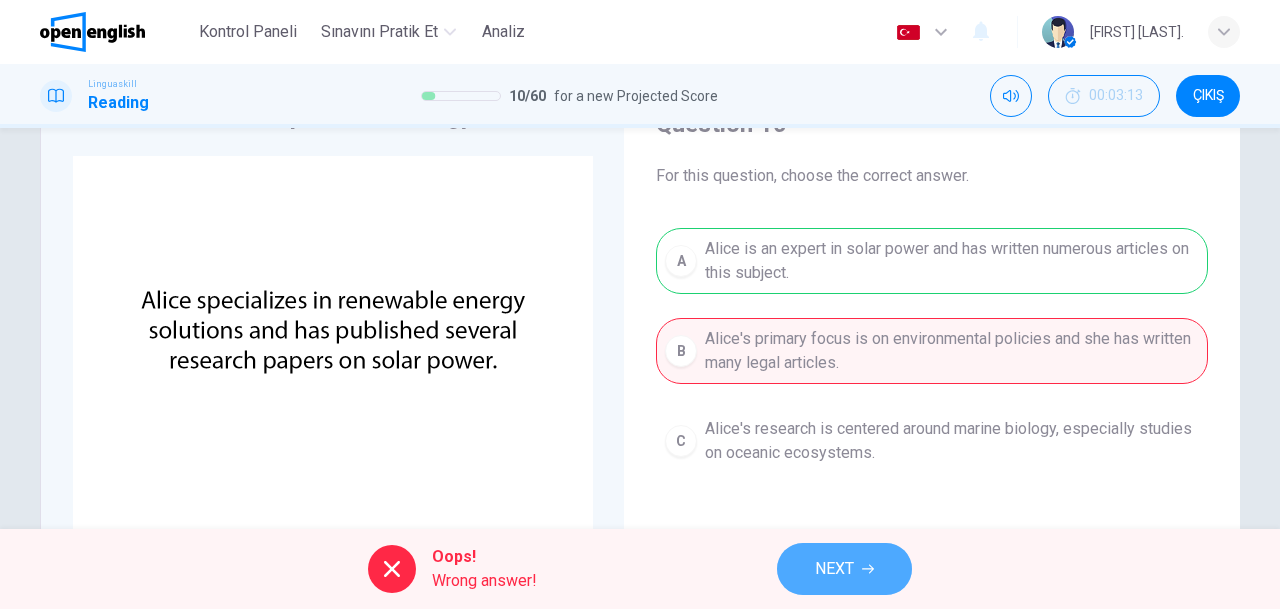 click 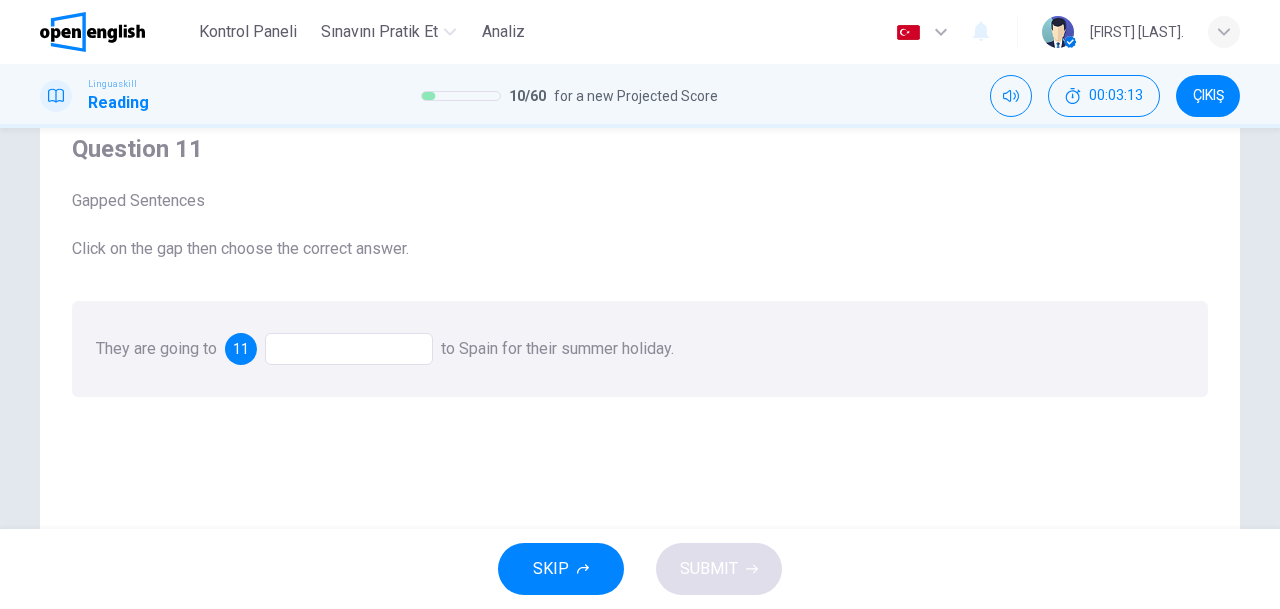 scroll, scrollTop: 100, scrollLeft: 0, axis: vertical 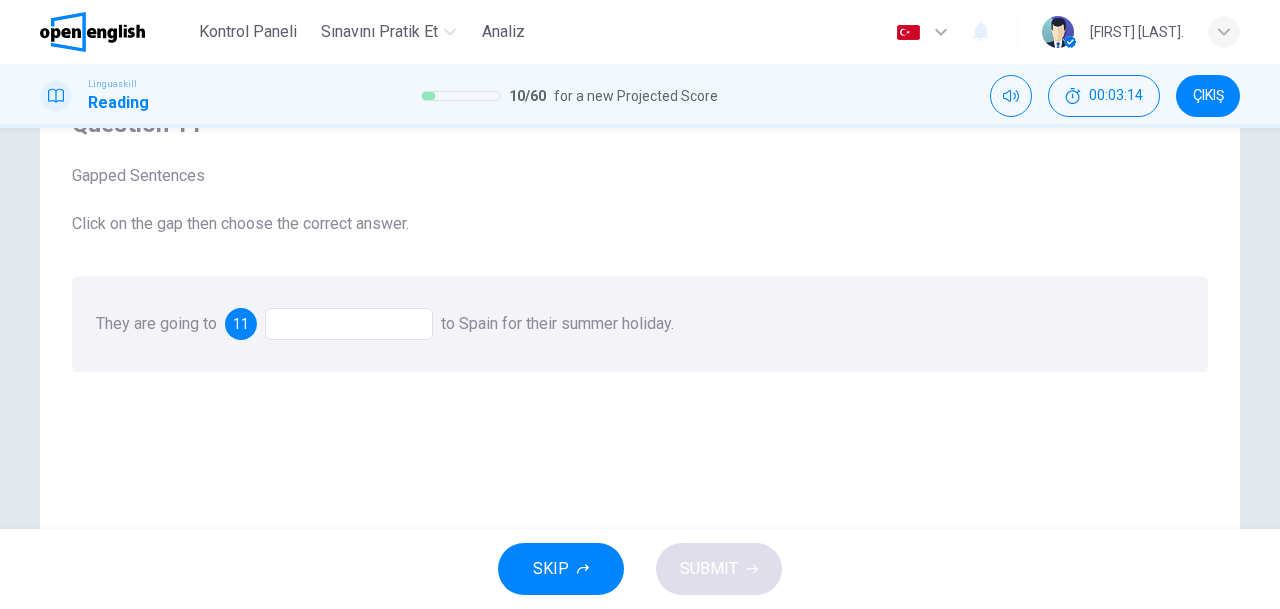 click at bounding box center (349, 324) 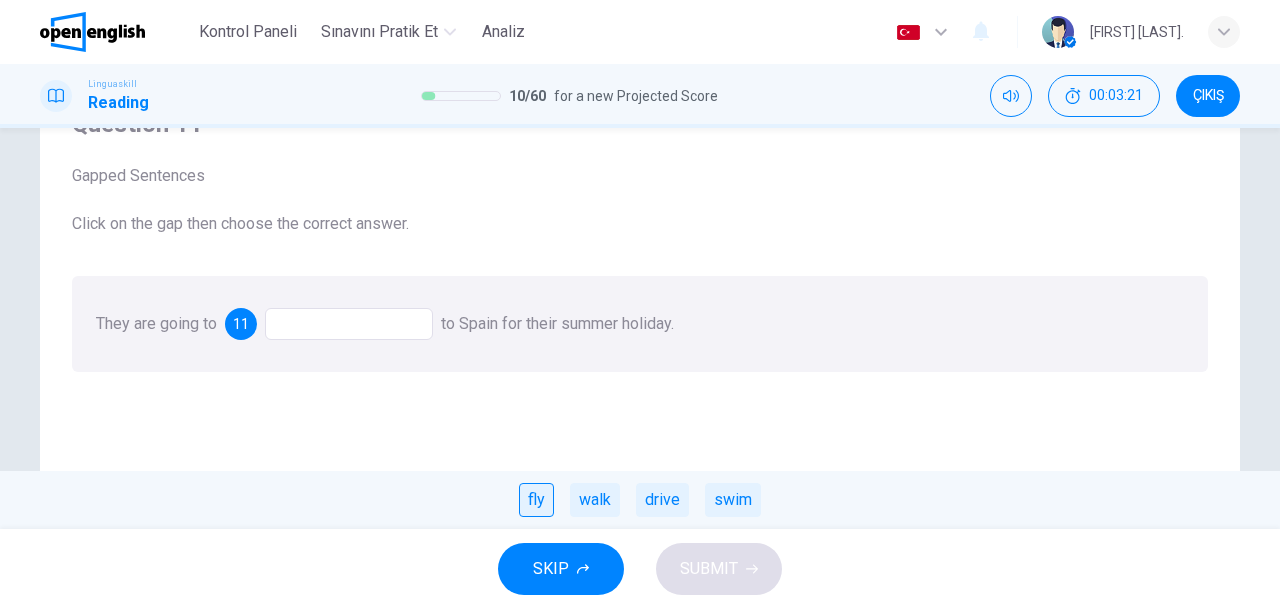 click on "fly" at bounding box center (536, 500) 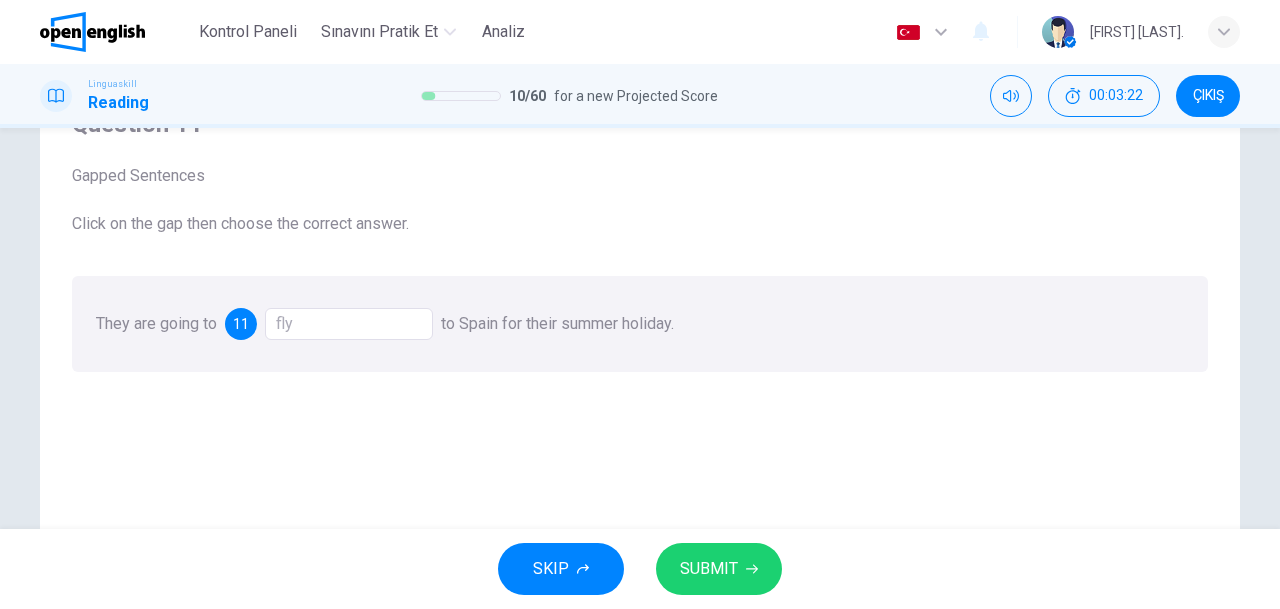 click on "SUBMIT" at bounding box center (709, 569) 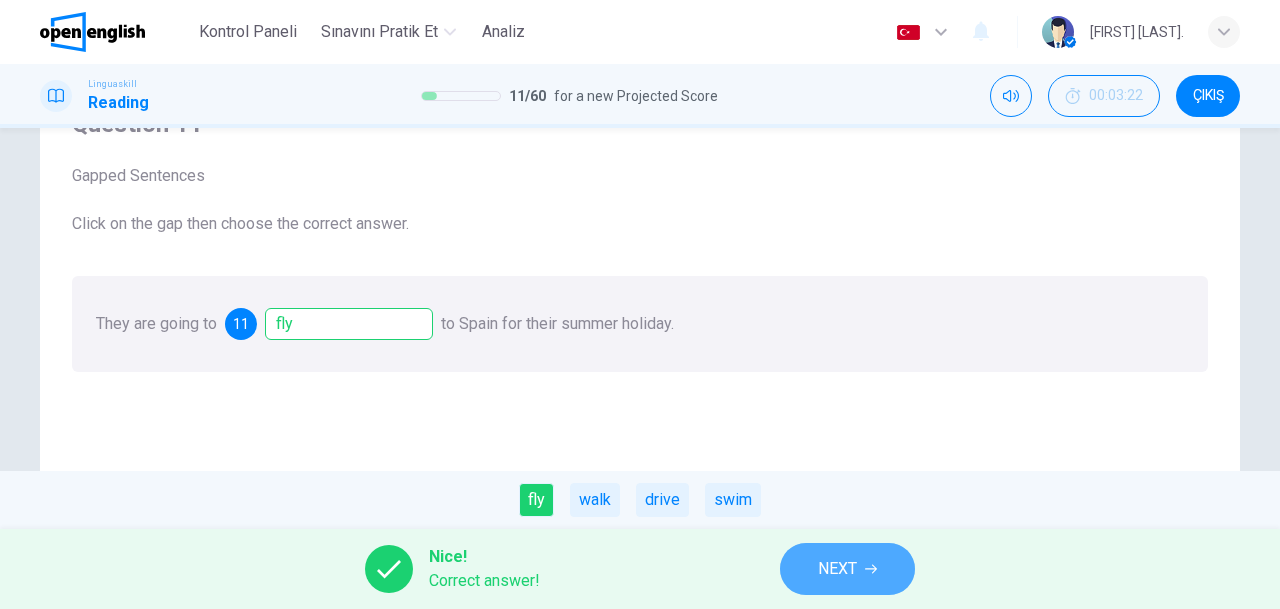 click on "NEXT" at bounding box center [847, 569] 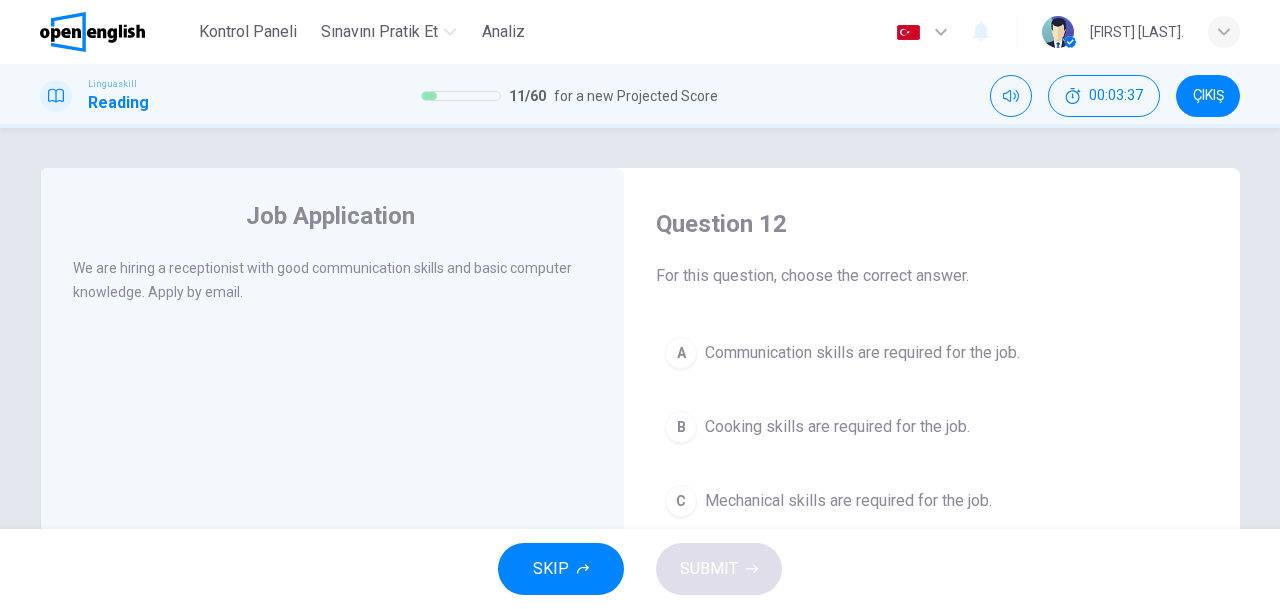 scroll, scrollTop: 100, scrollLeft: 0, axis: vertical 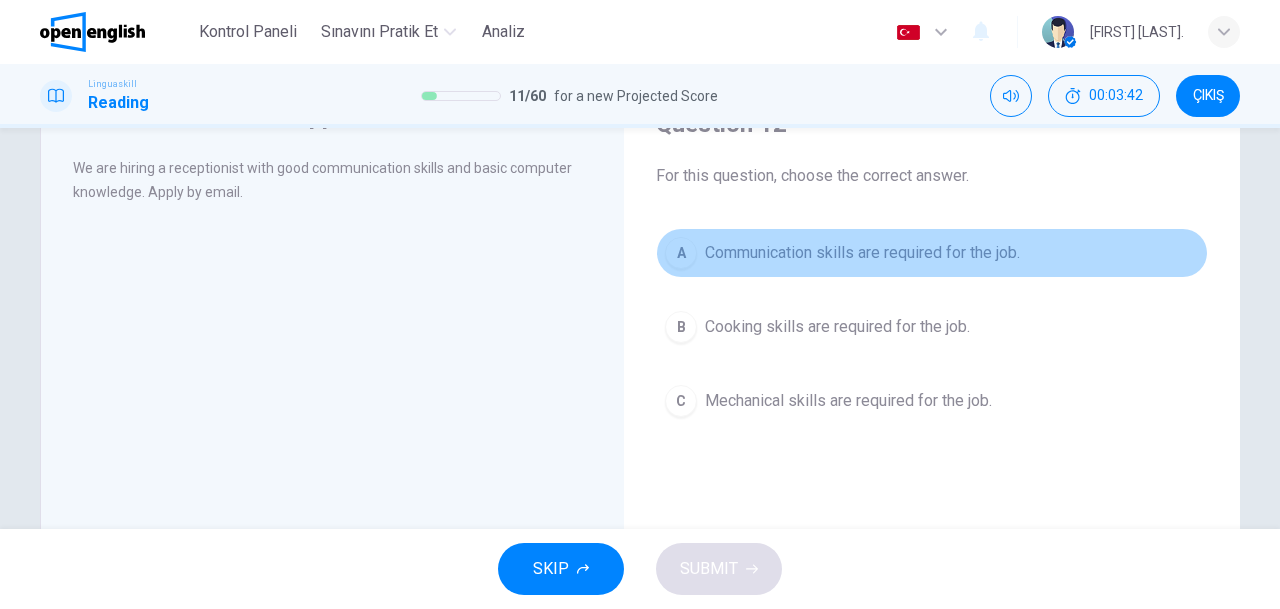 click on "A Communication skills are required for the job." at bounding box center [932, 253] 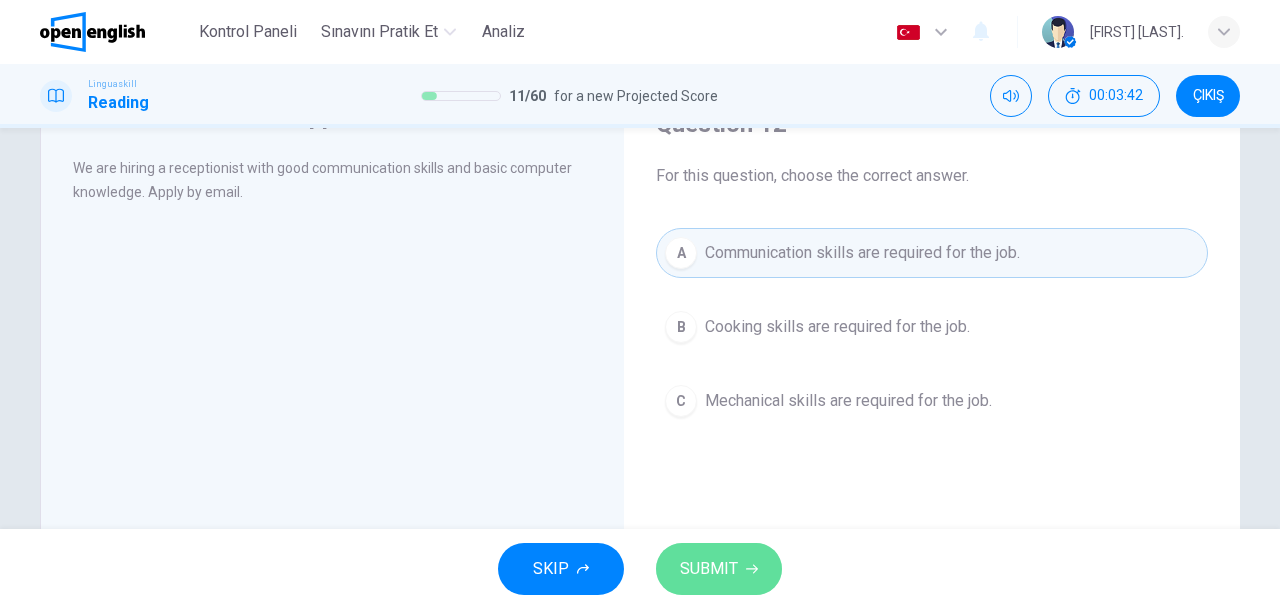 click on "SUBMIT" at bounding box center (709, 569) 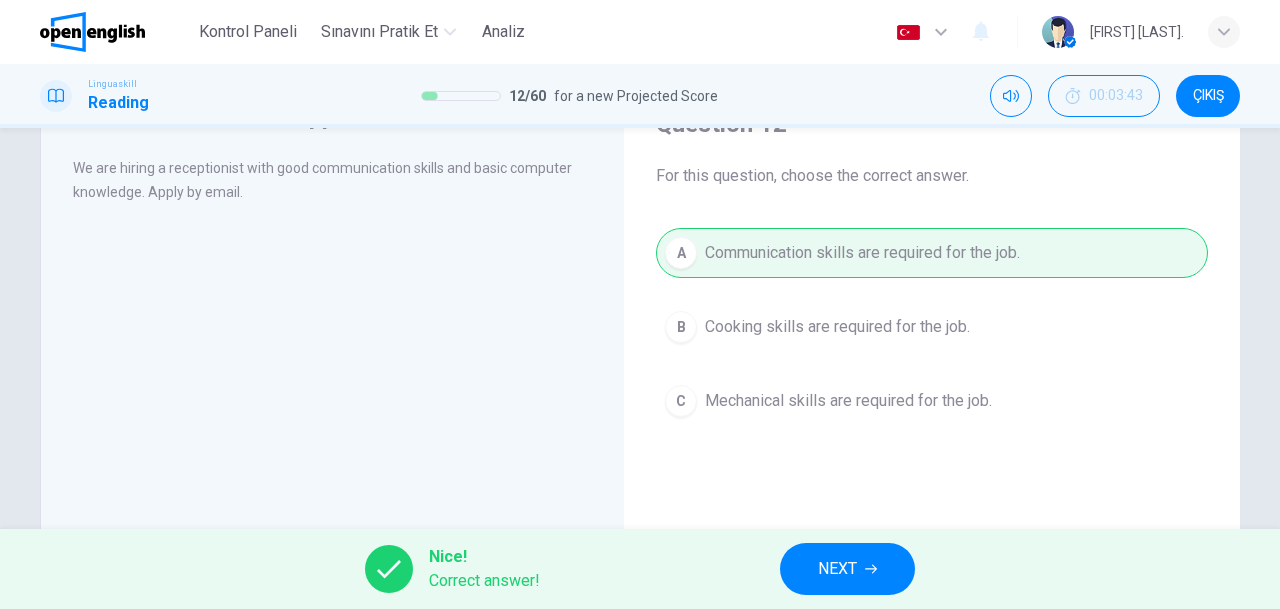click on "NEXT" at bounding box center [847, 569] 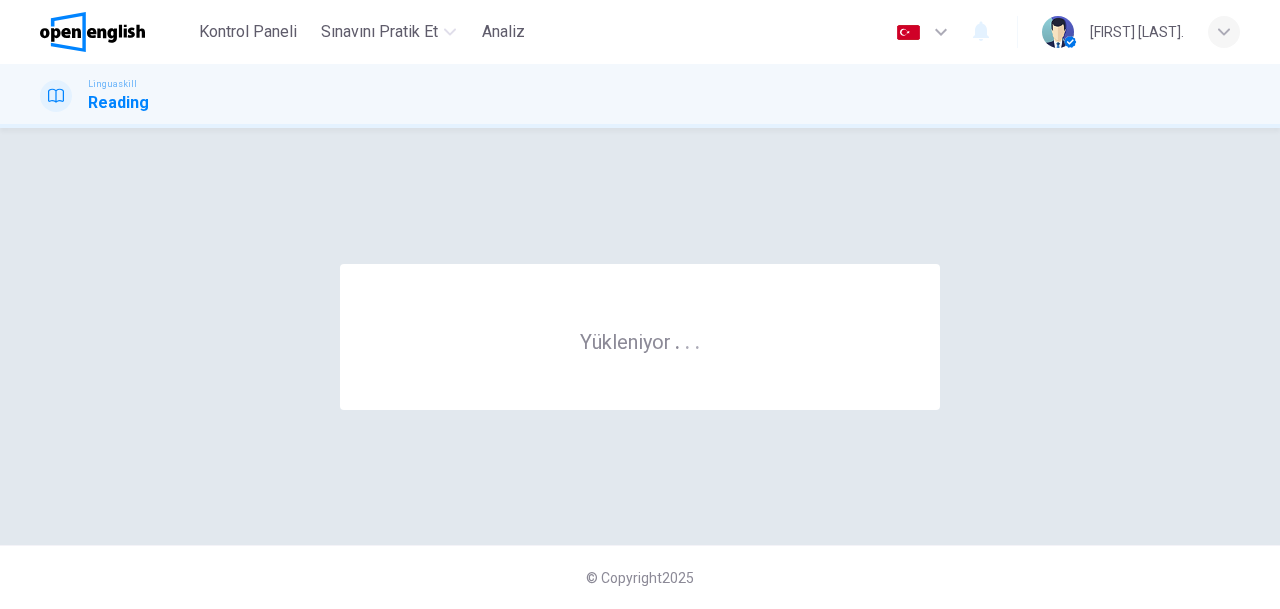 scroll, scrollTop: 0, scrollLeft: 0, axis: both 